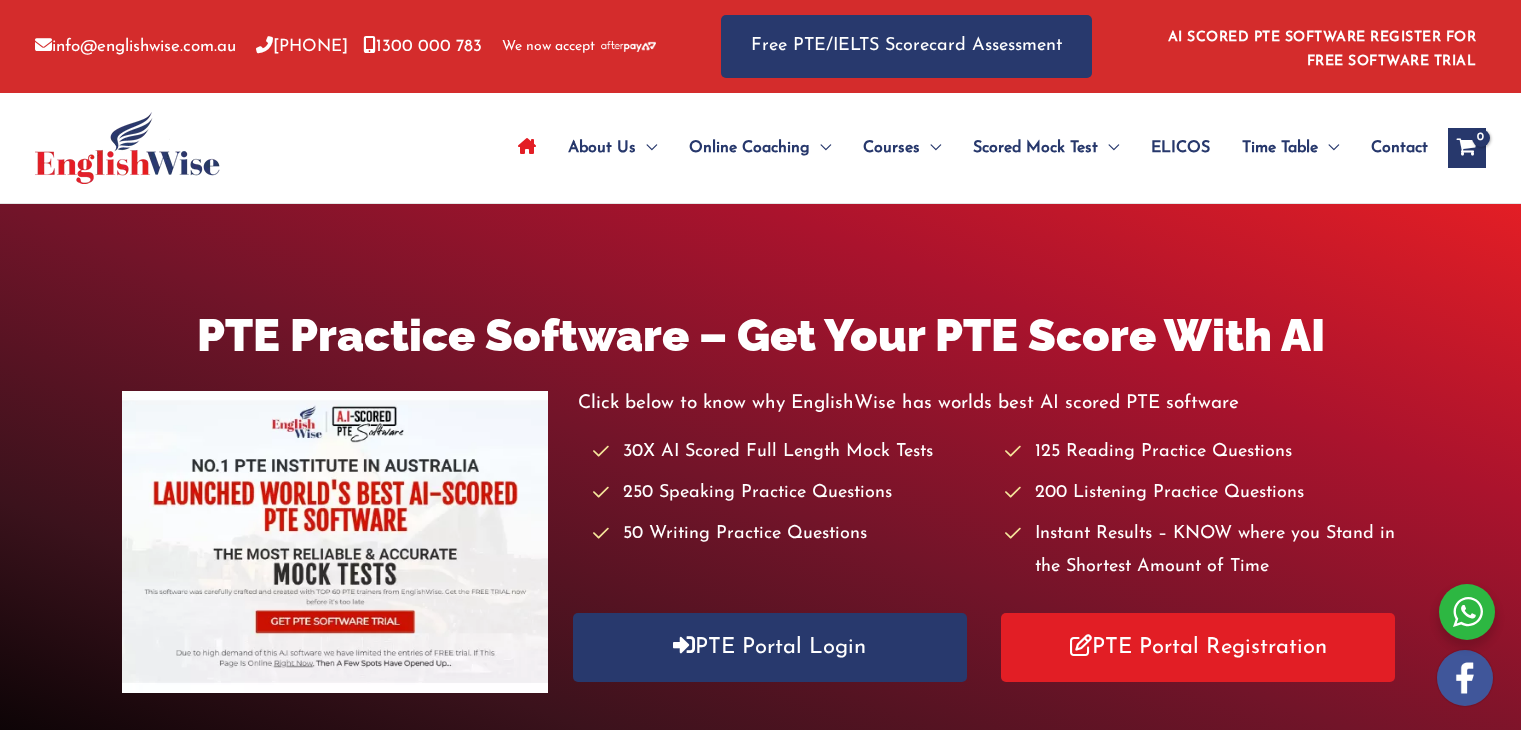 scroll, scrollTop: 0, scrollLeft: 0, axis: both 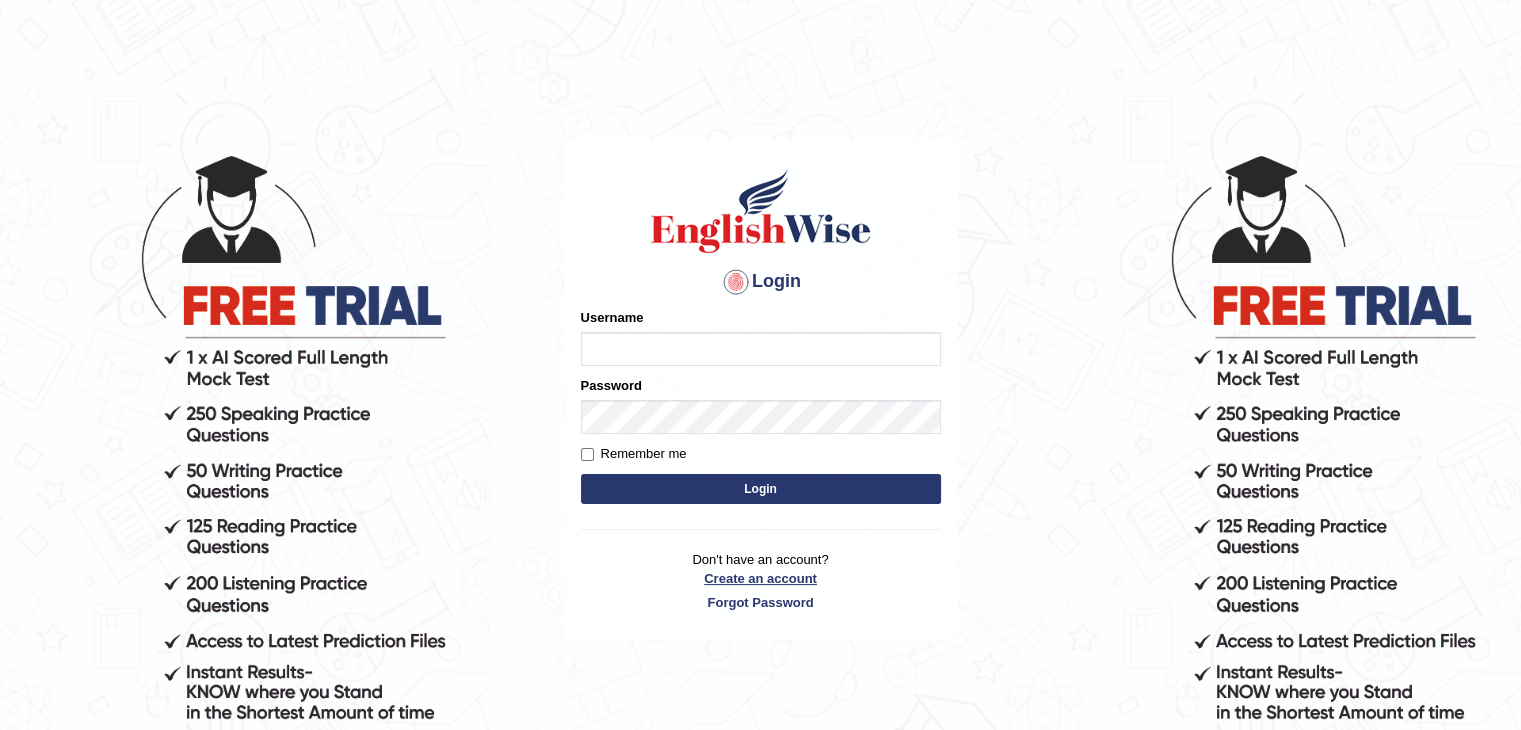 click on "Don't have an account?
Create an account
Forgot Password" at bounding box center (761, 581) 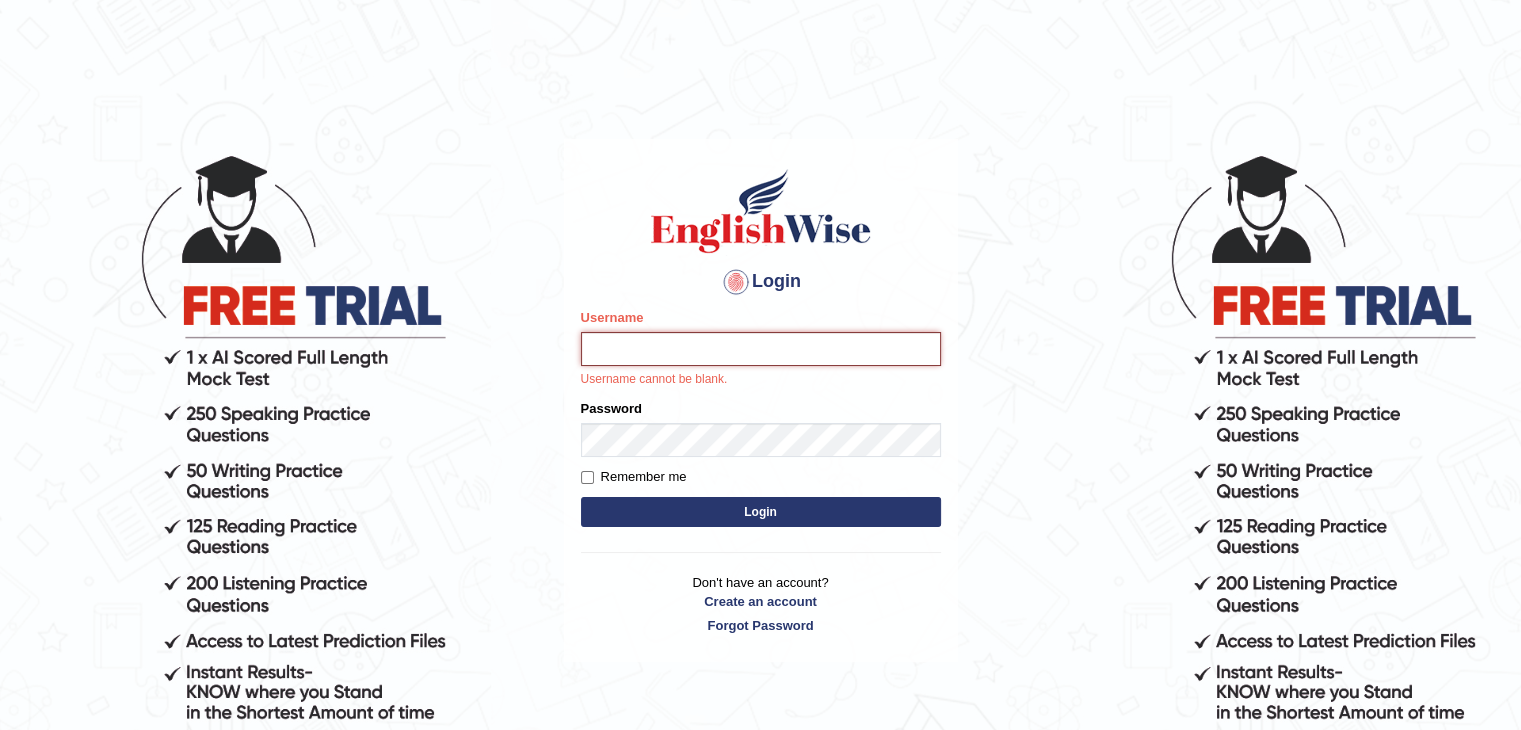 click on "Username" at bounding box center [761, 349] 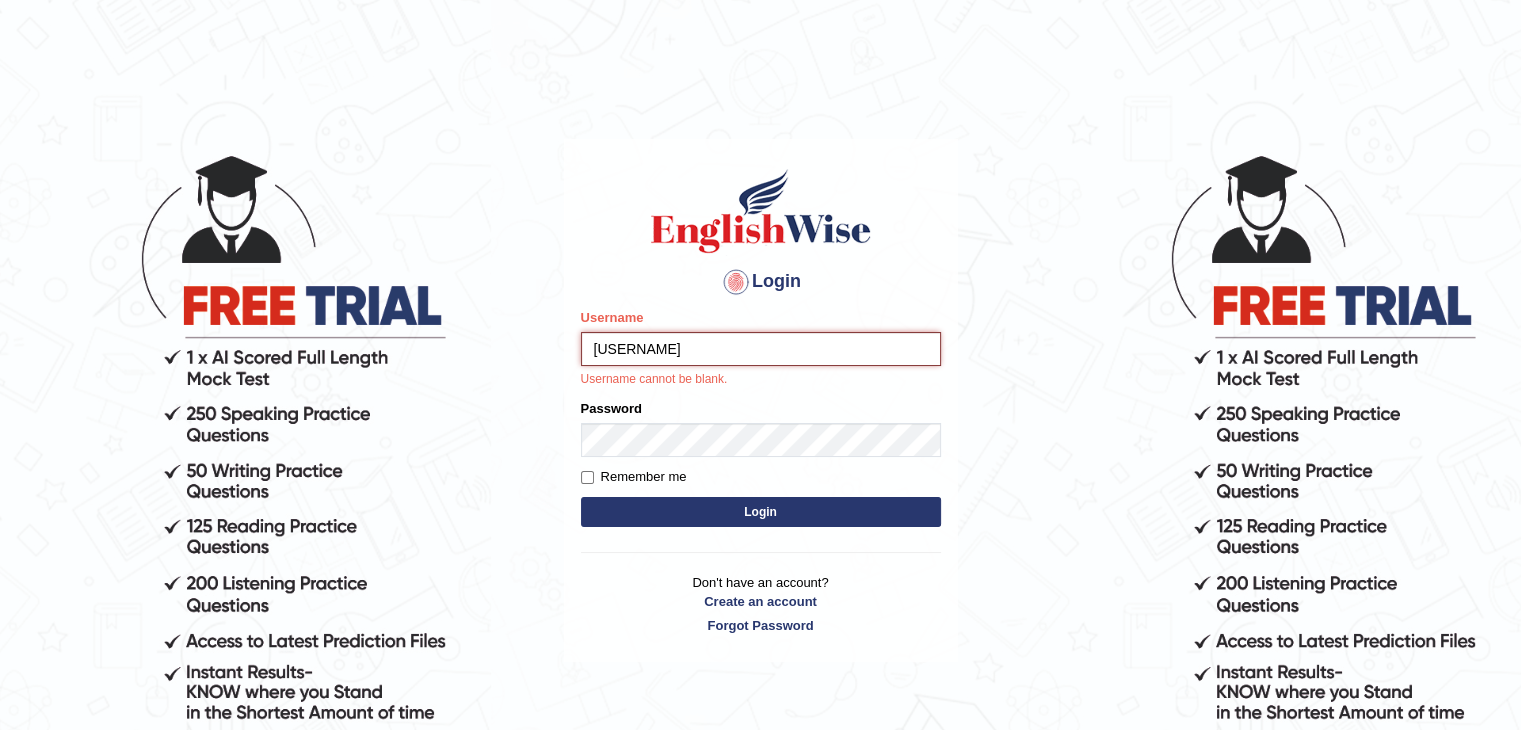 type on "[NAME]" 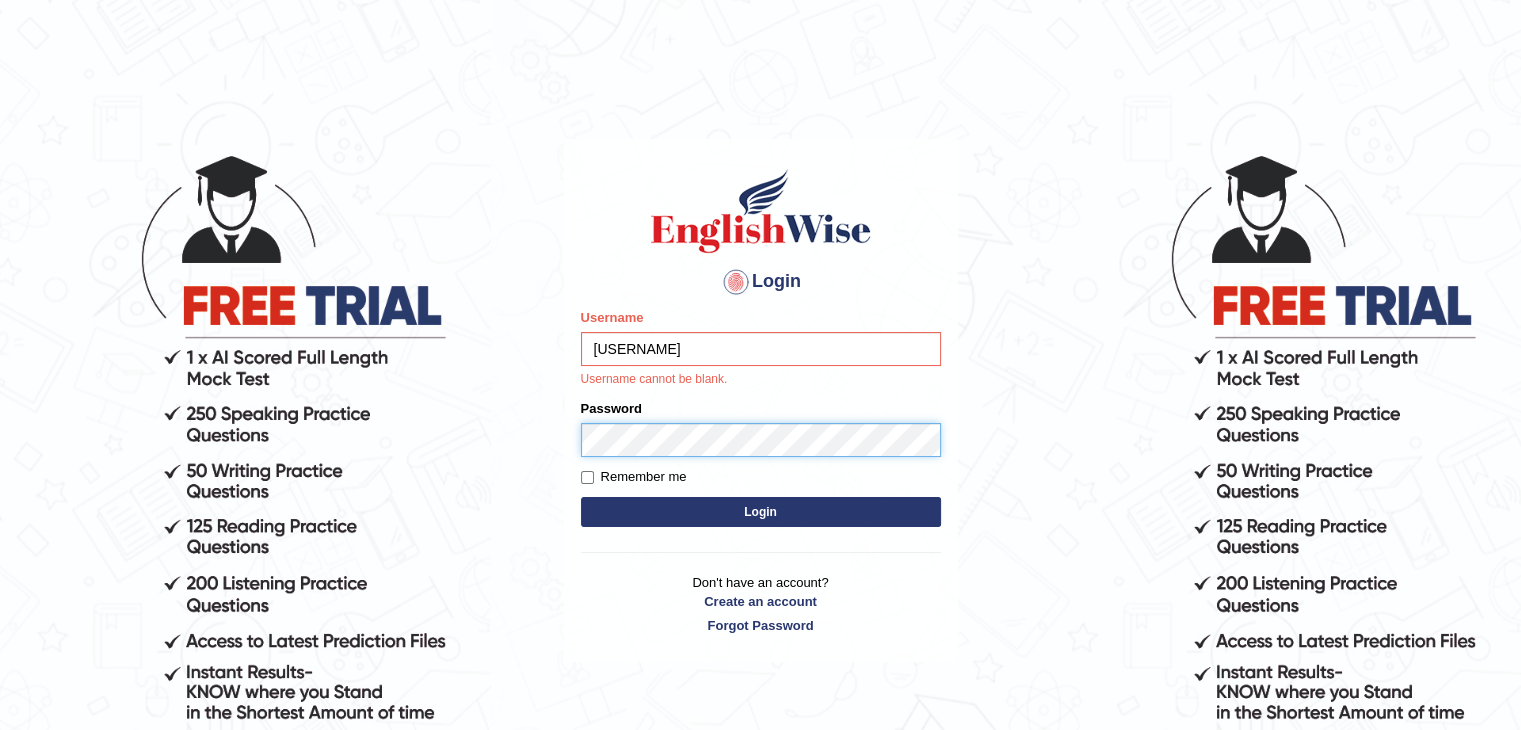 click on "Please fix the following errors:
Username
sarahnaqvi
Username cannot be blank.
Password
Remember me
Login" at bounding box center [761, 420] 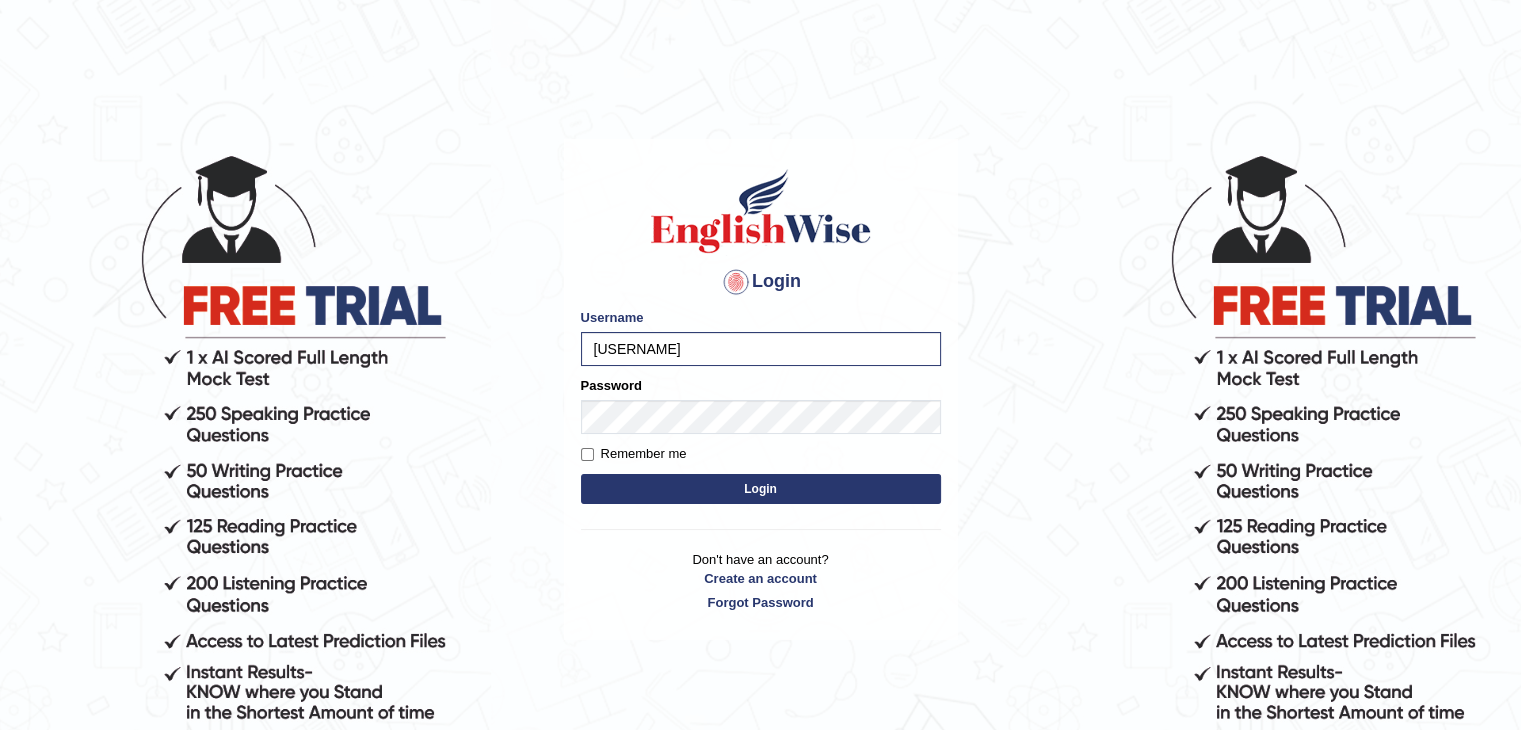 click on "Login" at bounding box center [761, 489] 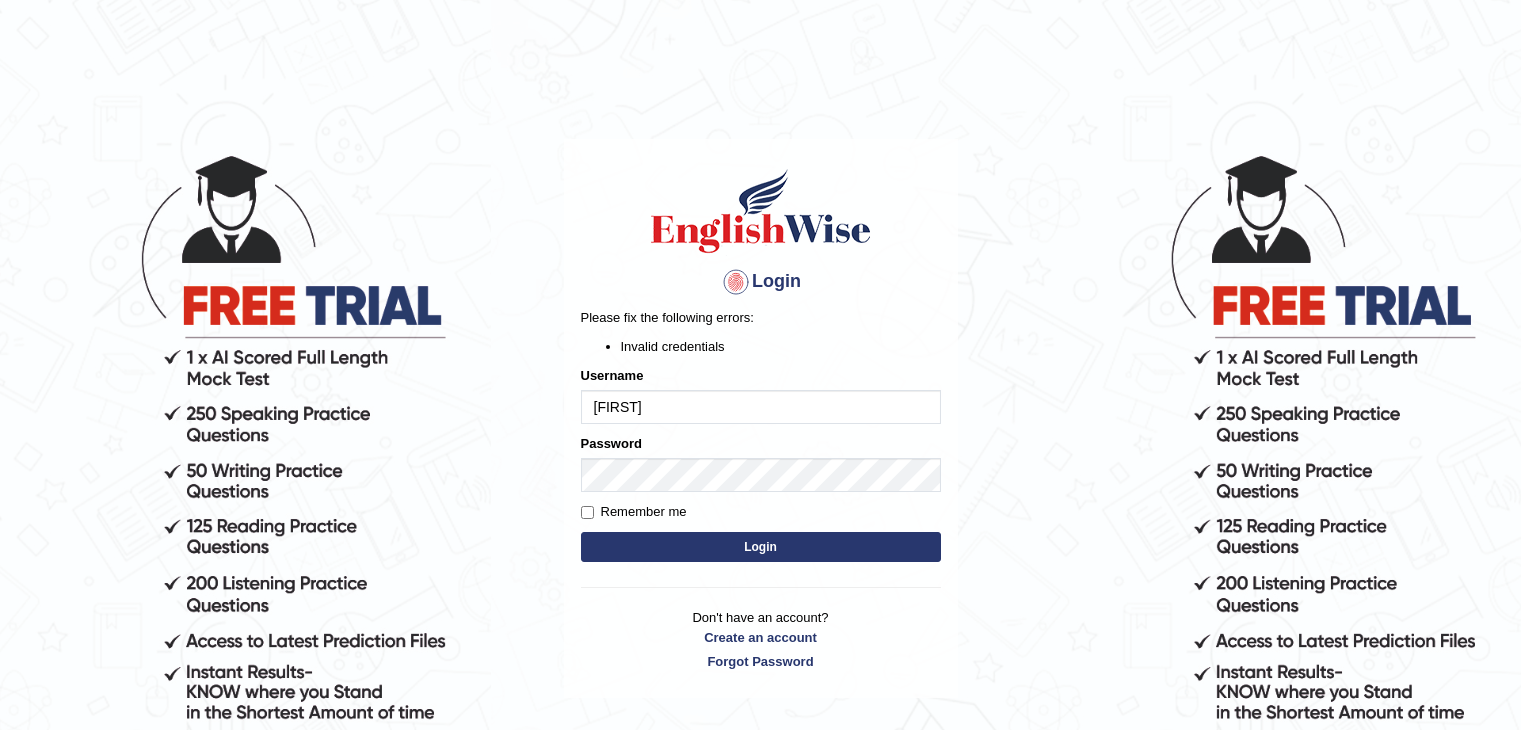 scroll, scrollTop: 0, scrollLeft: 0, axis: both 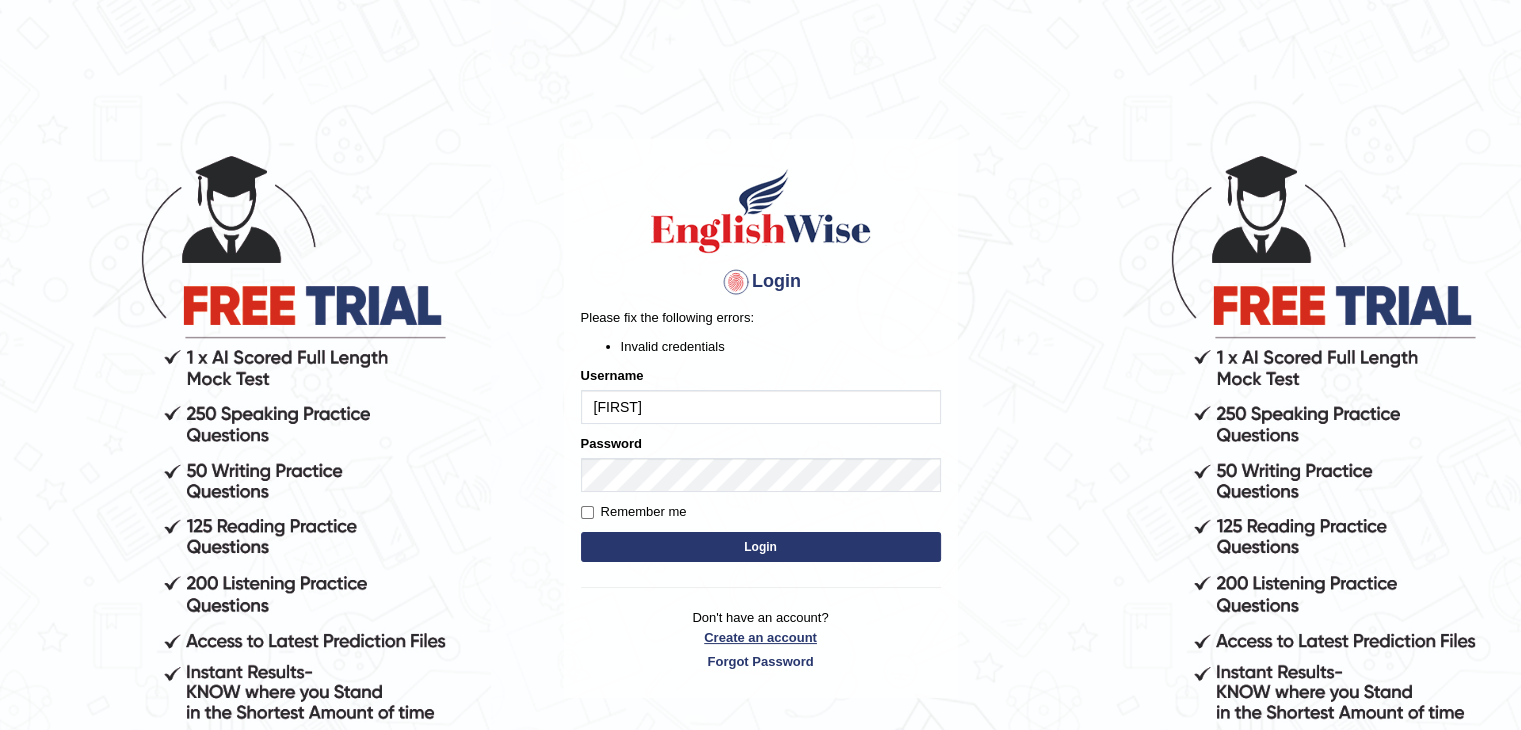 click on "Create an account" at bounding box center (761, 637) 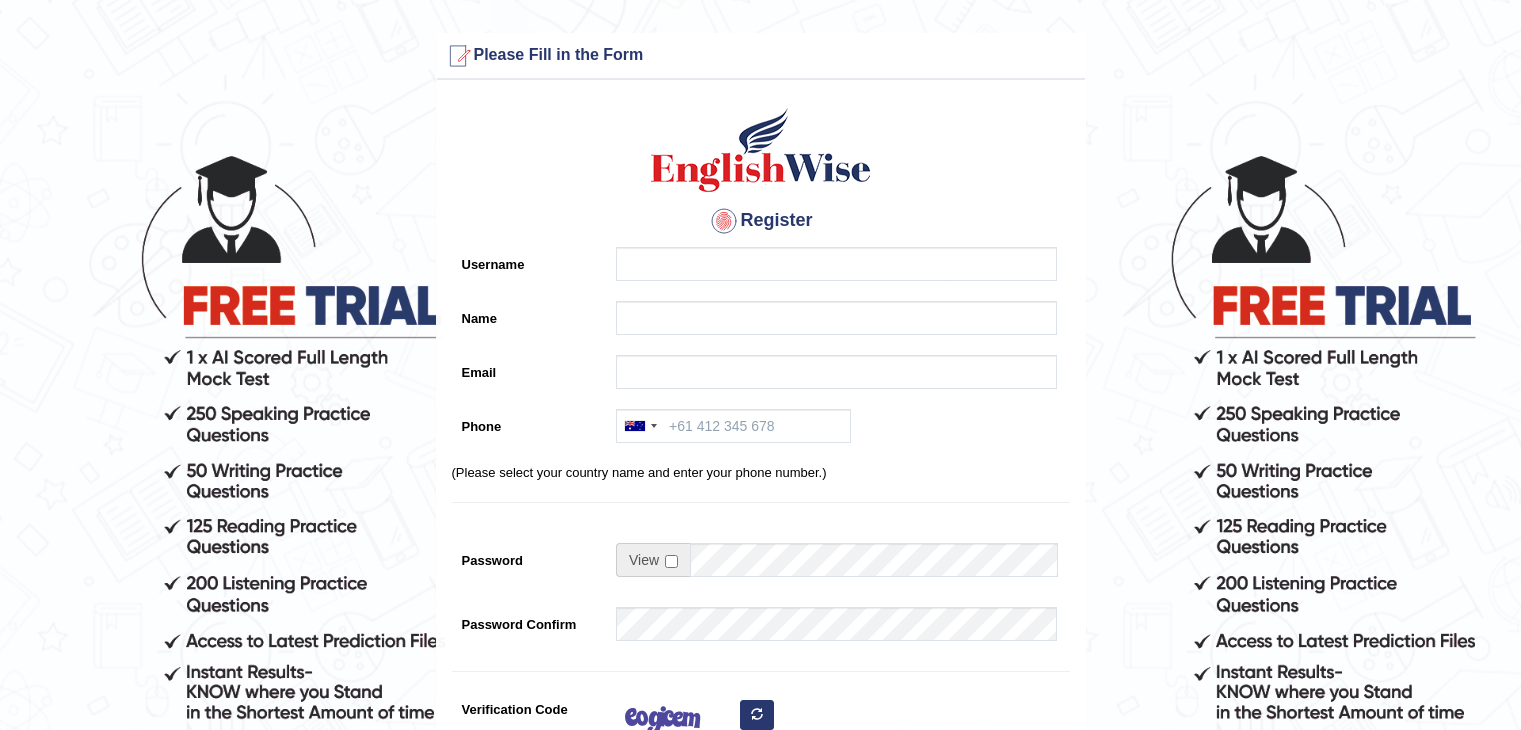 scroll, scrollTop: 0, scrollLeft: 0, axis: both 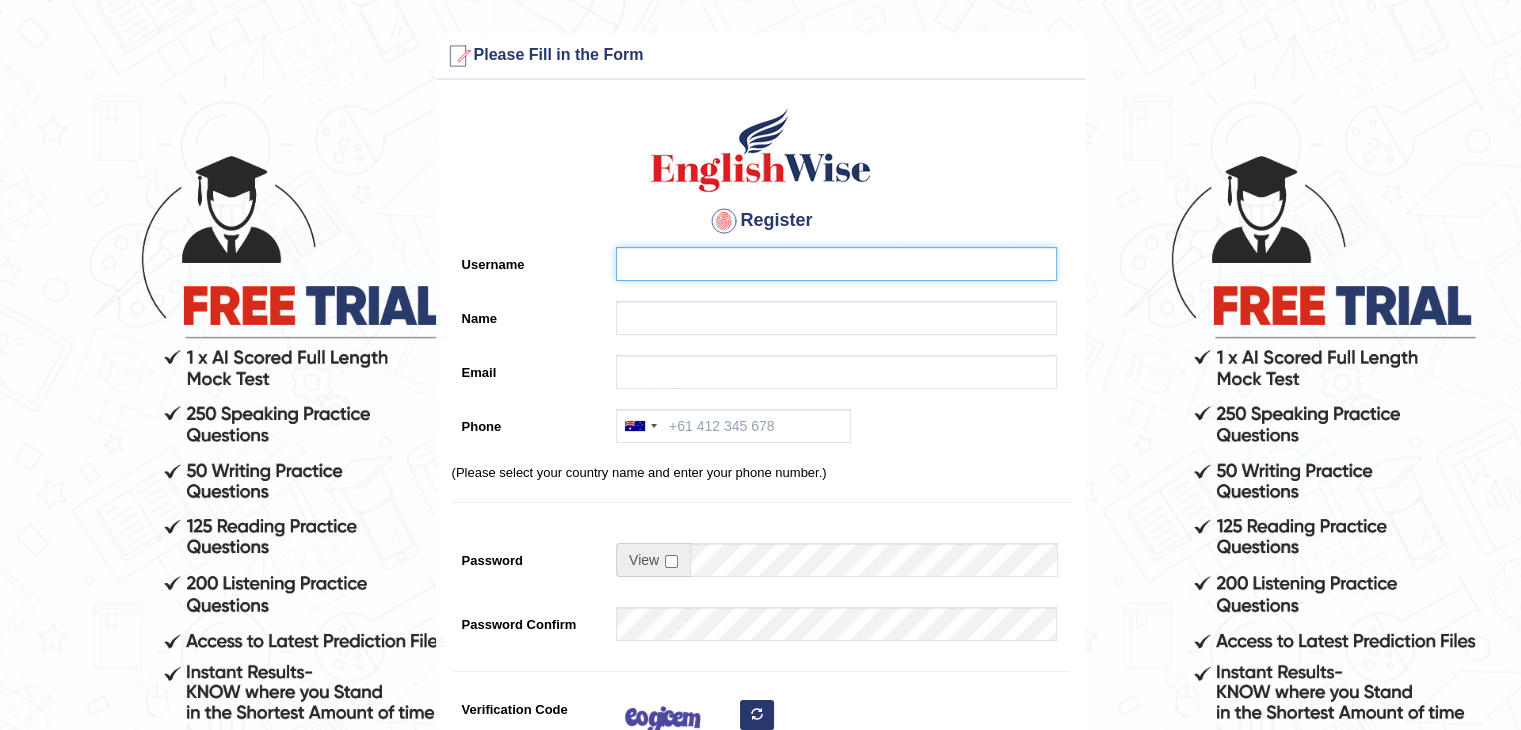 click on "Username" at bounding box center (836, 264) 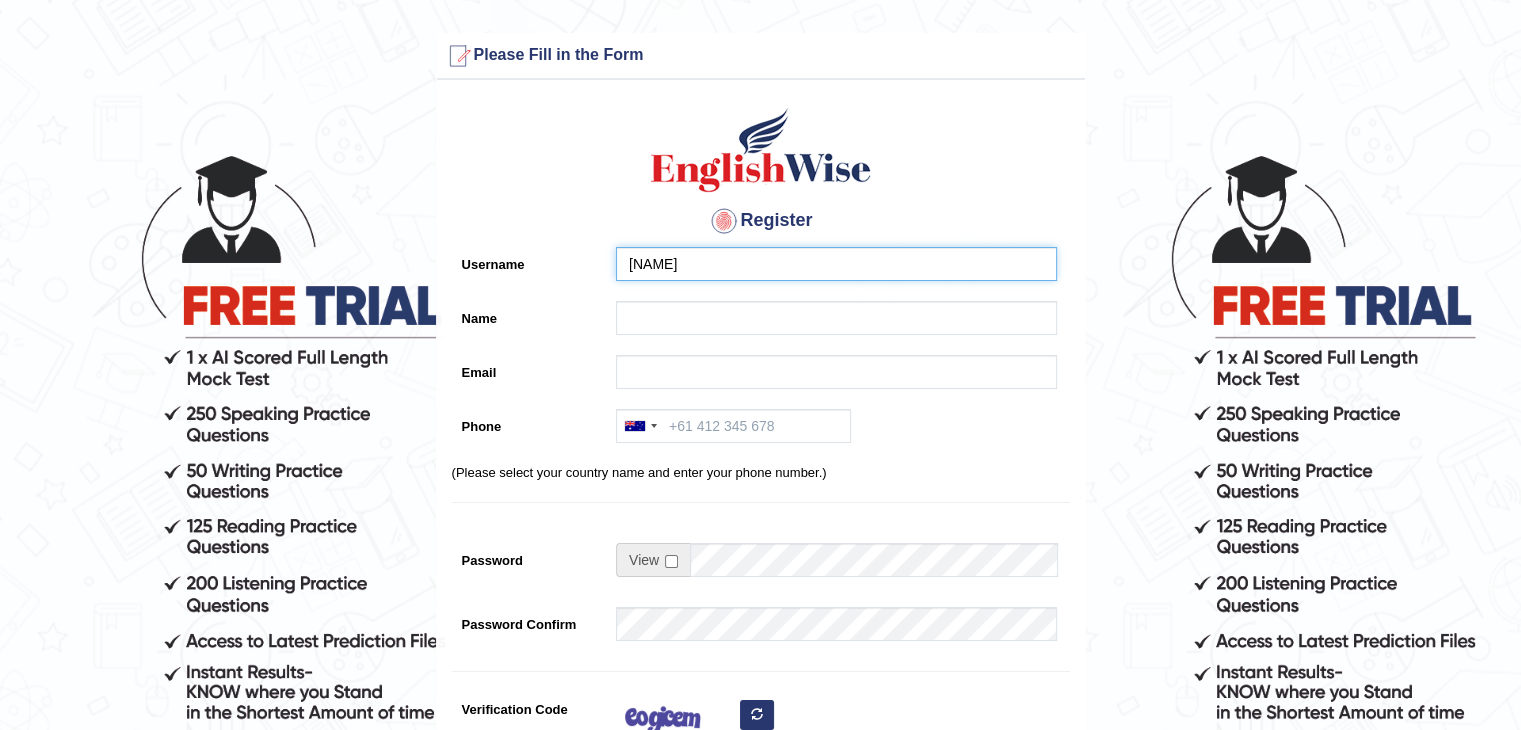 click on "sarah naqvi" at bounding box center [836, 264] 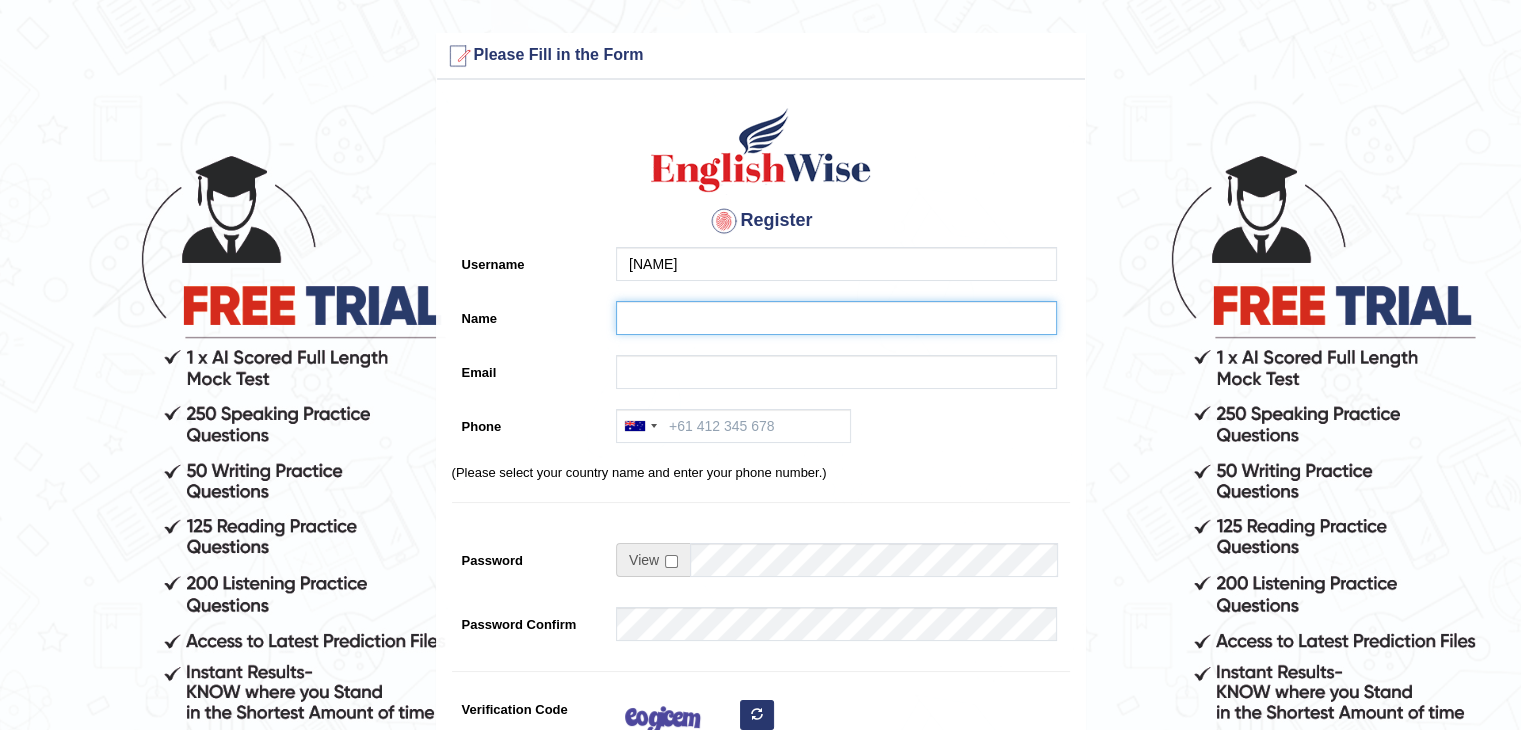 click on "Name" at bounding box center [836, 318] 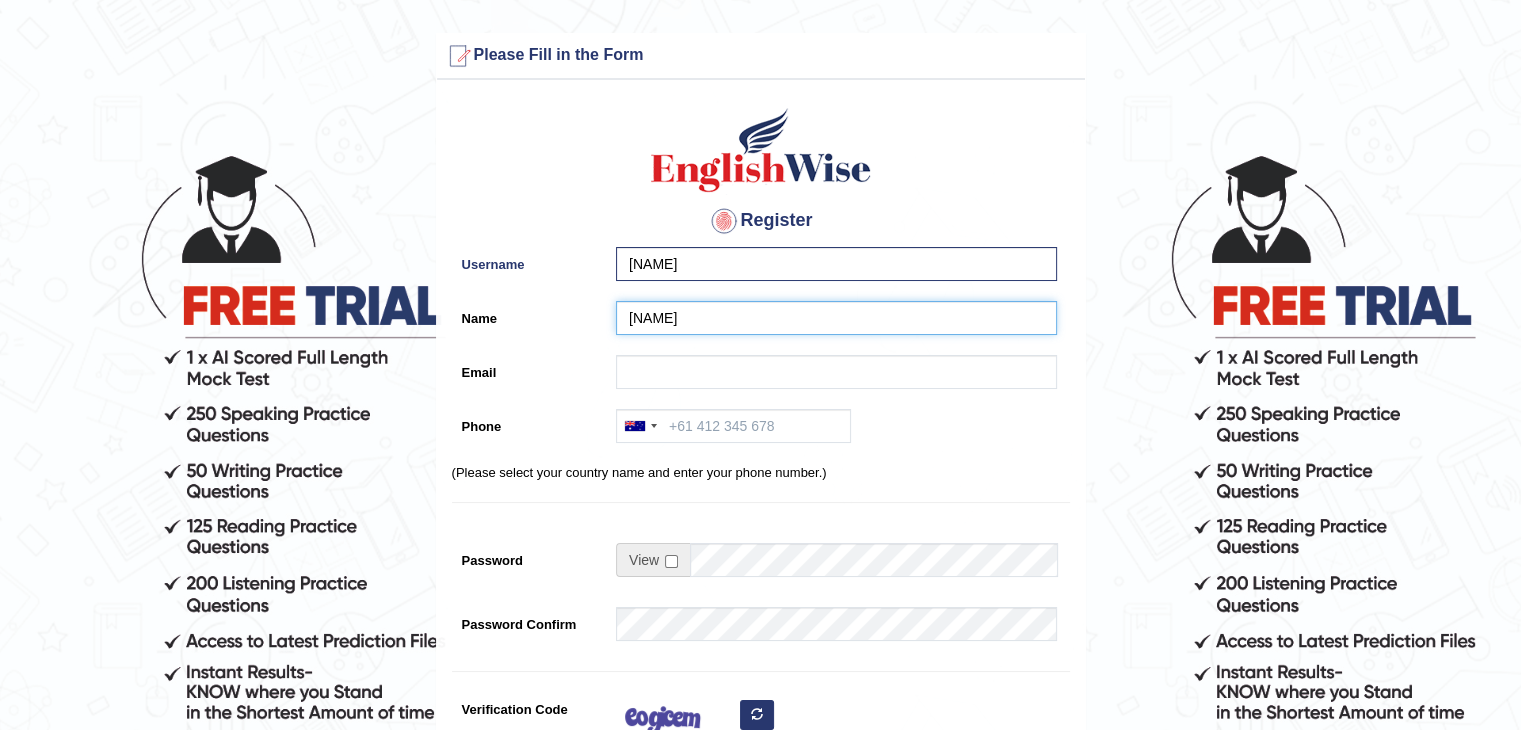 type on "[FIRST]" 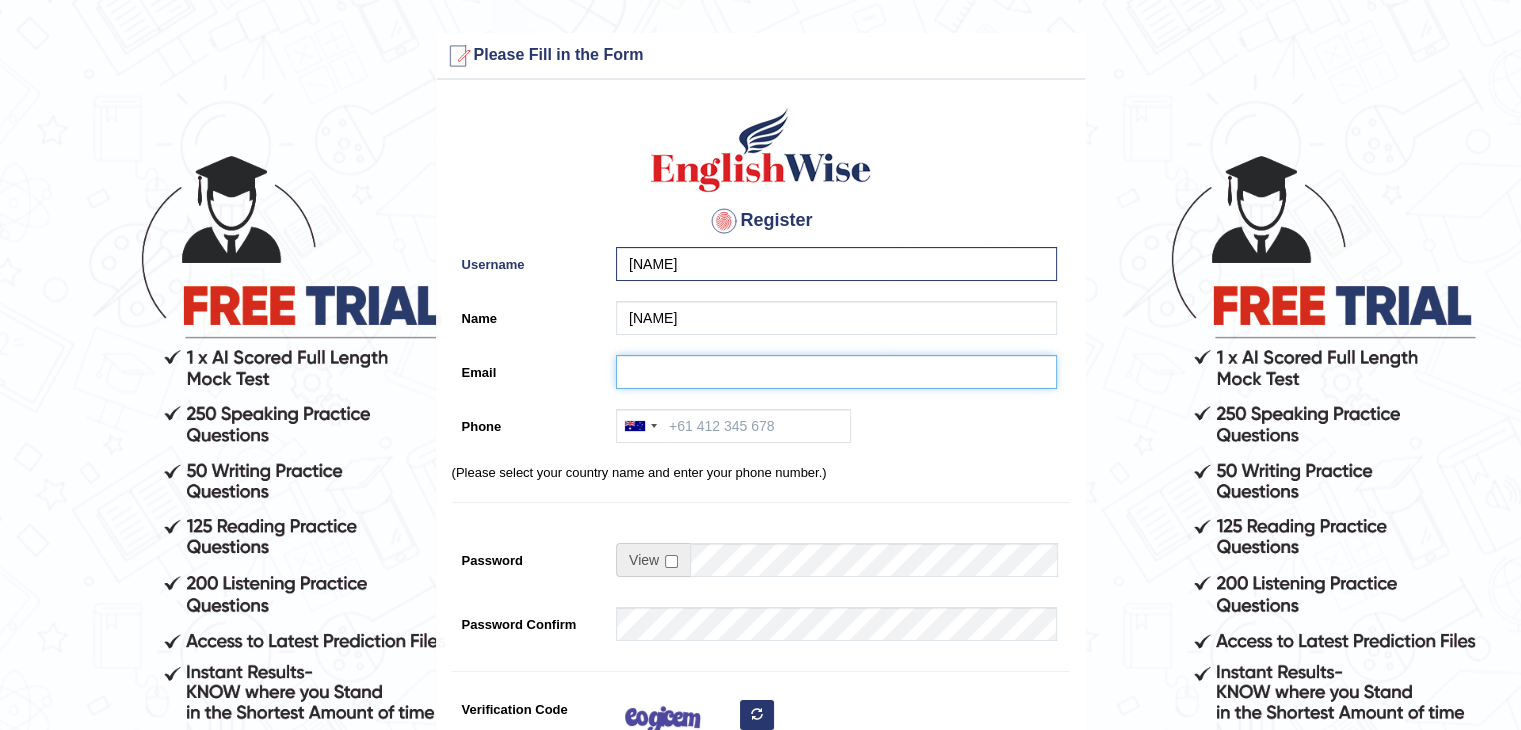 click on "Email" at bounding box center [836, 372] 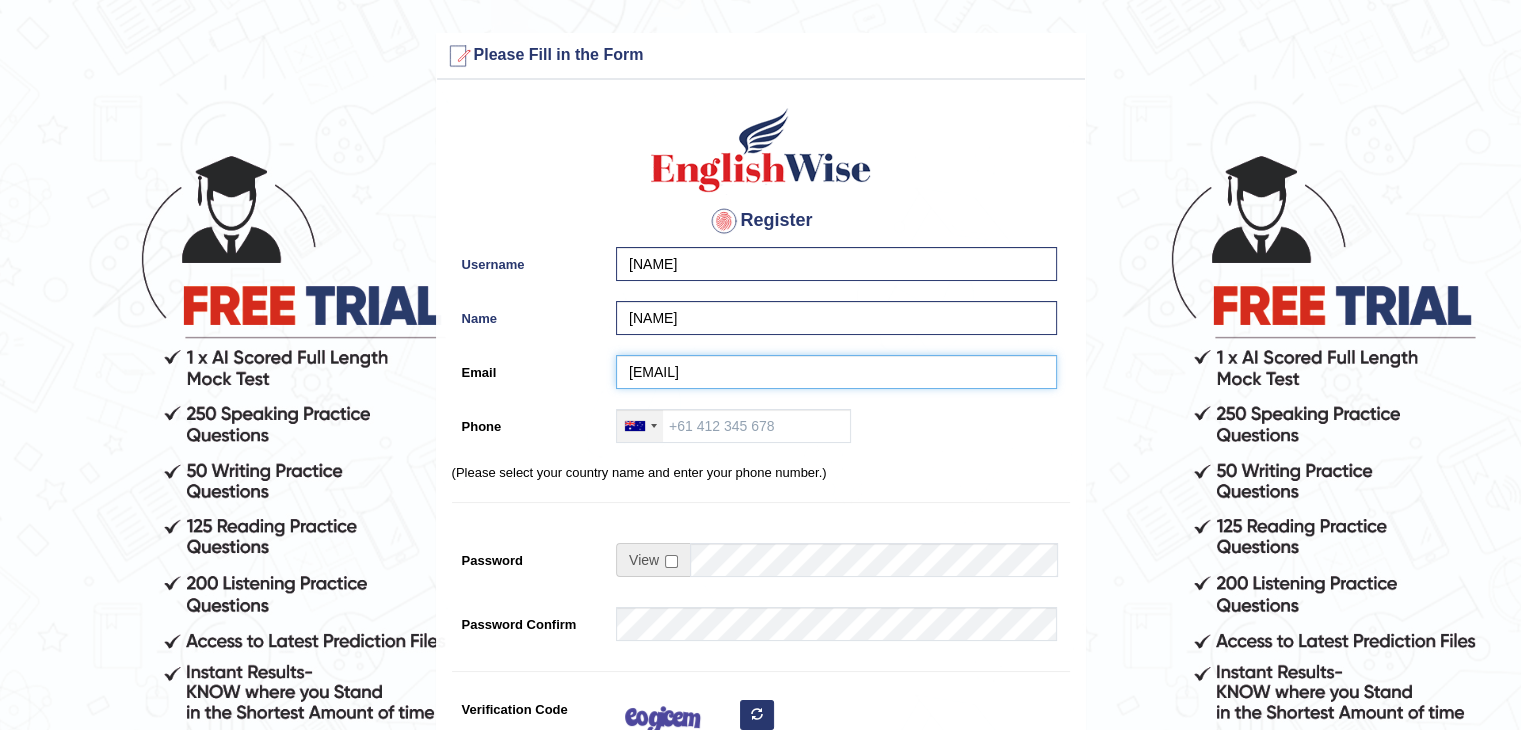 type on "sarahnaqvi.ali@gmail.com" 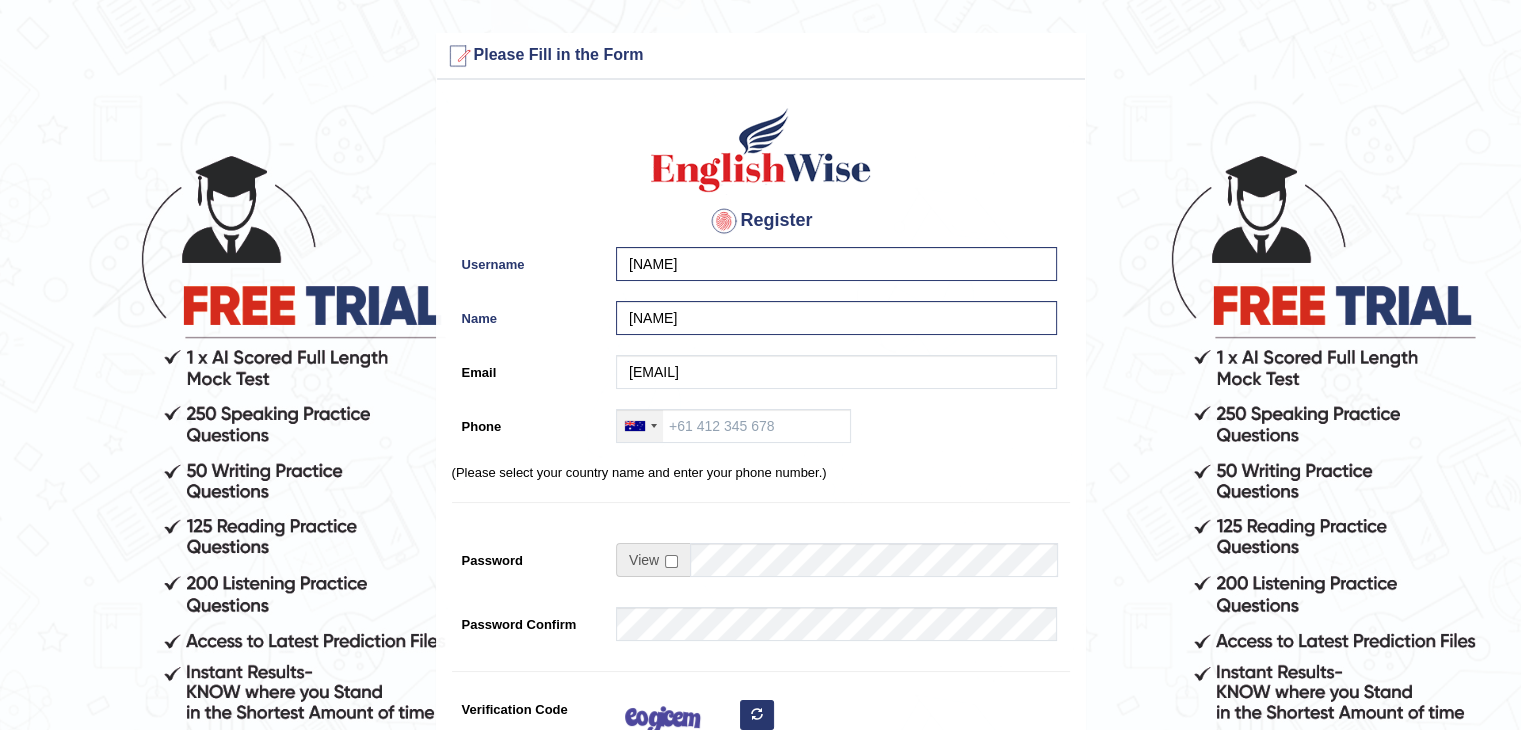 click at bounding box center [635, 426] 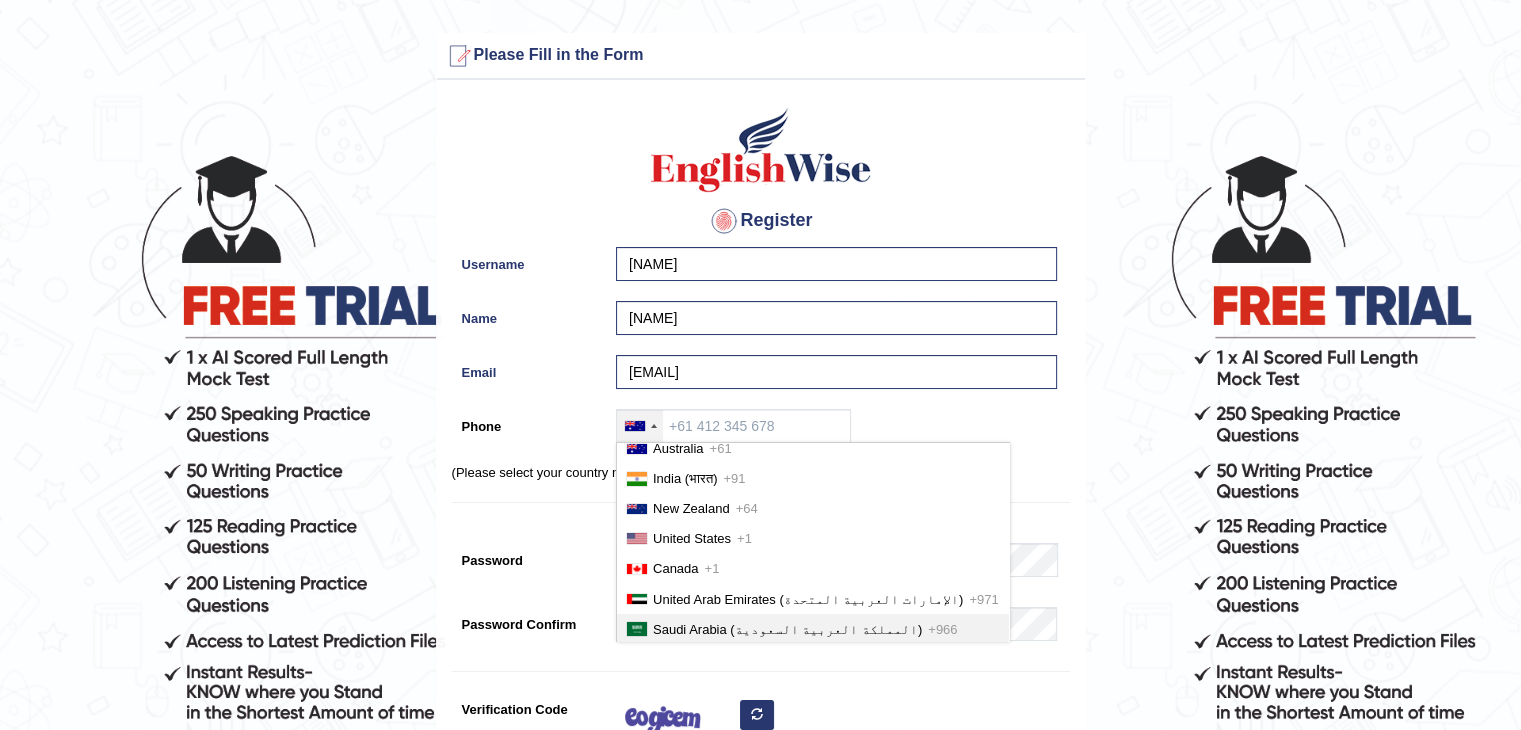 type 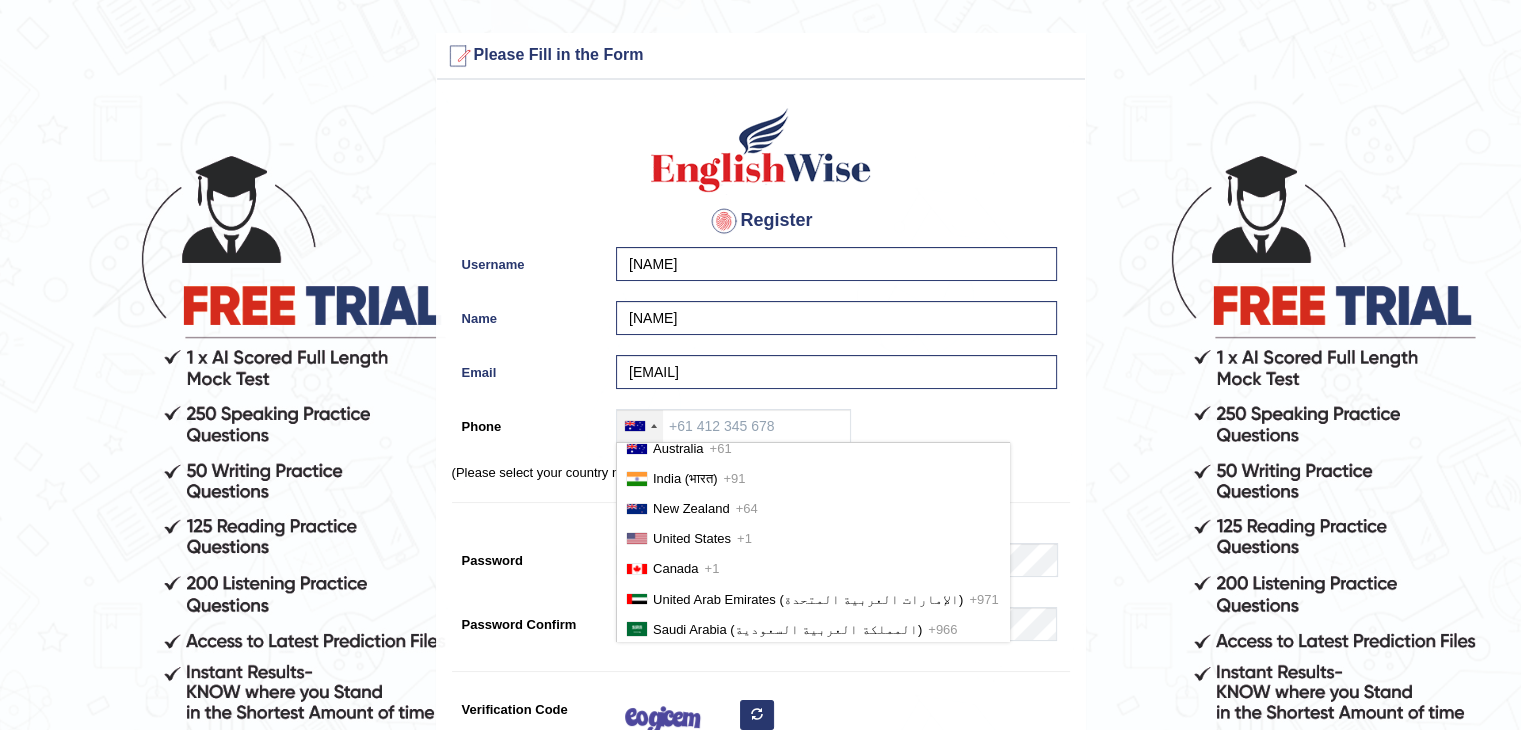 type 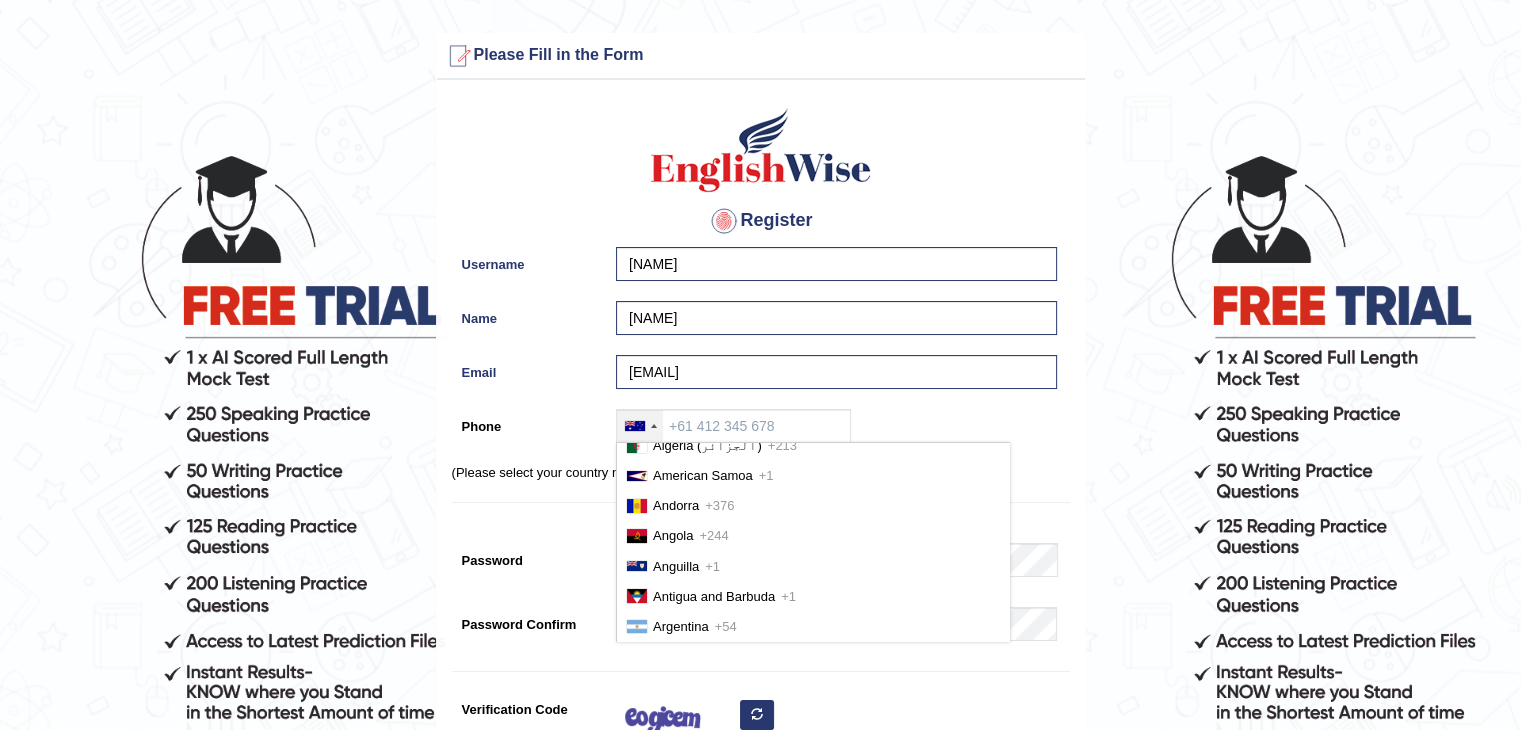 type 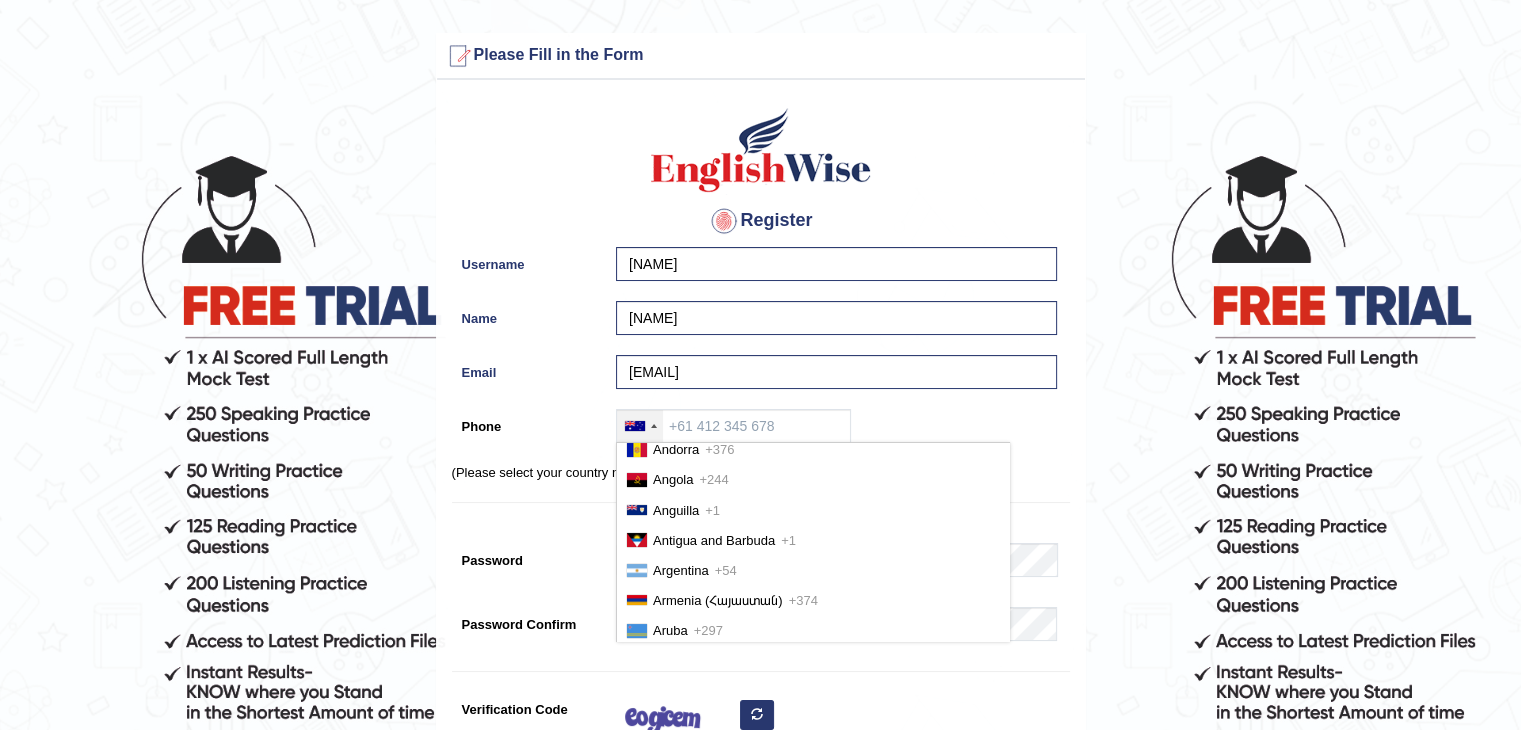 type 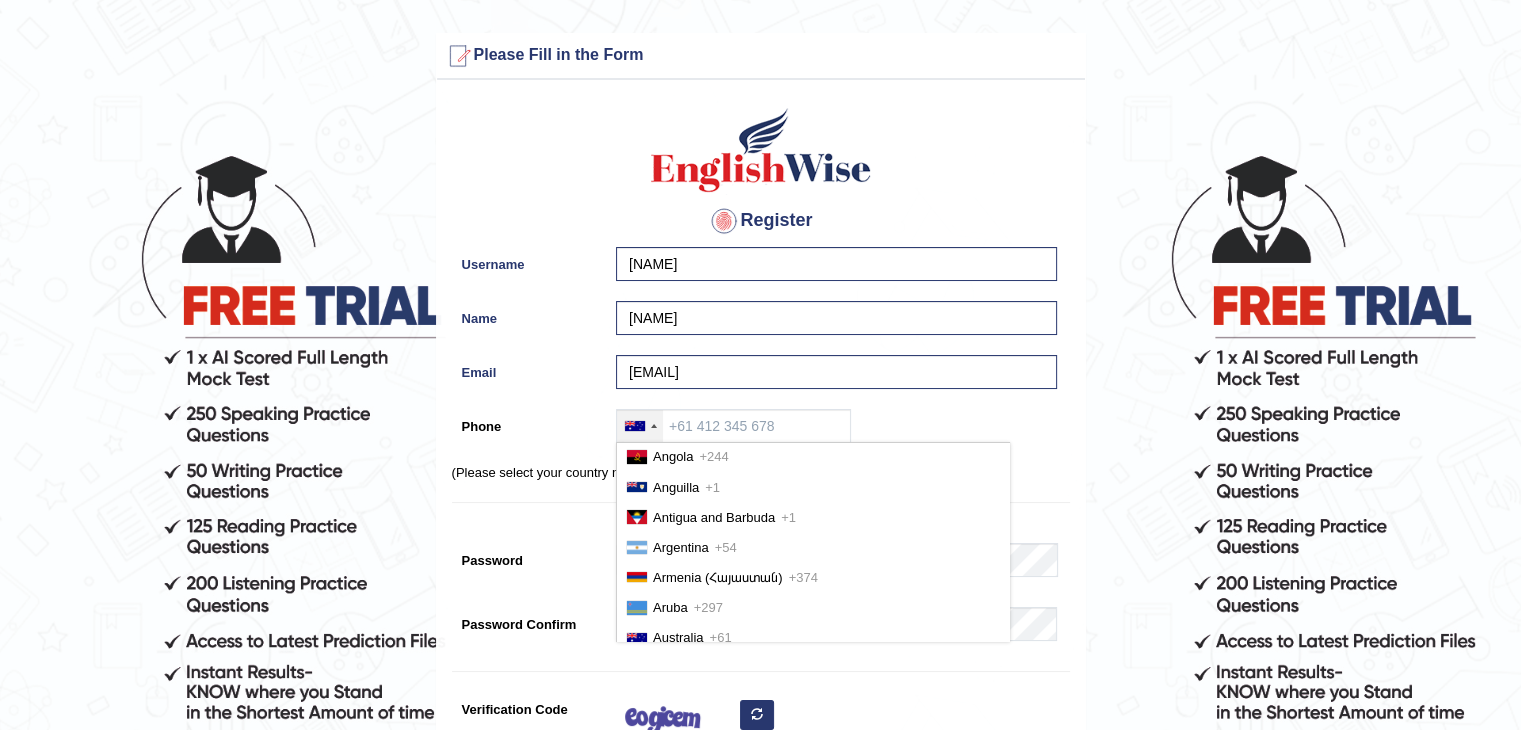type 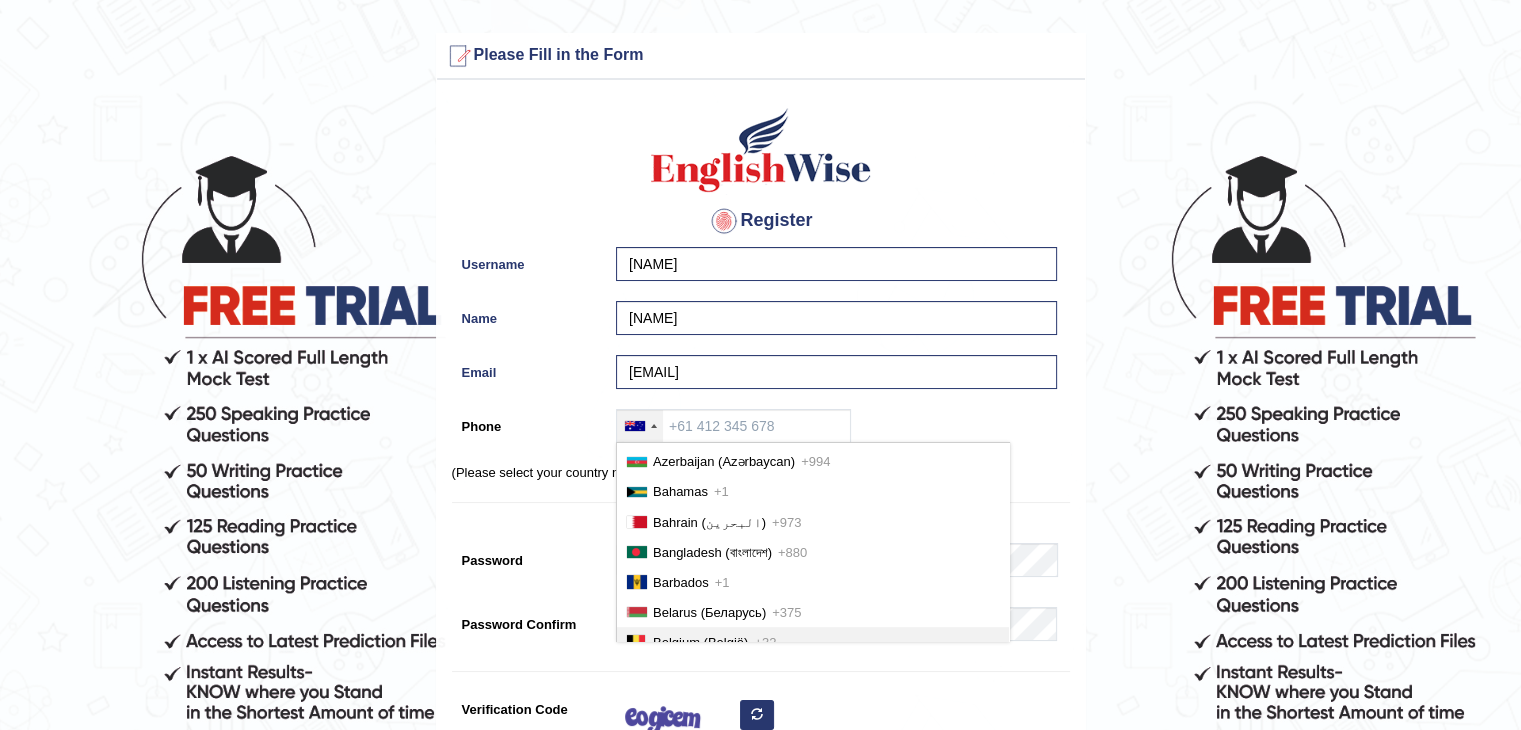 type 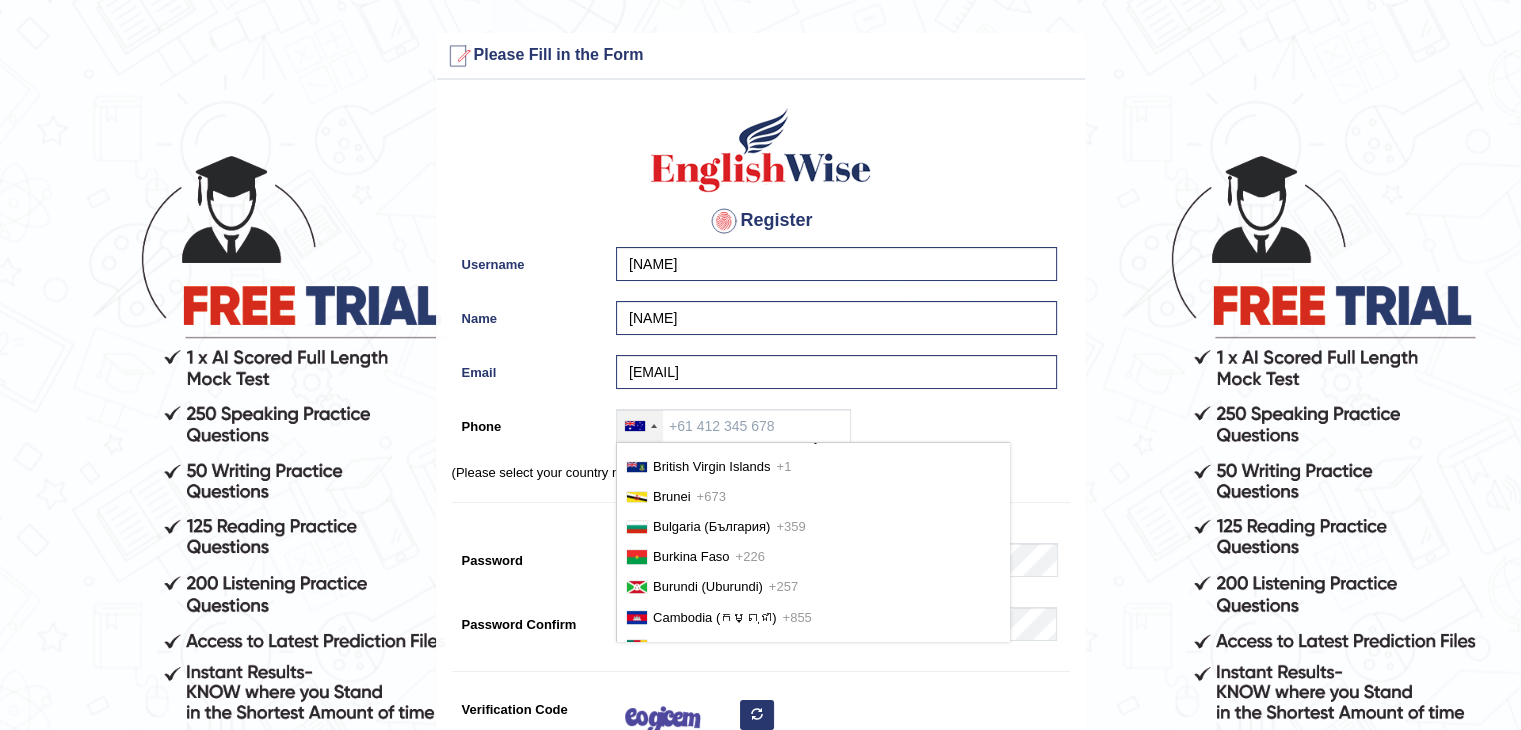 type 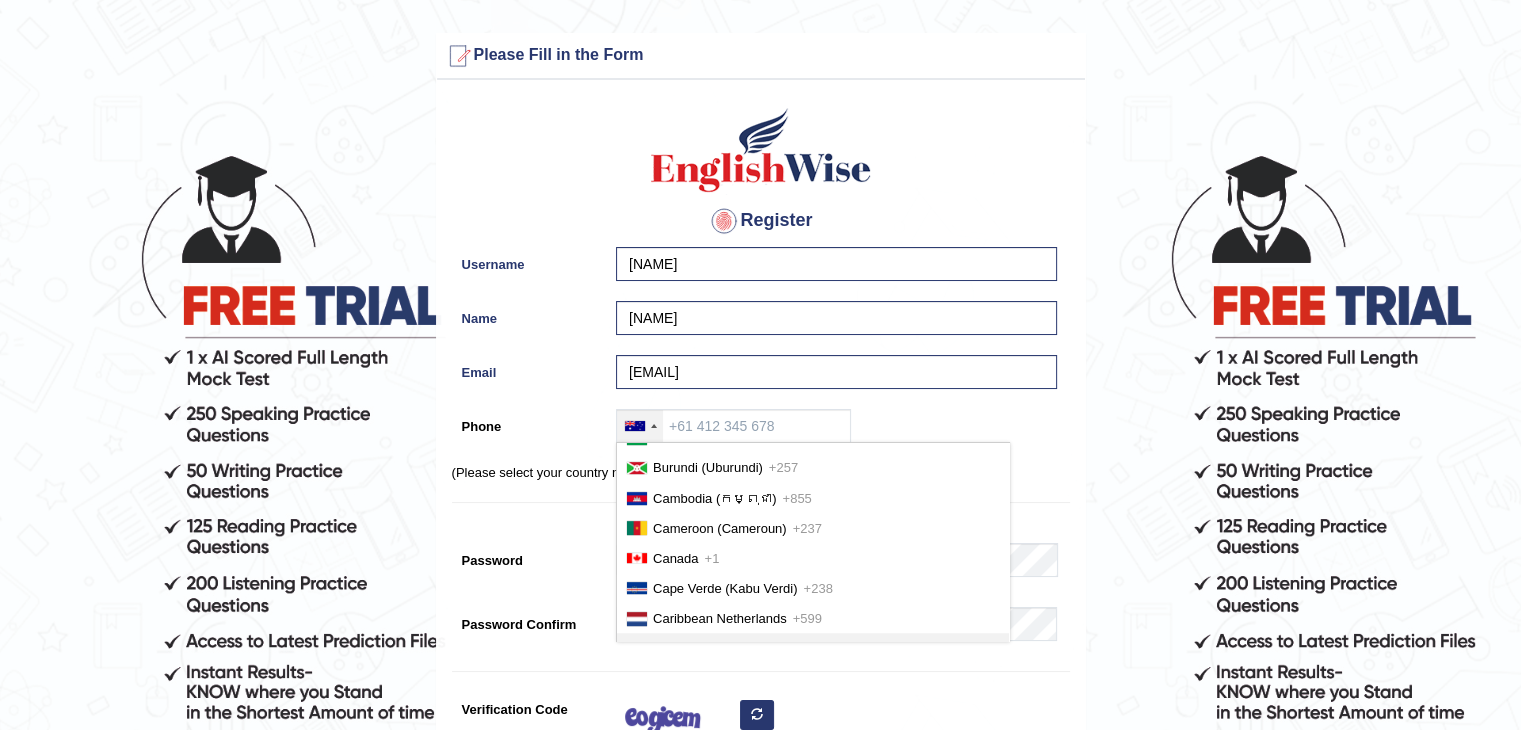 type 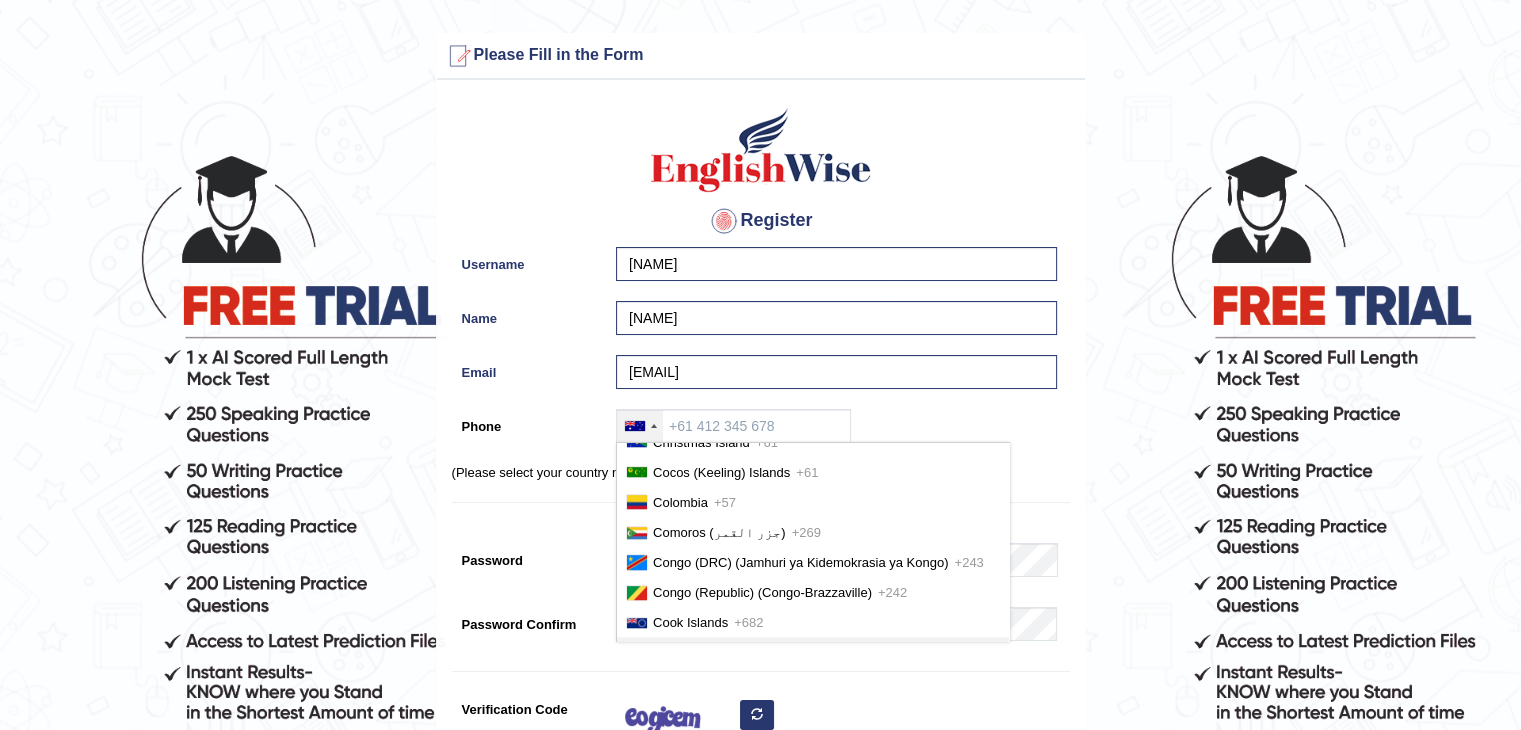 type 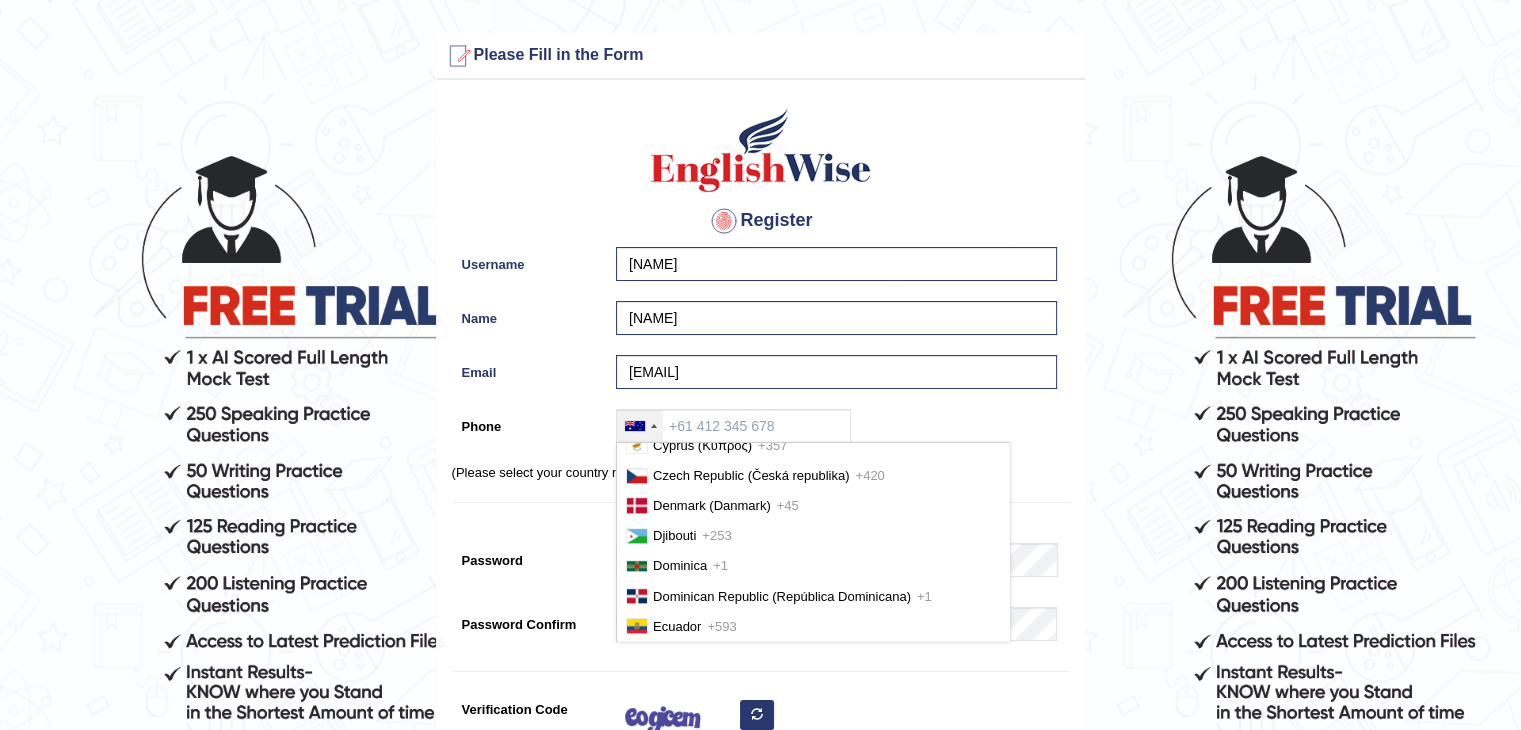 type 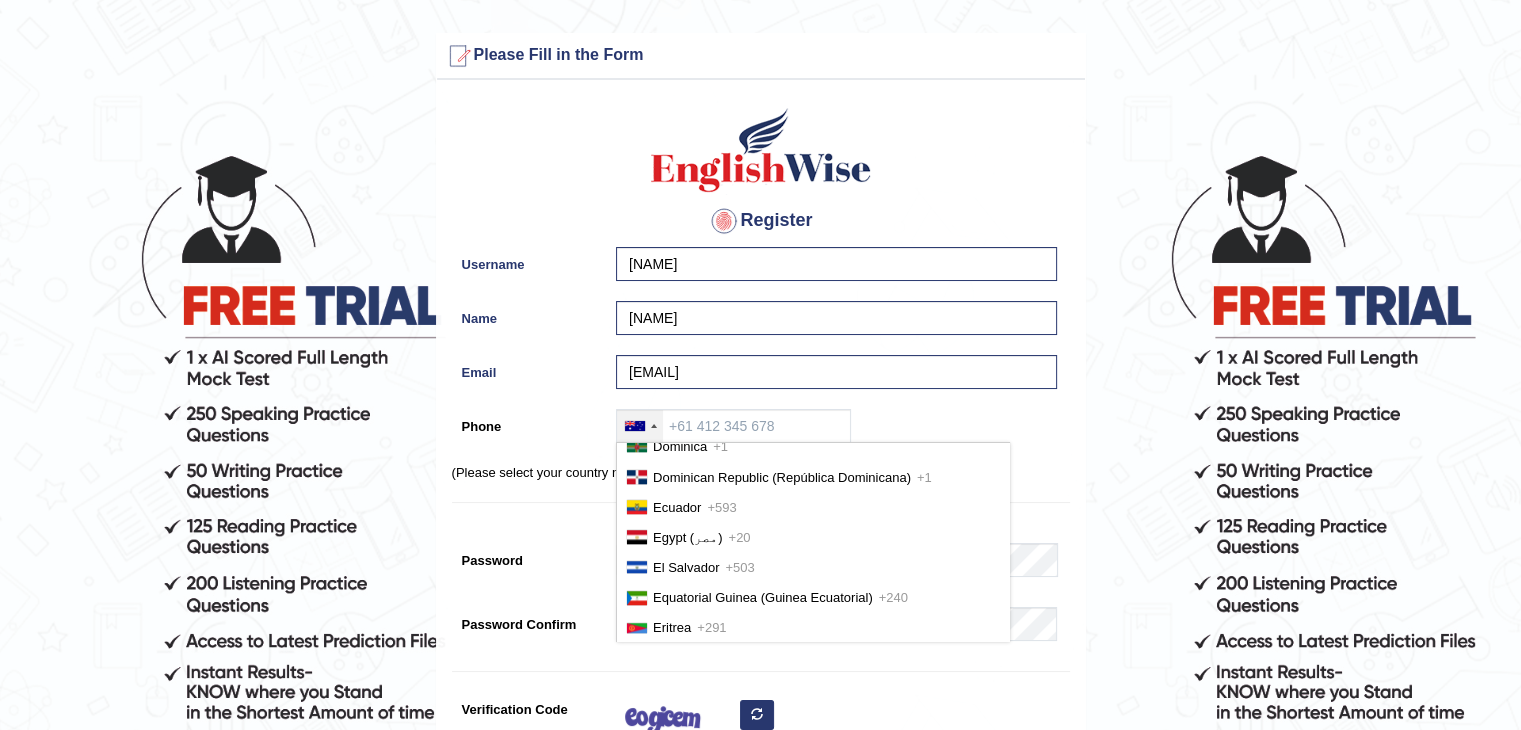 type 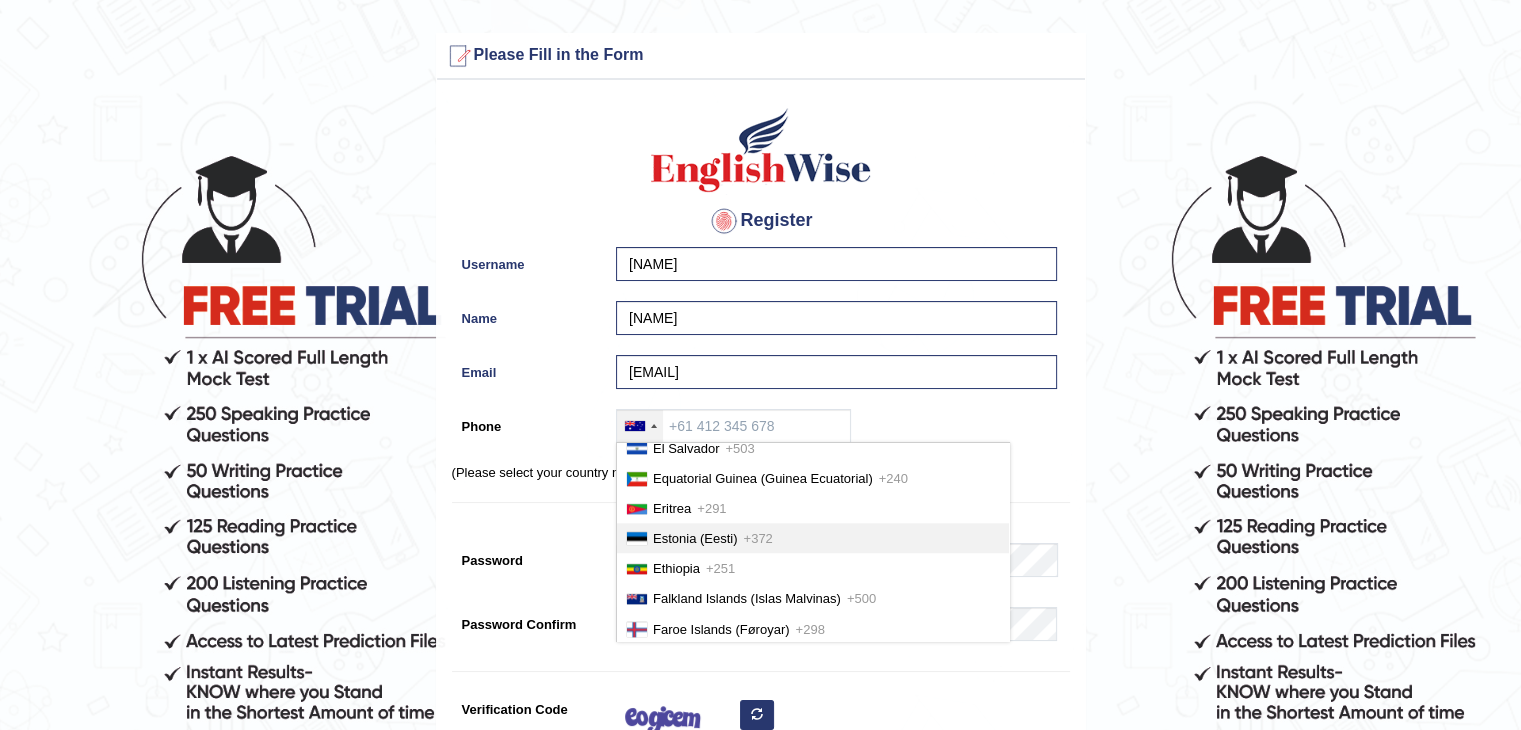 type 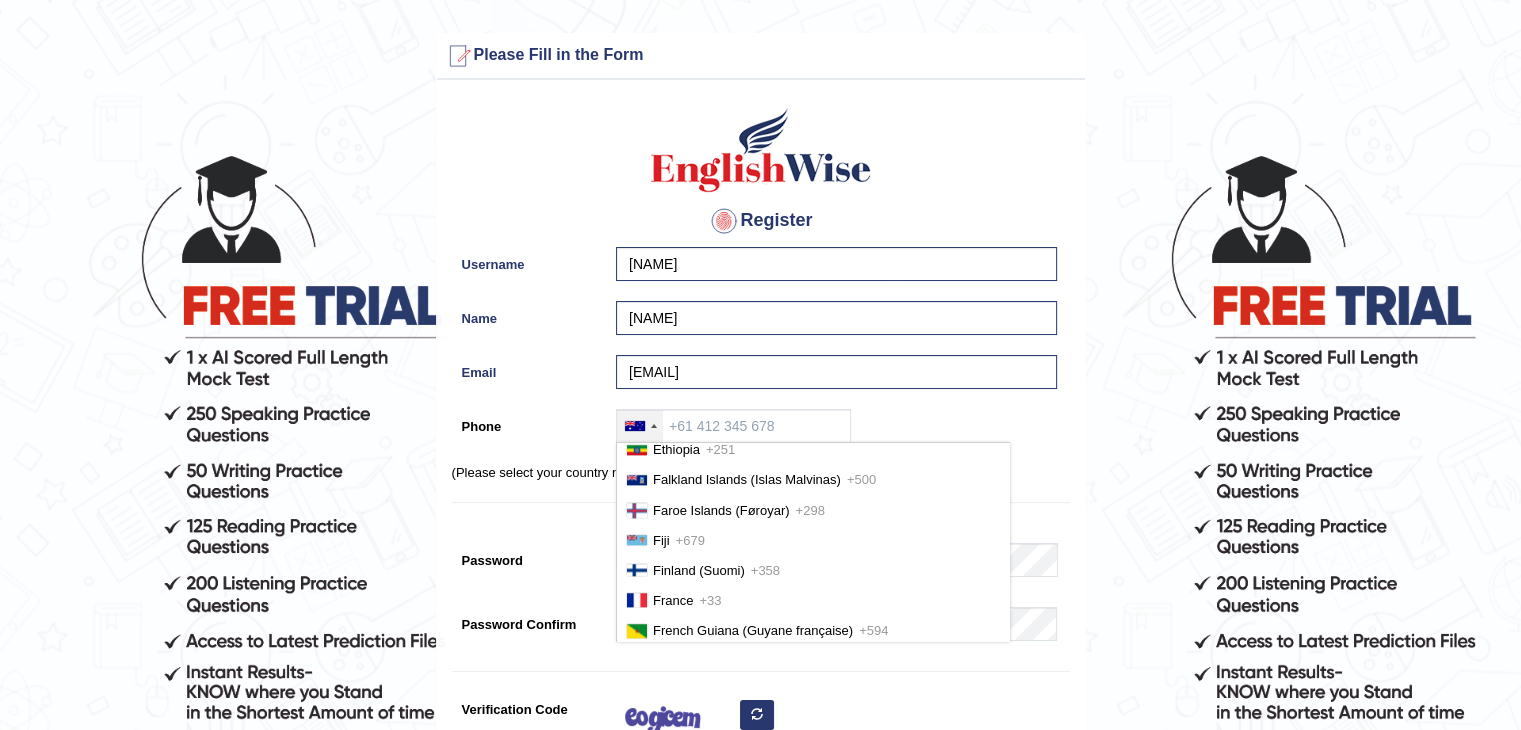 type 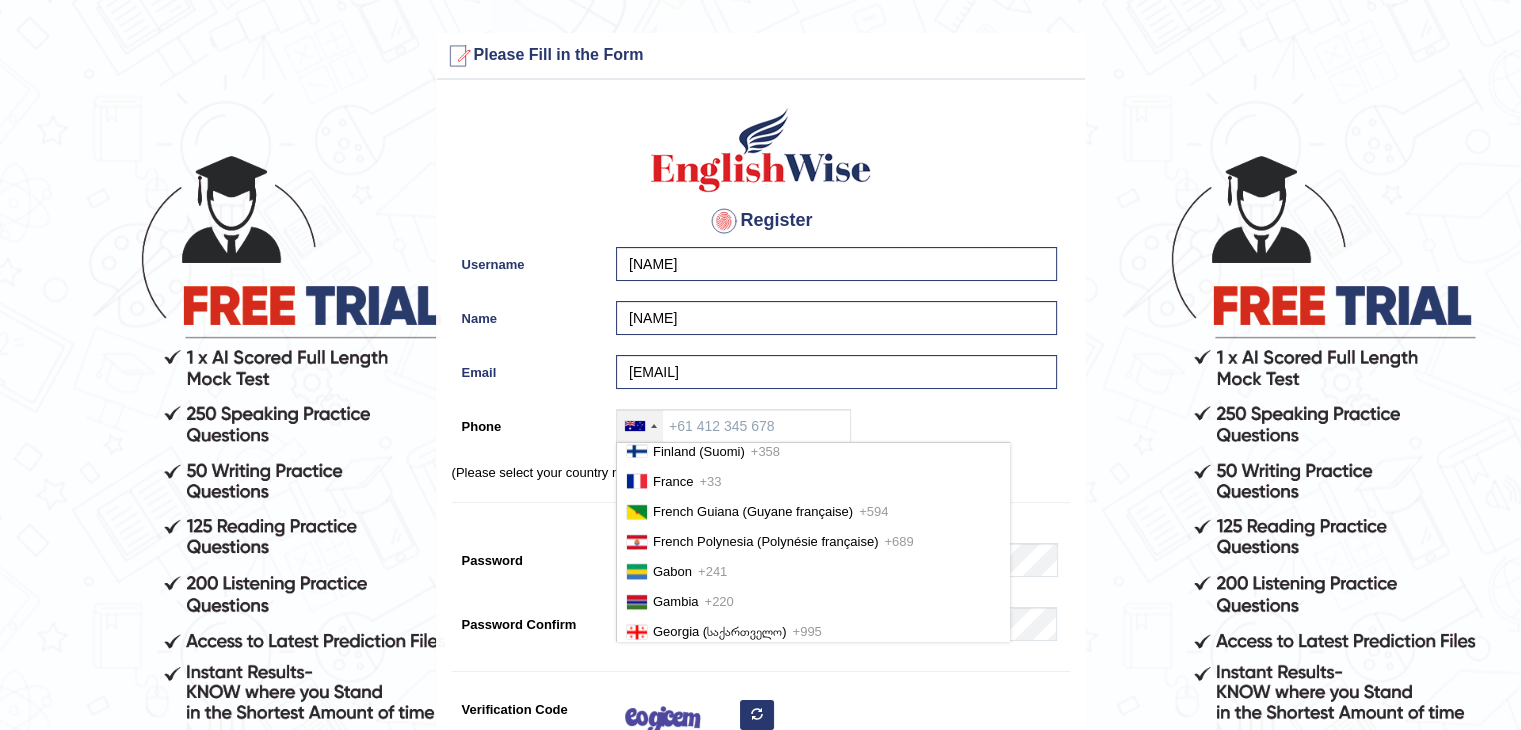 type 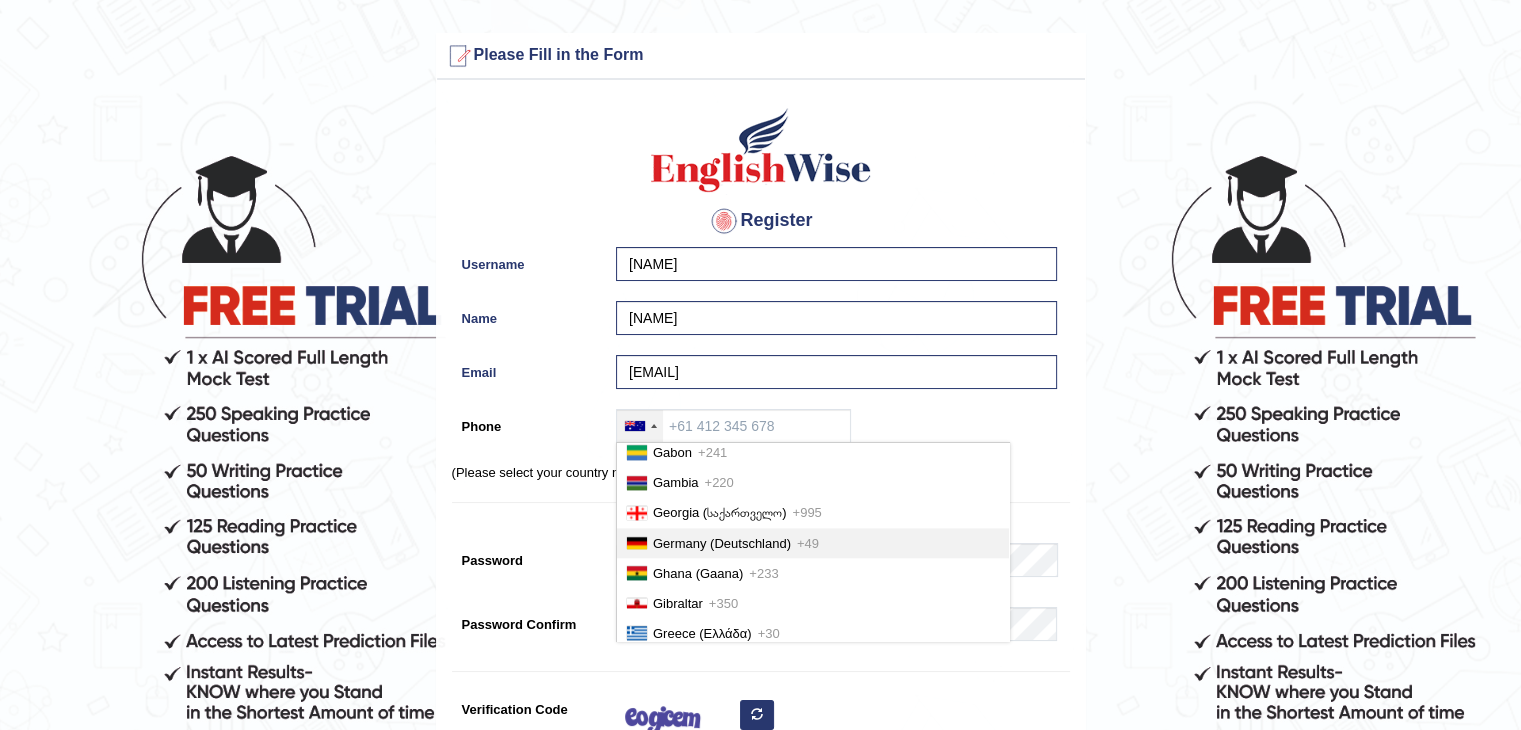 type 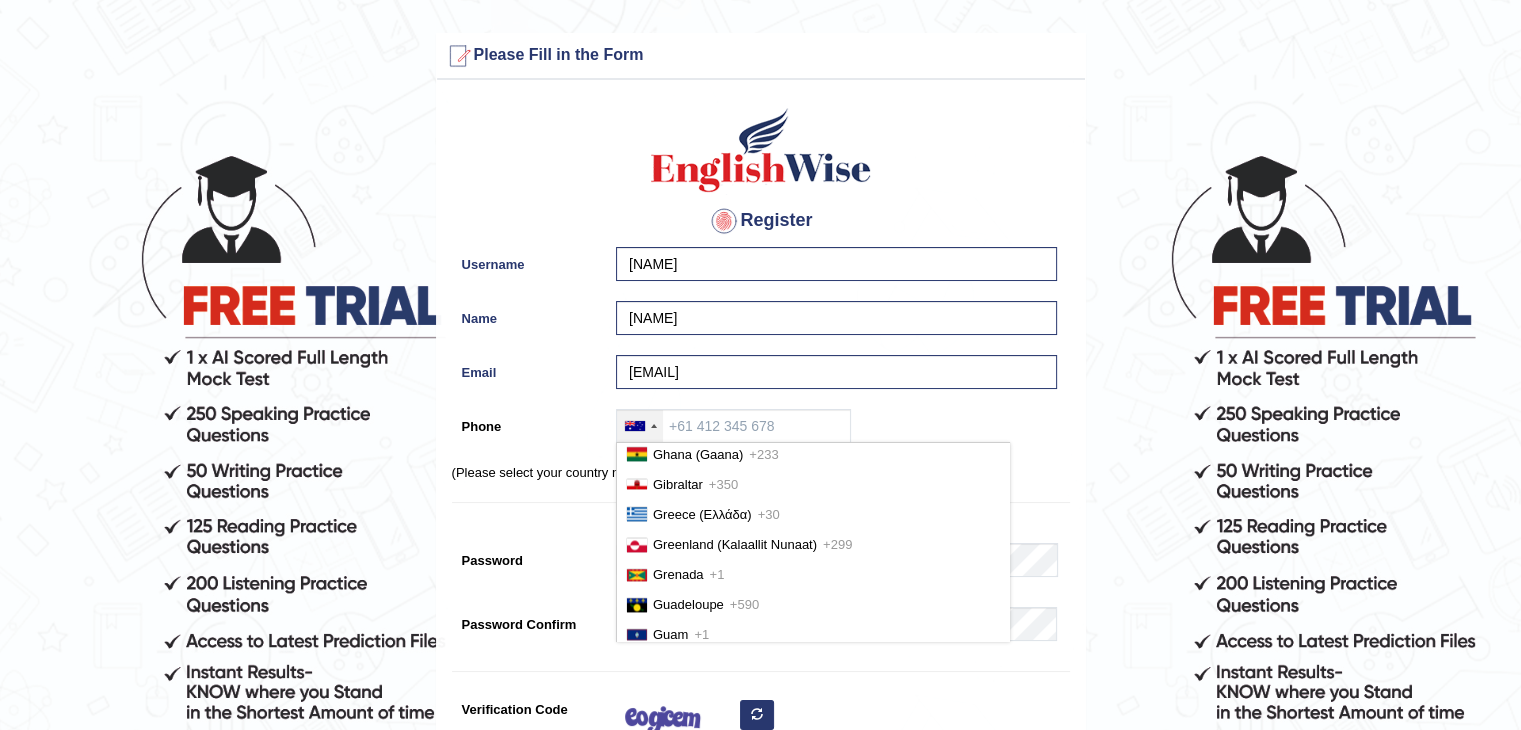 type 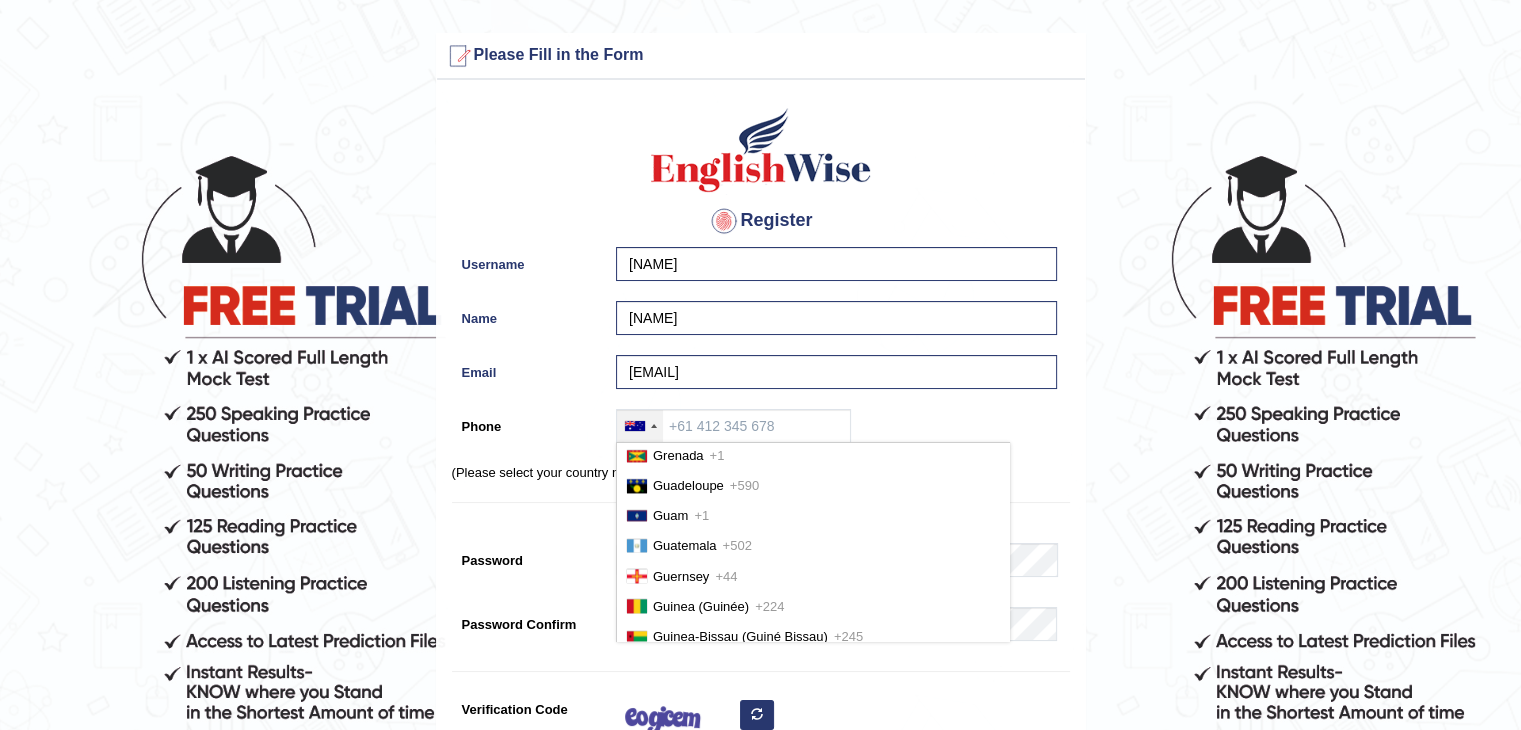 type 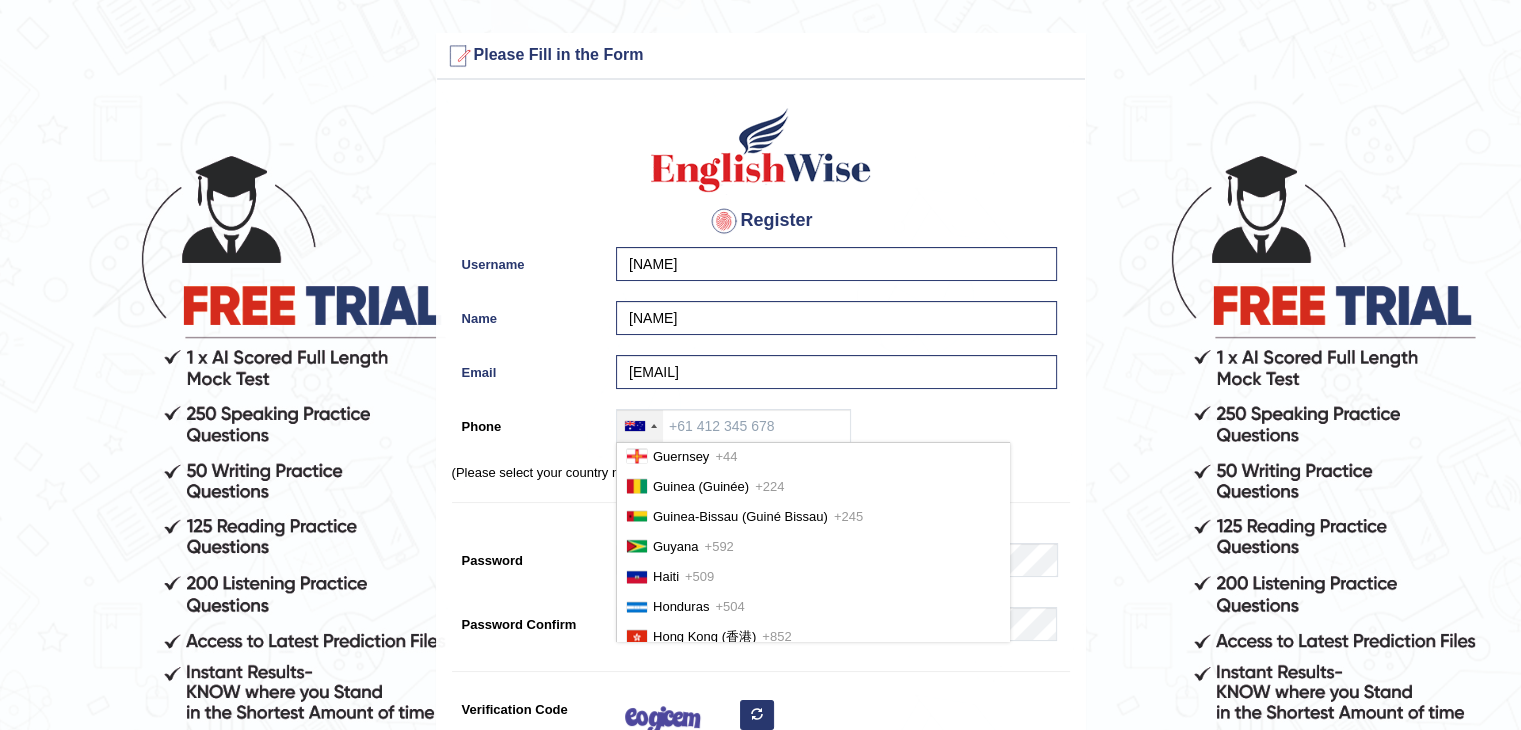 type 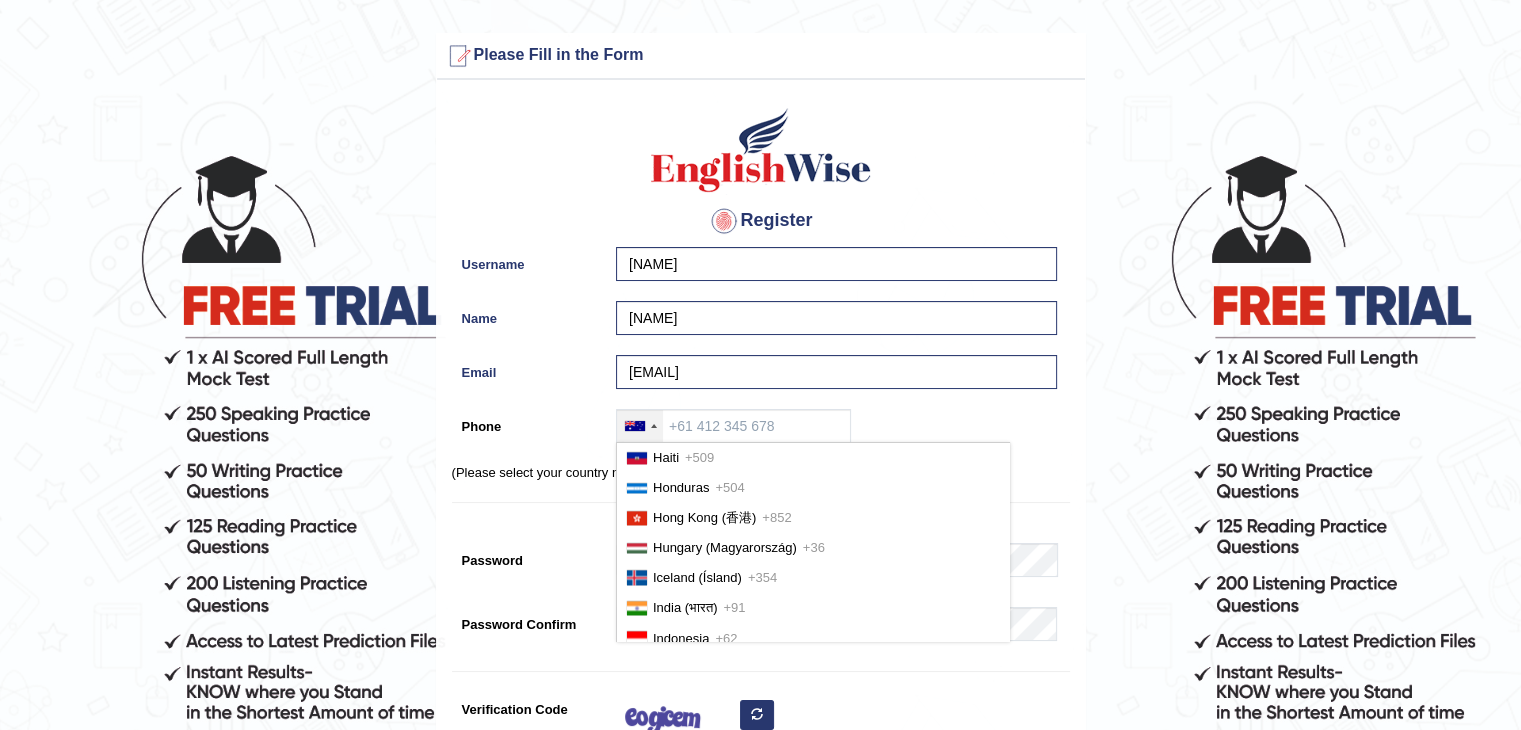 type 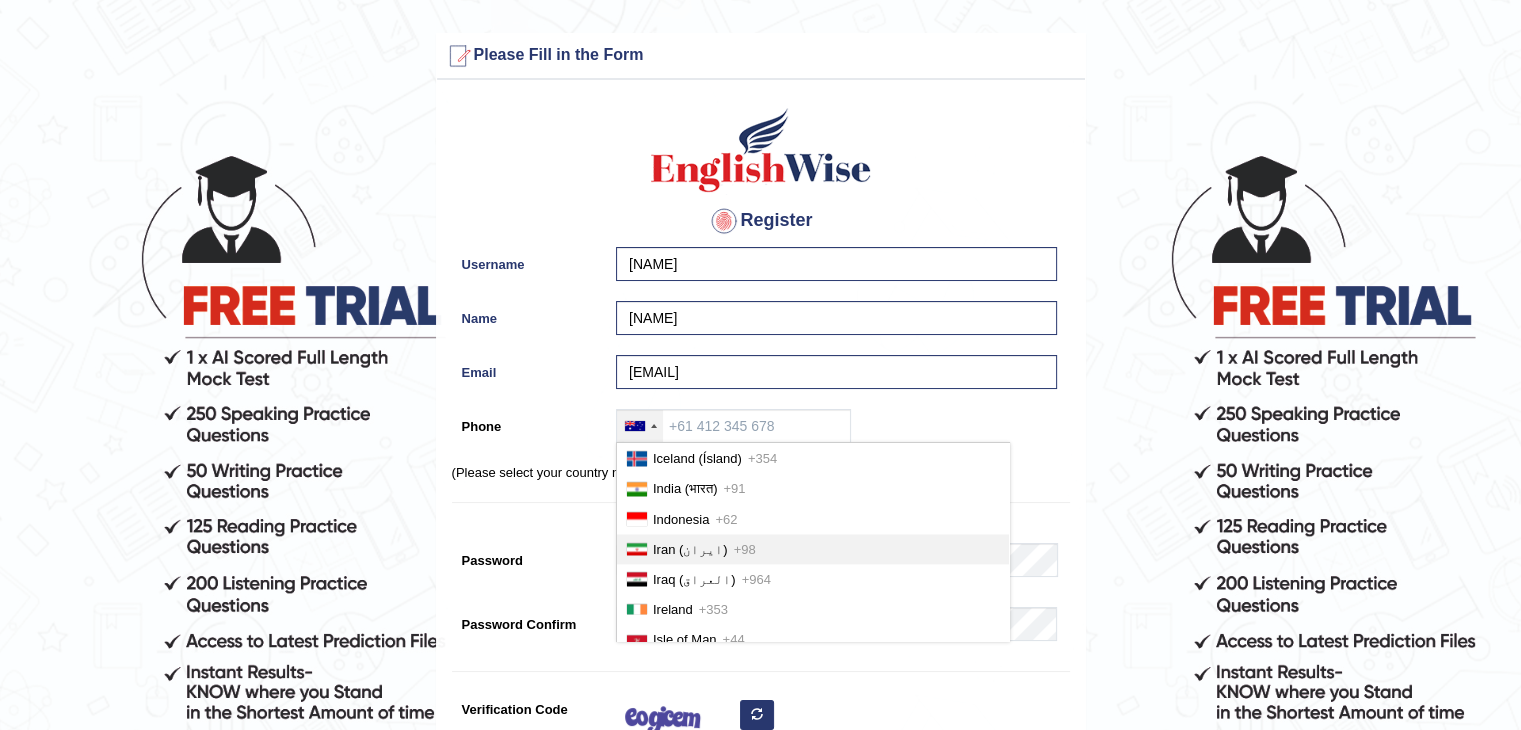 type 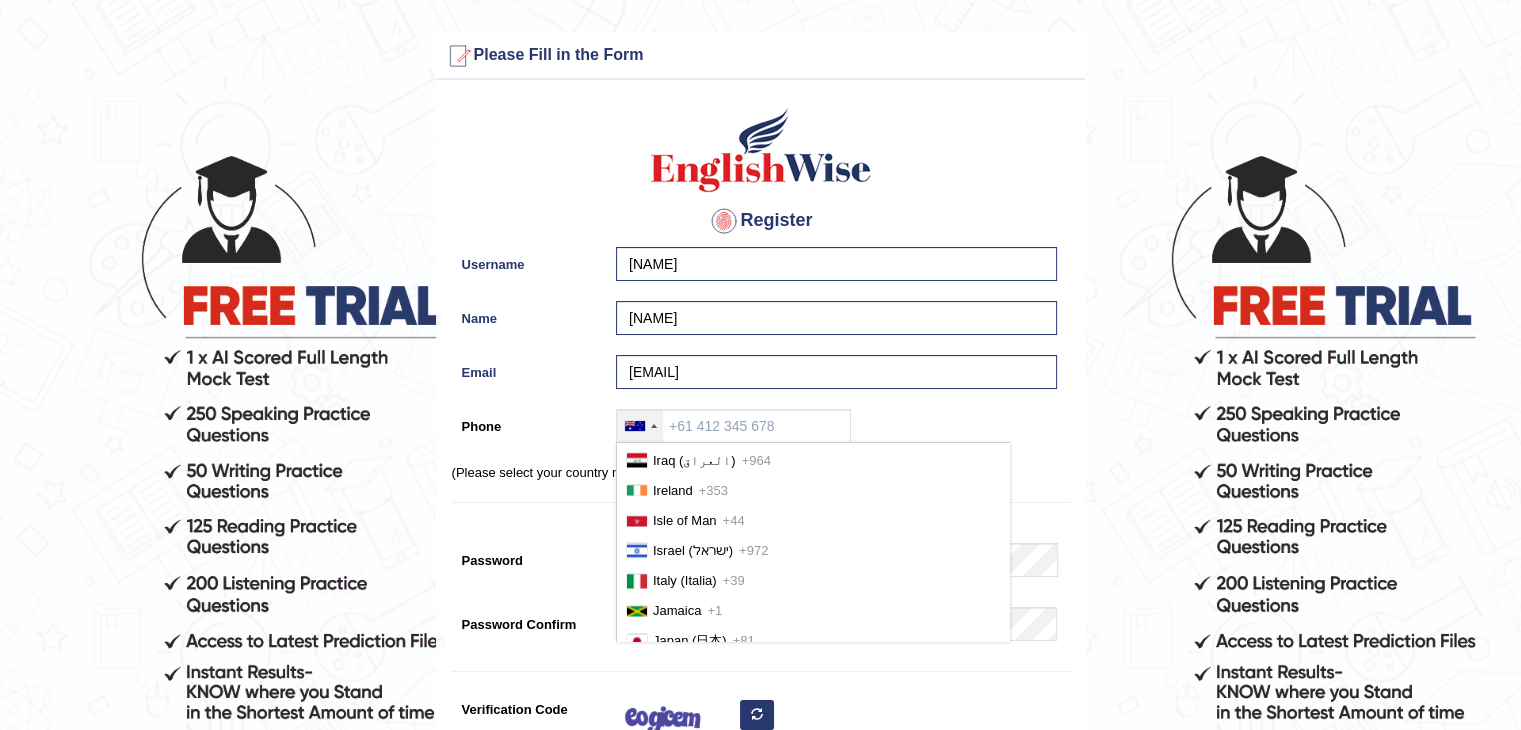 type 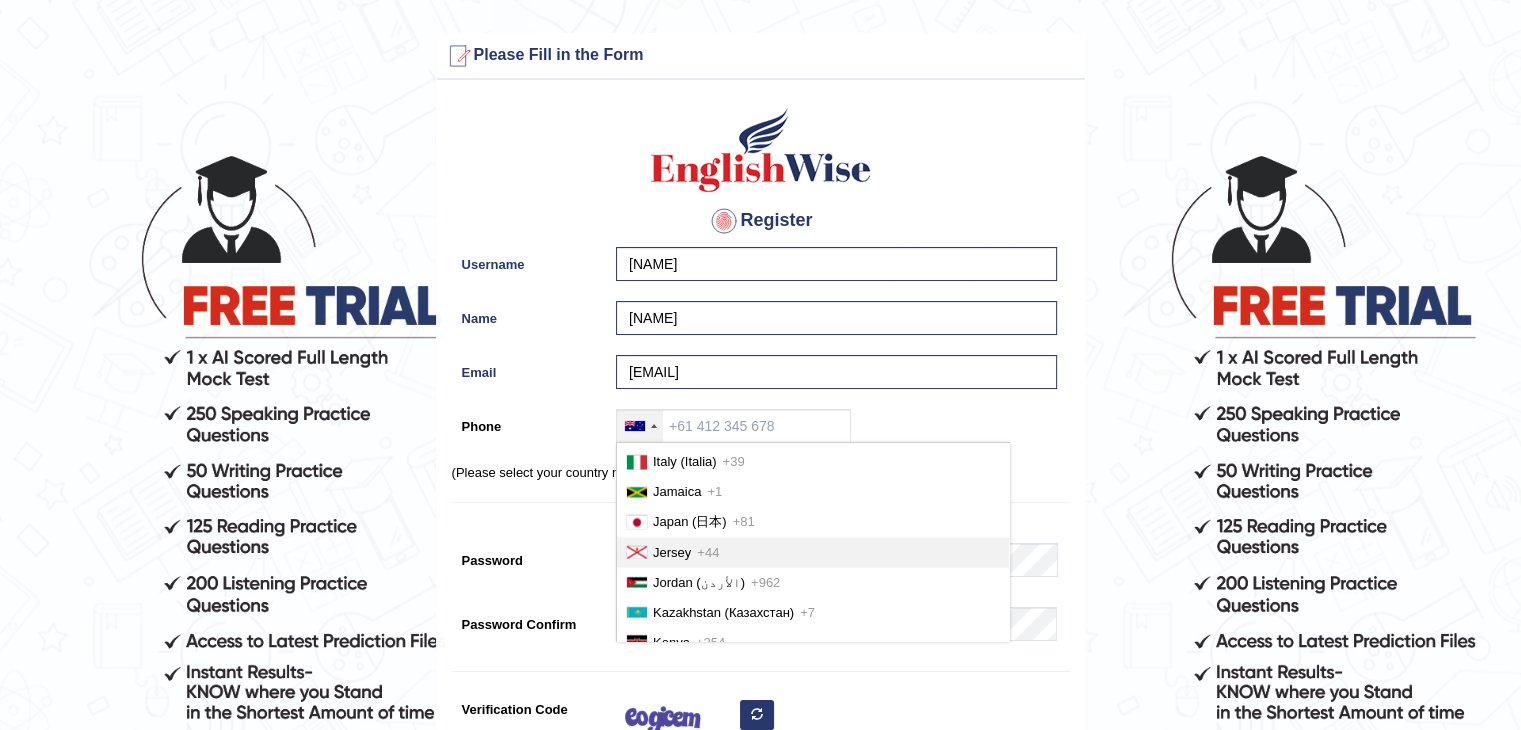 type 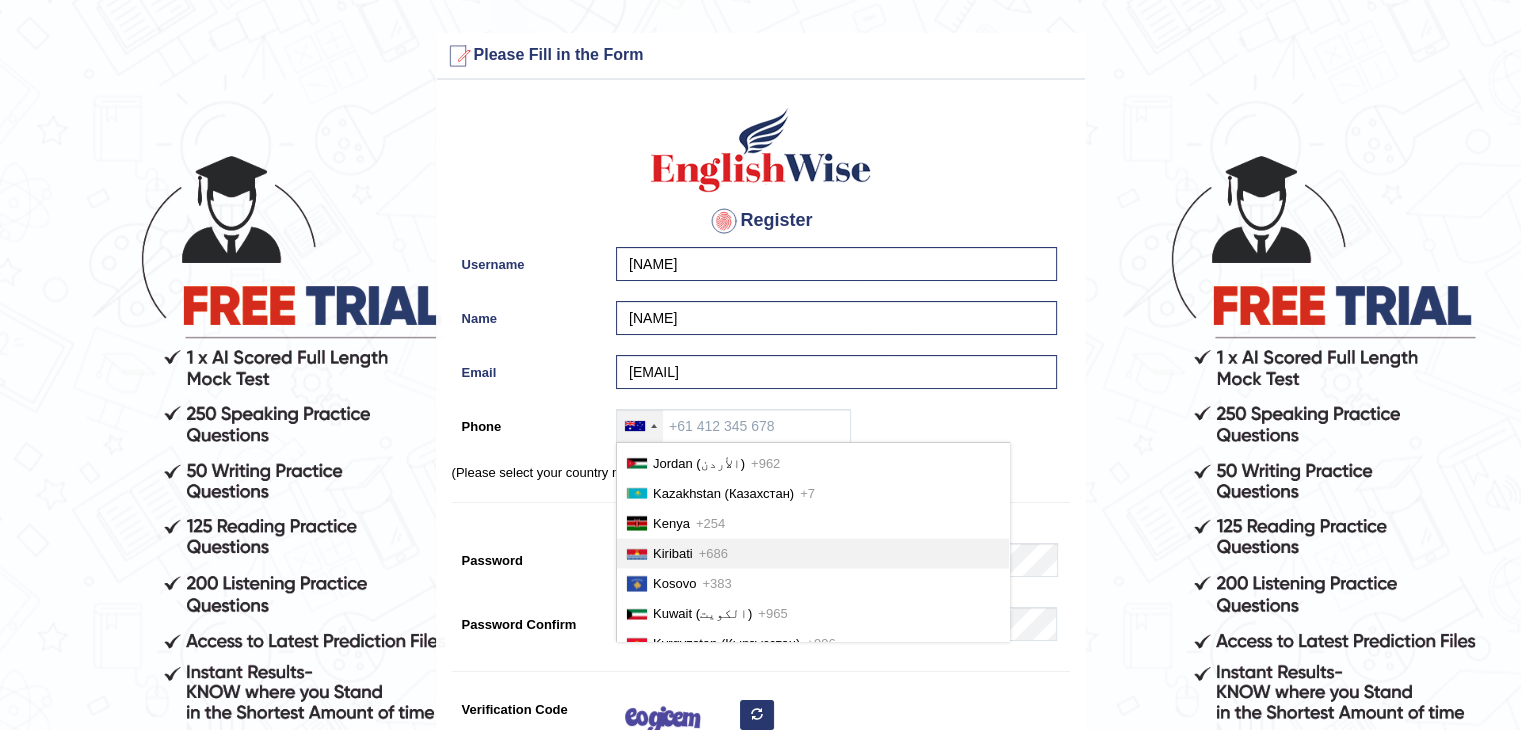 type 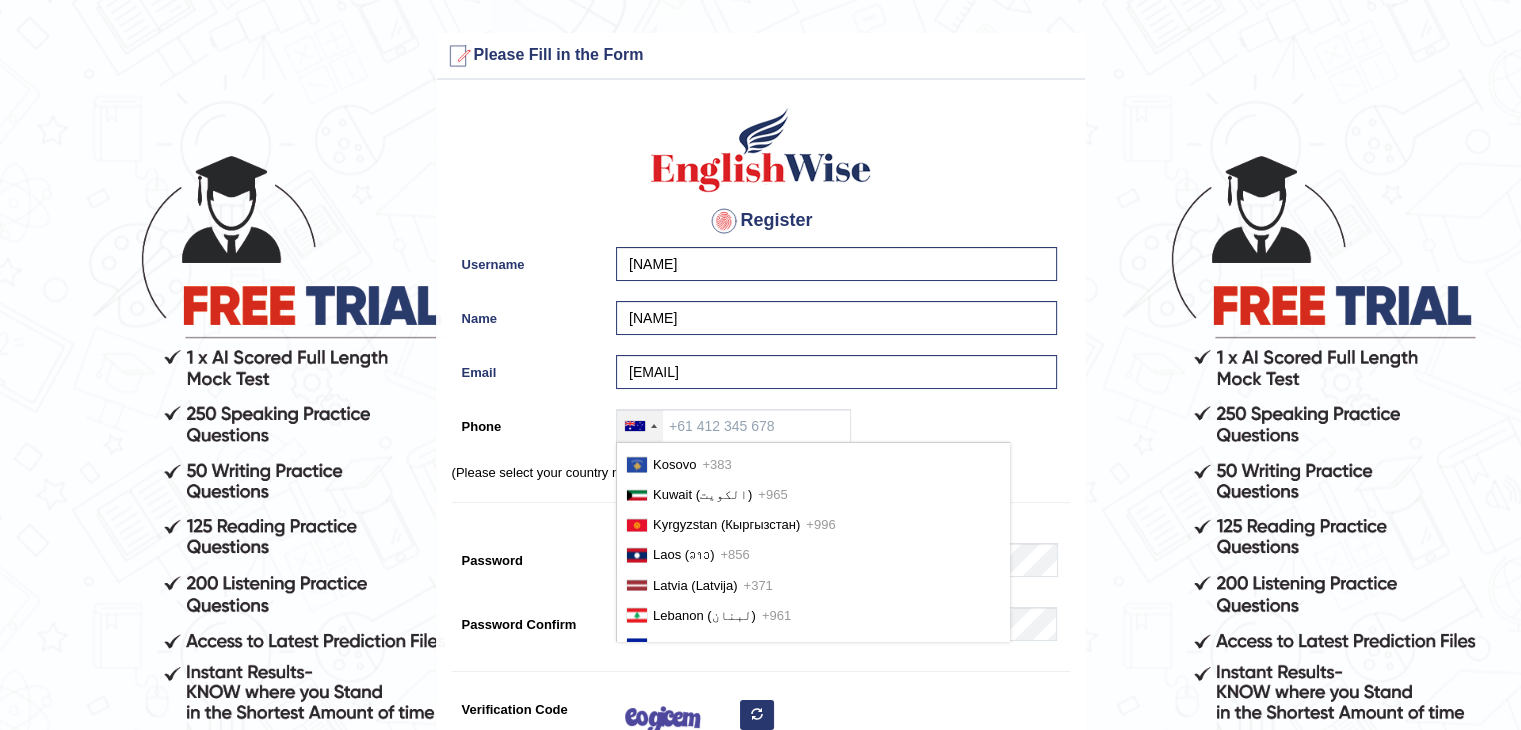 type 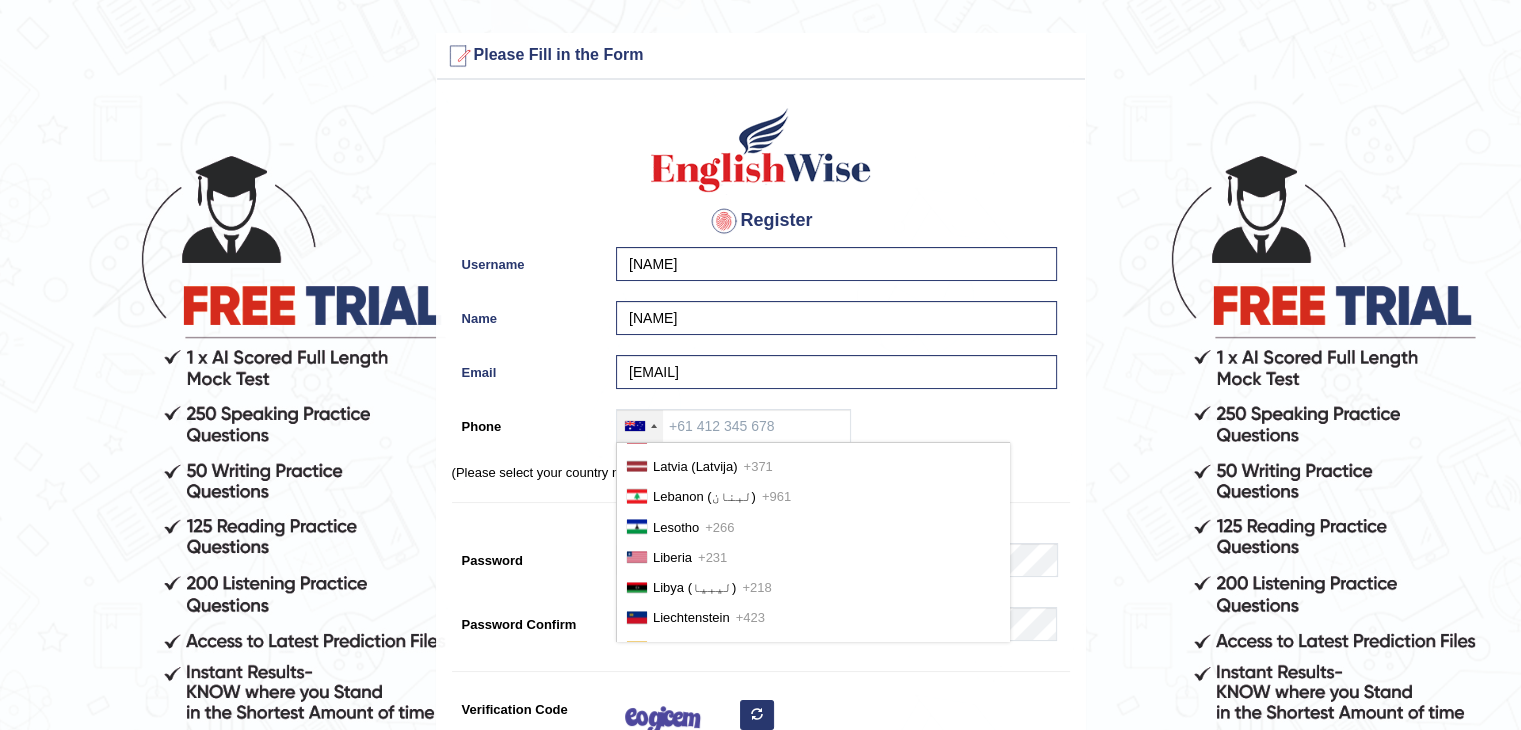 type 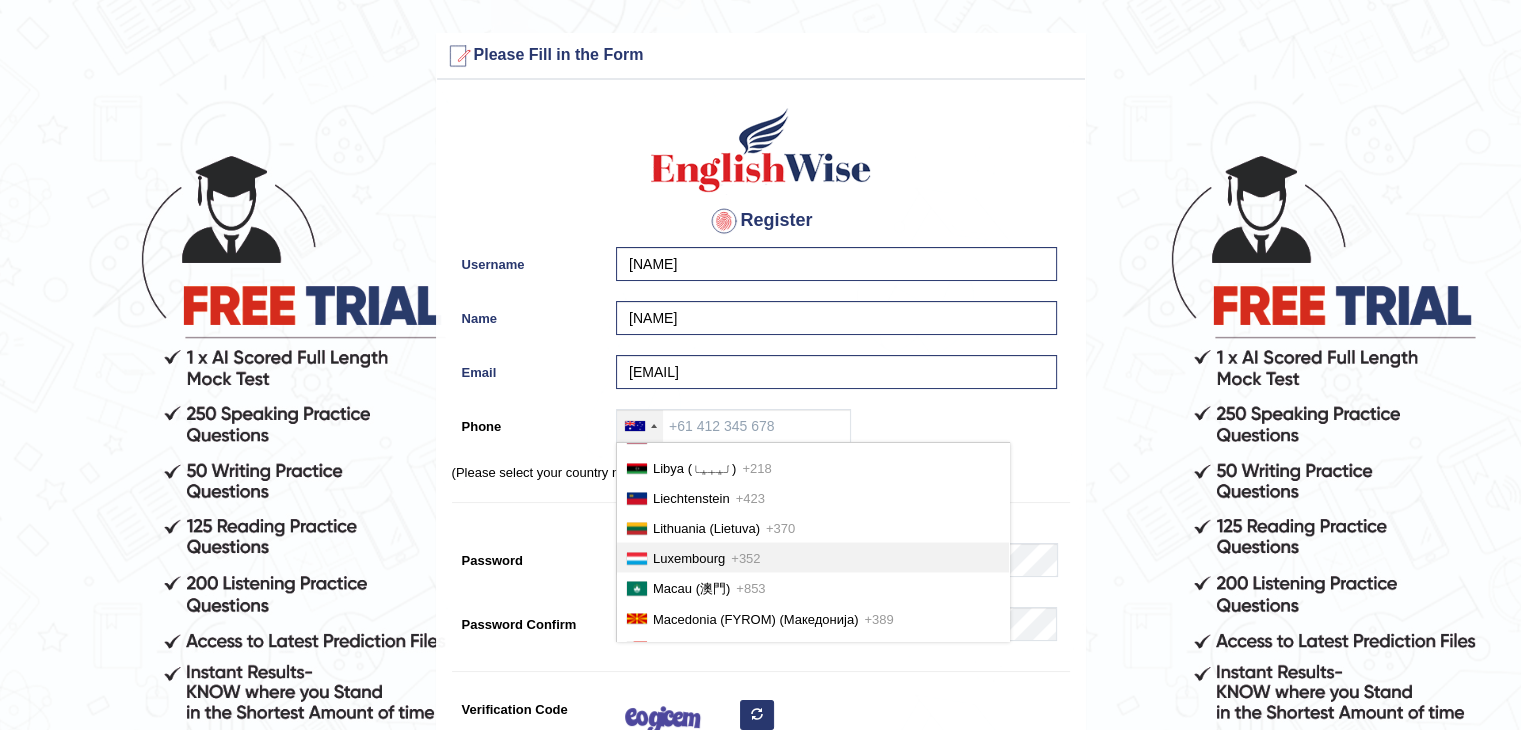 type 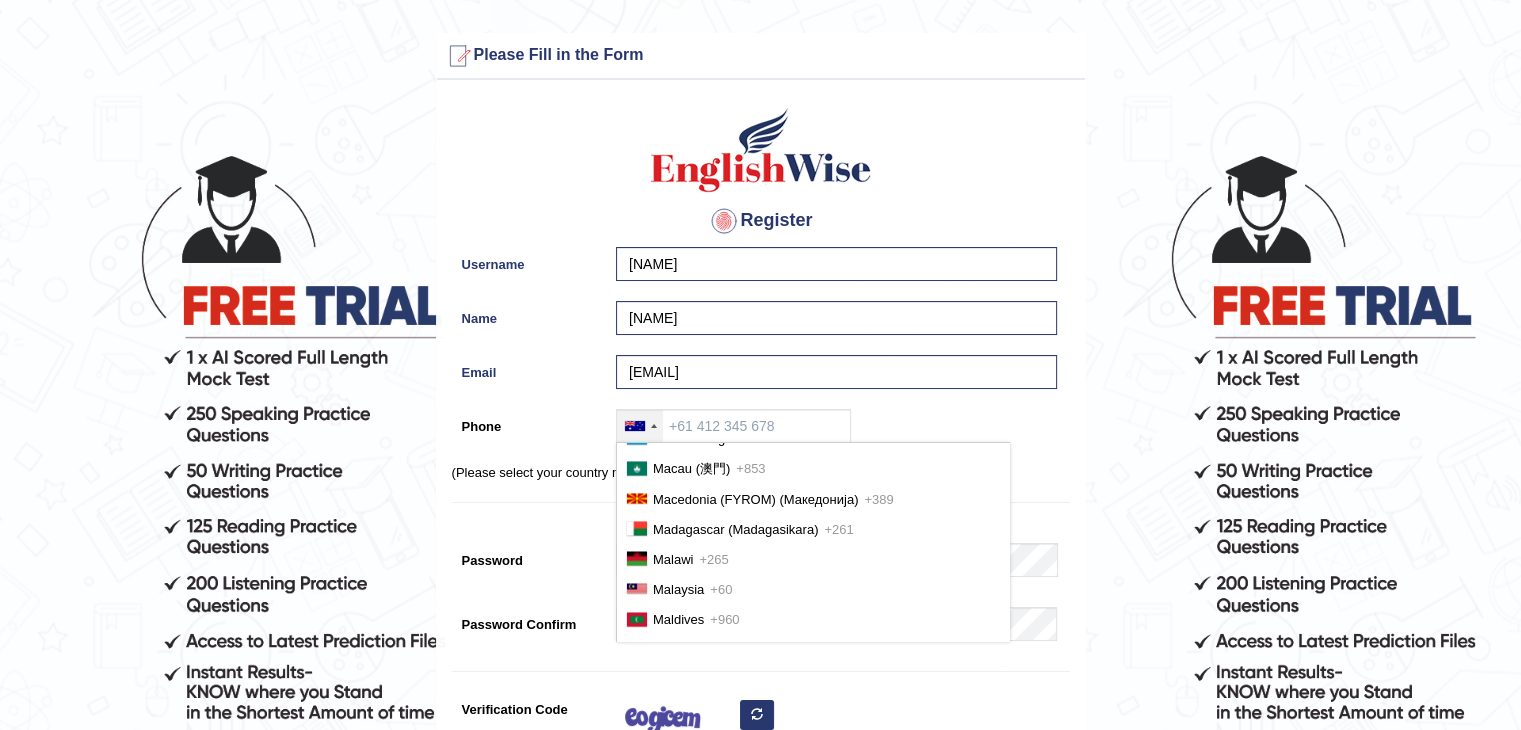 type 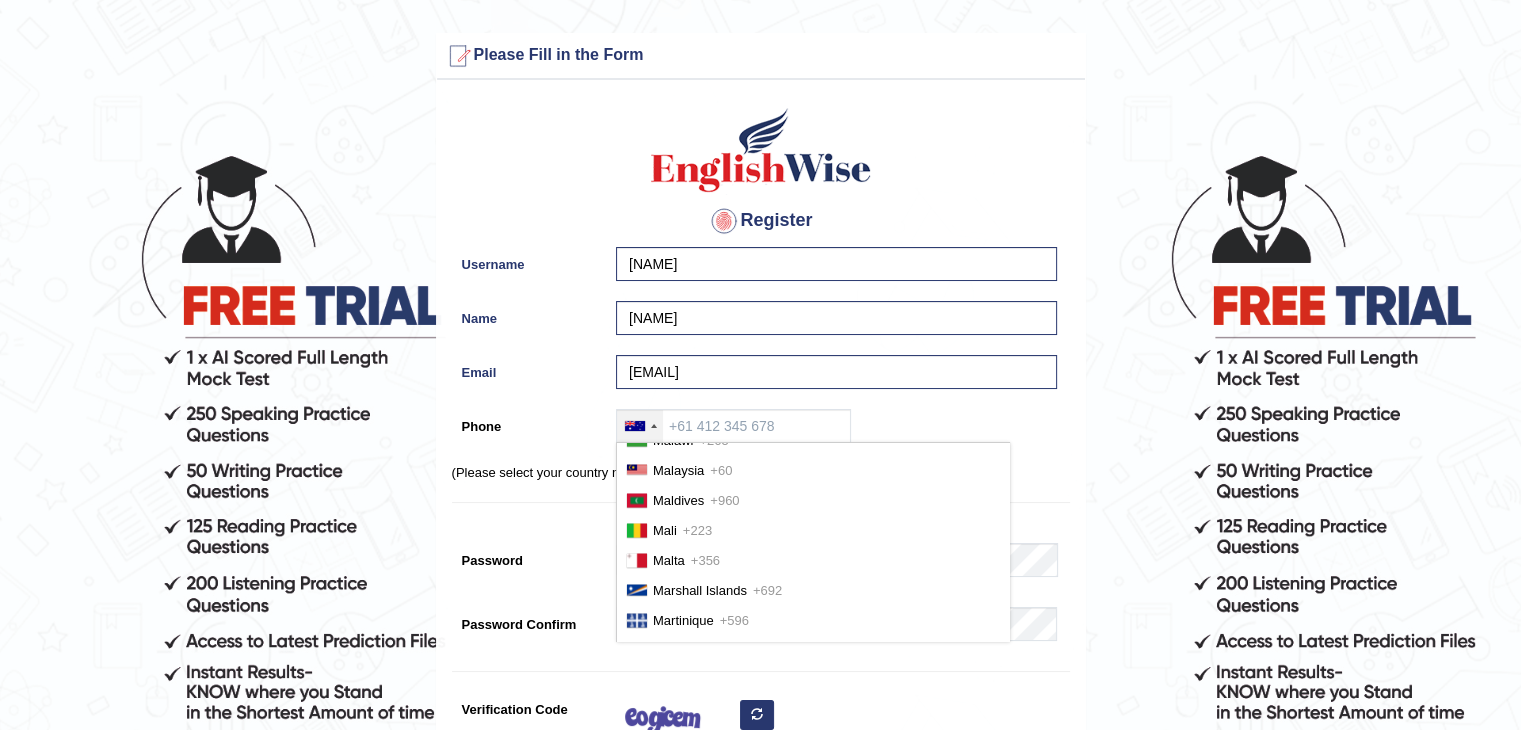 type 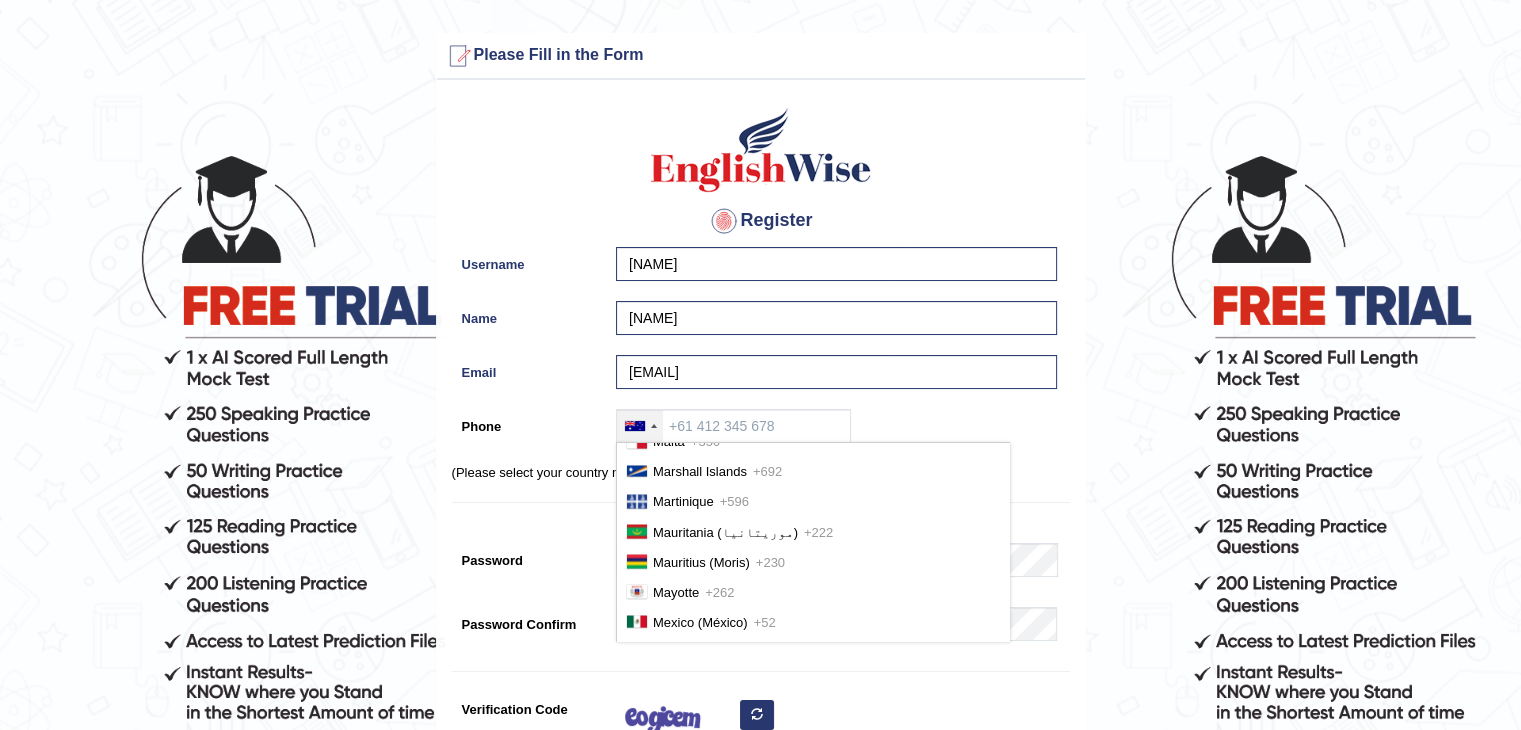 type 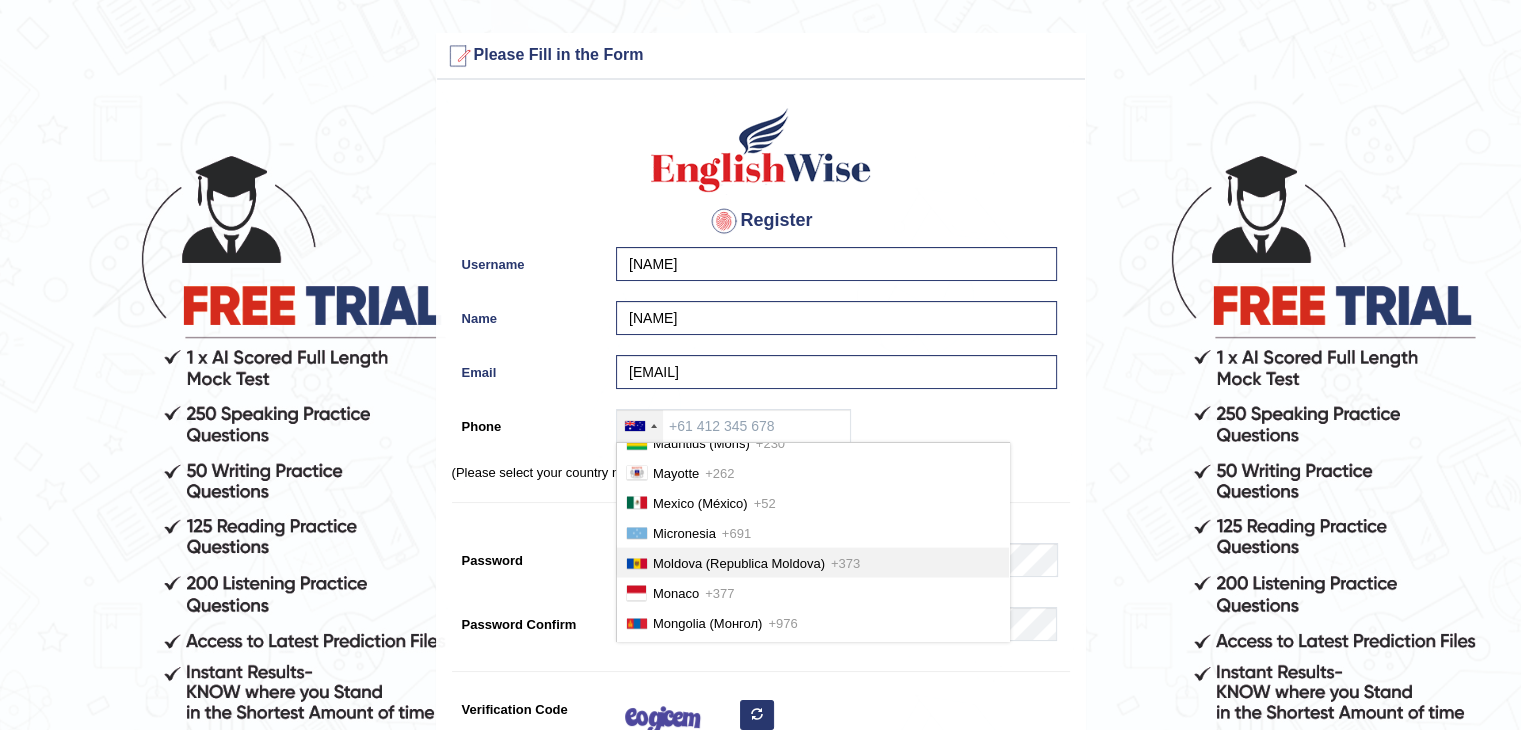 type 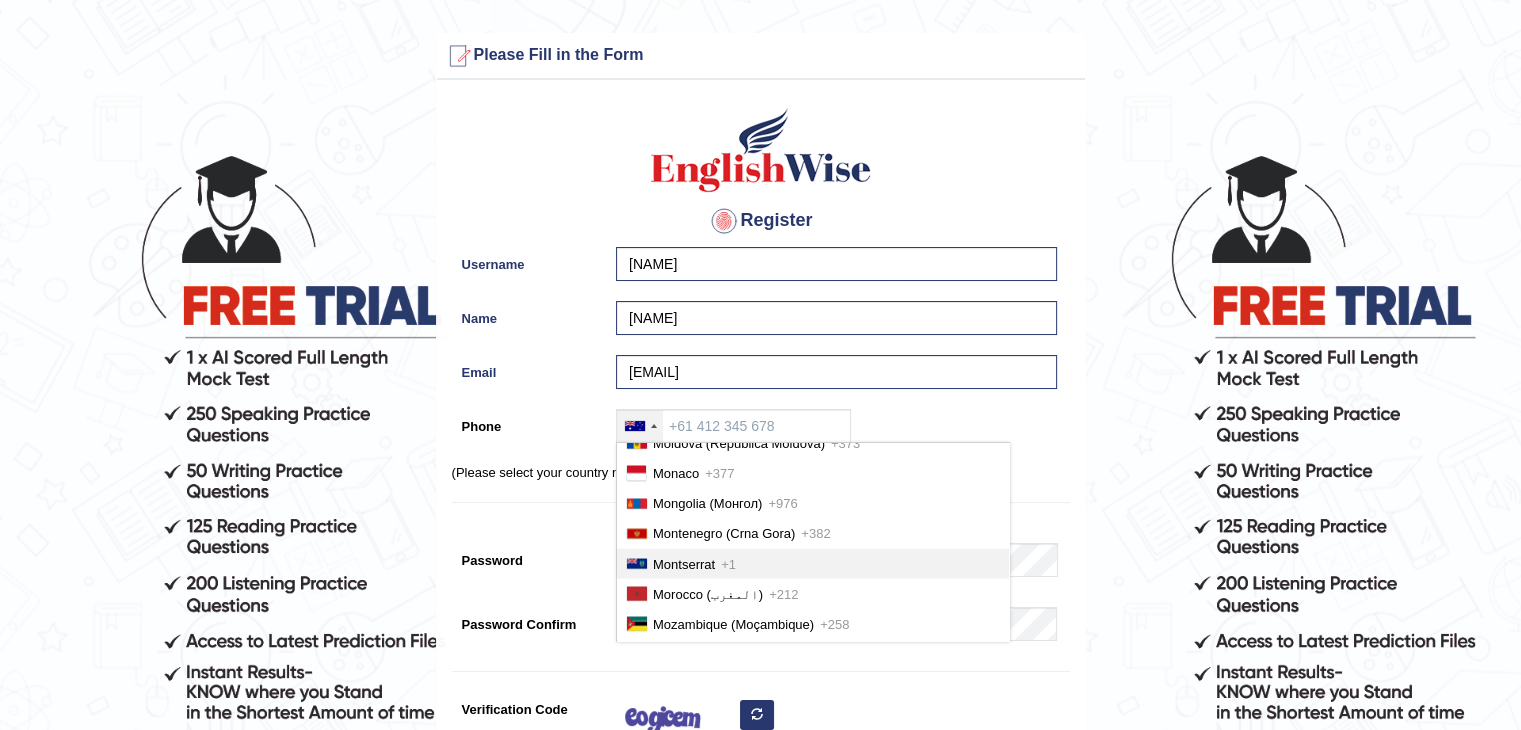 type 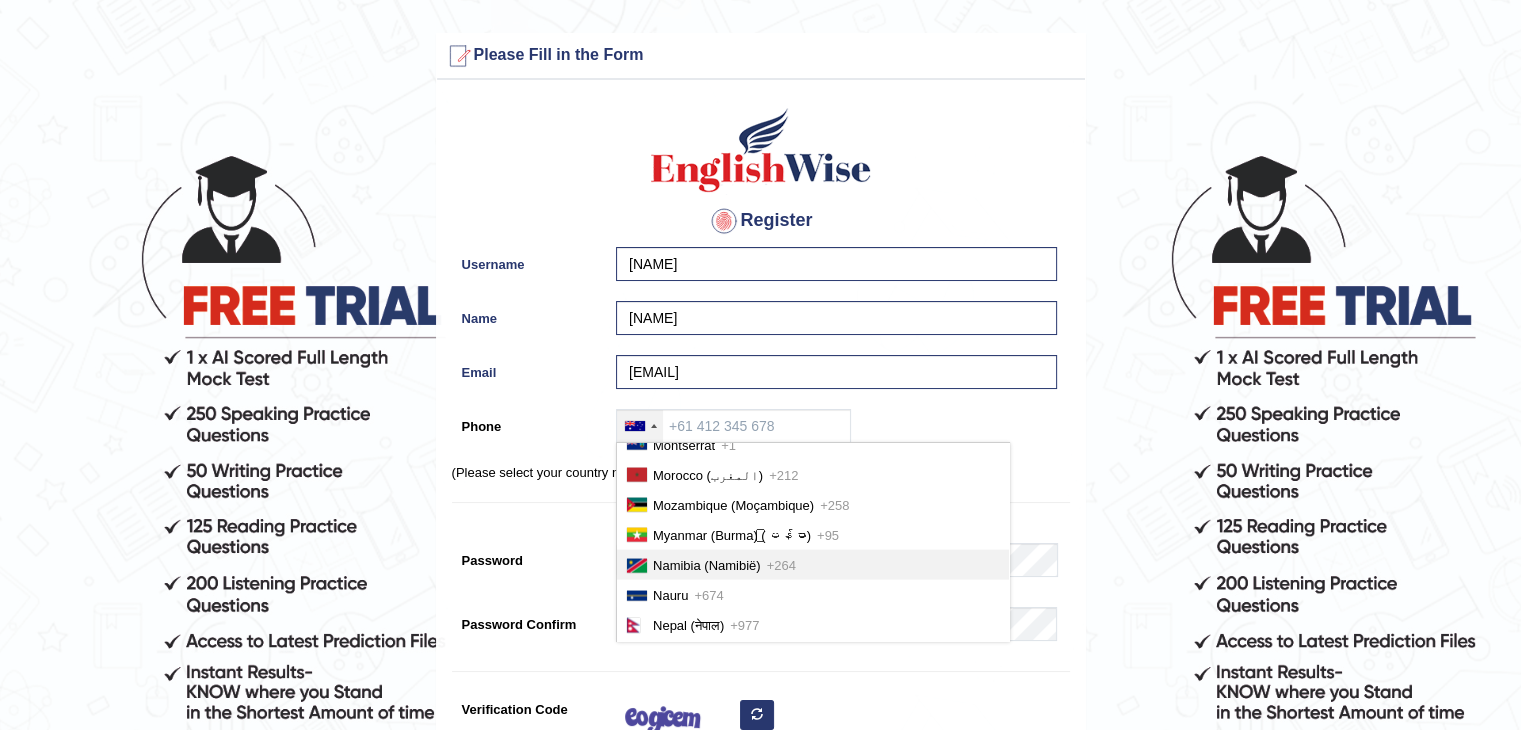 type 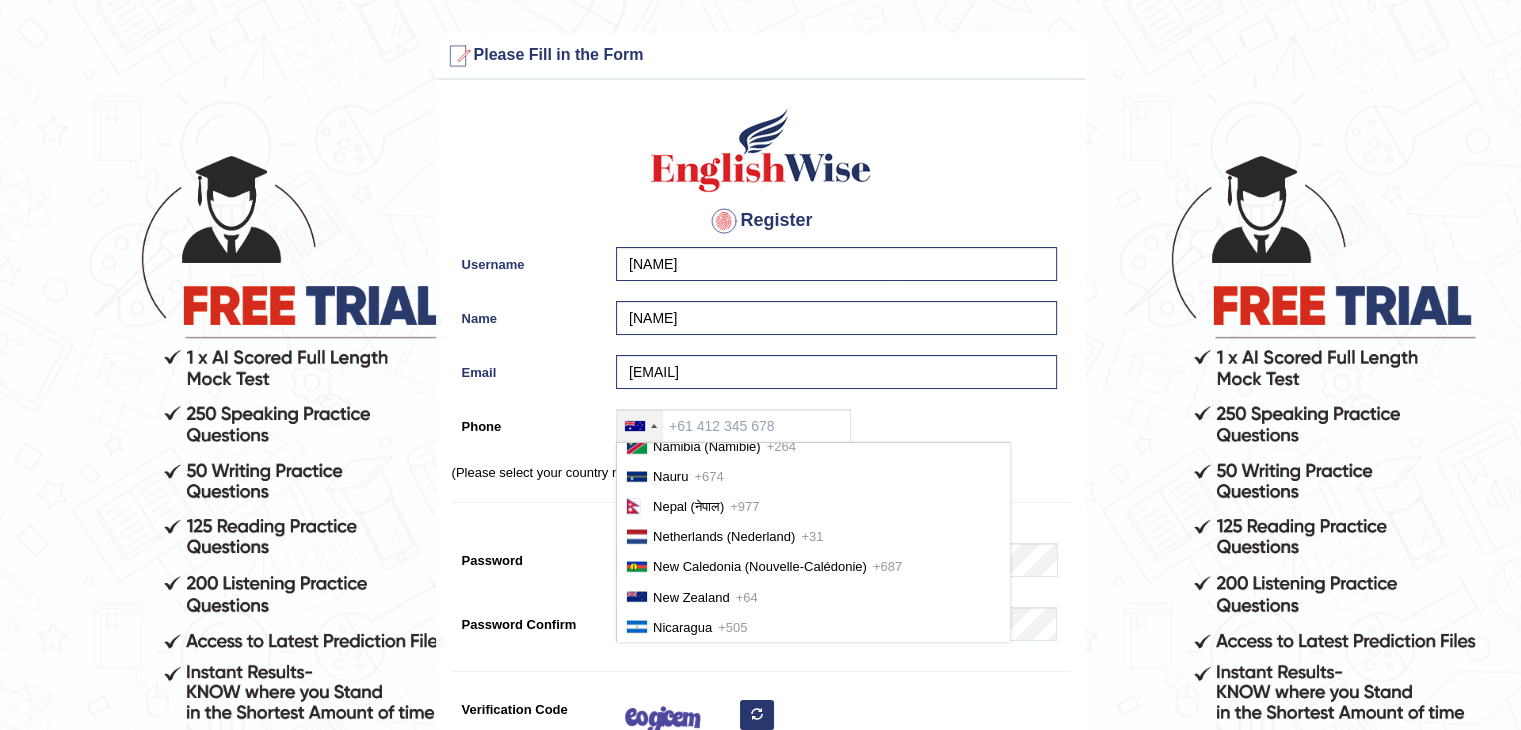type 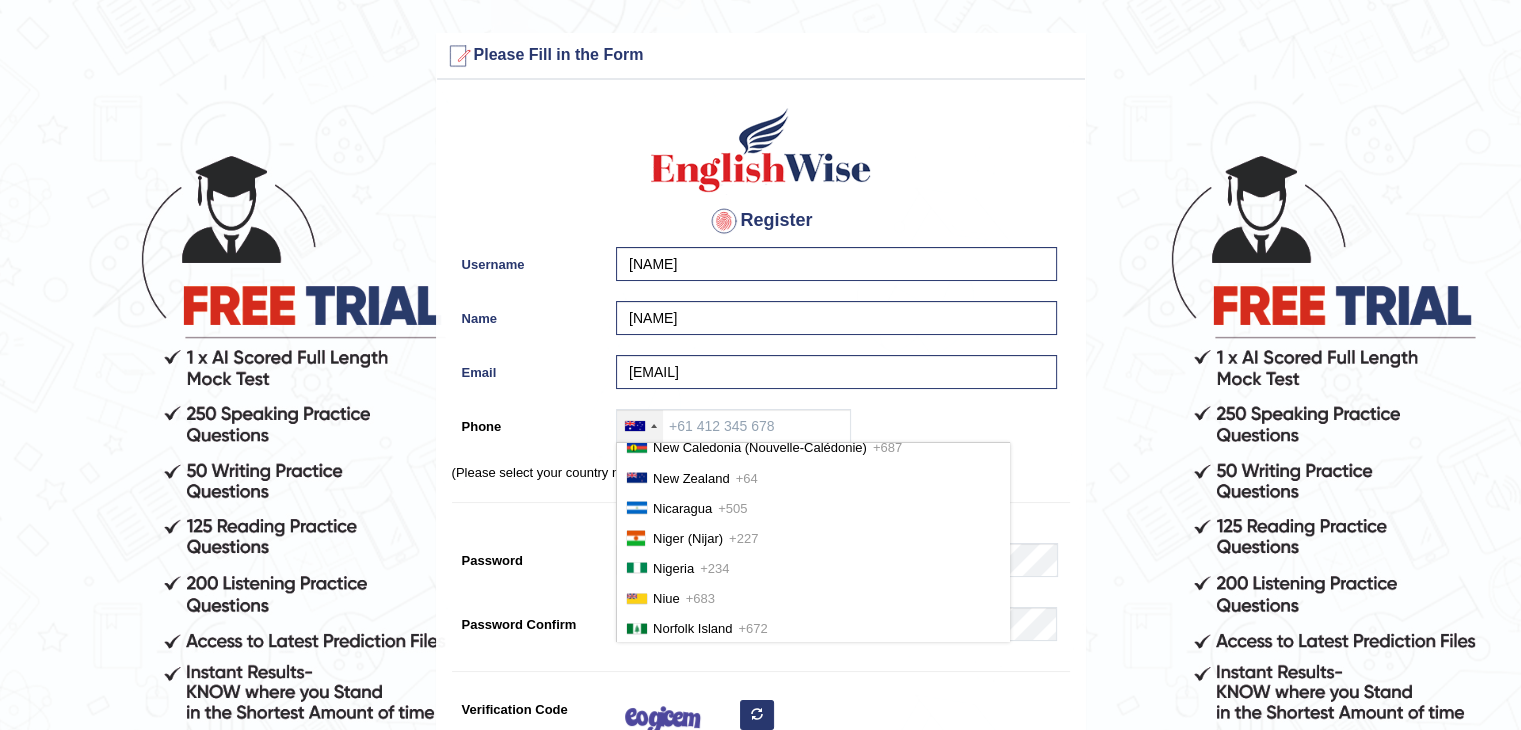 type 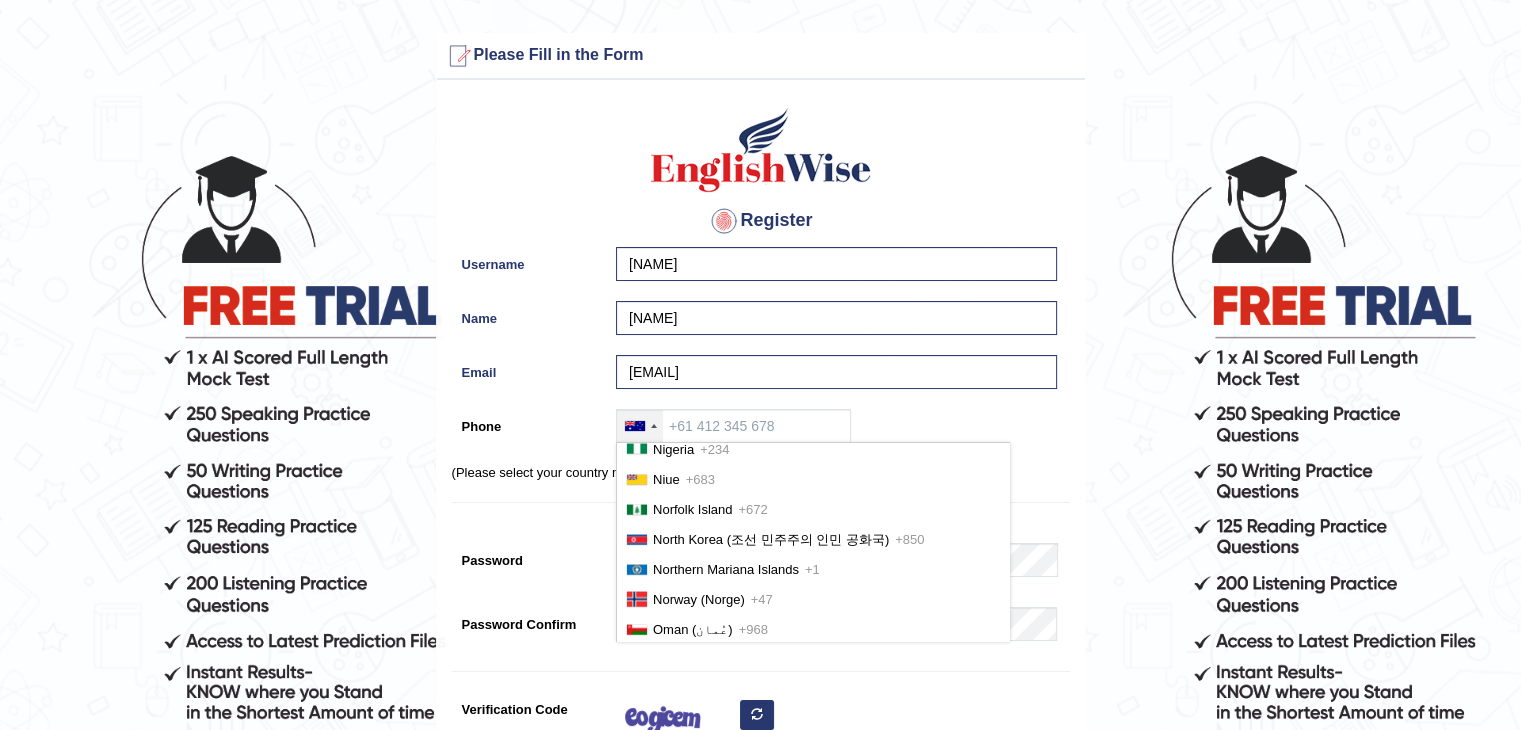 type 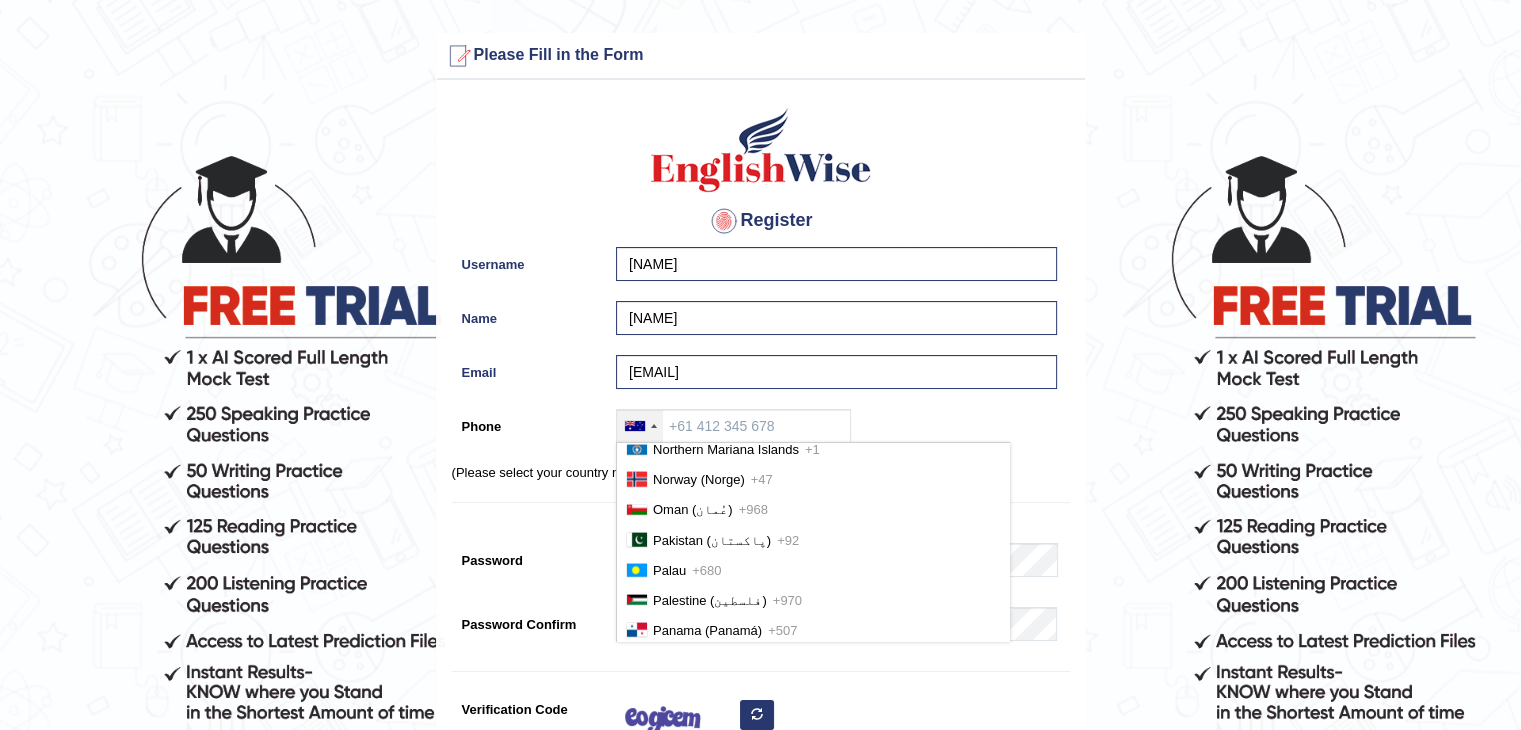 type 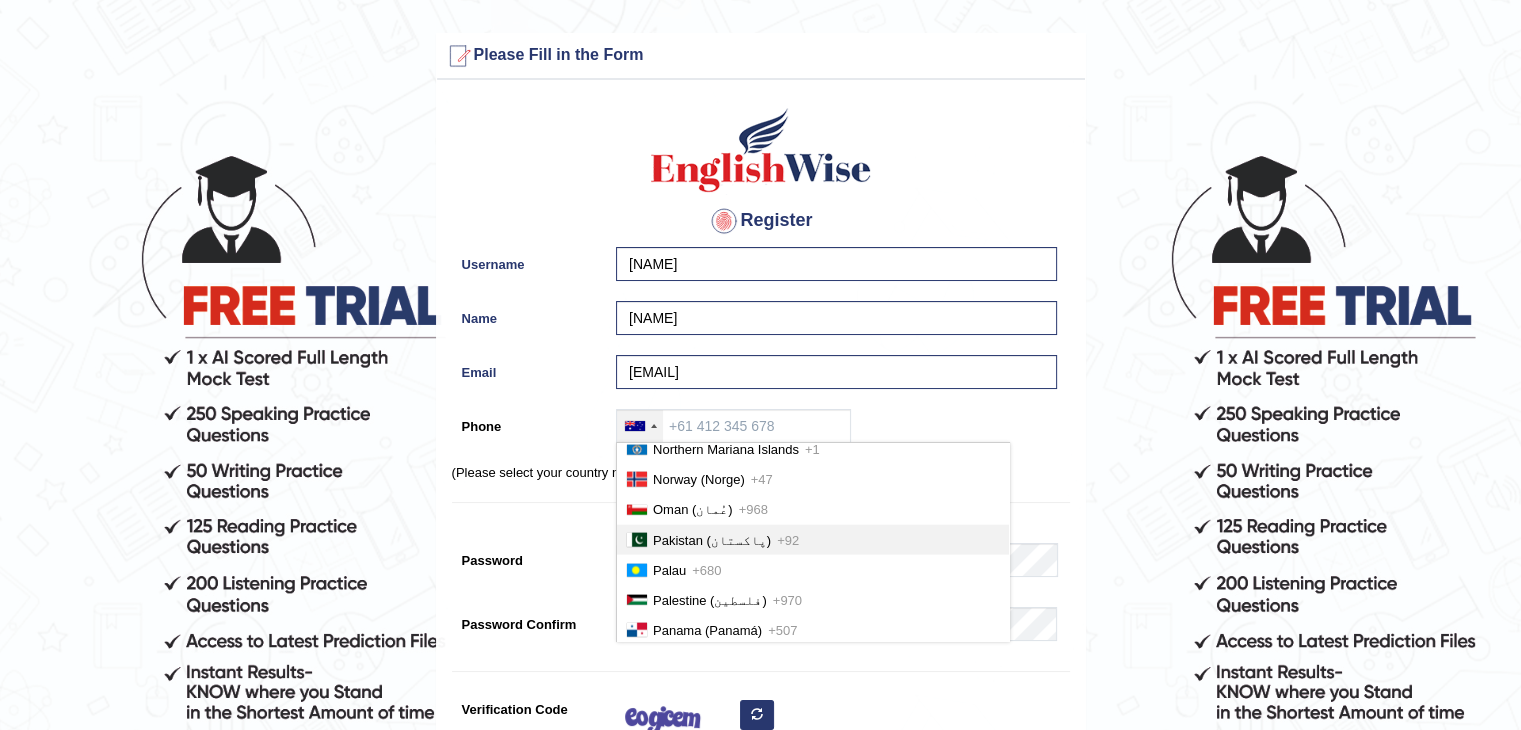 click on "Pakistan (‫پاکستان‬‎)" at bounding box center (712, 540) 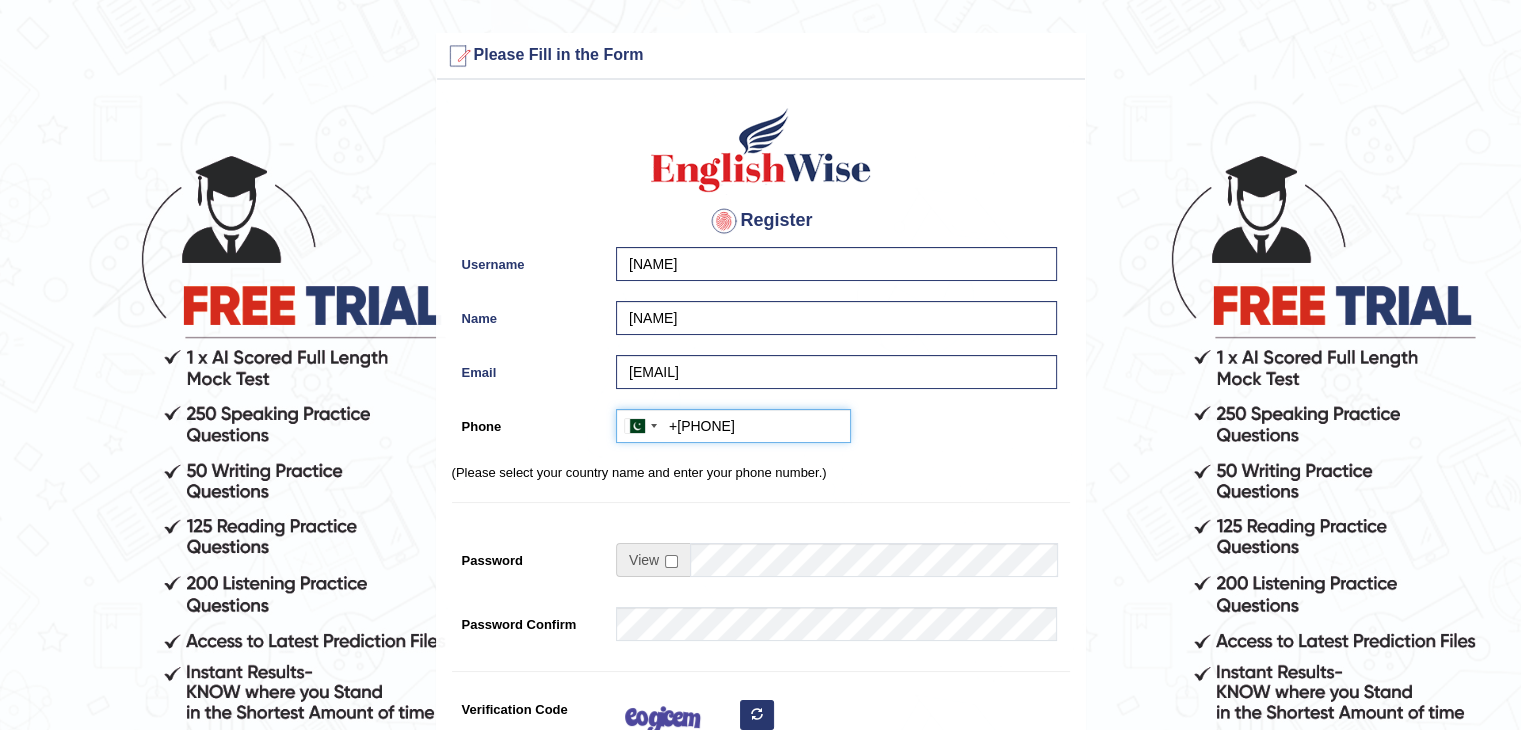 type on "+923332200205" 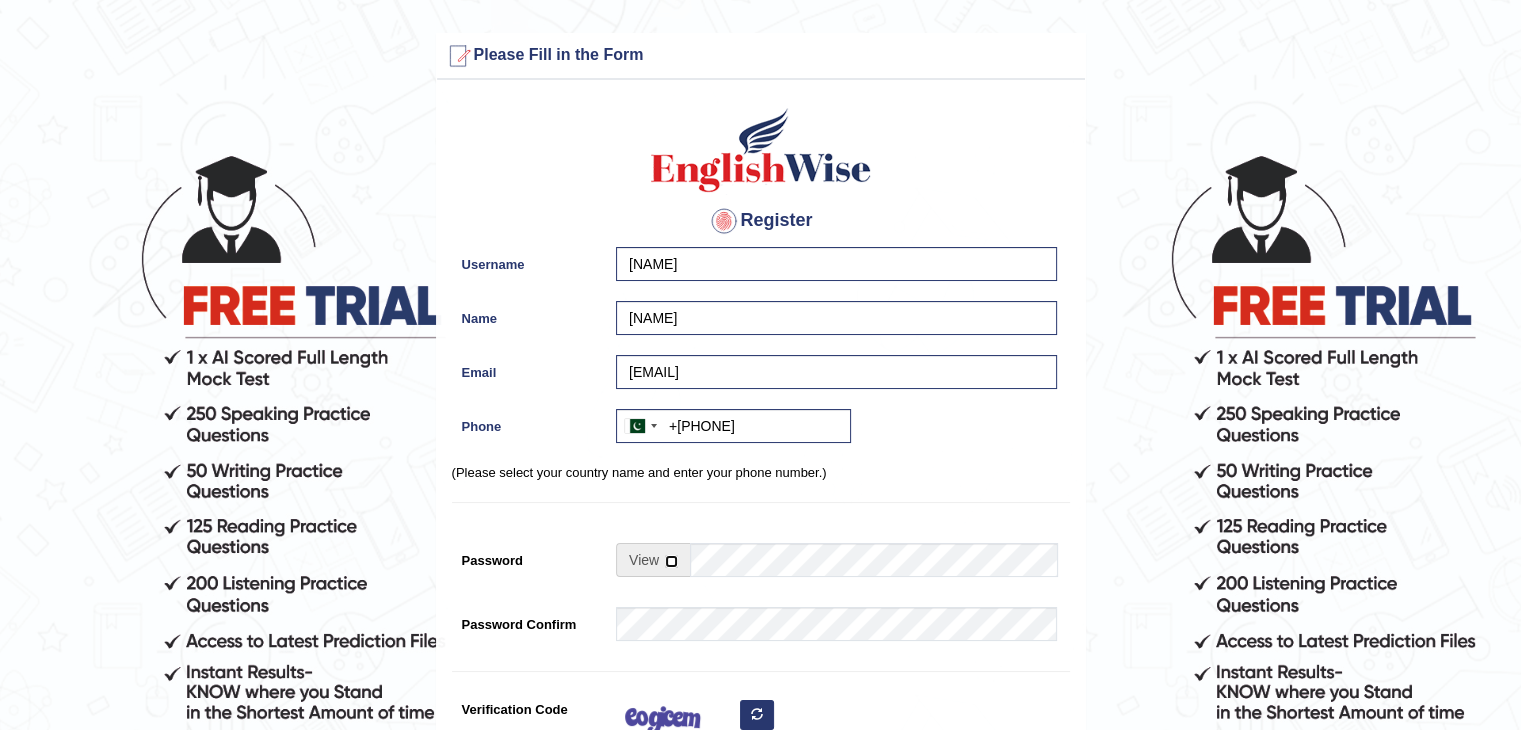 click at bounding box center [671, 561] 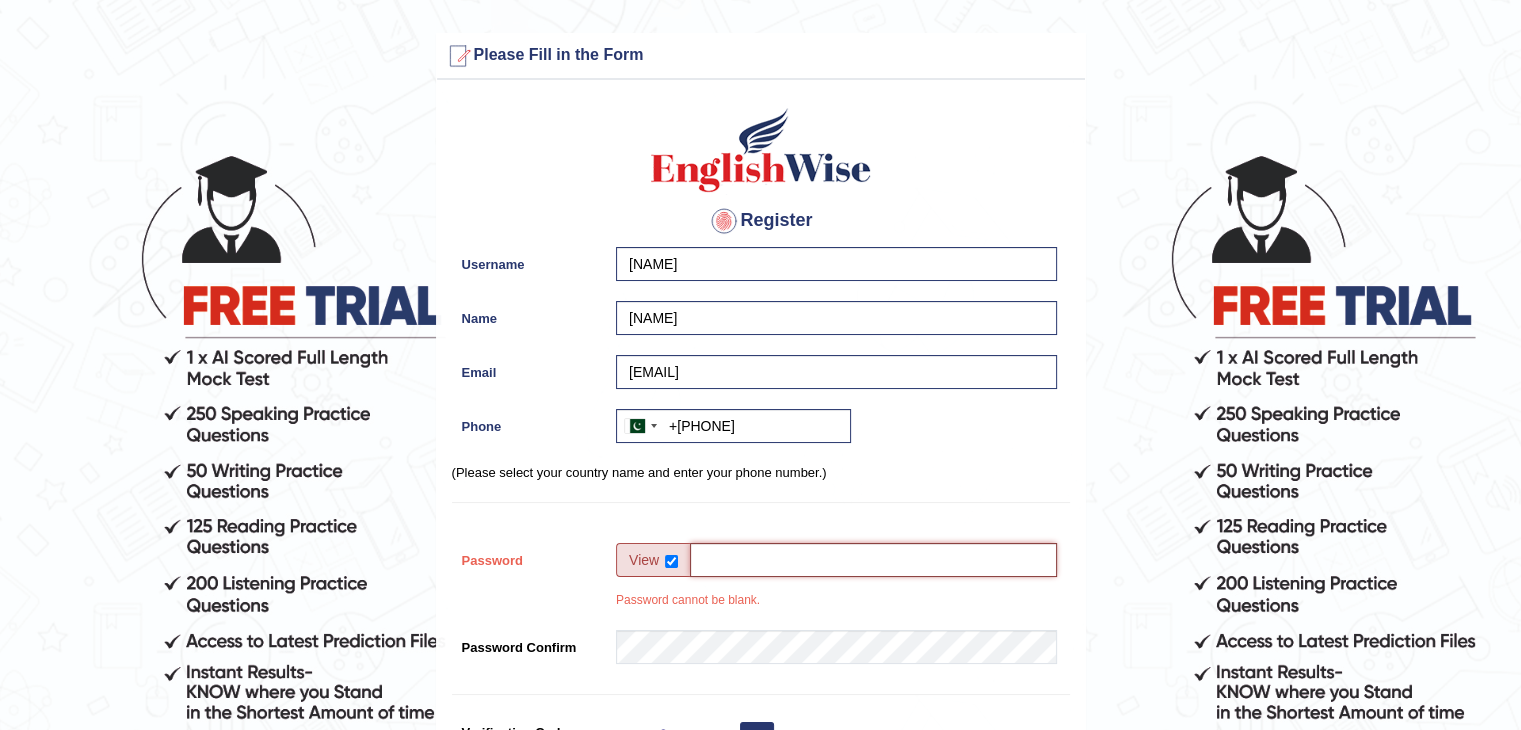 click on "Password" at bounding box center (873, 560) 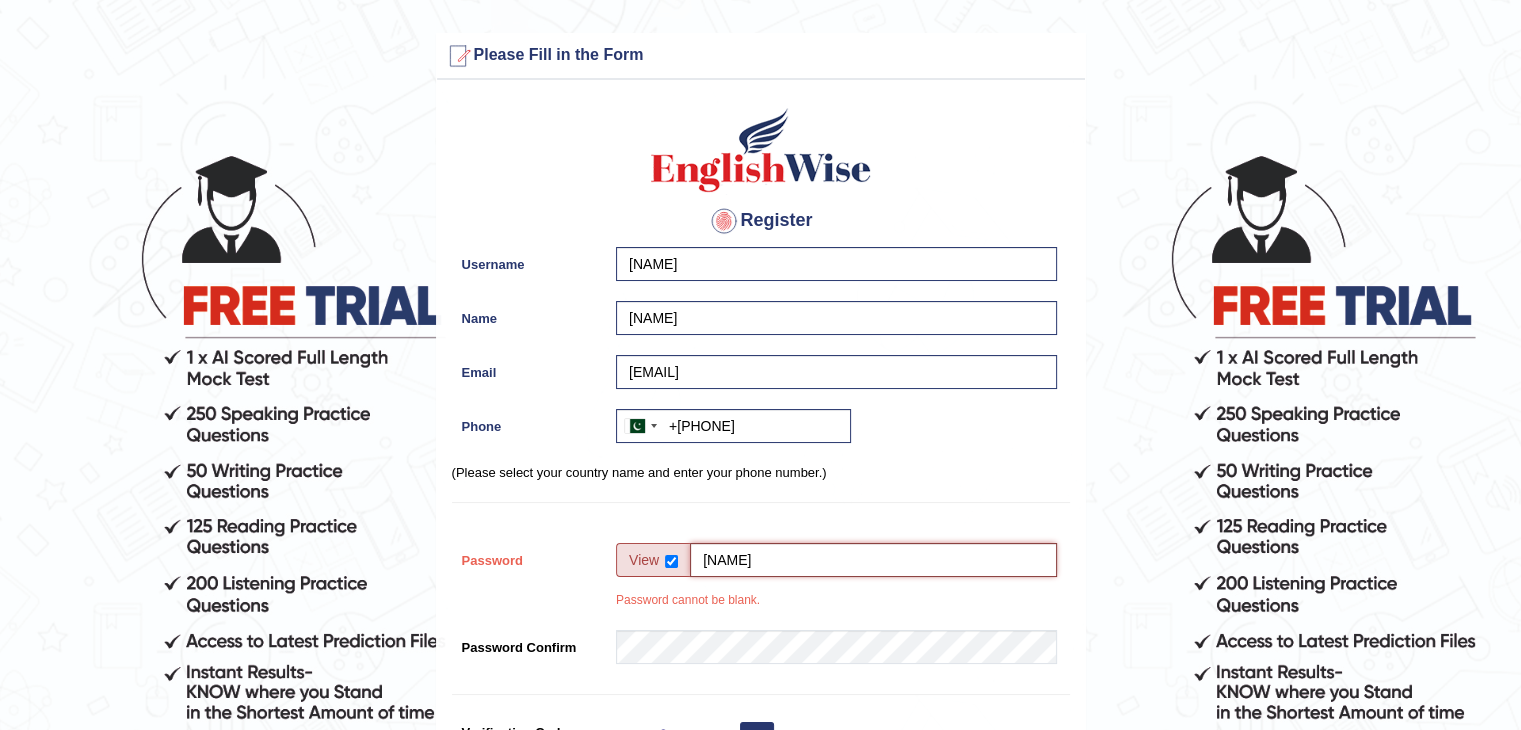 type on "S@rah198988" 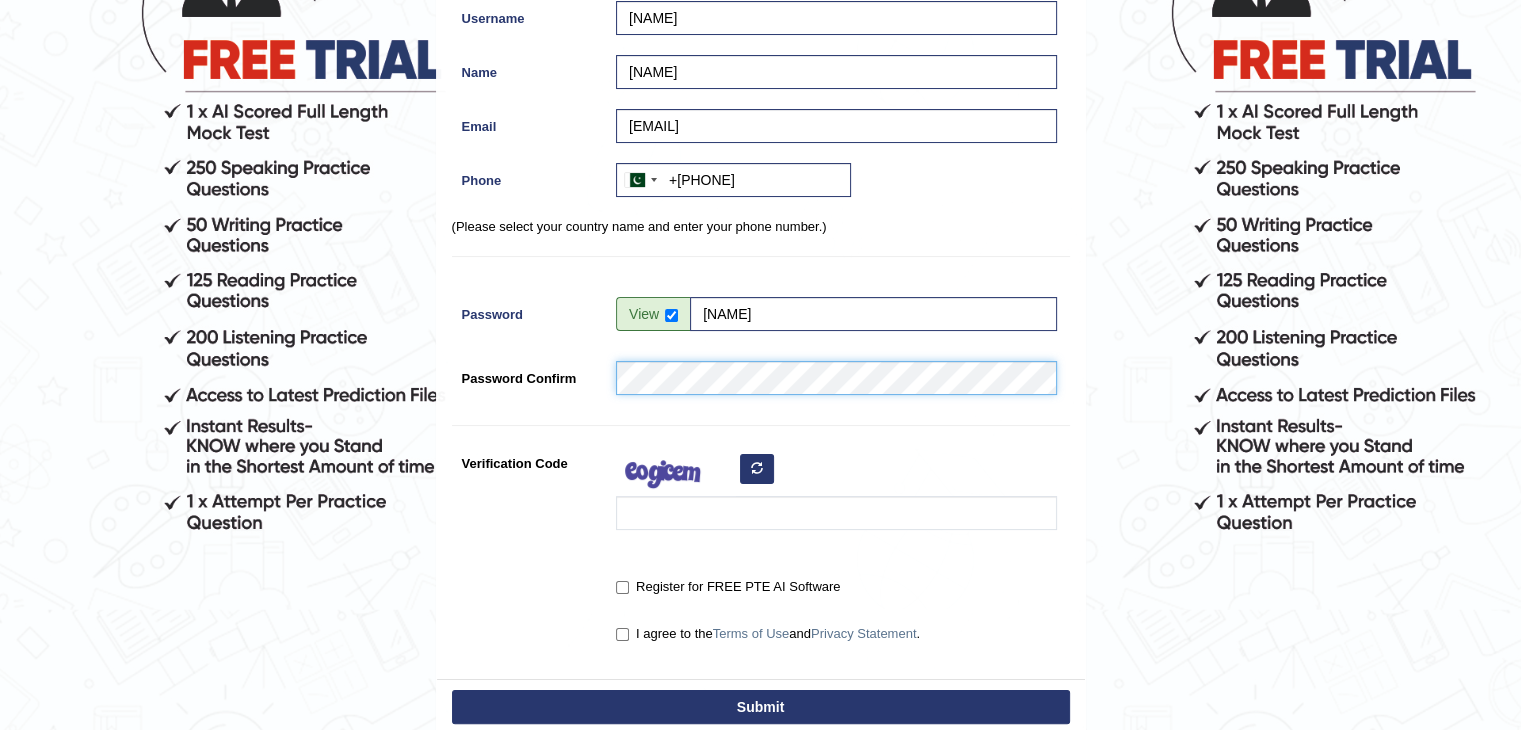 scroll, scrollTop: 253, scrollLeft: 0, axis: vertical 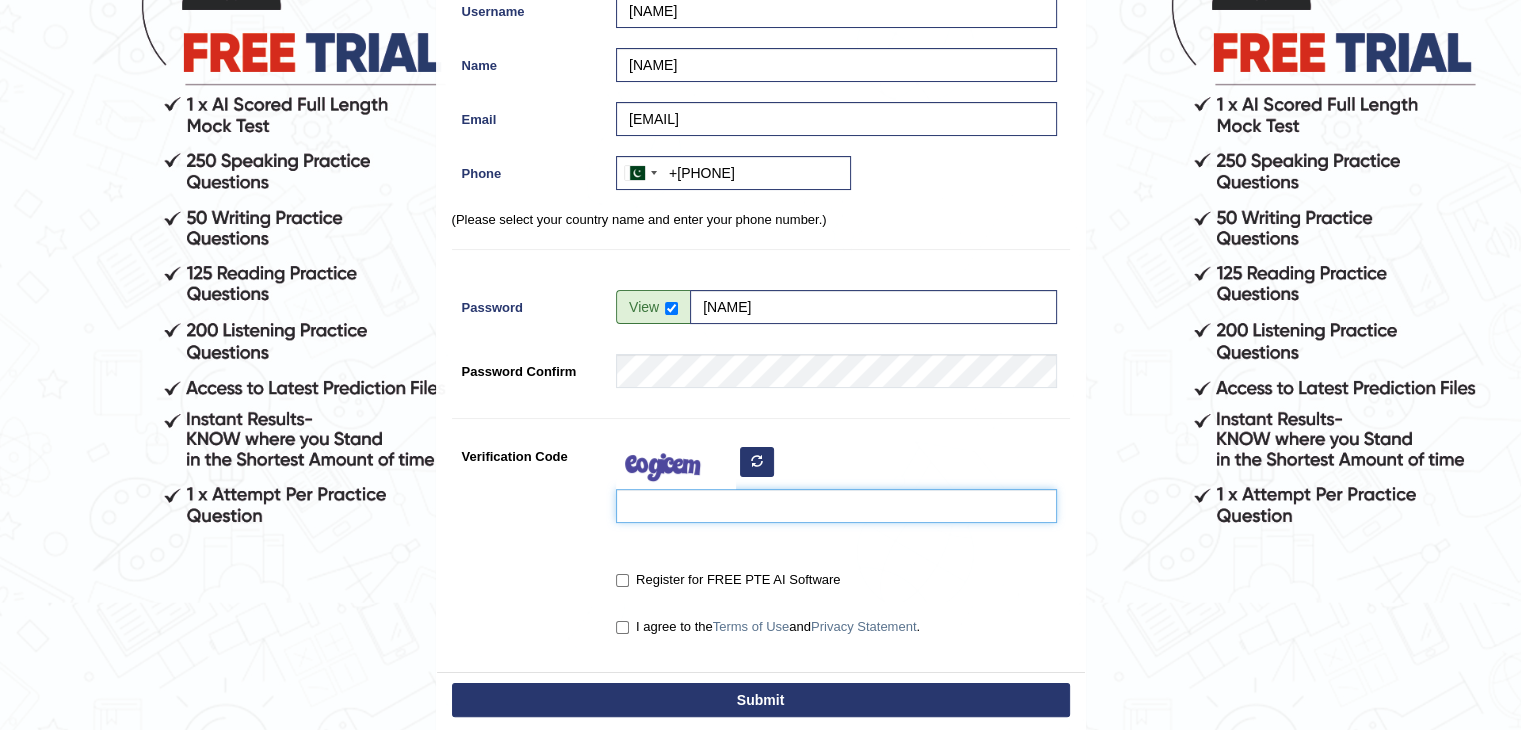 click on "Verification Code" at bounding box center [836, 506] 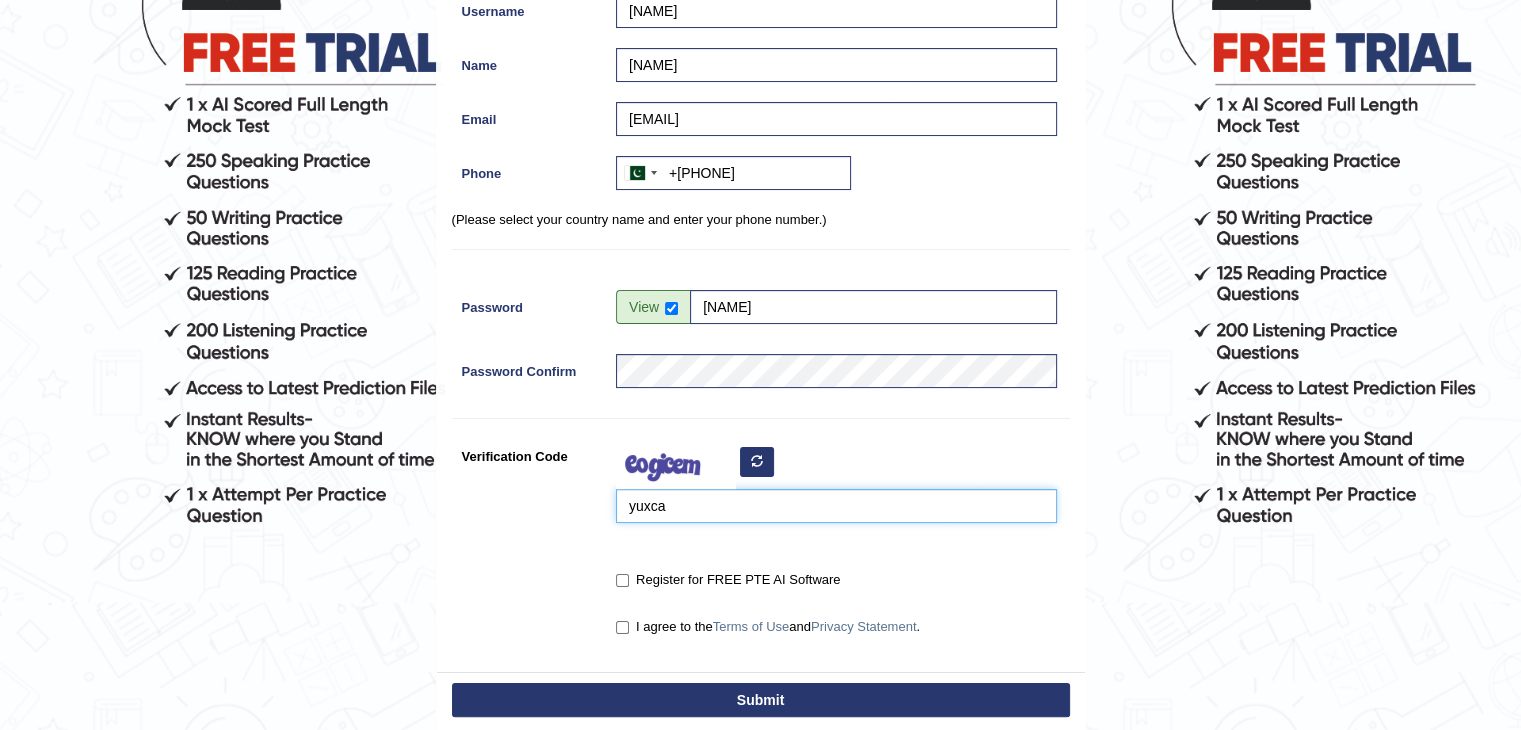 type on "yuxca" 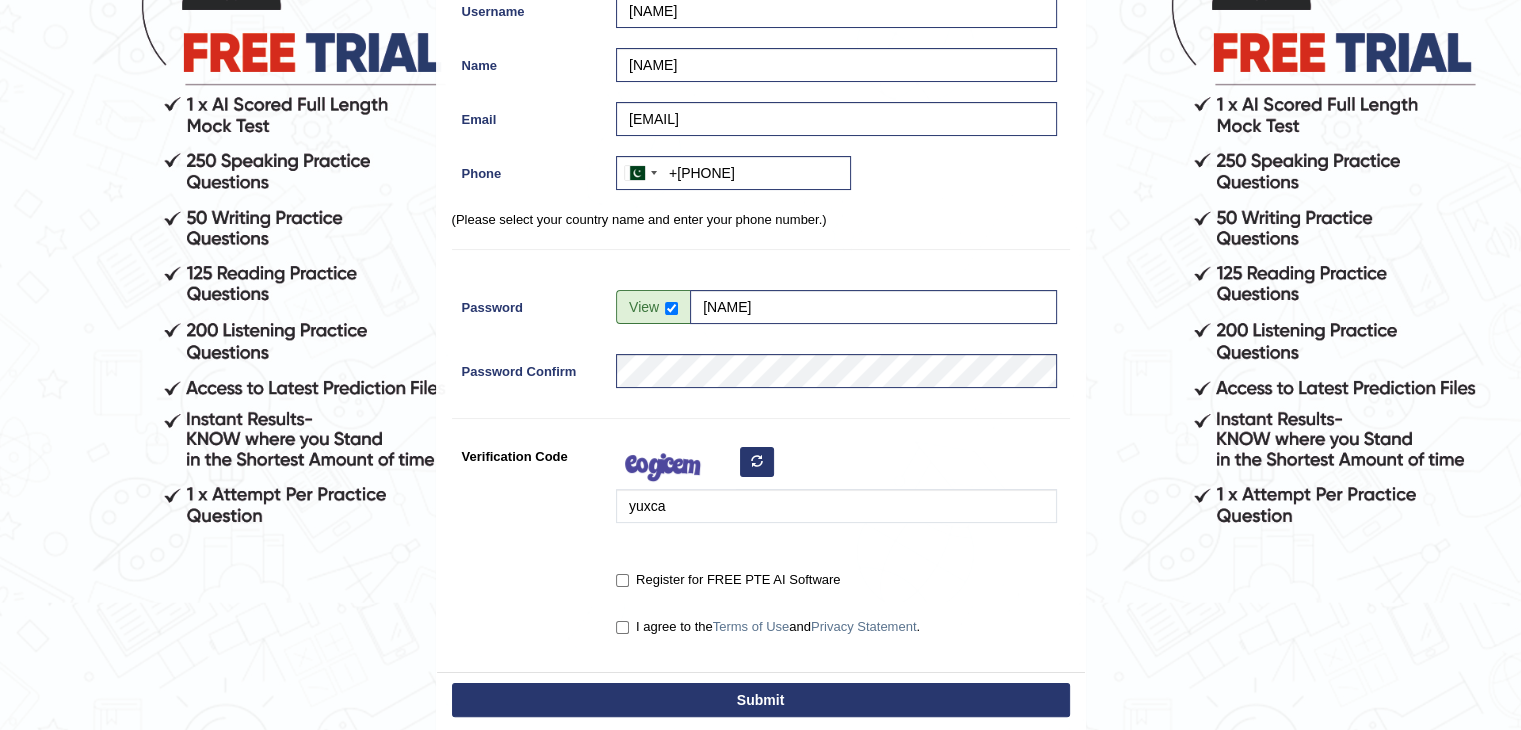 click on "Register for FREE PTE AI Software" at bounding box center (728, 580) 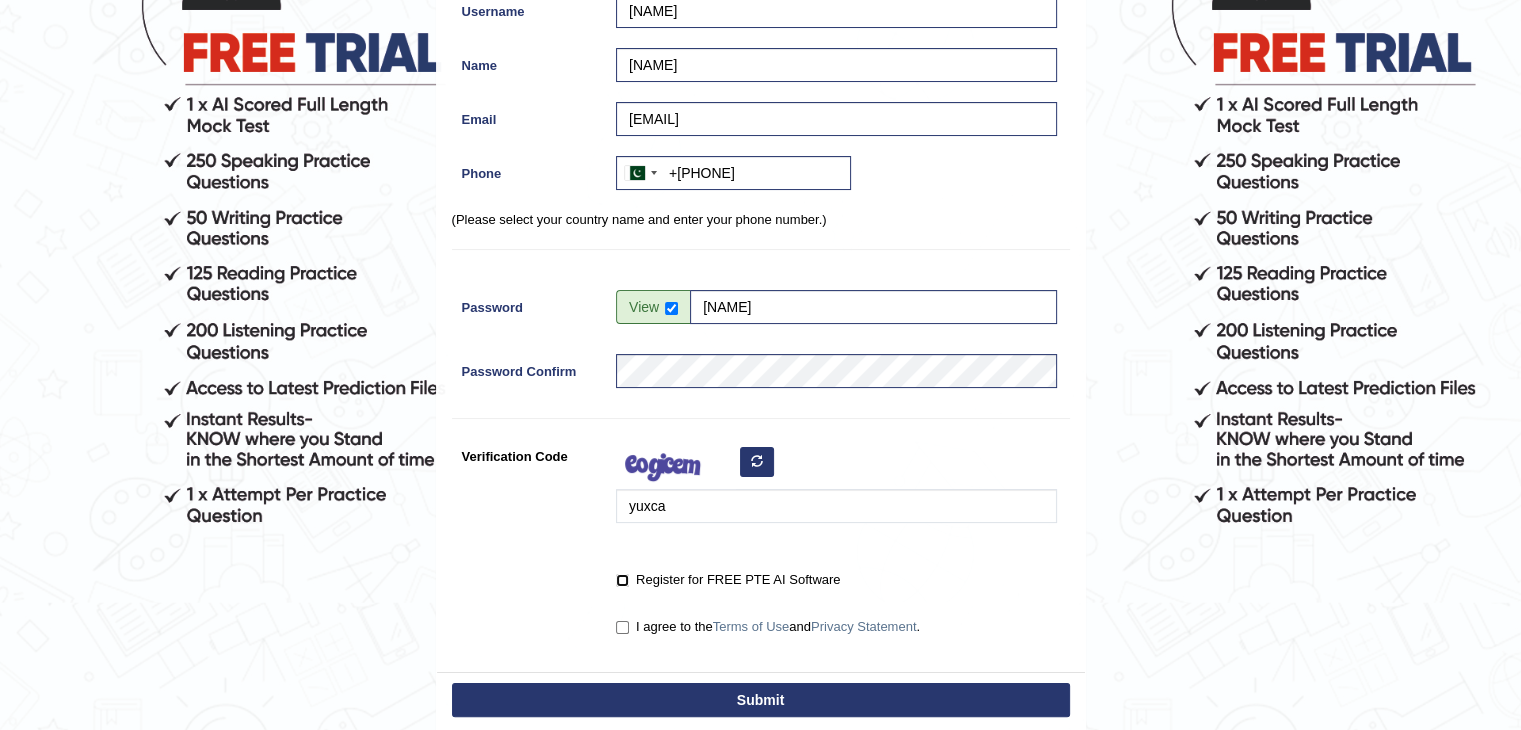 click on "Register for FREE PTE AI Software" at bounding box center (622, 580) 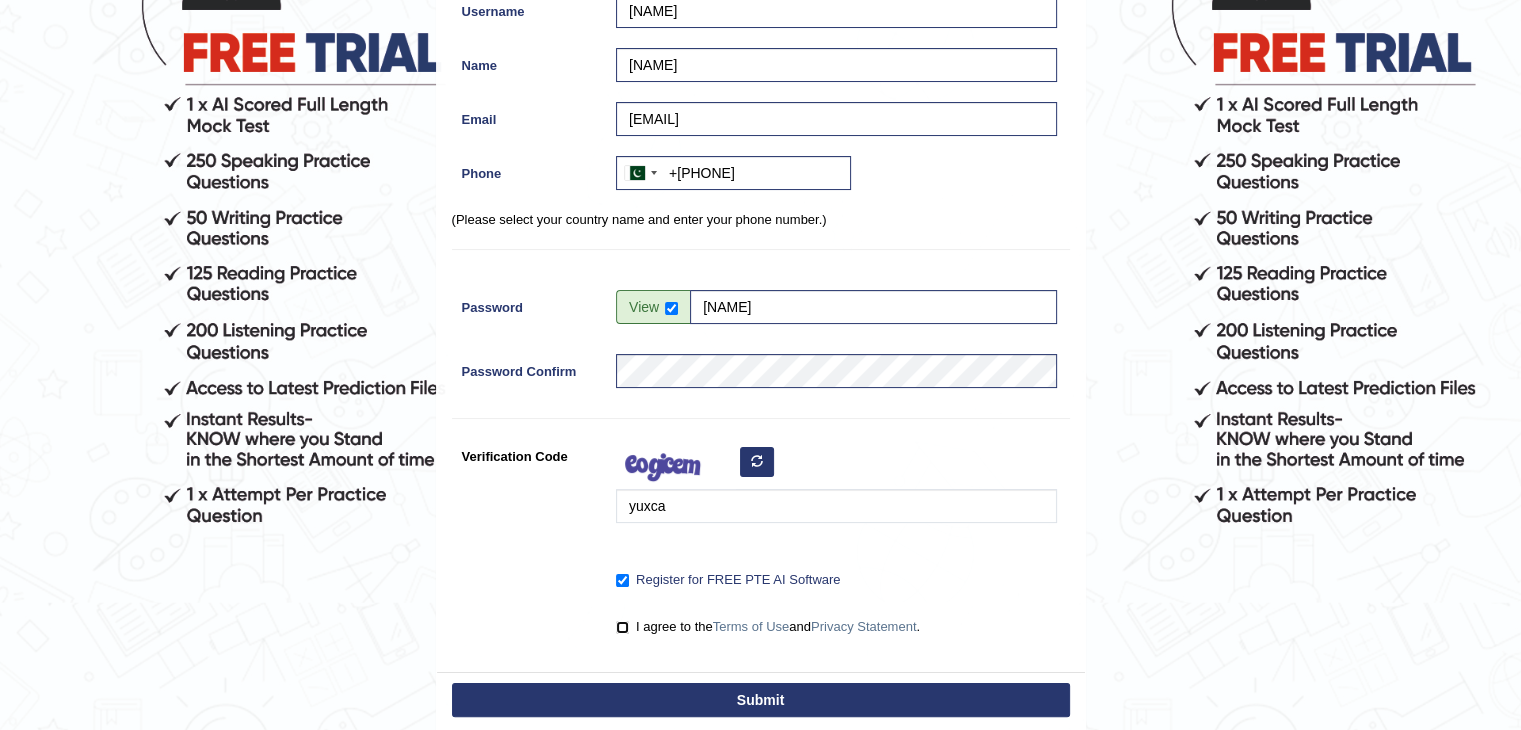 click on "I agree to the  Terms of Use  and  Privacy Statement ." at bounding box center (622, 627) 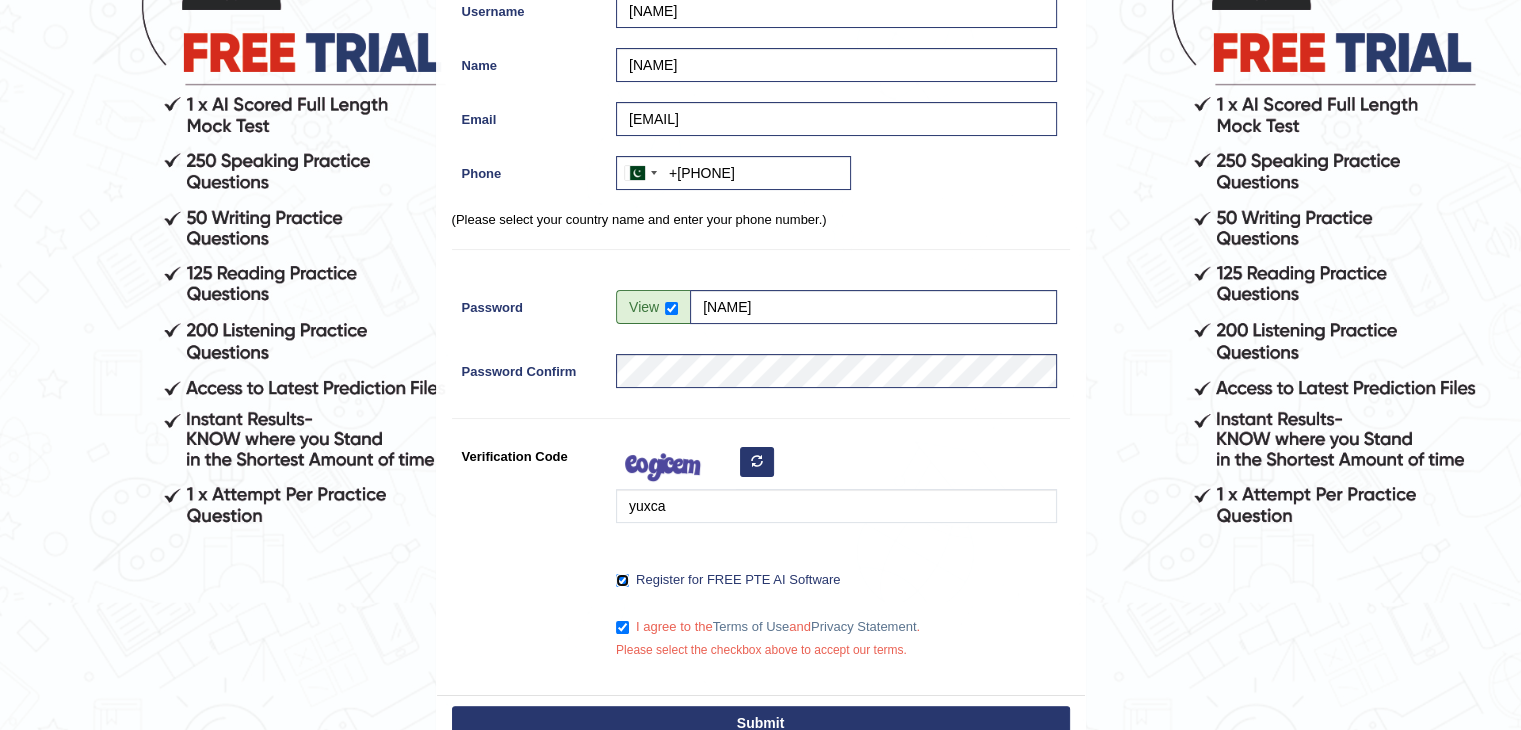 click on "Register for FREE PTE AI Software" at bounding box center (622, 580) 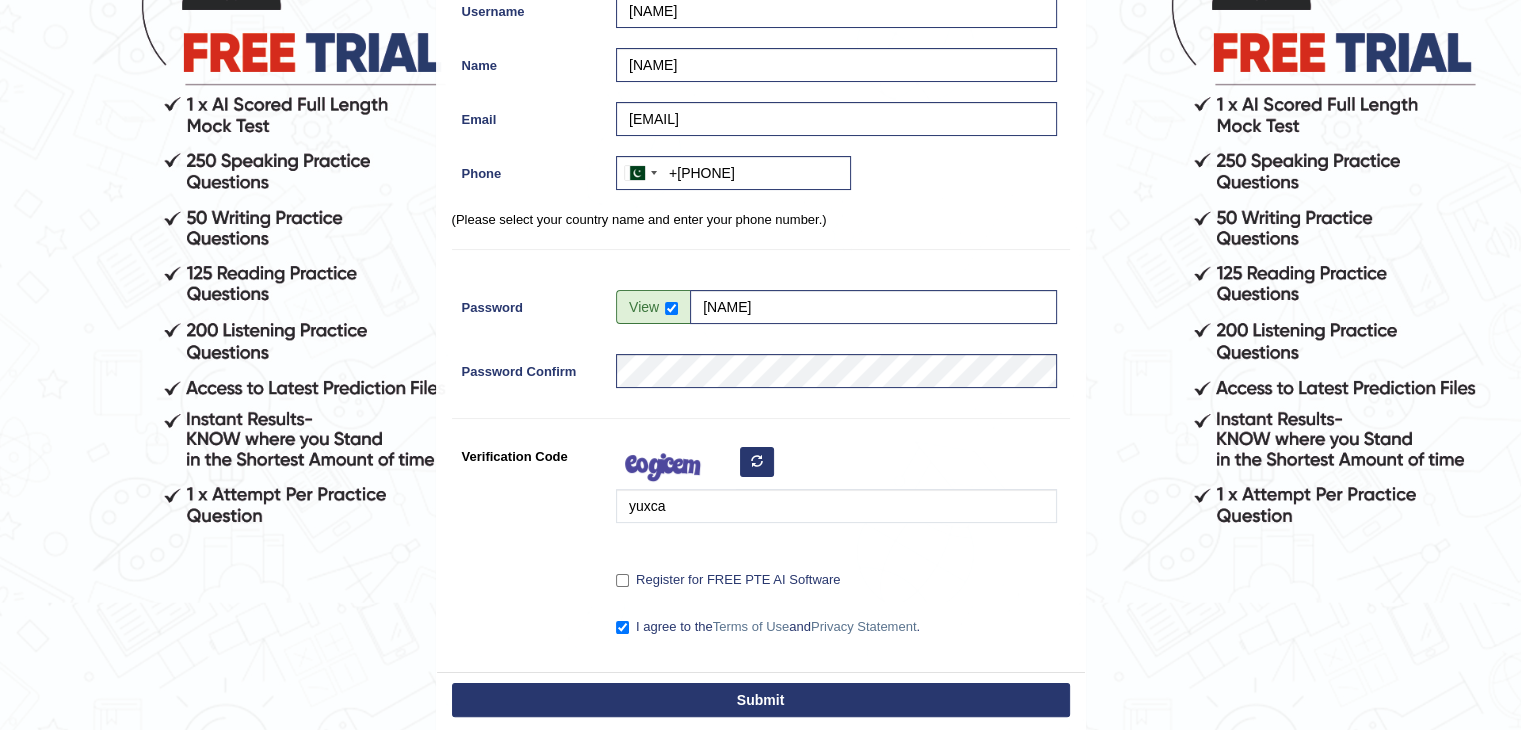 click on "Submit" at bounding box center [761, 700] 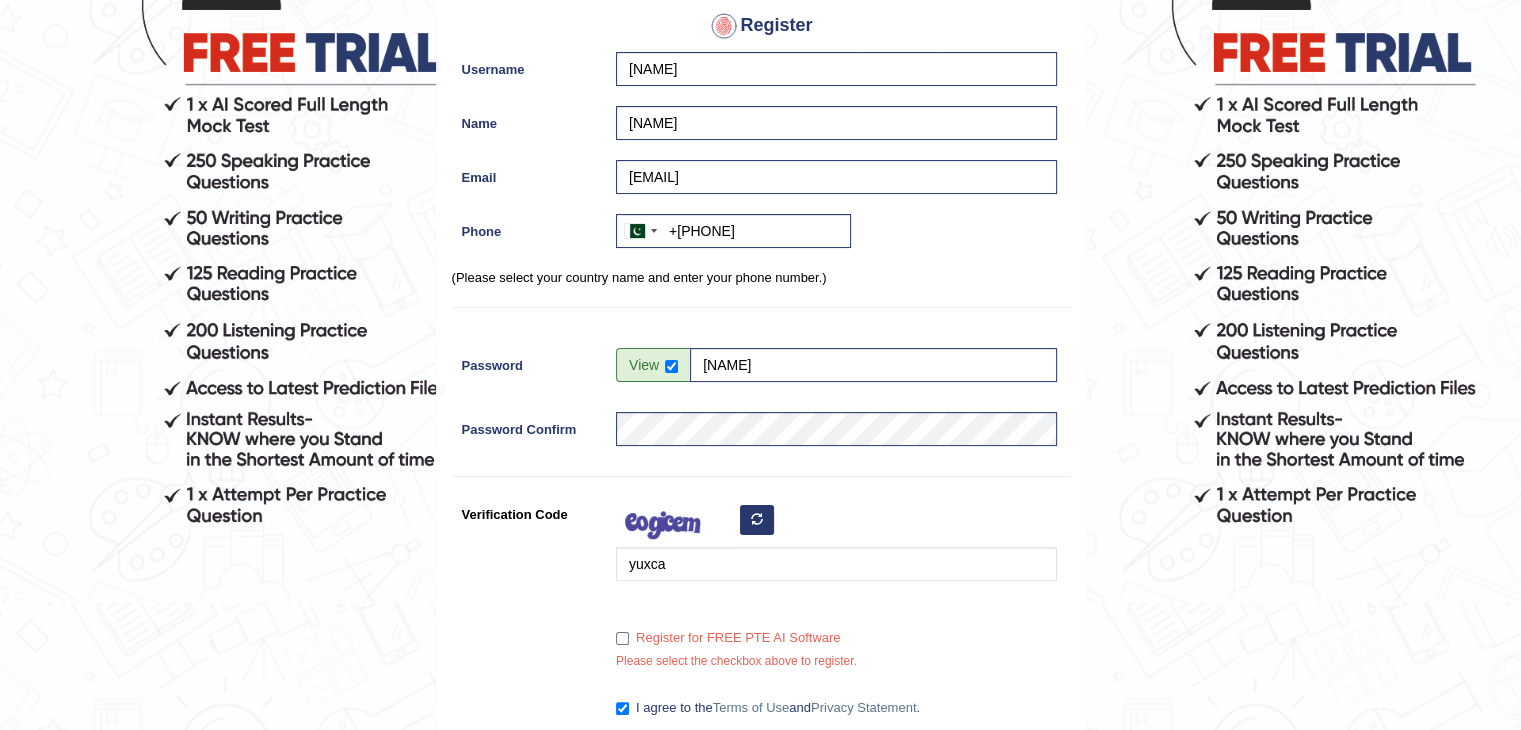 scroll, scrollTop: 312, scrollLeft: 0, axis: vertical 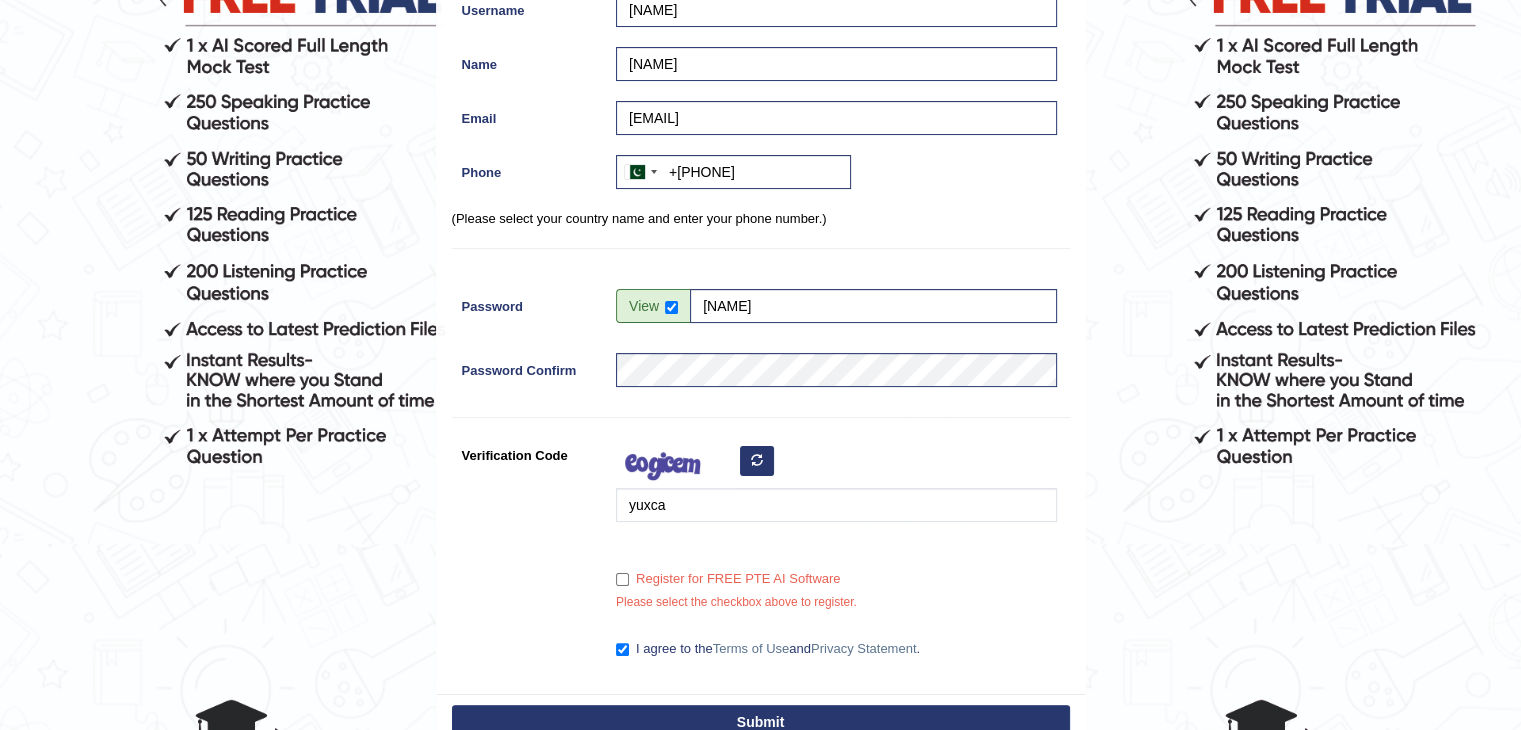click on "Register for FREE PTE AI Software" at bounding box center (728, 579) 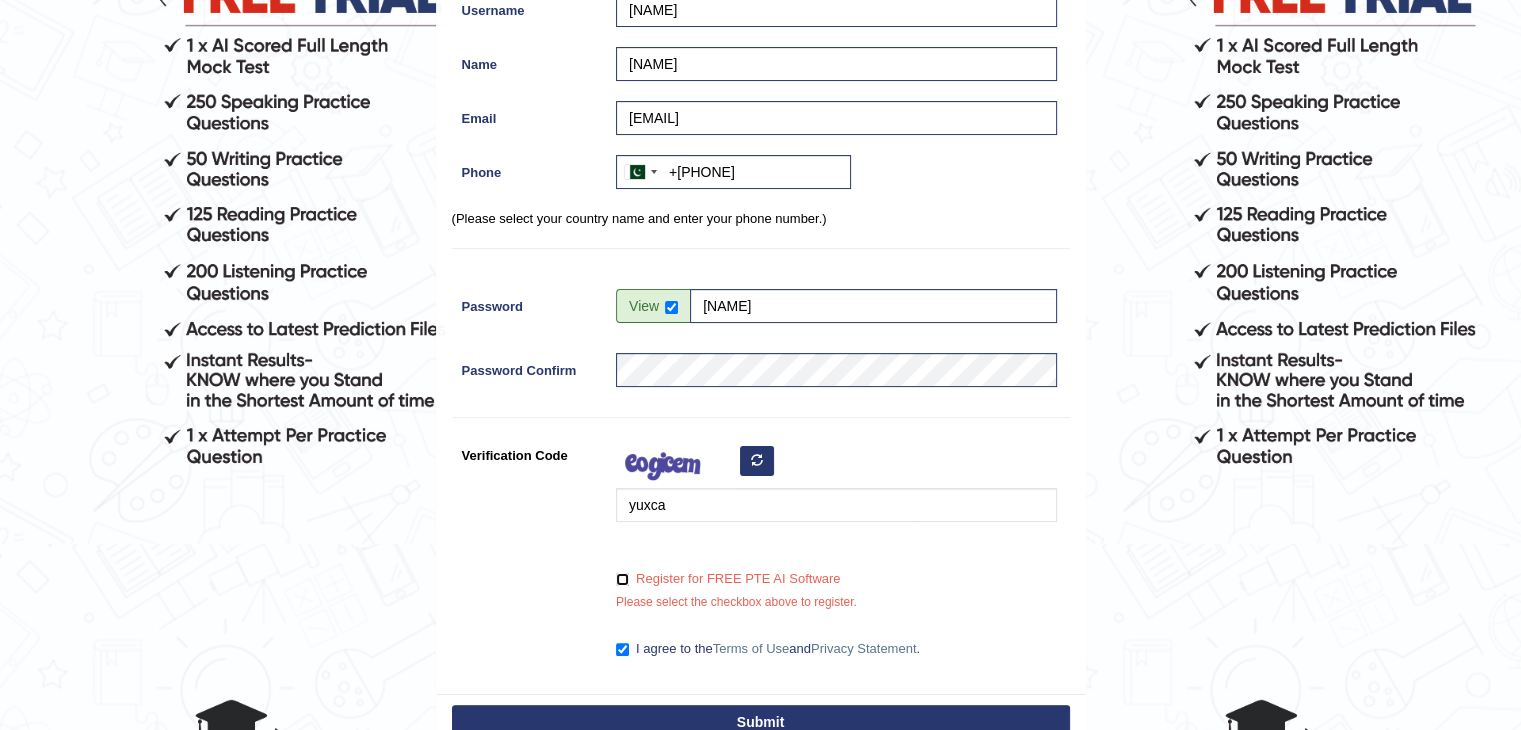checkbox on "true" 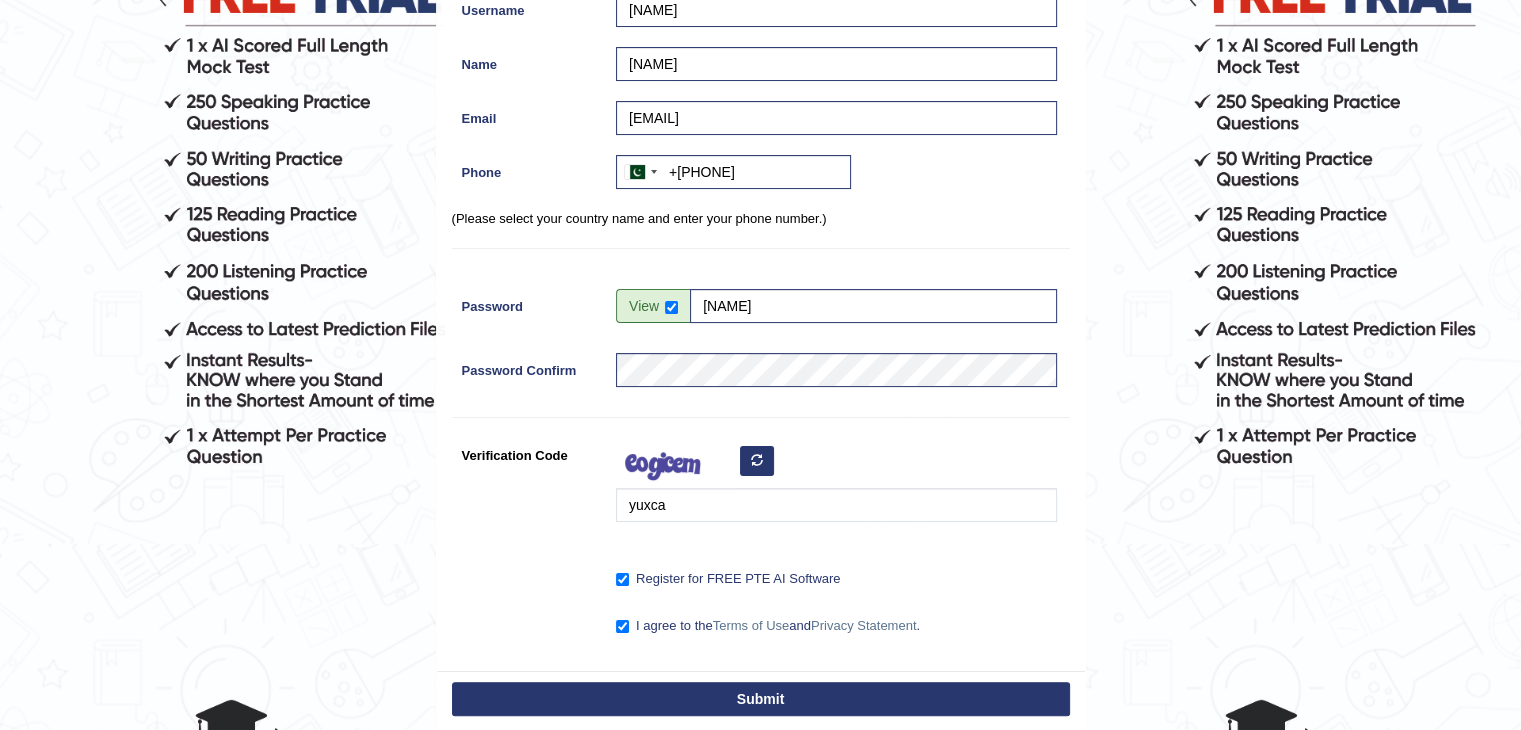 click on "Submit" at bounding box center (761, 699) 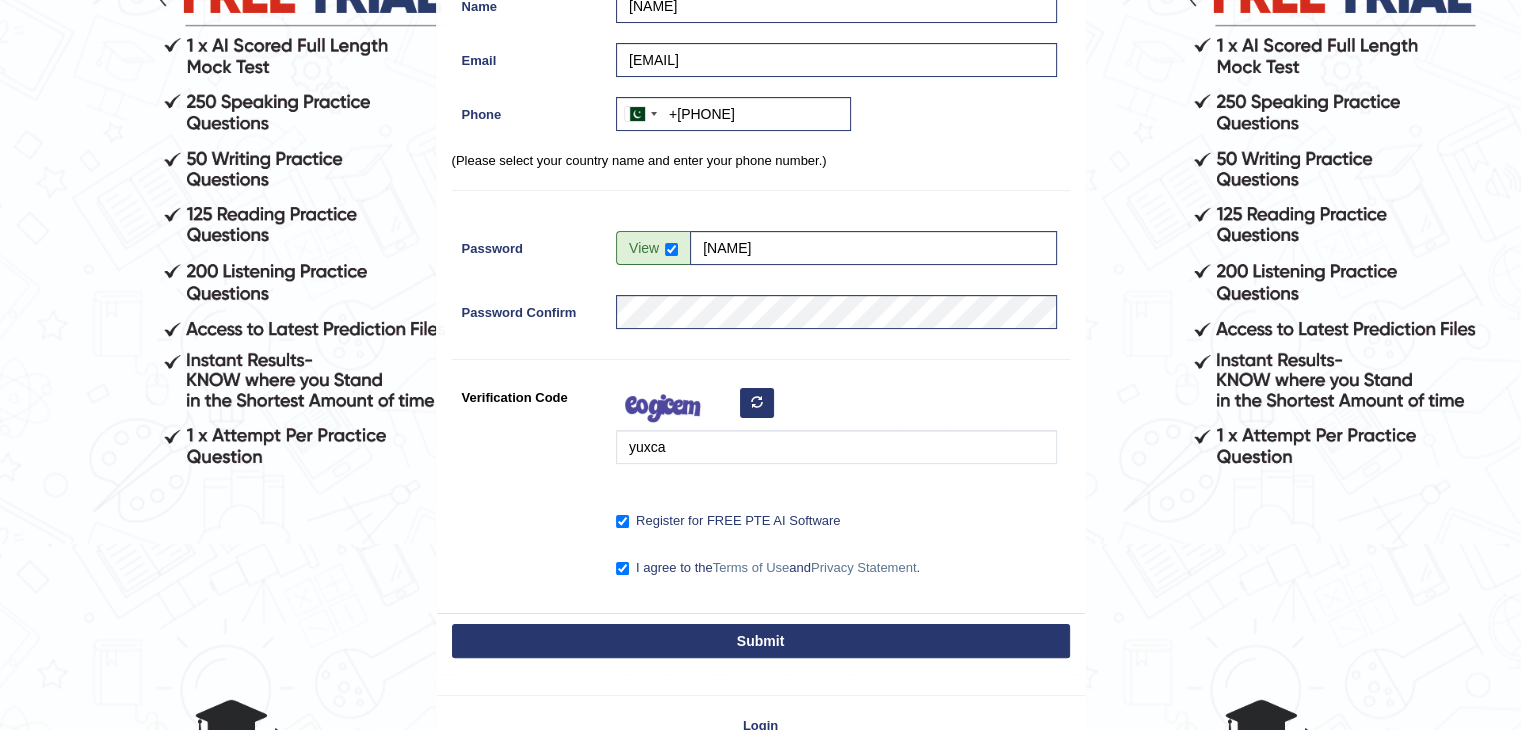 scroll, scrollTop: 253, scrollLeft: 0, axis: vertical 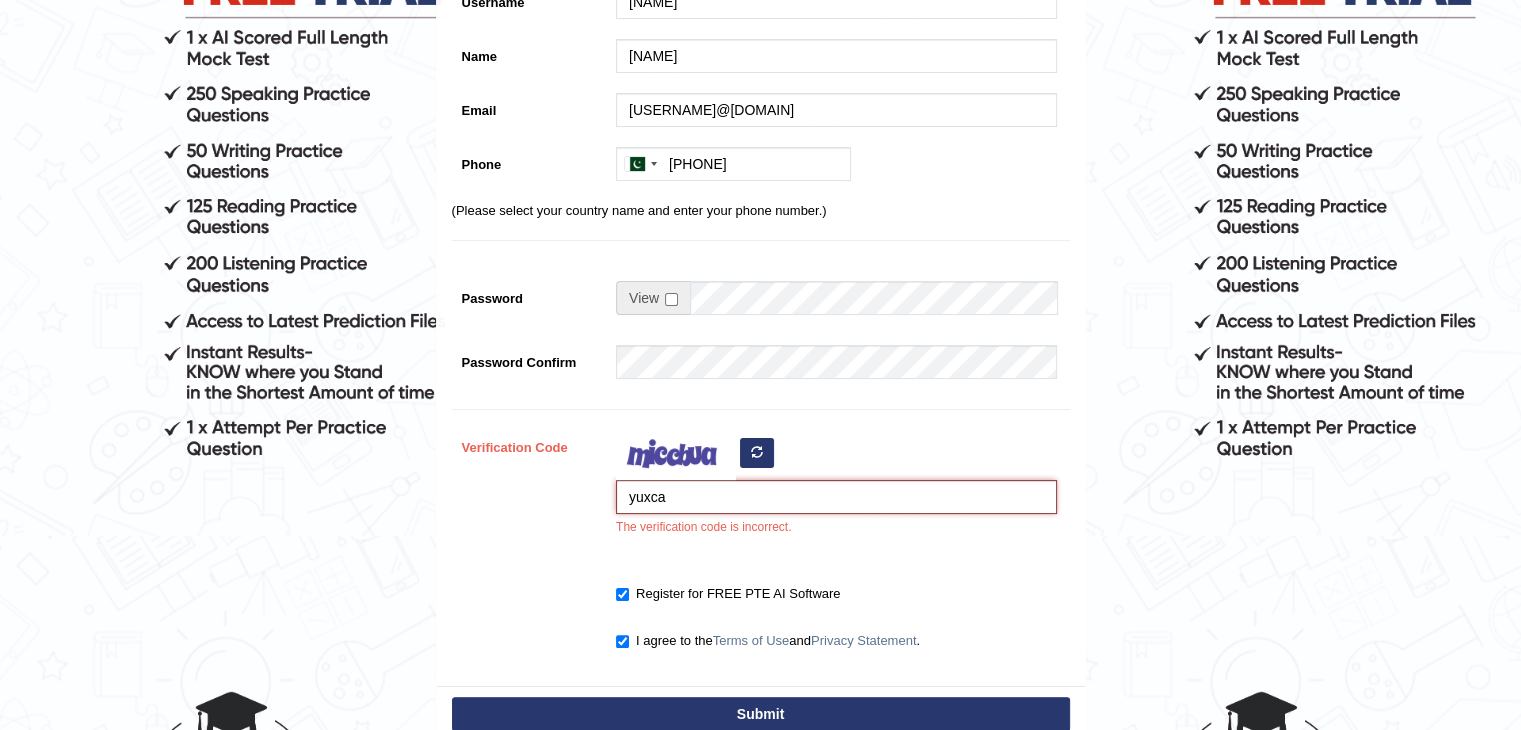 click on "yuxca" at bounding box center (836, 497) 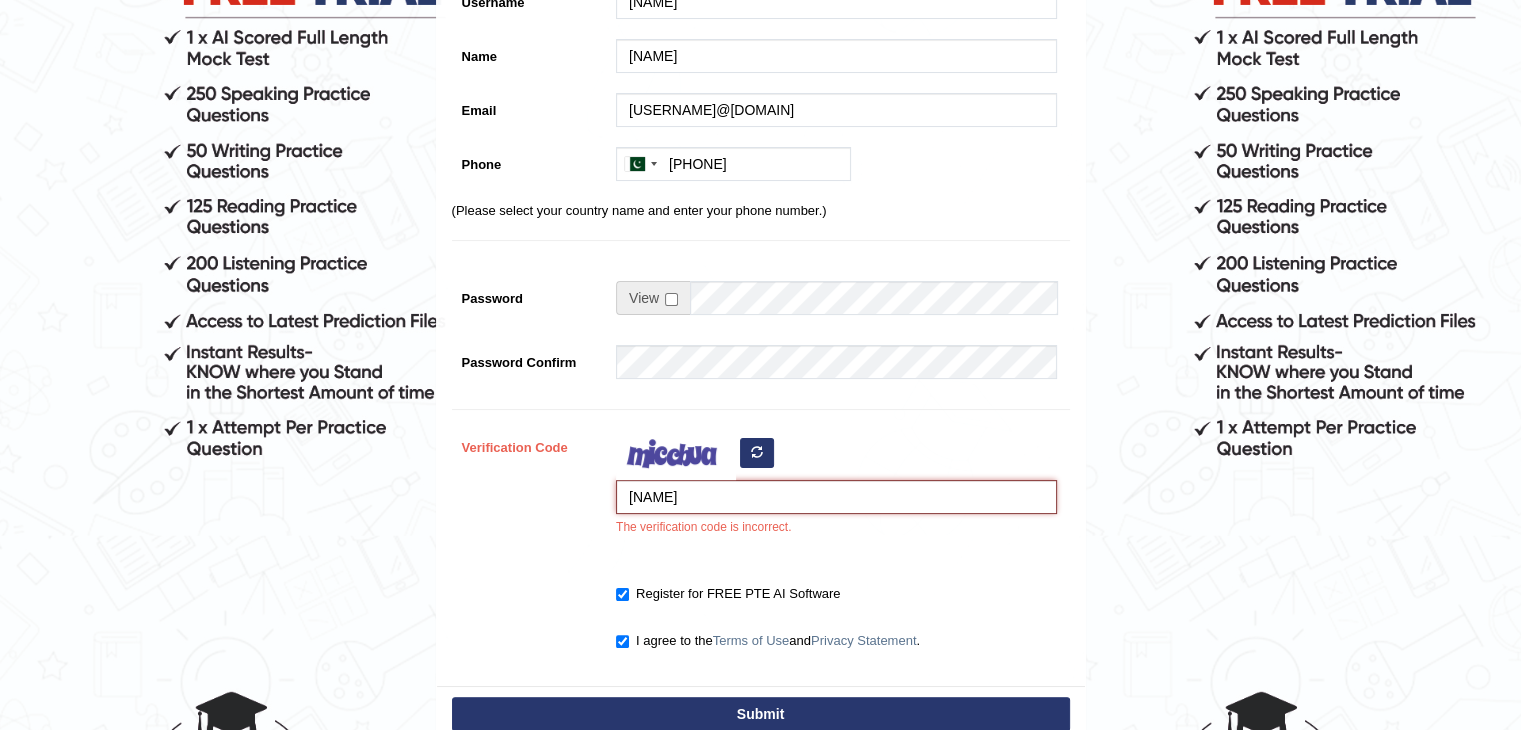 type on "yuxcea" 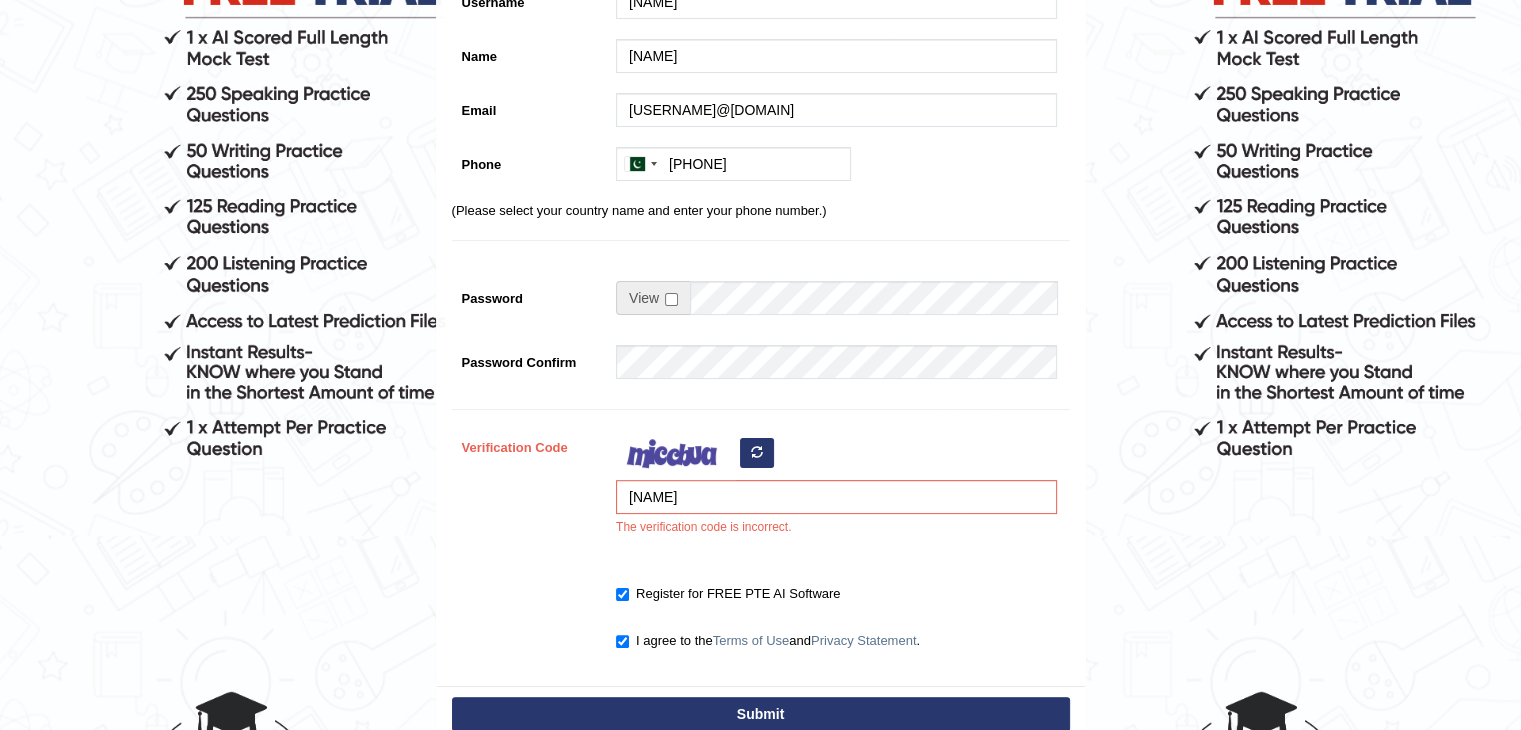 click on "Submit" at bounding box center (761, 714) 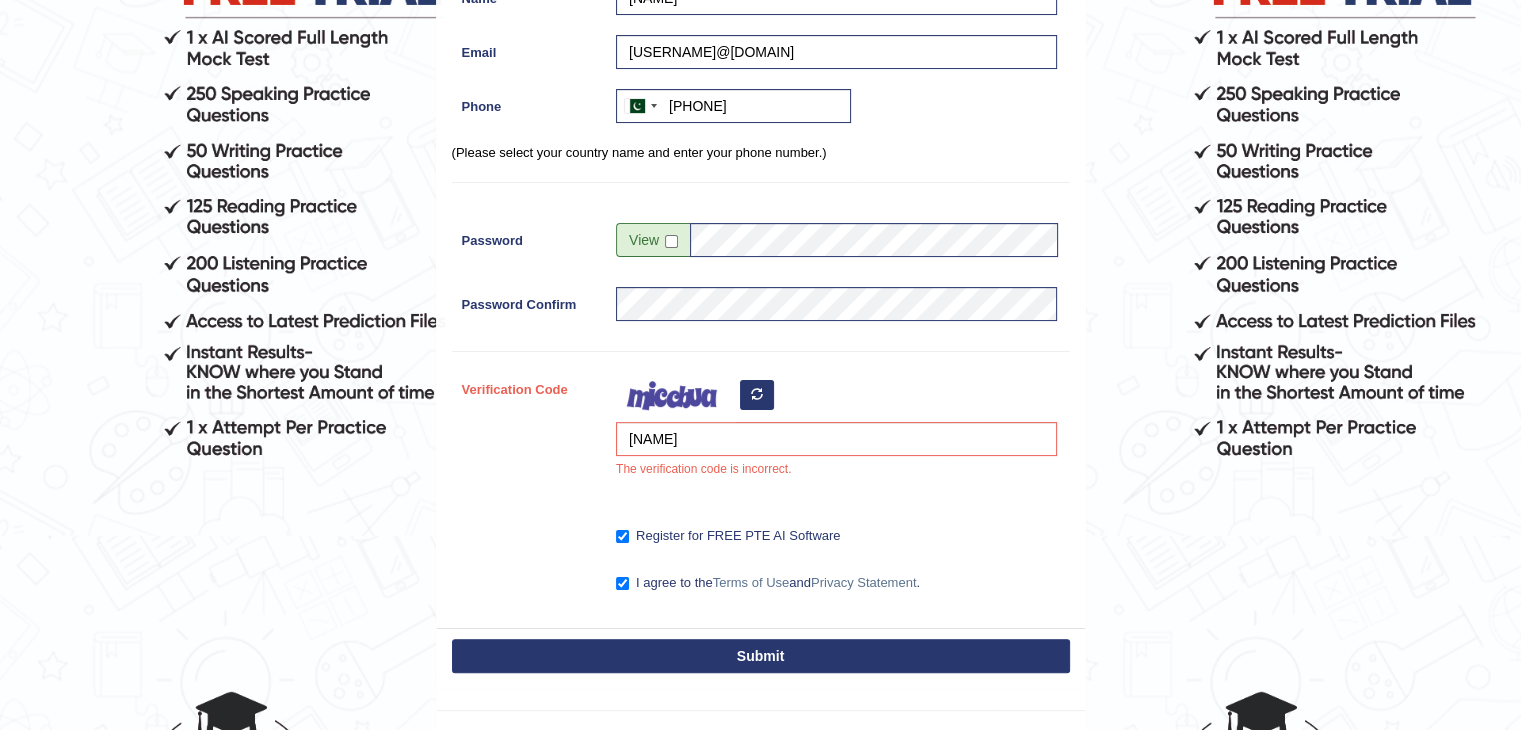 scroll, scrollTop: 261, scrollLeft: 0, axis: vertical 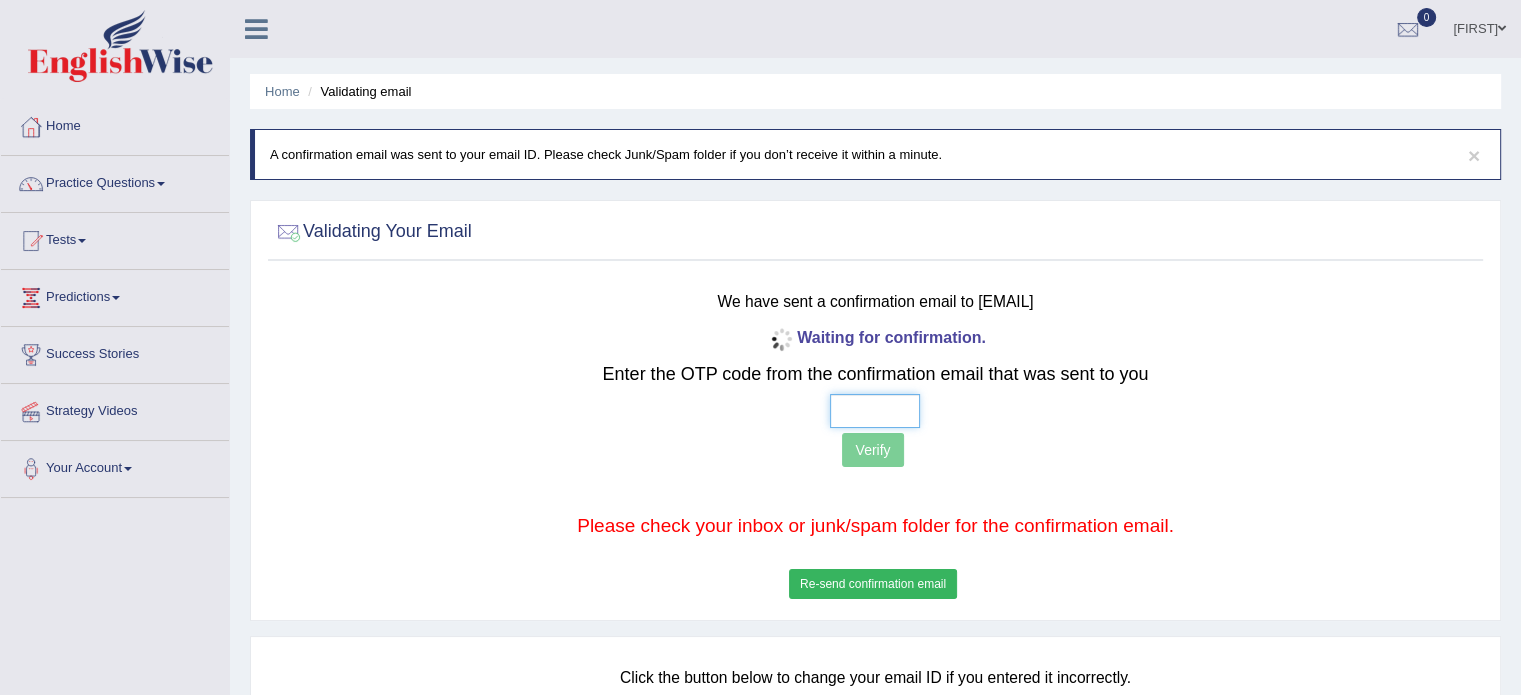 click at bounding box center [875, 411] 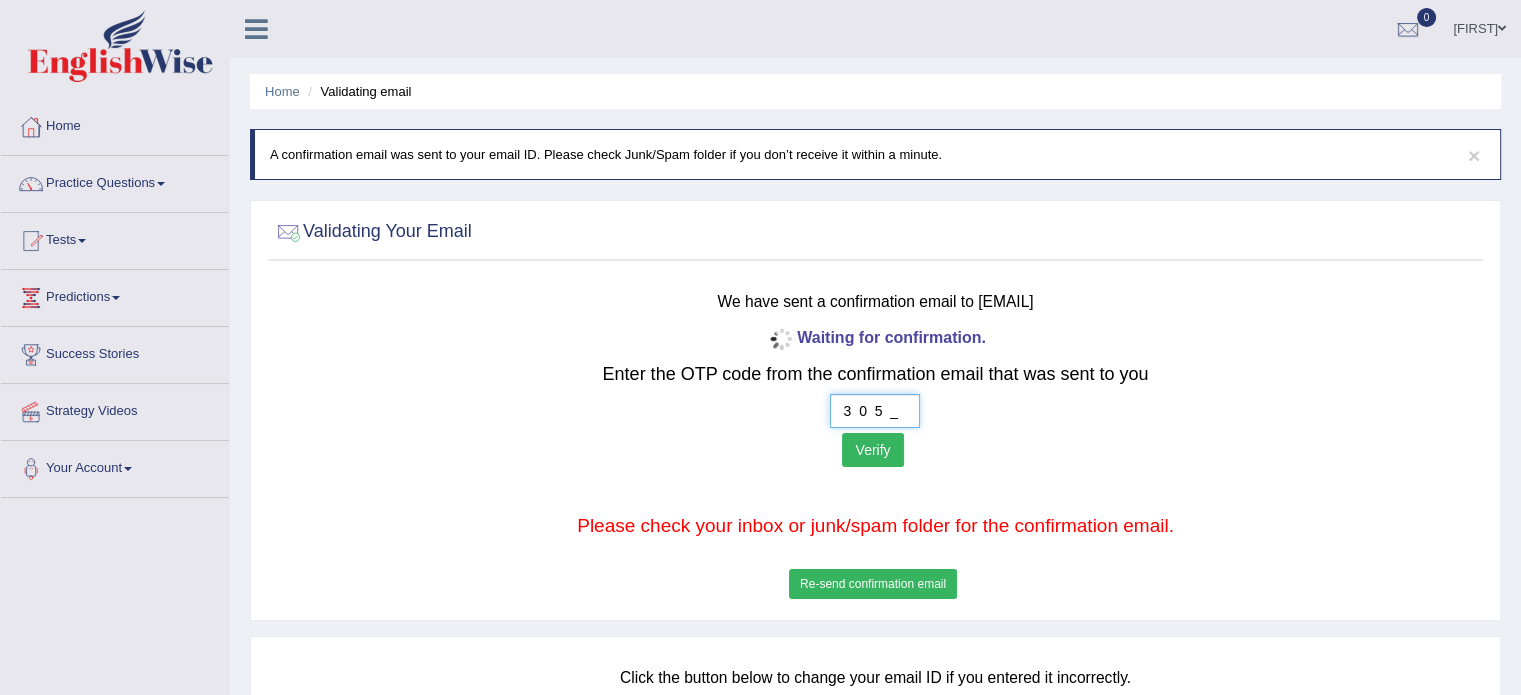 type on "3  0  5  3" 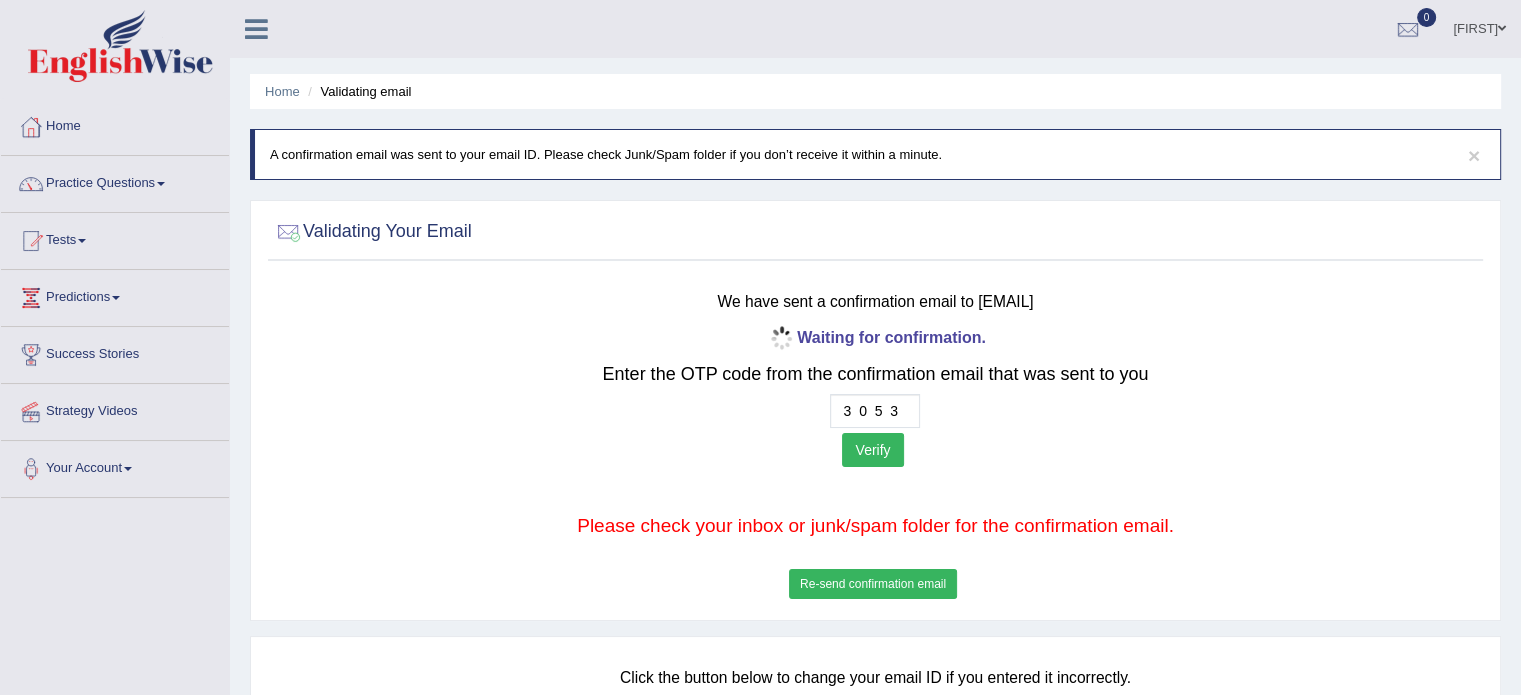 click on "Verify" at bounding box center [872, 450] 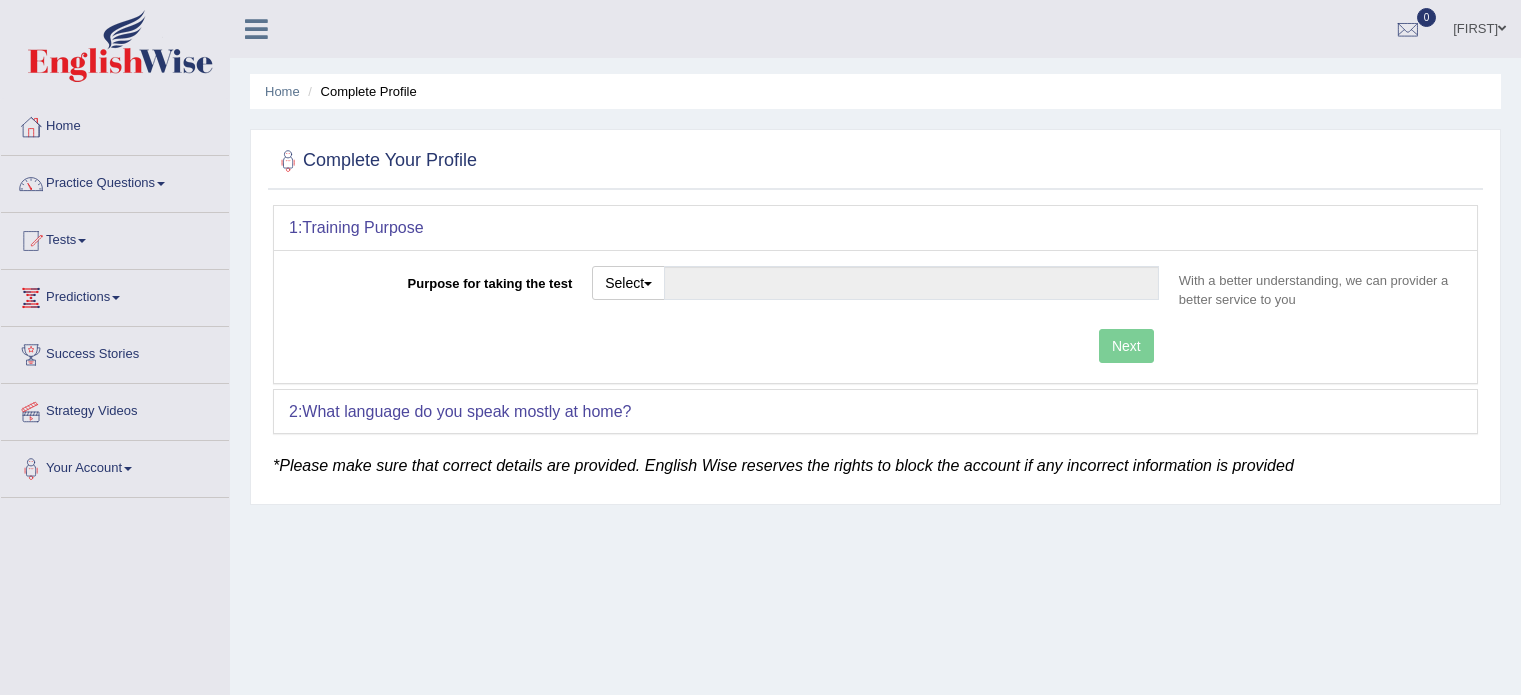 scroll, scrollTop: 0, scrollLeft: 0, axis: both 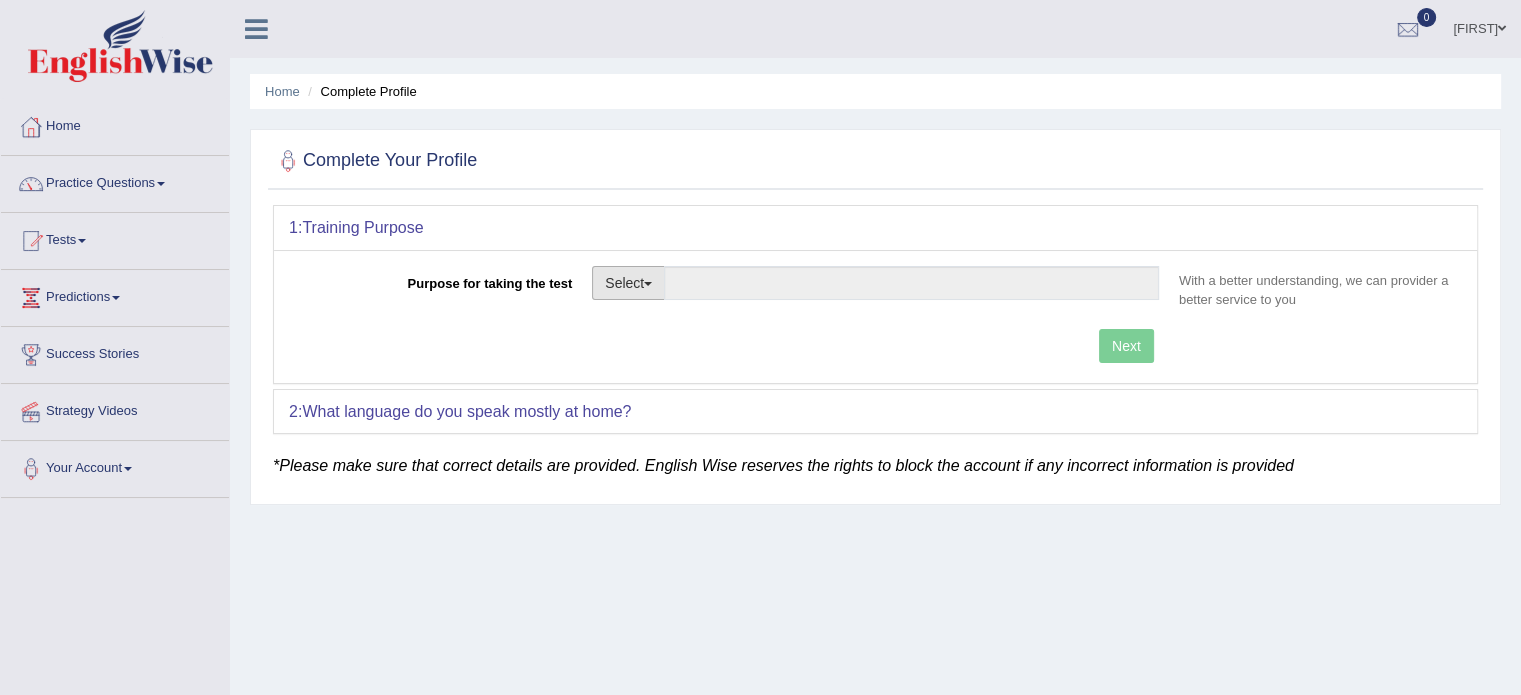 click on "Select" at bounding box center (628, 283) 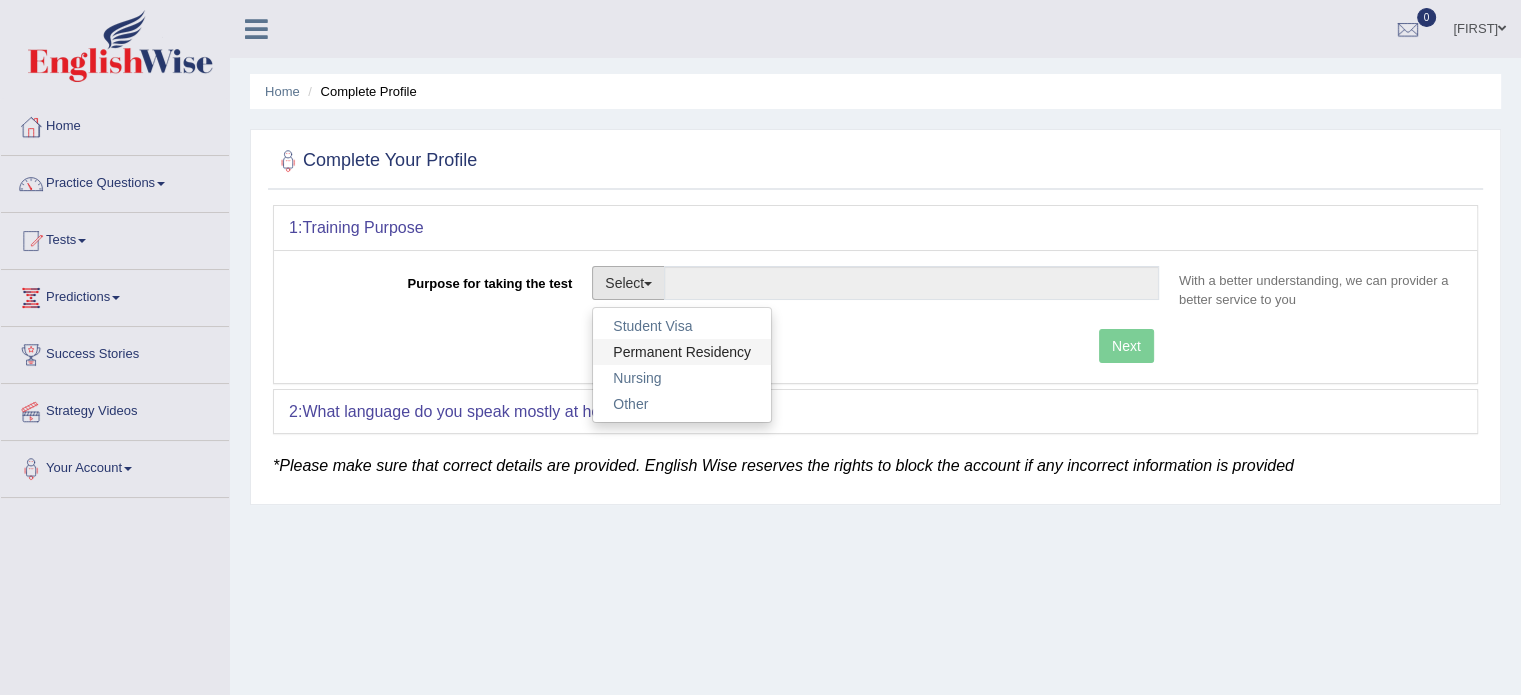 click on "Permanent Residency" at bounding box center [682, 352] 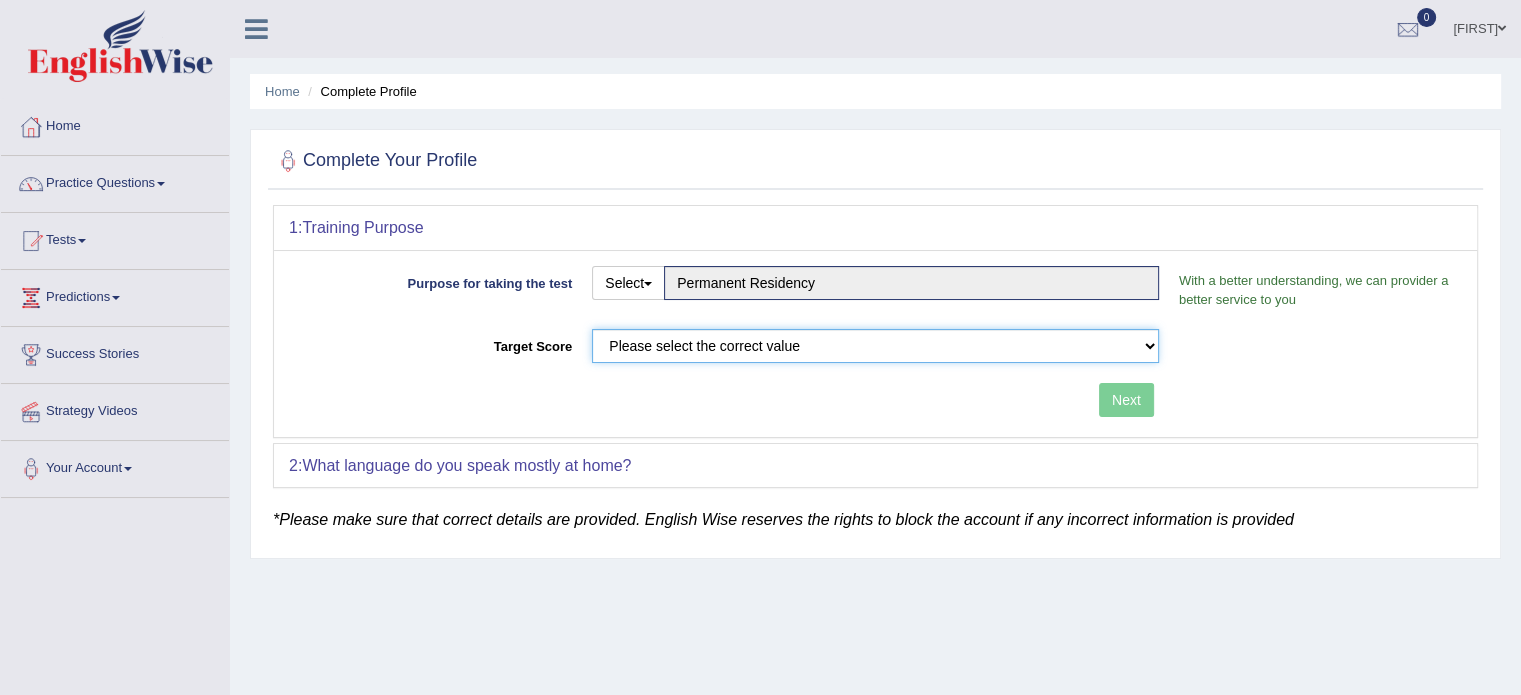 click on "Please select the correct value
50 (6 bands)
58 (6.5 bands)
65 (7 bands)
79 (8 bands)" at bounding box center [875, 346] 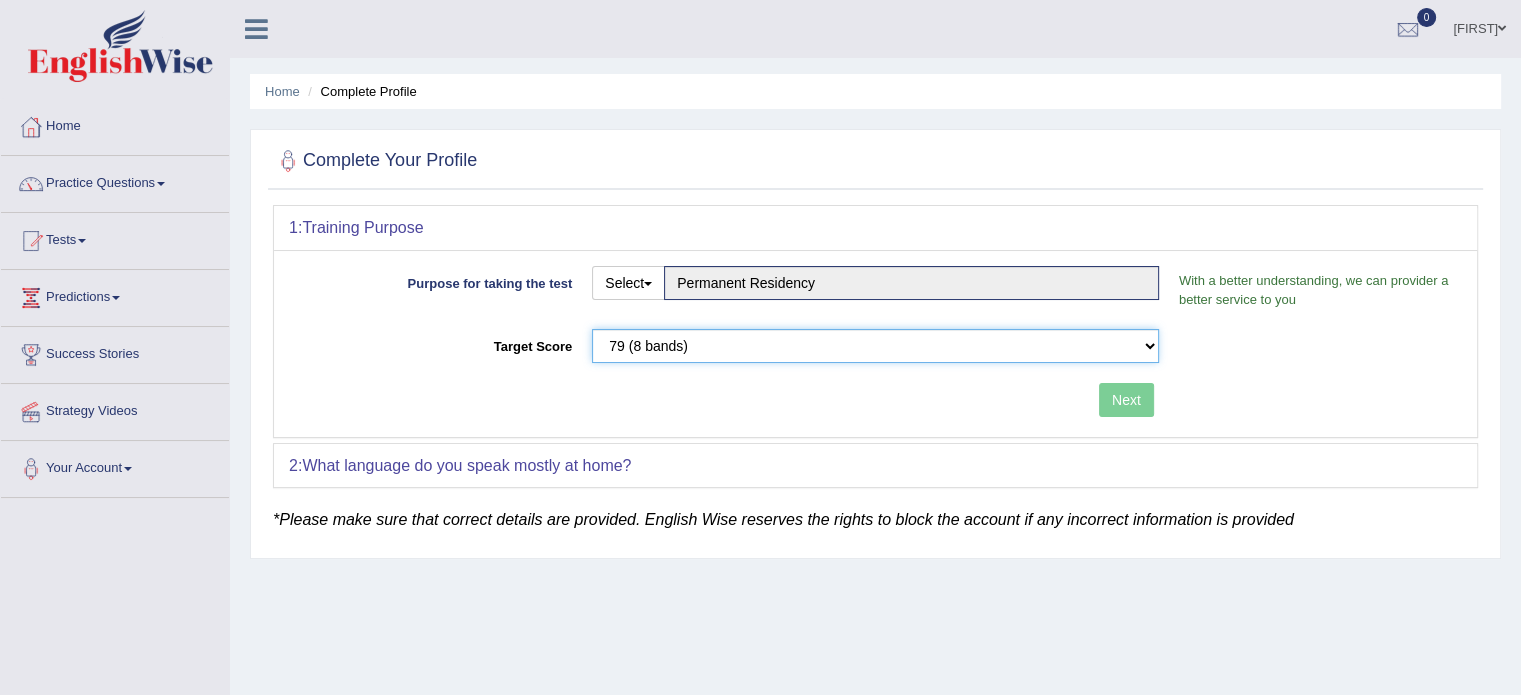 click on "Please select the correct value
50 (6 bands)
58 (6.5 bands)
65 (7 bands)
79 (8 bands)" at bounding box center (875, 346) 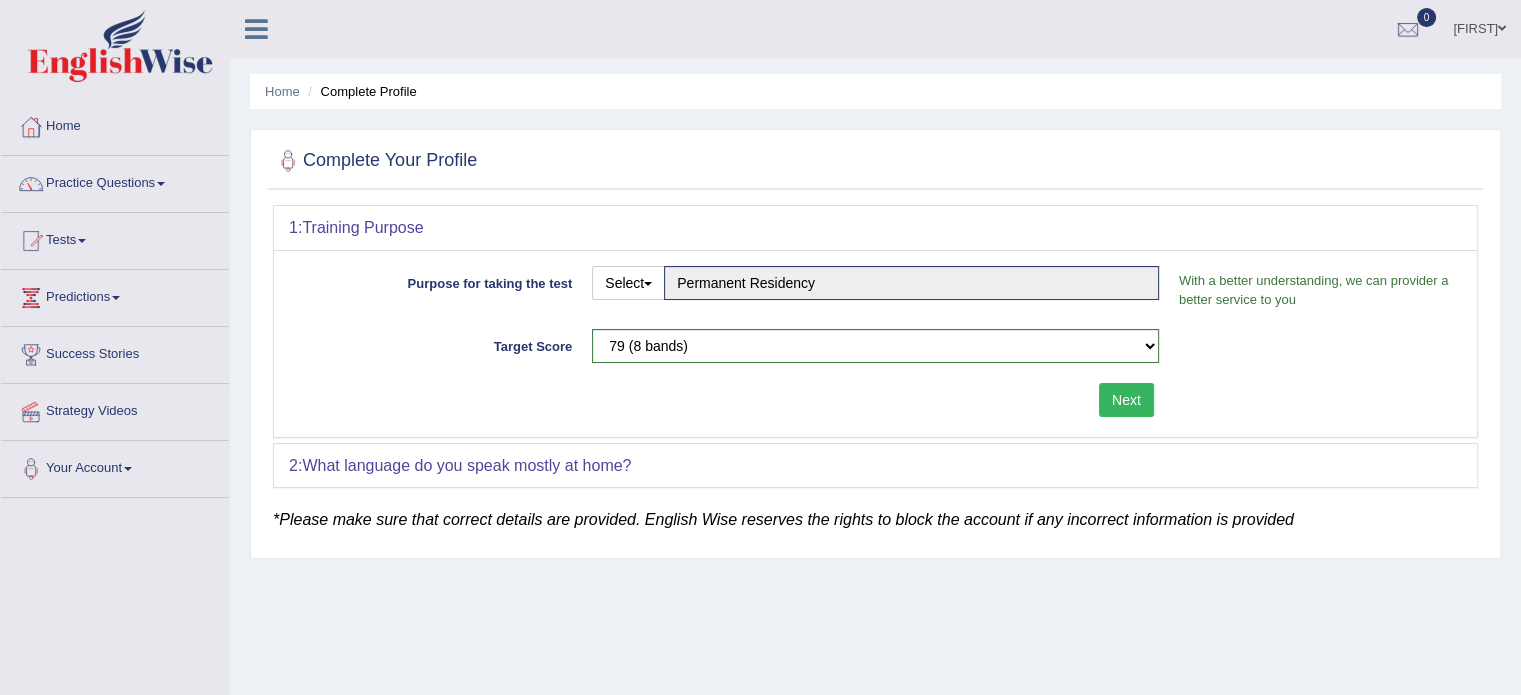 click on "Next" at bounding box center (1126, 400) 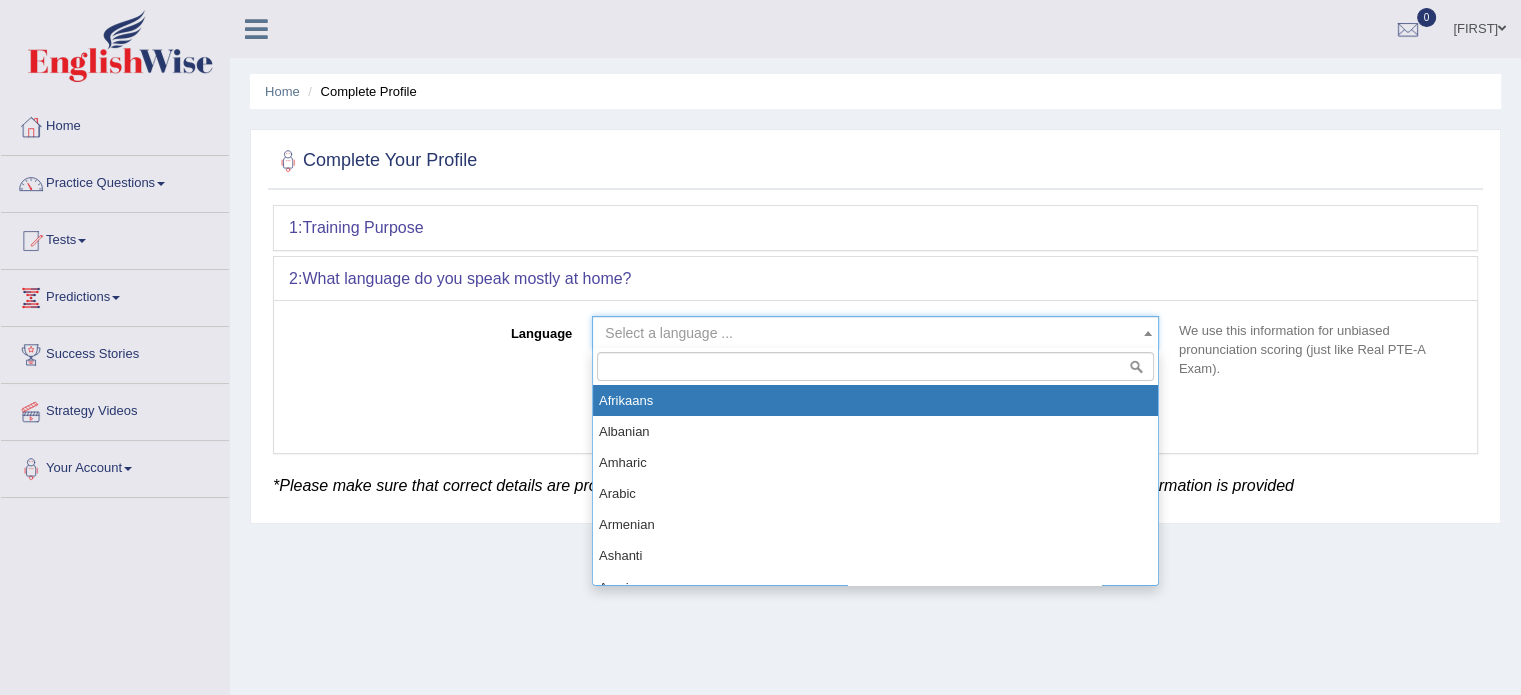 click at bounding box center [1148, 333] 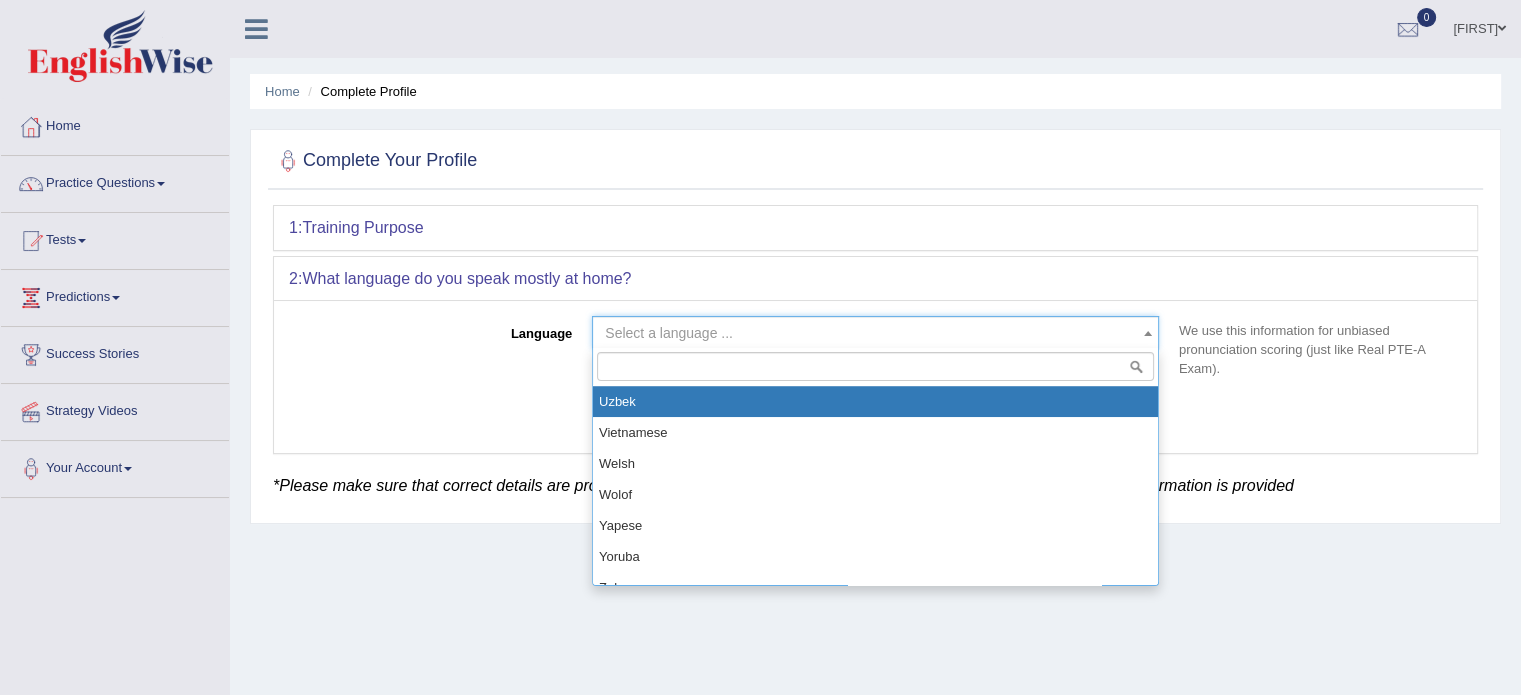 scroll, scrollTop: 1617, scrollLeft: 0, axis: vertical 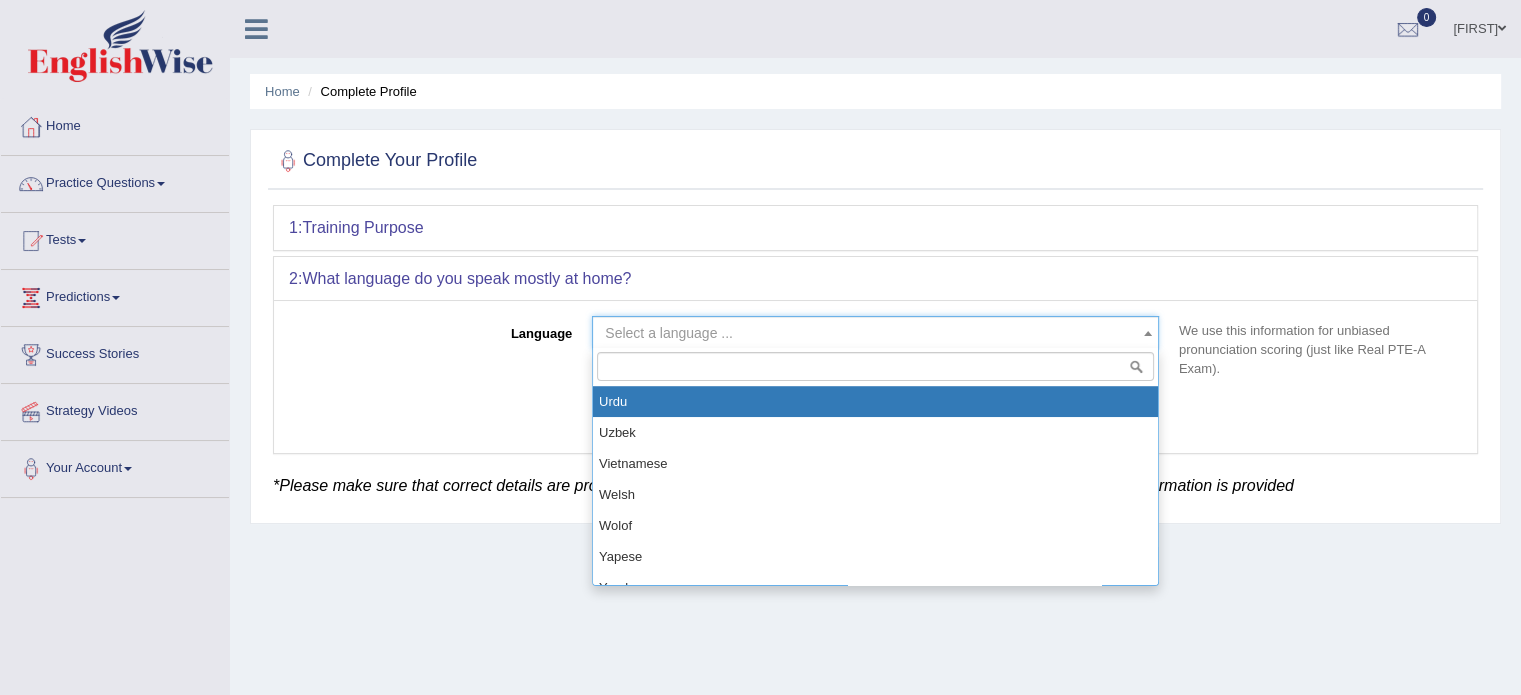 select on "Urdu" 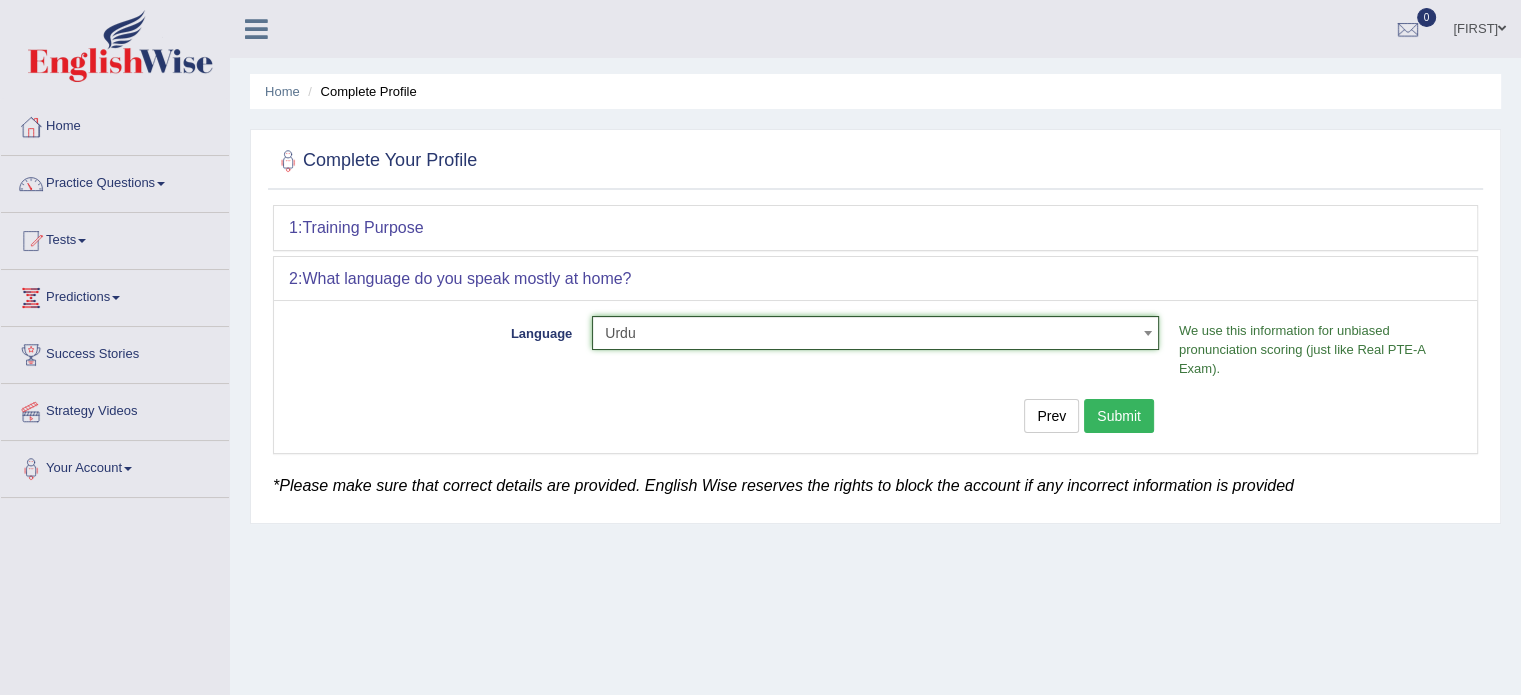 click on "Submit" at bounding box center [1119, 416] 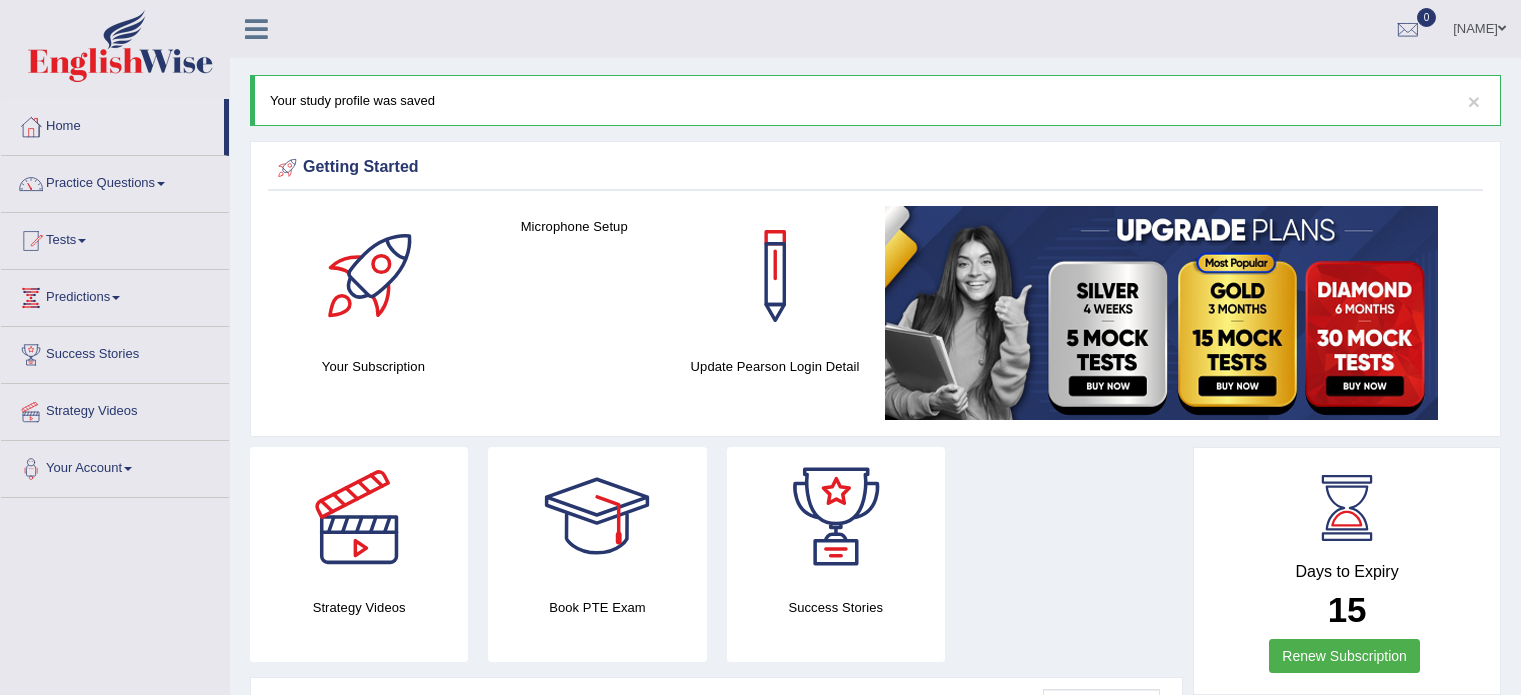 scroll, scrollTop: 0, scrollLeft: 0, axis: both 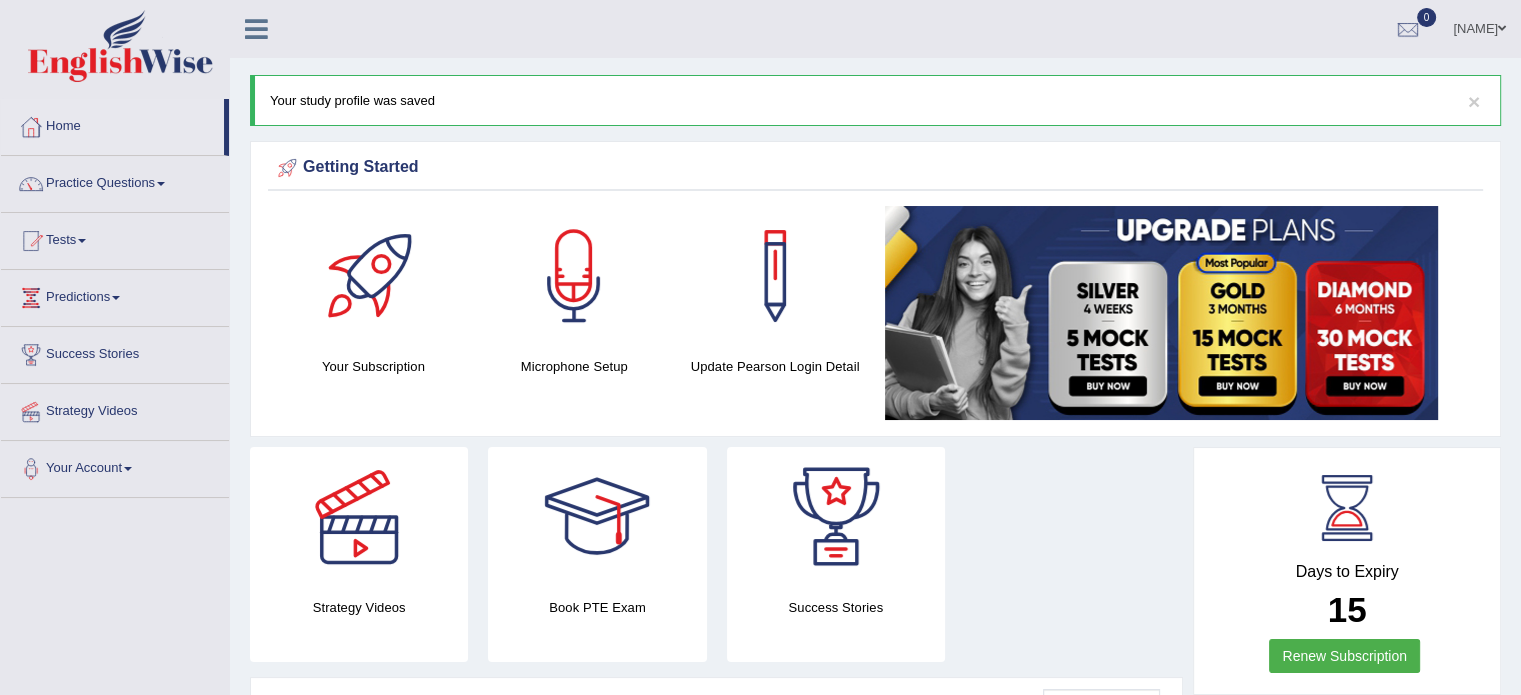 click on "Practice Questions" at bounding box center (115, 181) 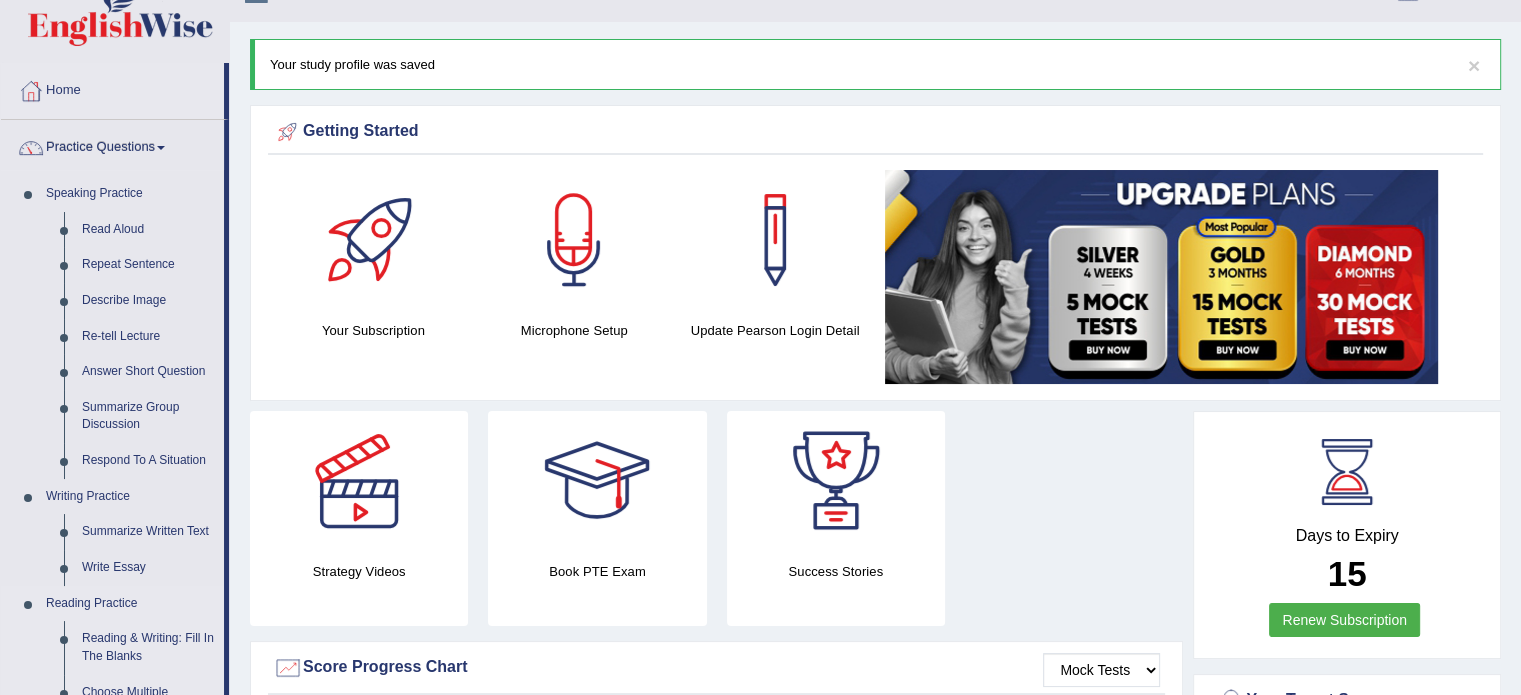 scroll, scrollTop: 40, scrollLeft: 0, axis: vertical 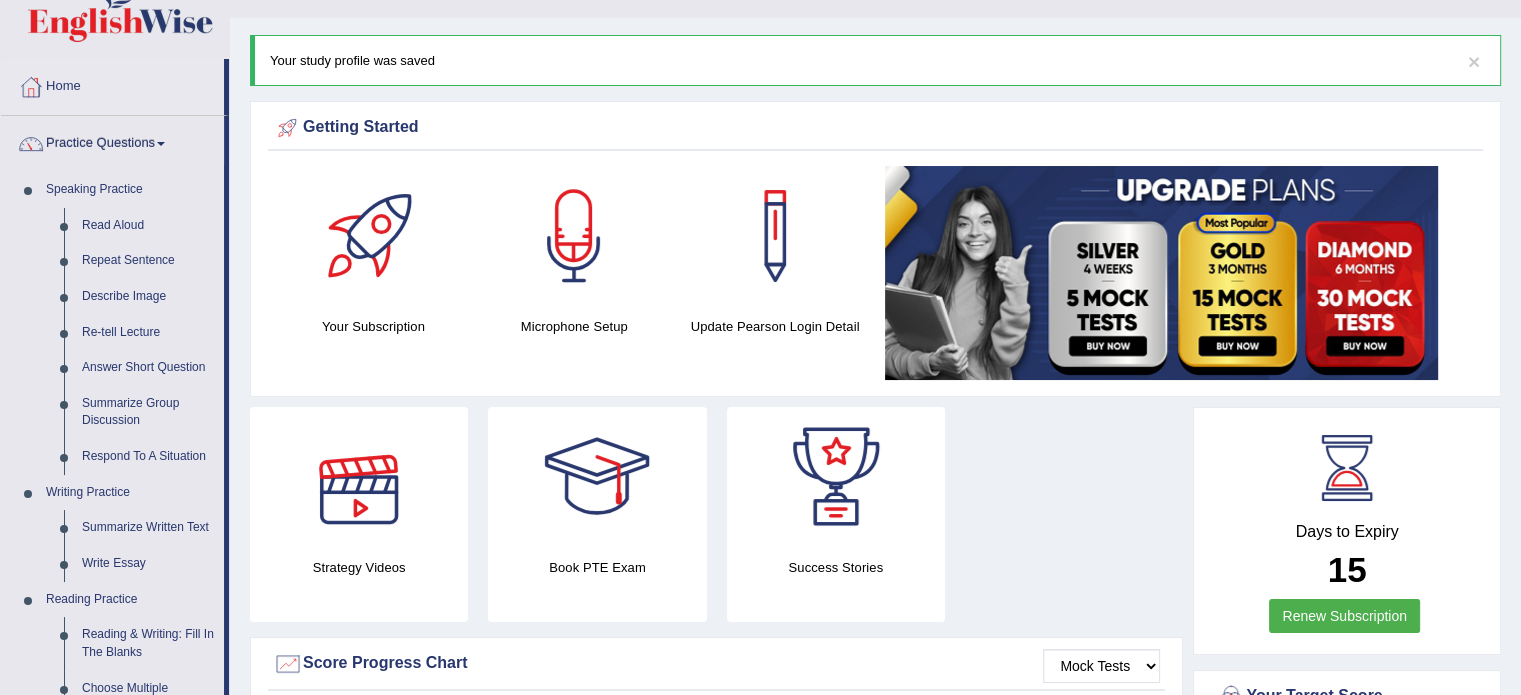 click at bounding box center (359, 477) 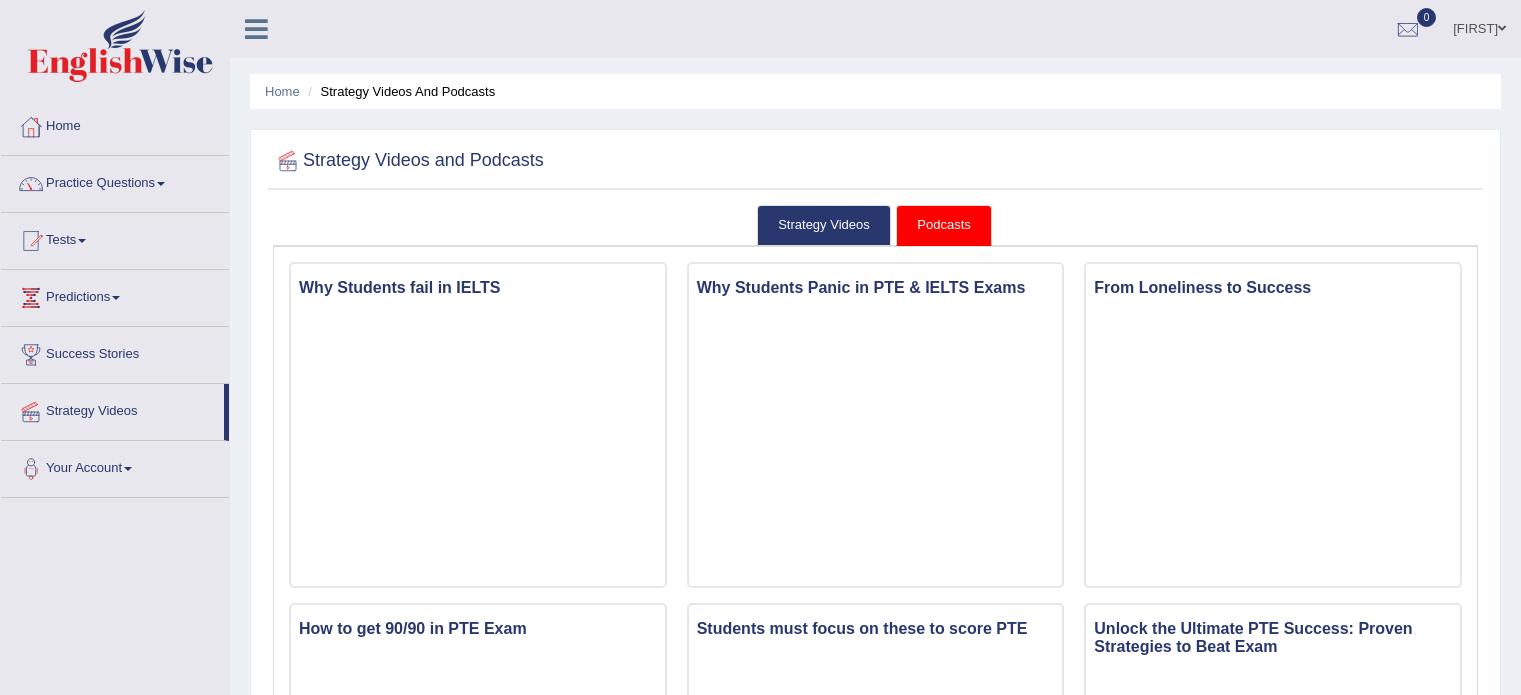 scroll, scrollTop: 0, scrollLeft: 0, axis: both 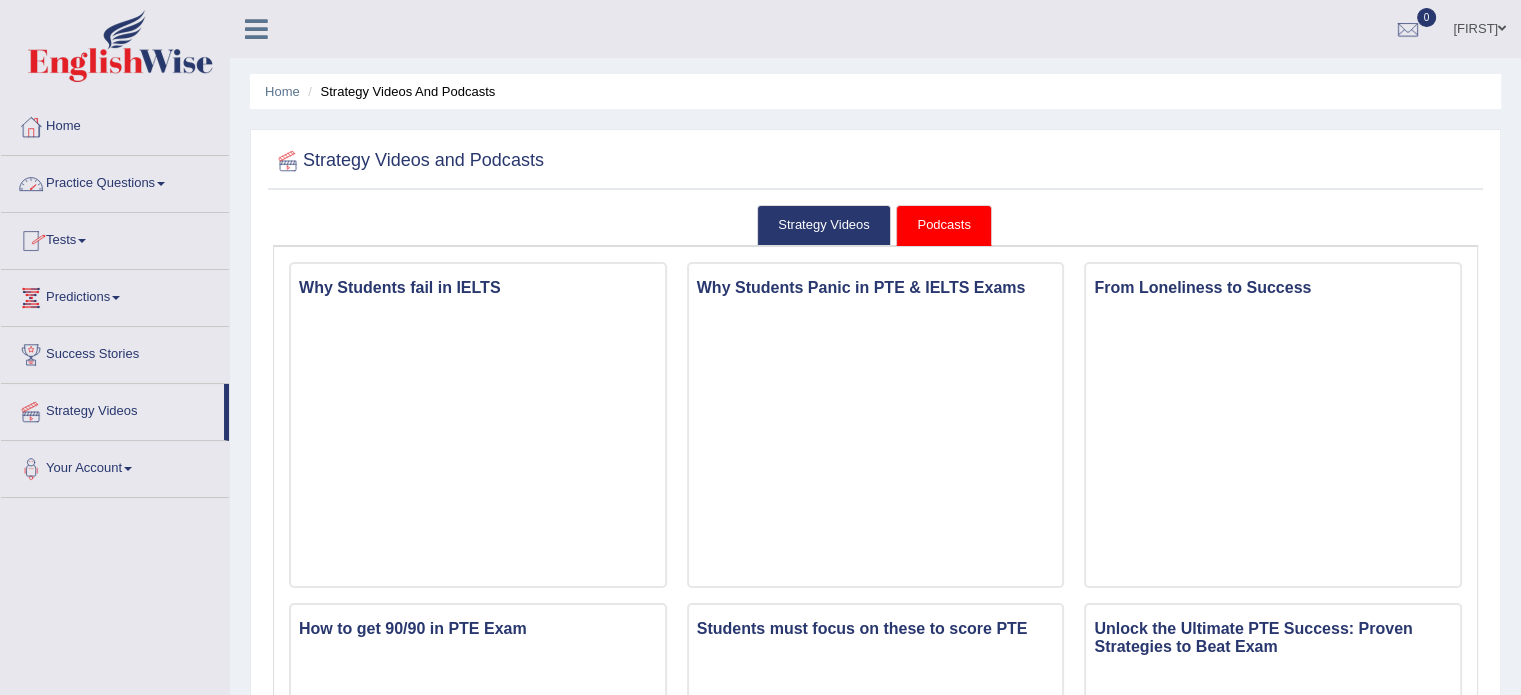 click on "Practice Questions" at bounding box center (115, 181) 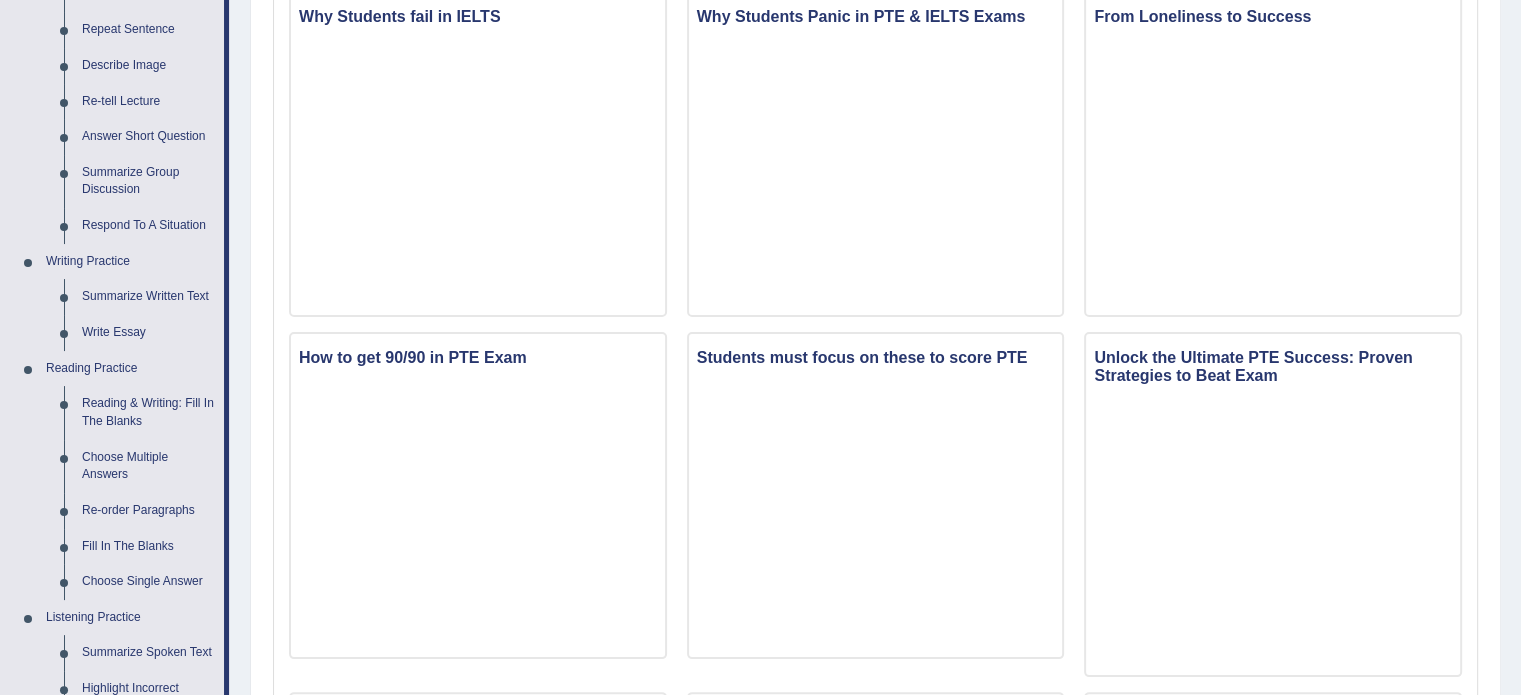 scroll, scrollTop: 280, scrollLeft: 0, axis: vertical 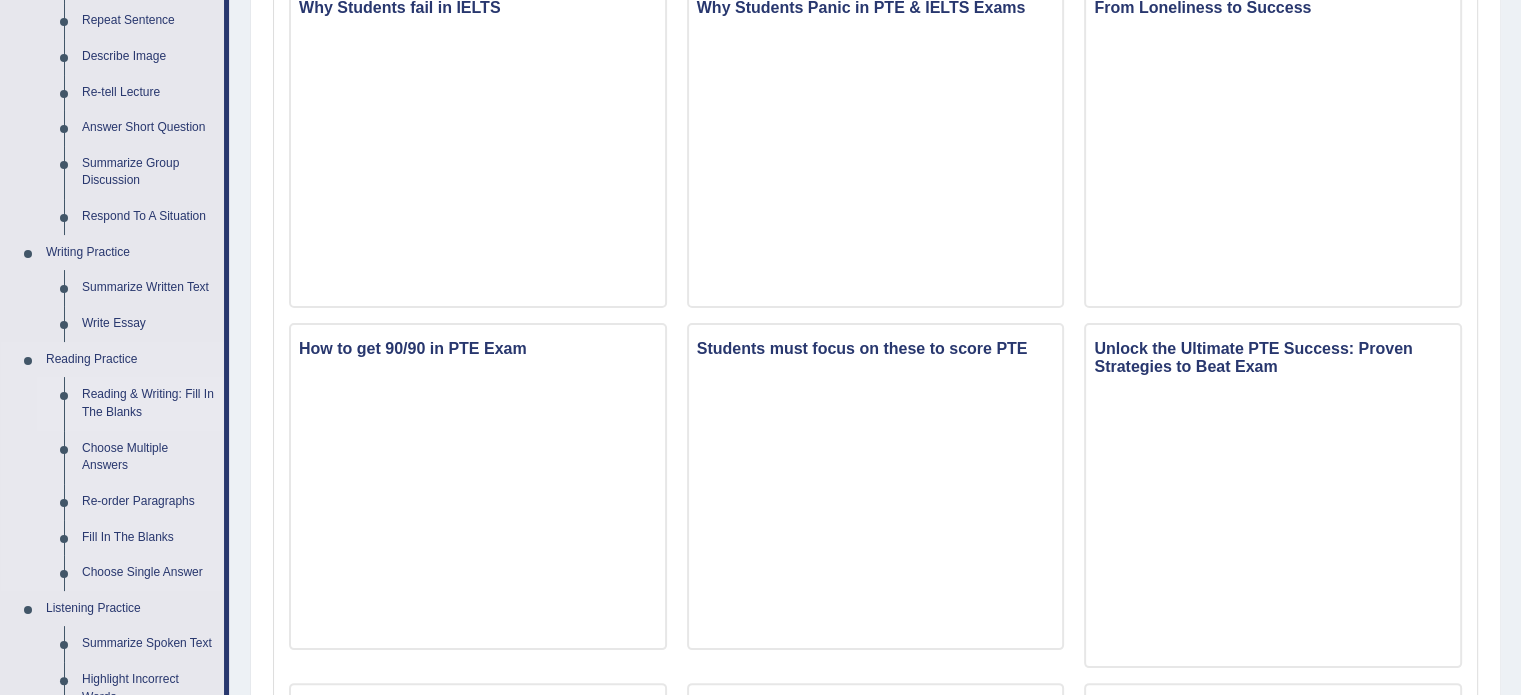 click on "Reading & Writing: Fill In The Blanks" at bounding box center (148, 403) 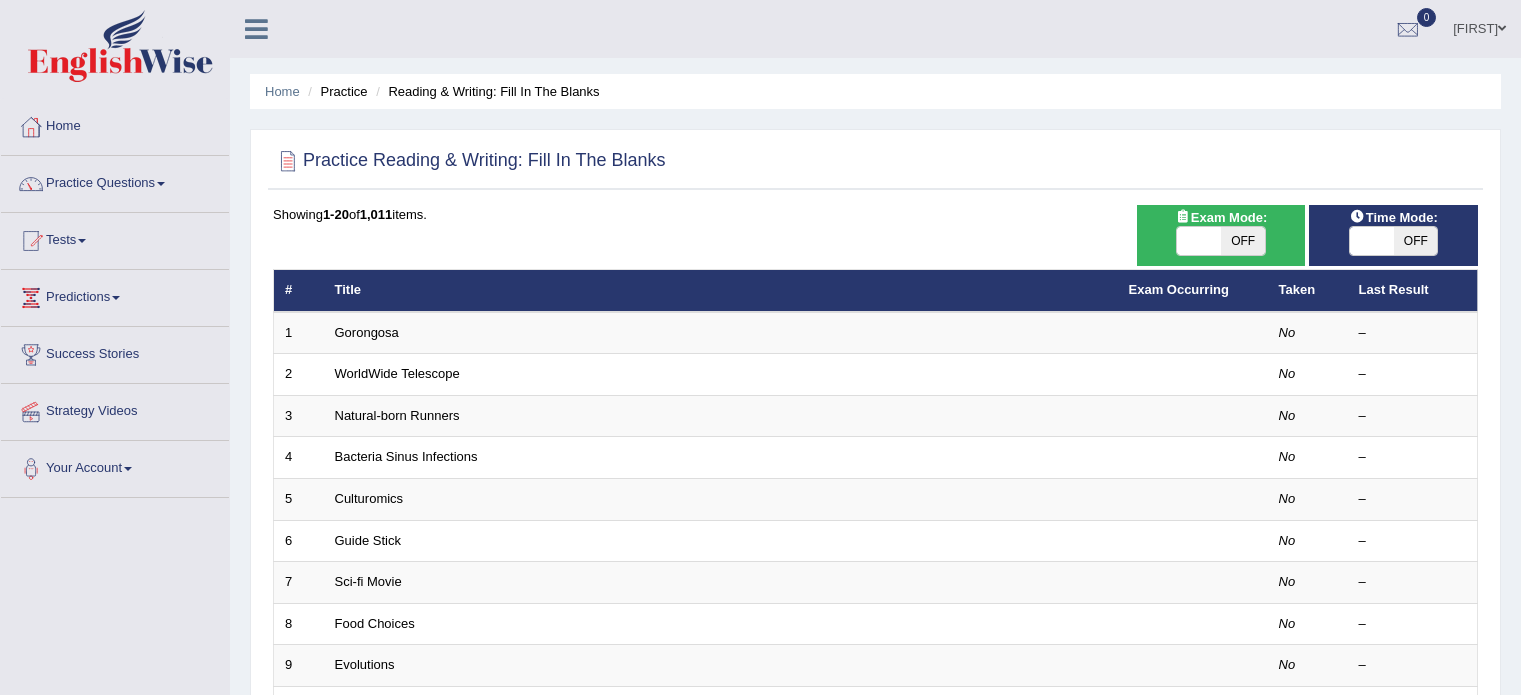 scroll, scrollTop: 0, scrollLeft: 0, axis: both 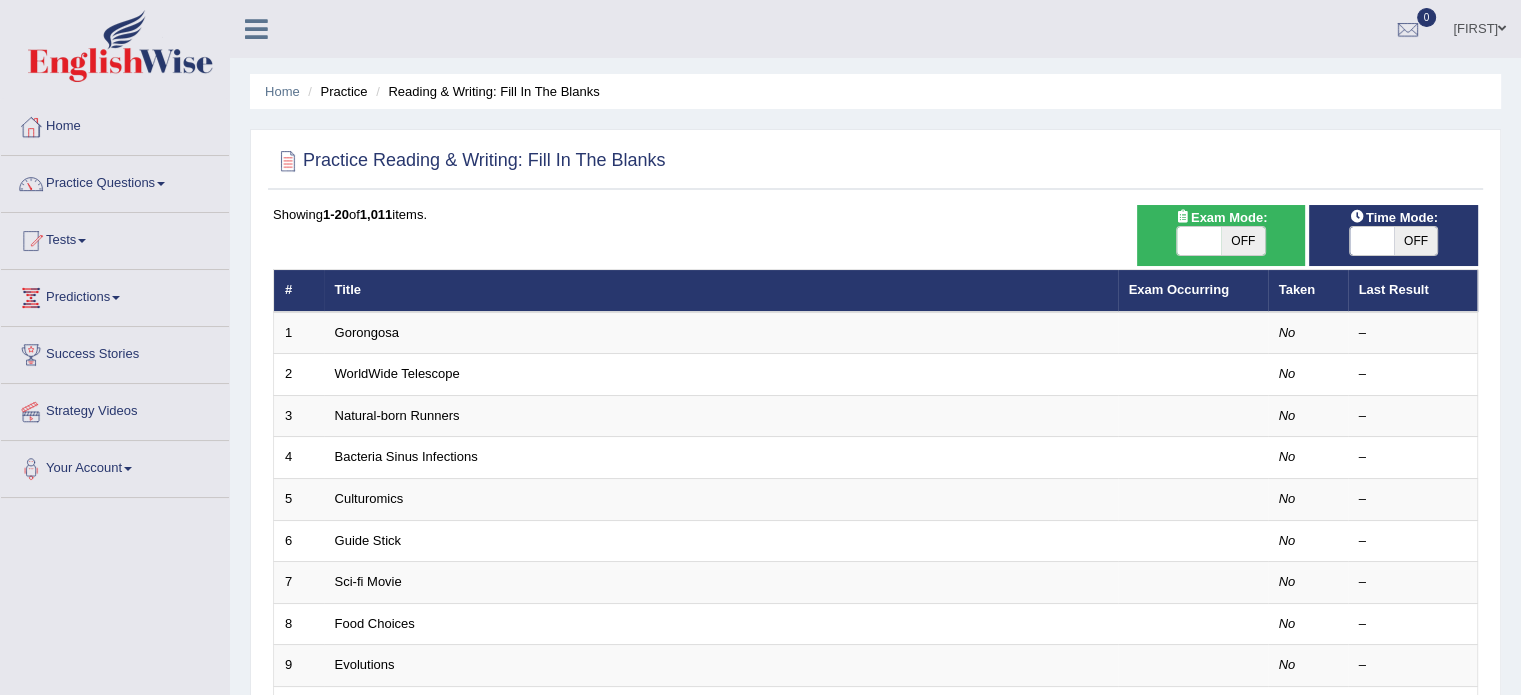 click on "OFF" at bounding box center [1243, 241] 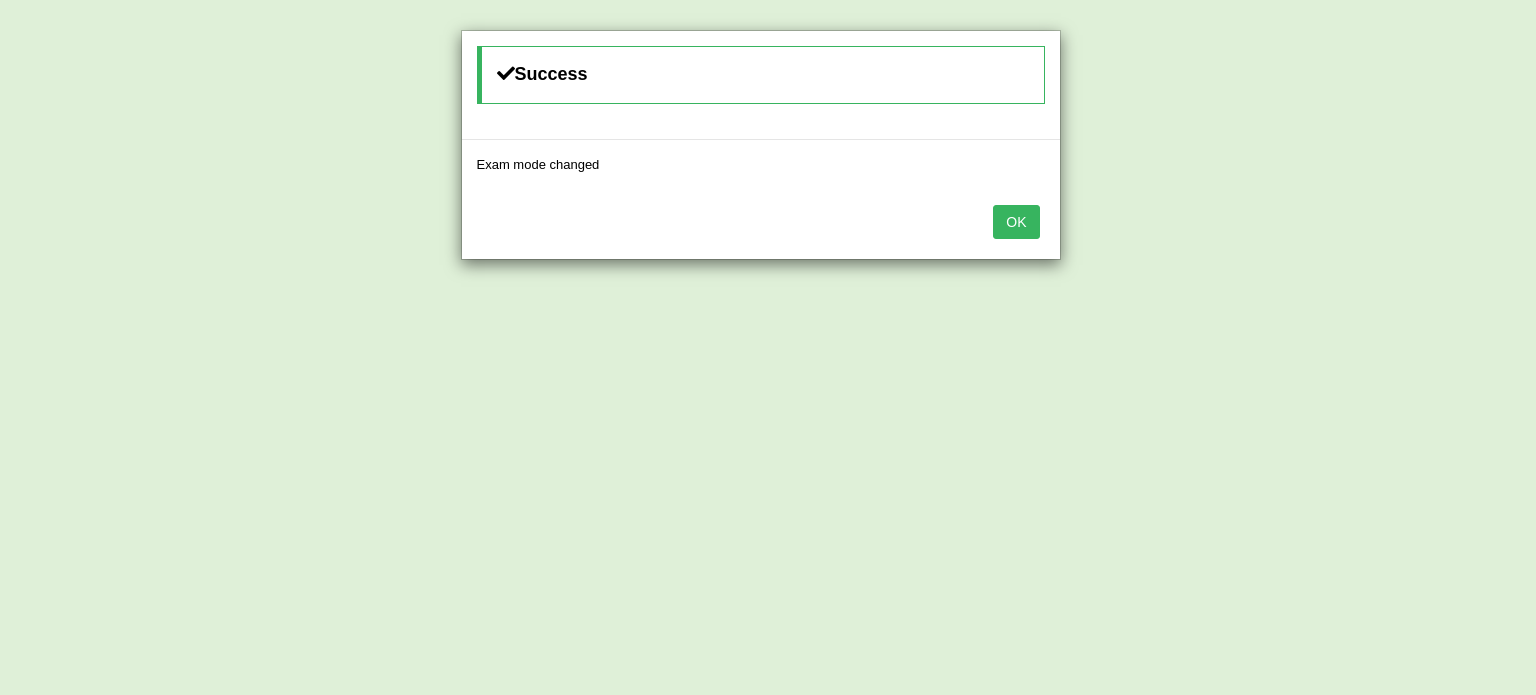 click on "OK" at bounding box center [1016, 222] 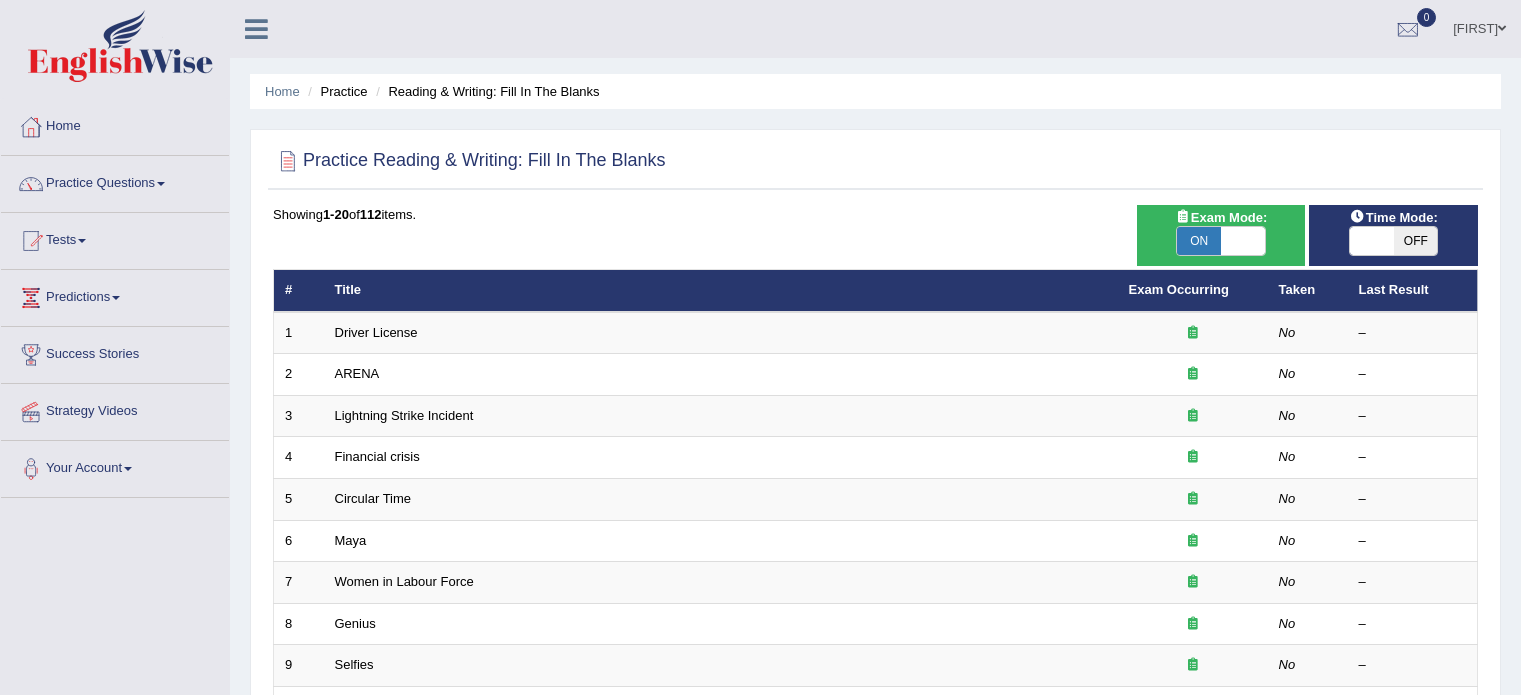 scroll, scrollTop: 0, scrollLeft: 0, axis: both 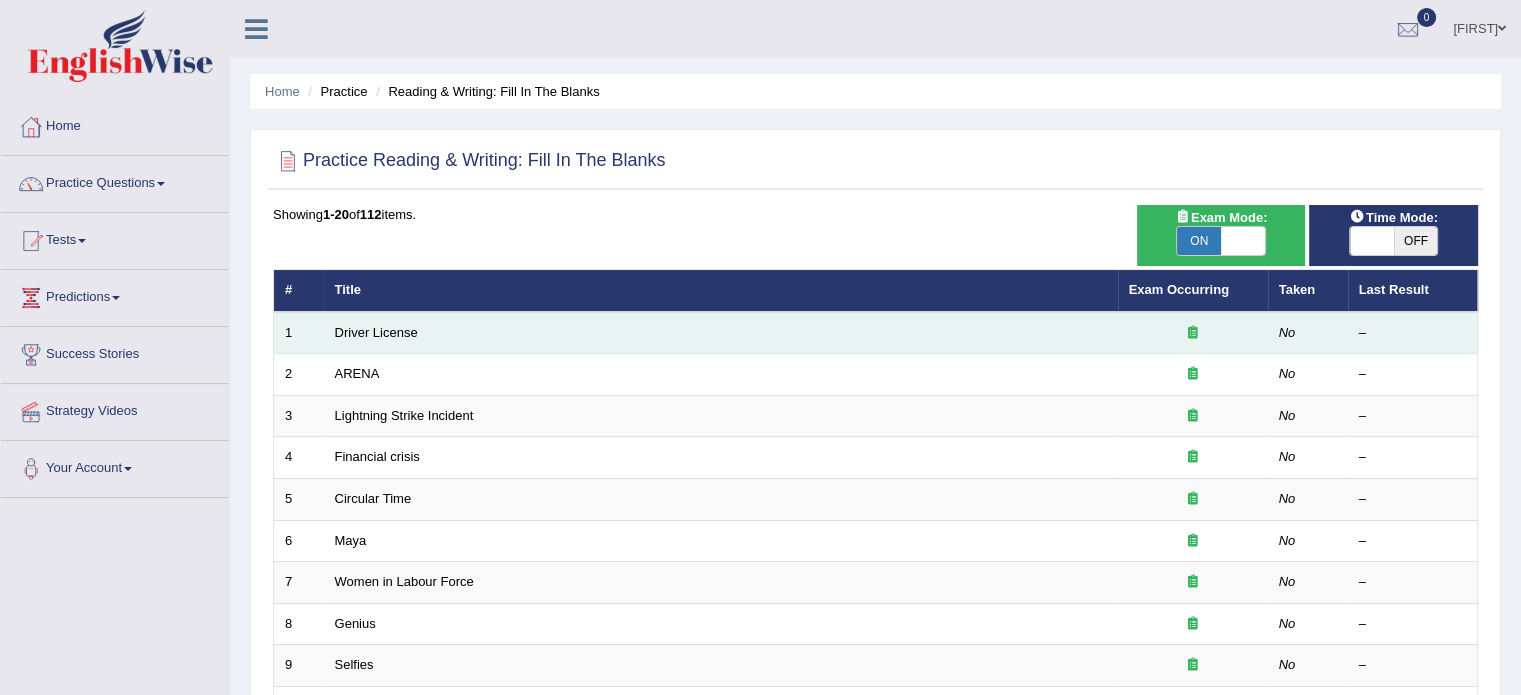 click on "Driver License" at bounding box center [721, 333] 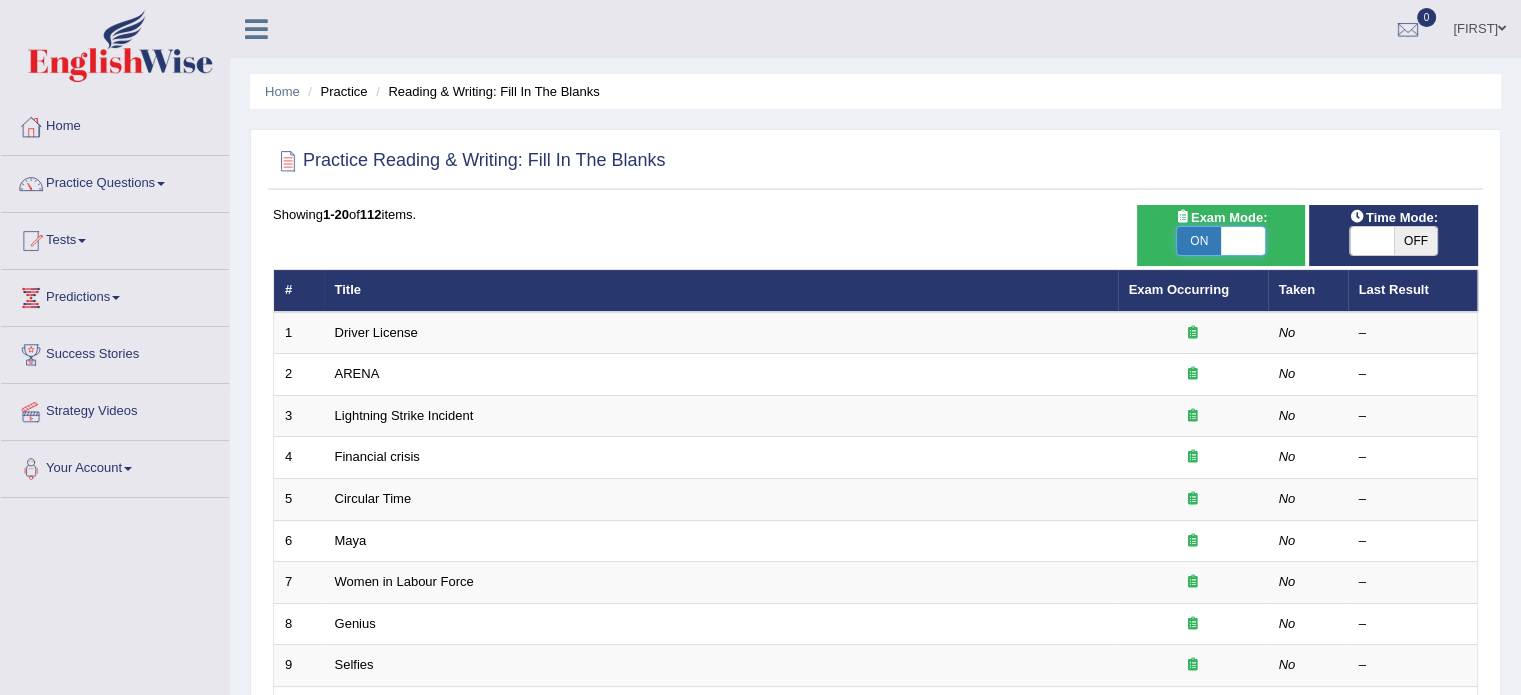 click at bounding box center (1243, 241) 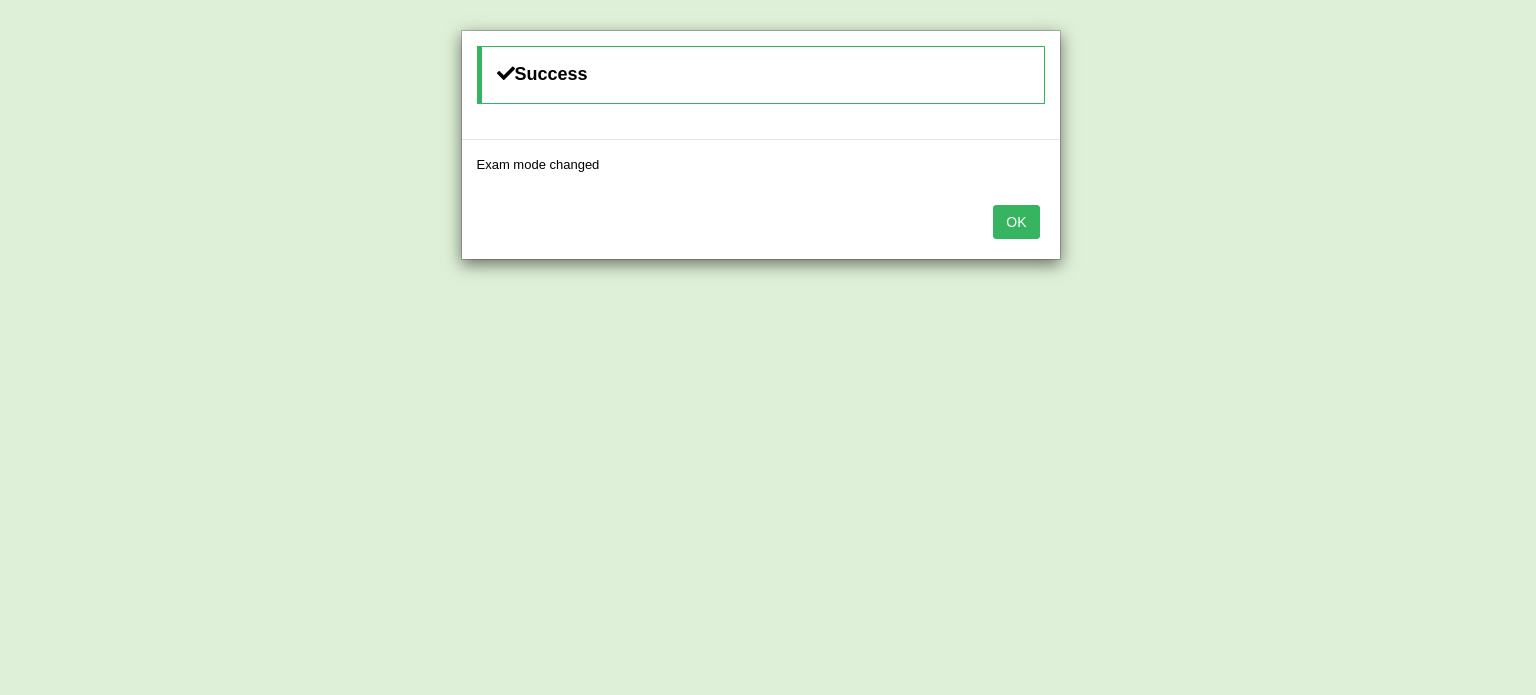 click on "OK" at bounding box center (1016, 222) 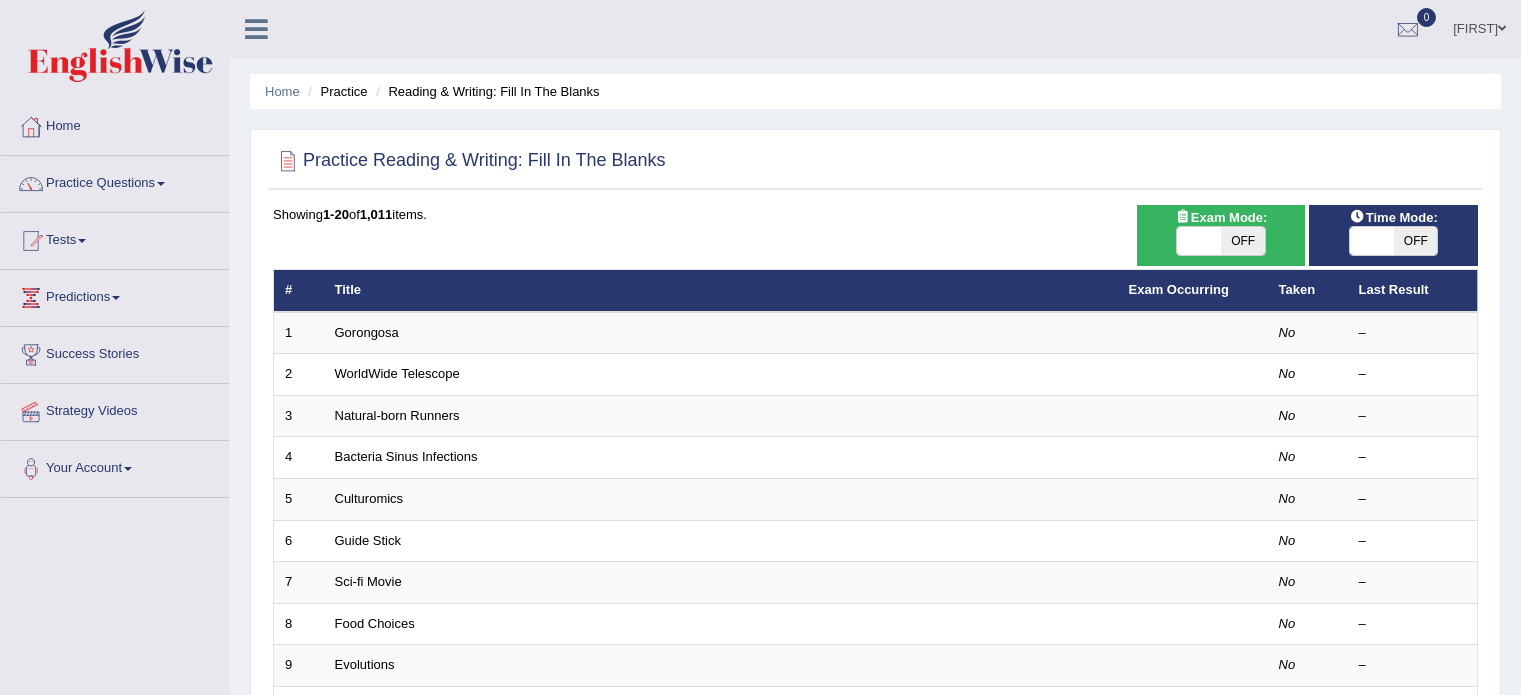 scroll, scrollTop: 0, scrollLeft: 0, axis: both 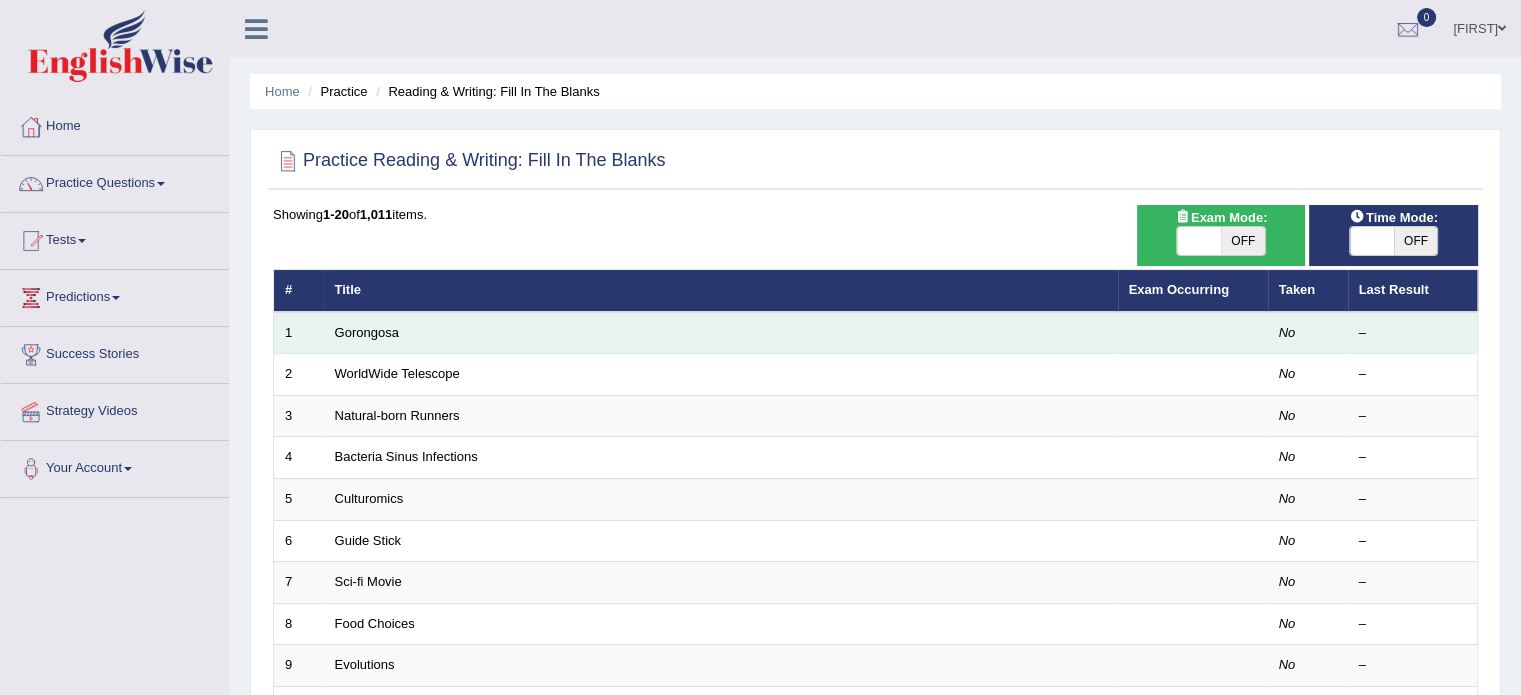 click on "Gorongosa" at bounding box center [721, 333] 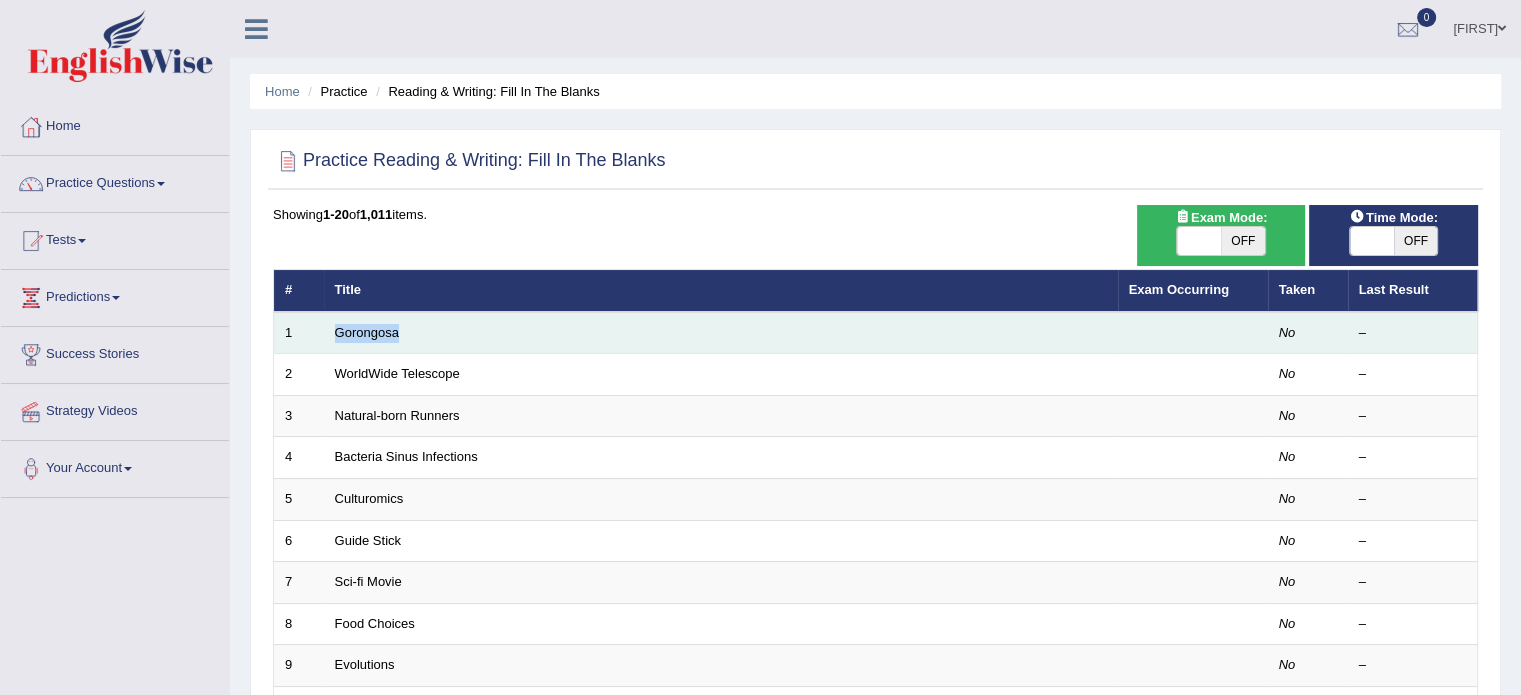 click on "Gorongosa" at bounding box center (721, 333) 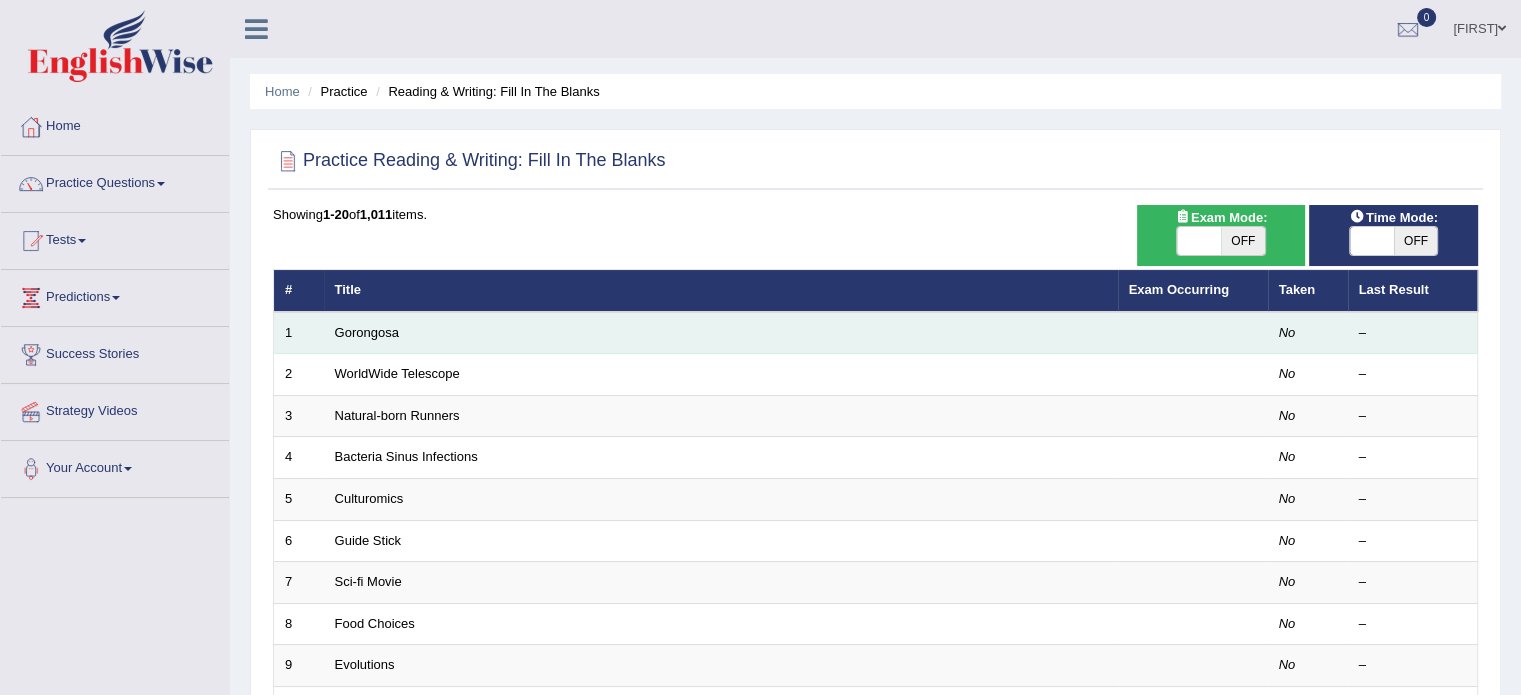 click on "–" at bounding box center [1413, 333] 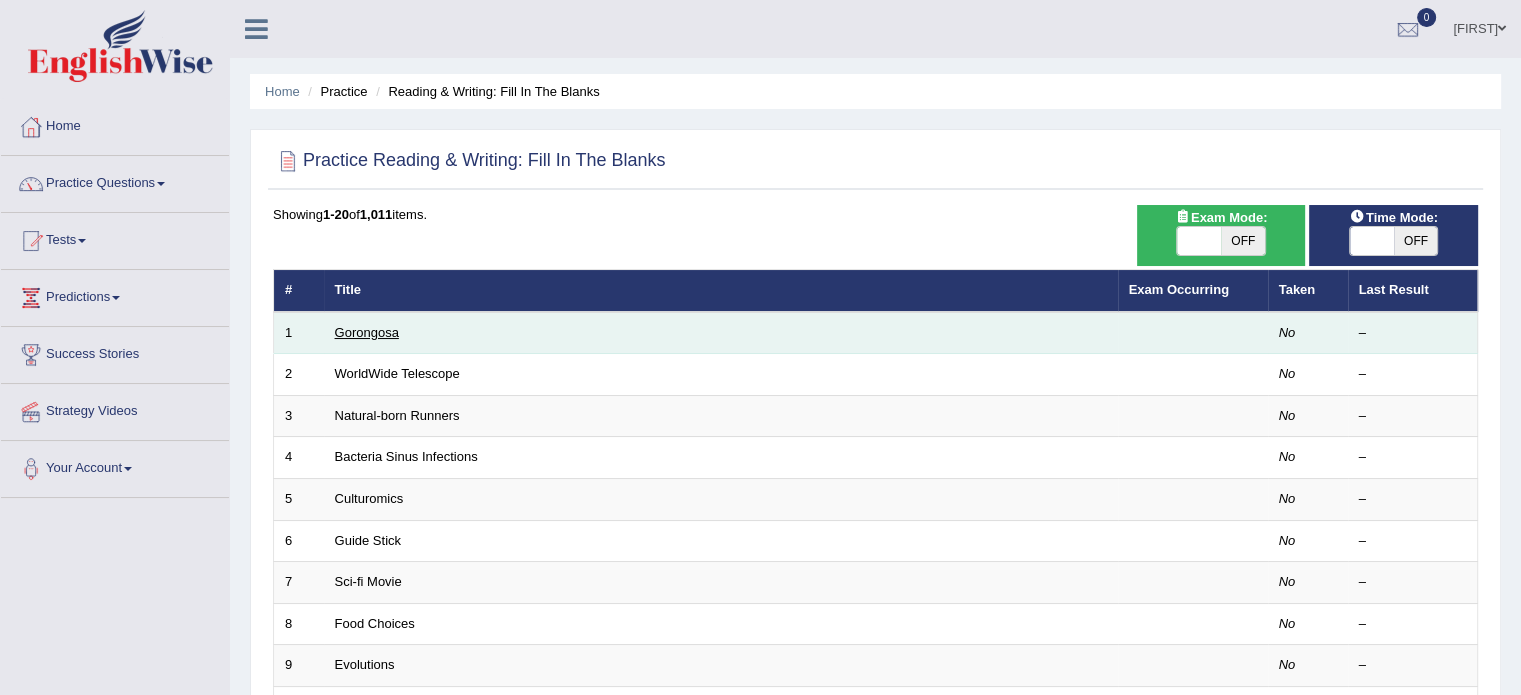 click on "Gorongosa" at bounding box center (367, 332) 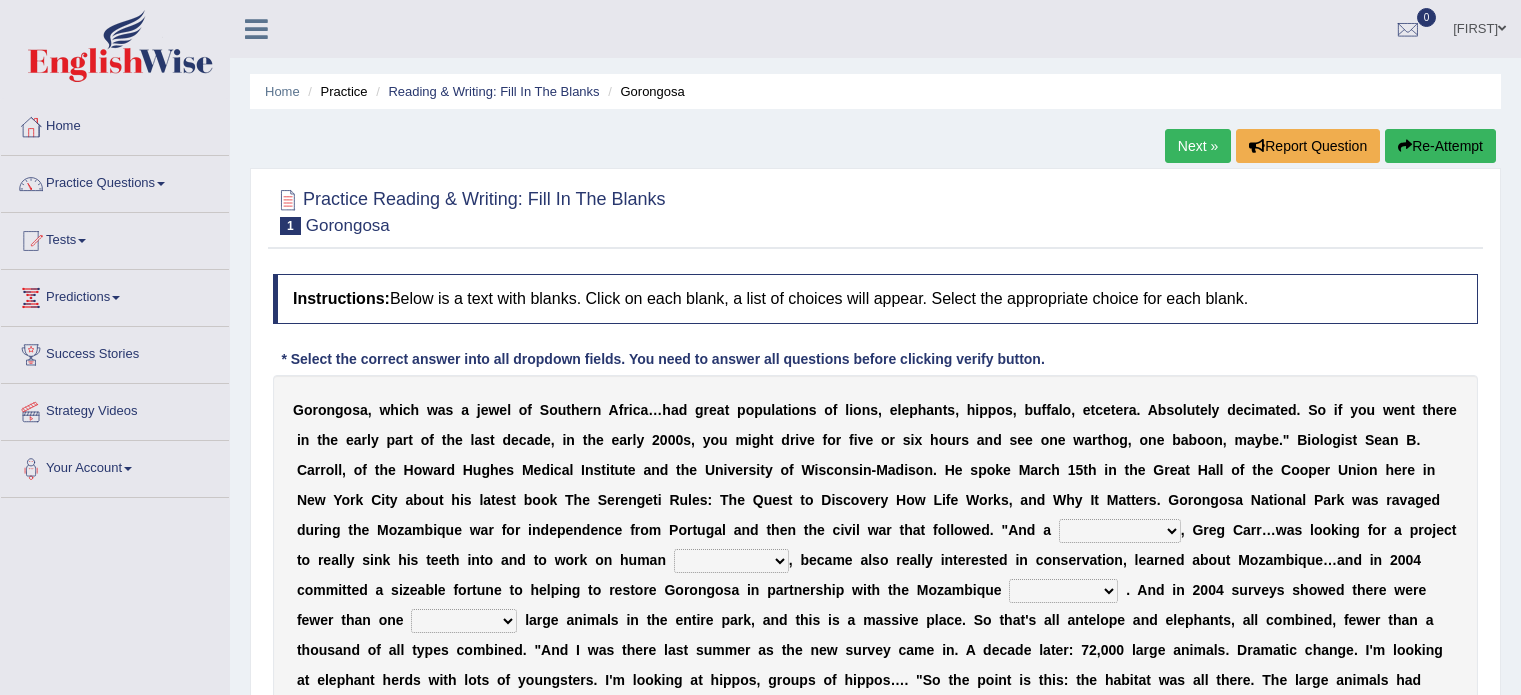 scroll, scrollTop: 0, scrollLeft: 0, axis: both 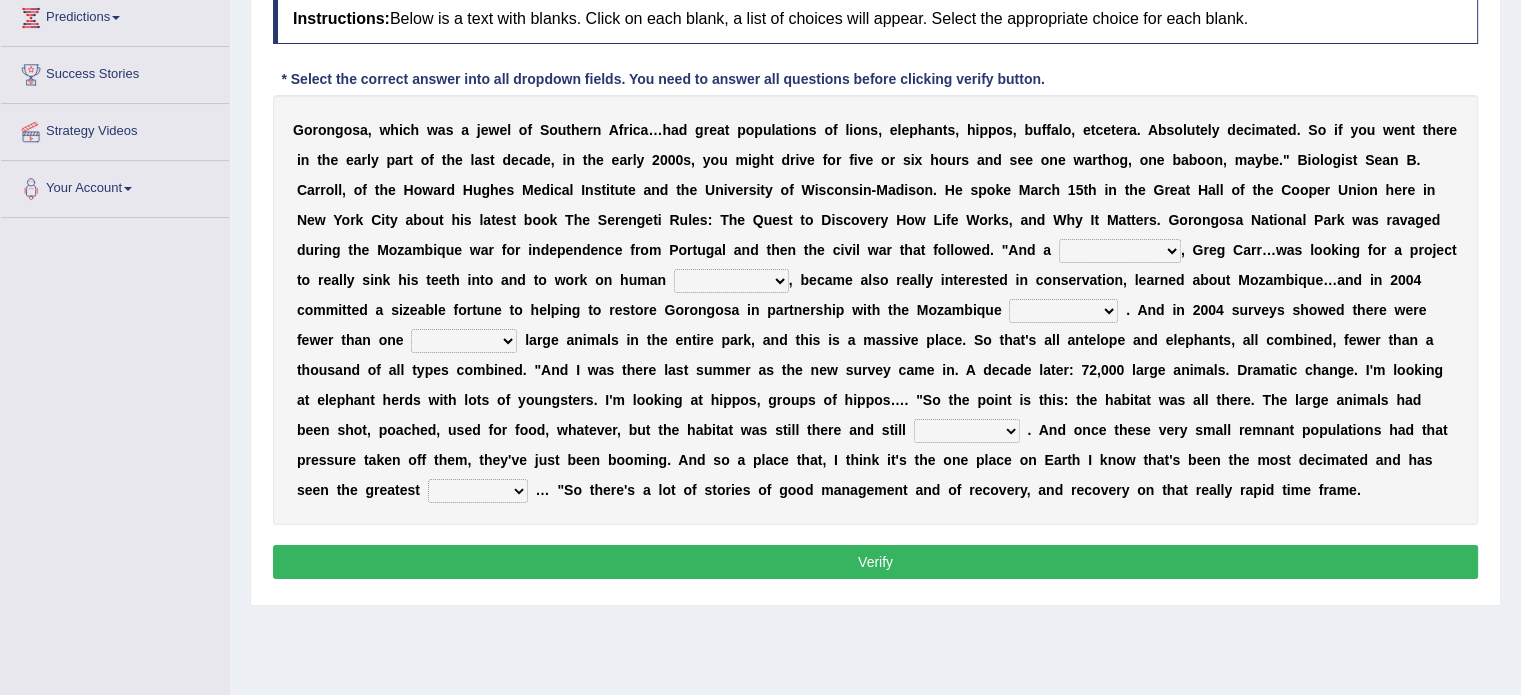 click on "passion solstice ballast philanthropist" at bounding box center (1120, 251) 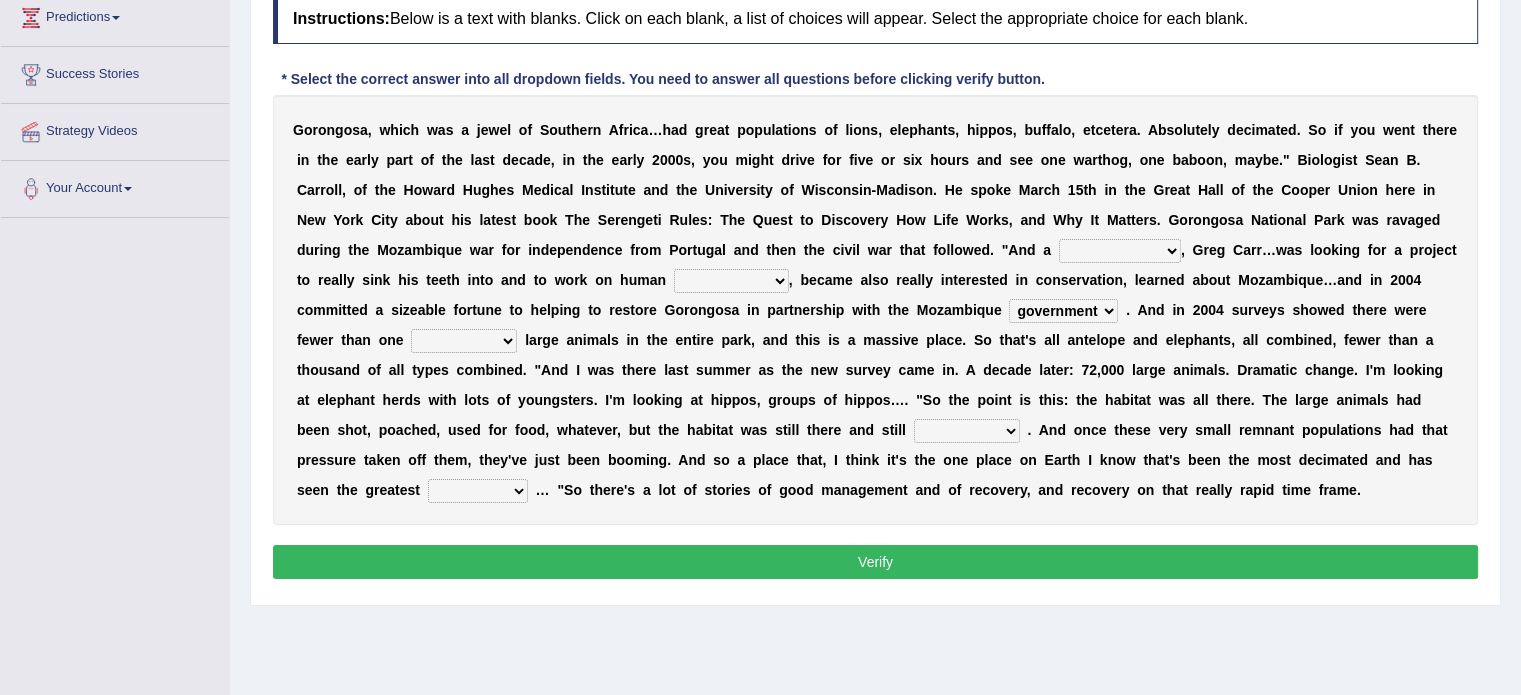 click on "parliament semanticist government journalist" at bounding box center (1063, 311) 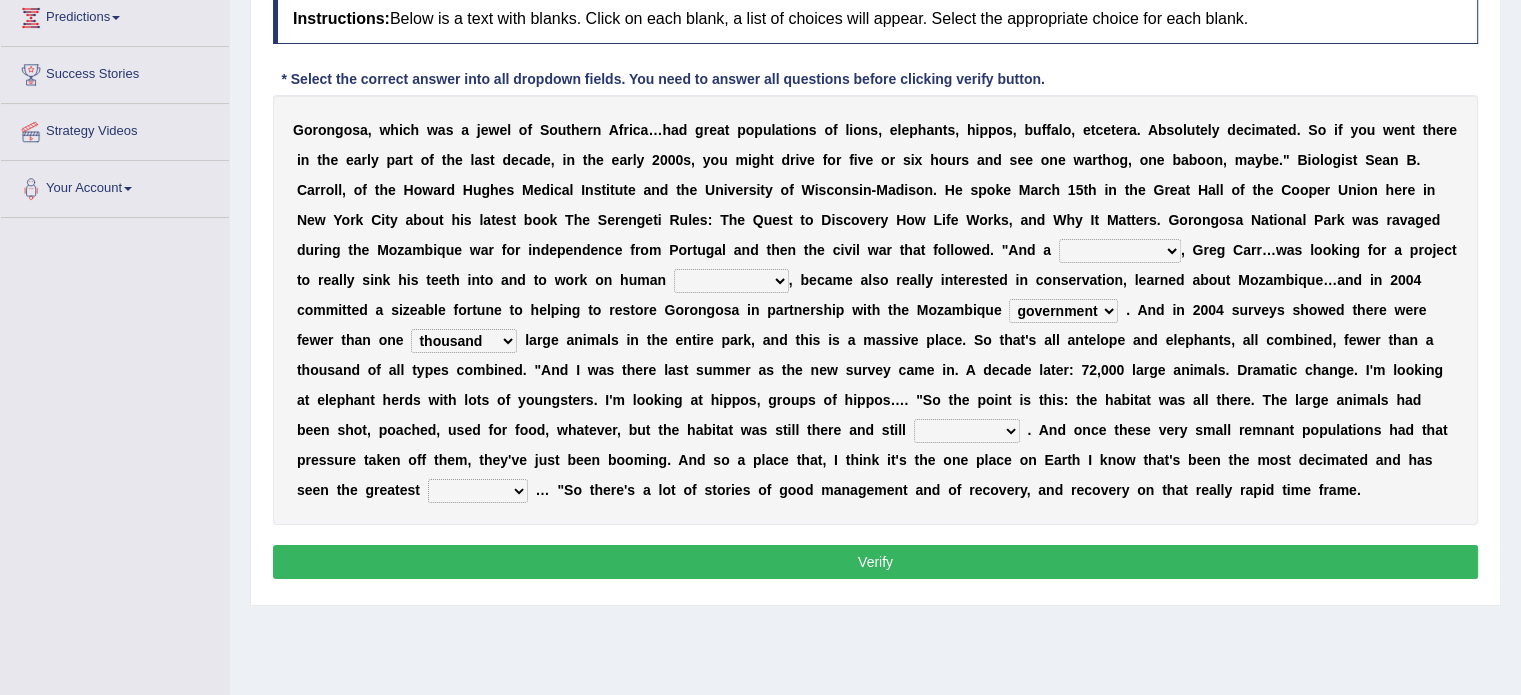 click on "deflowered embowered roundest thousand" at bounding box center (464, 341) 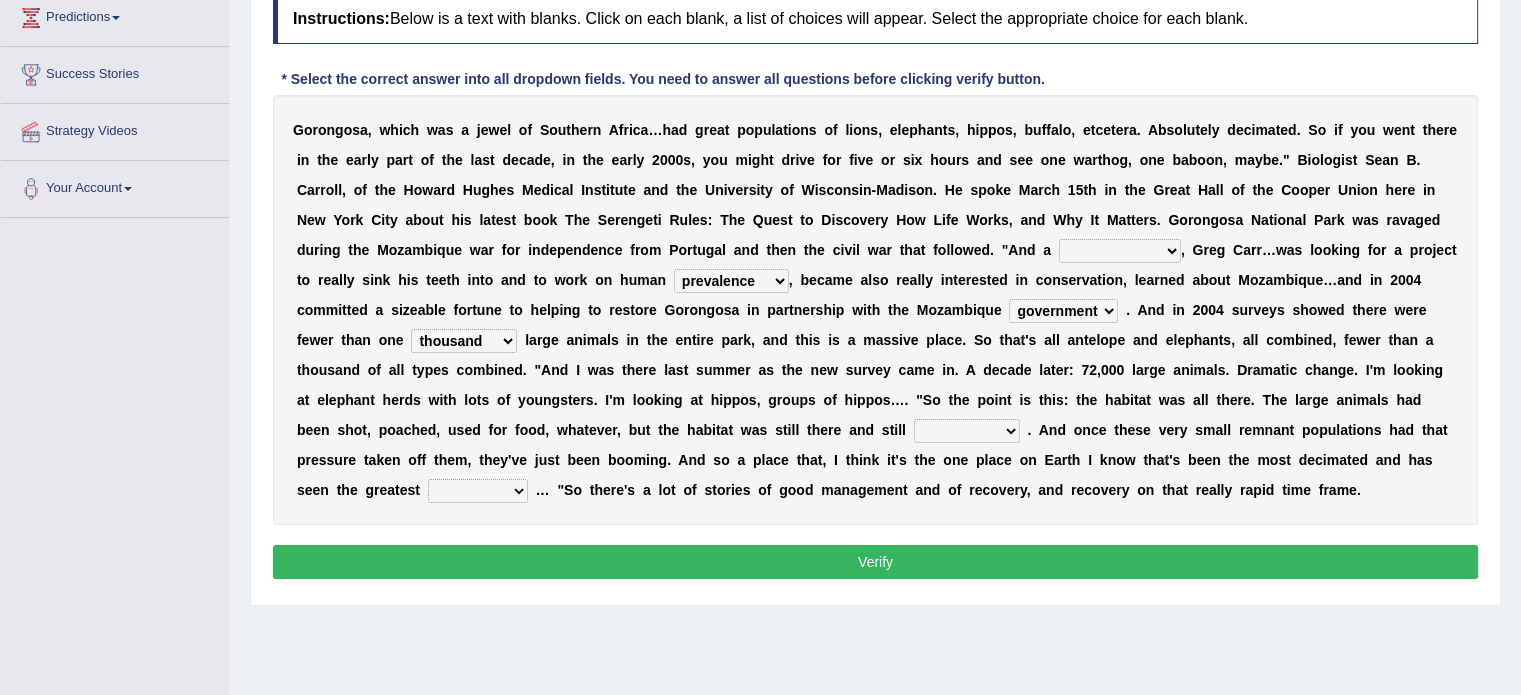 click on "assertive incidental compulsive productive" at bounding box center [967, 431] 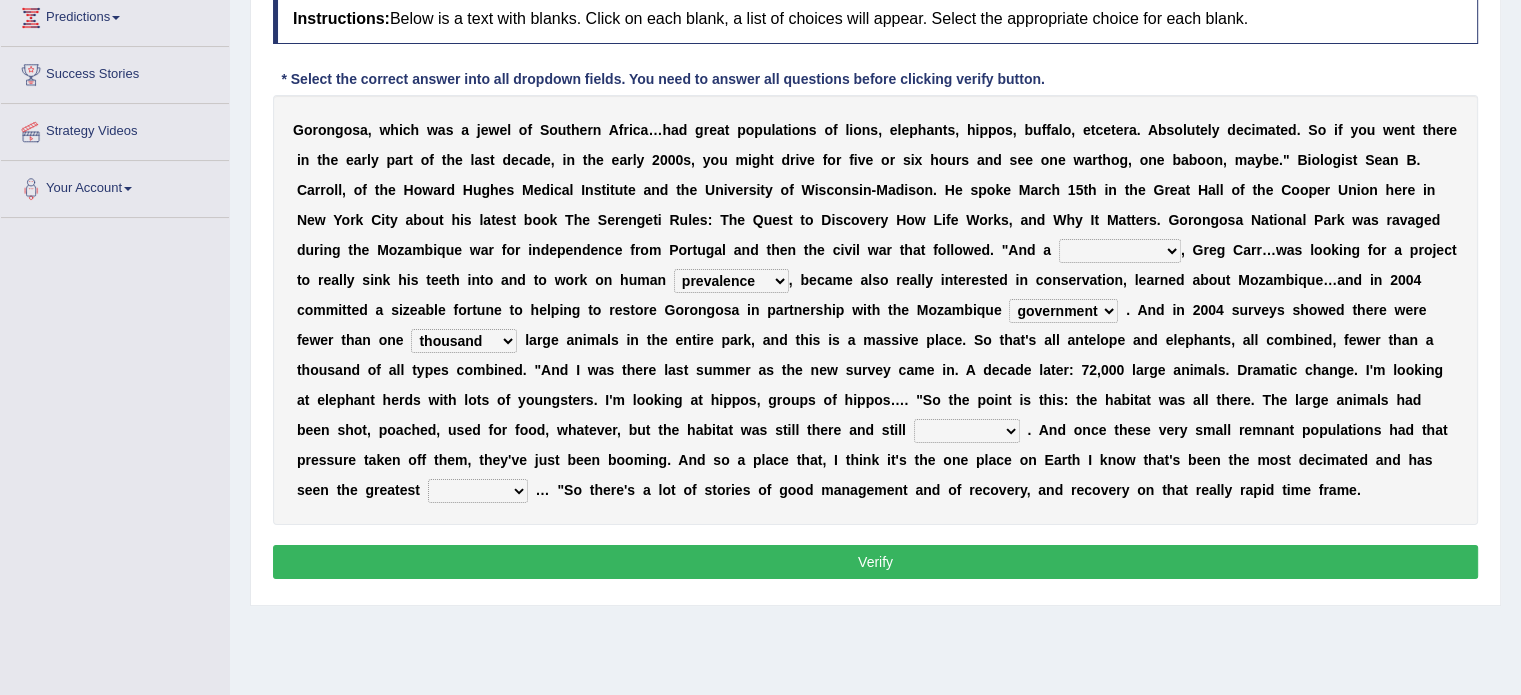 select on "compulsive" 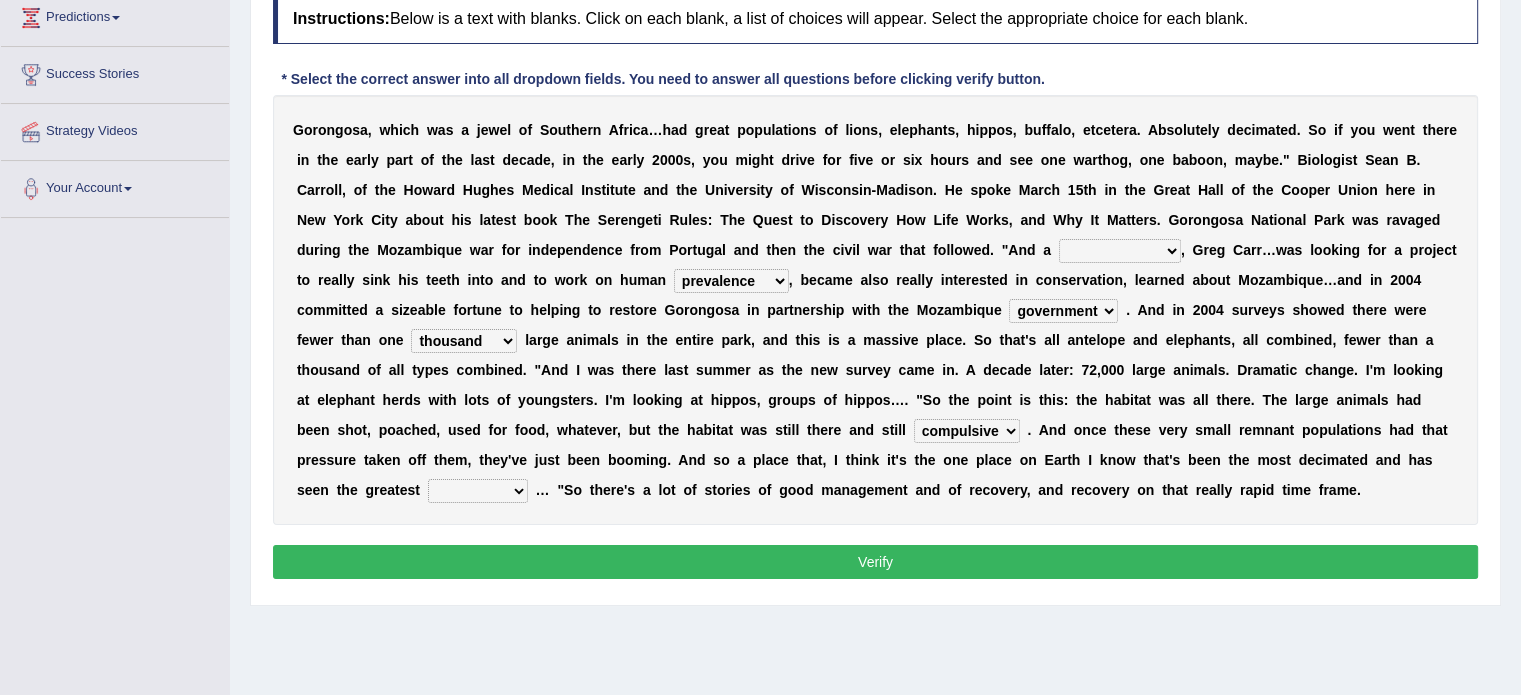 click on "recovery efficacy golly stumpy" at bounding box center [478, 491] 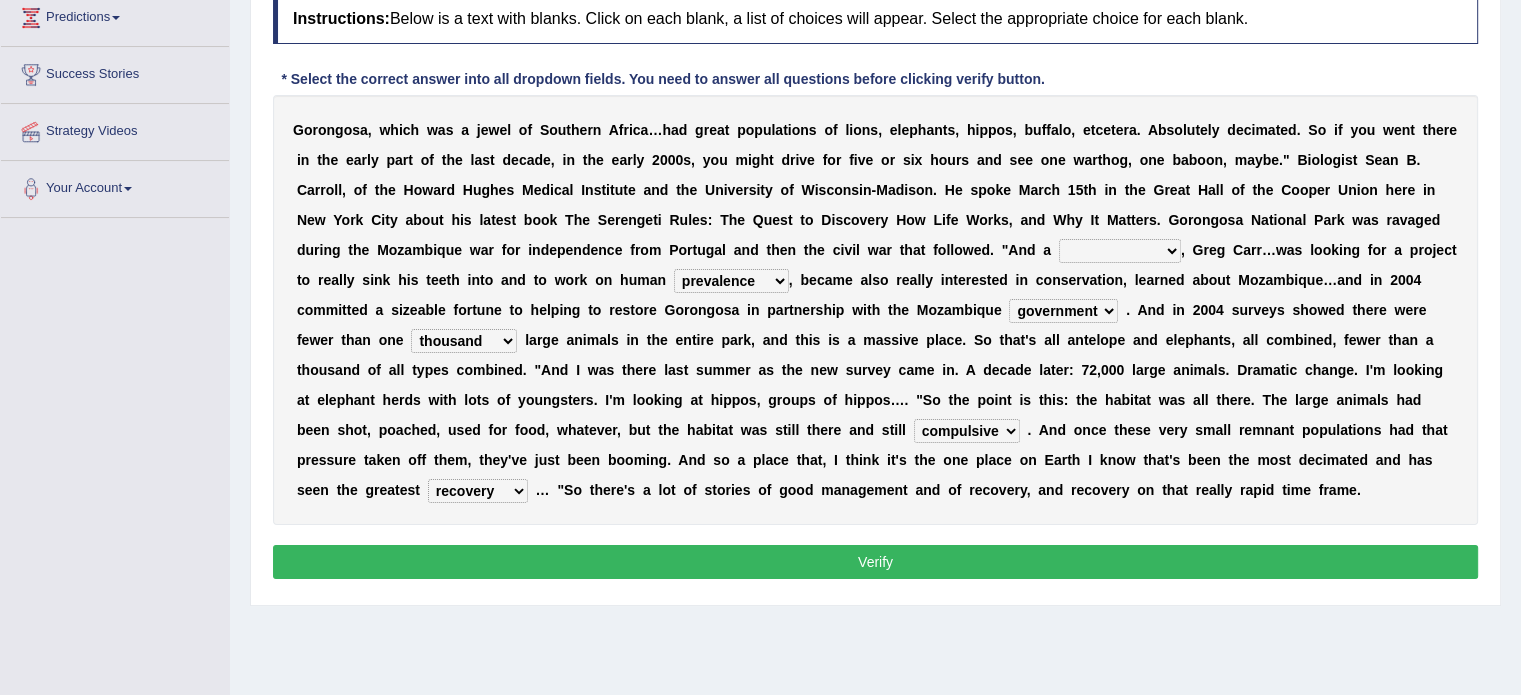 click on "," at bounding box center (1183, 250) 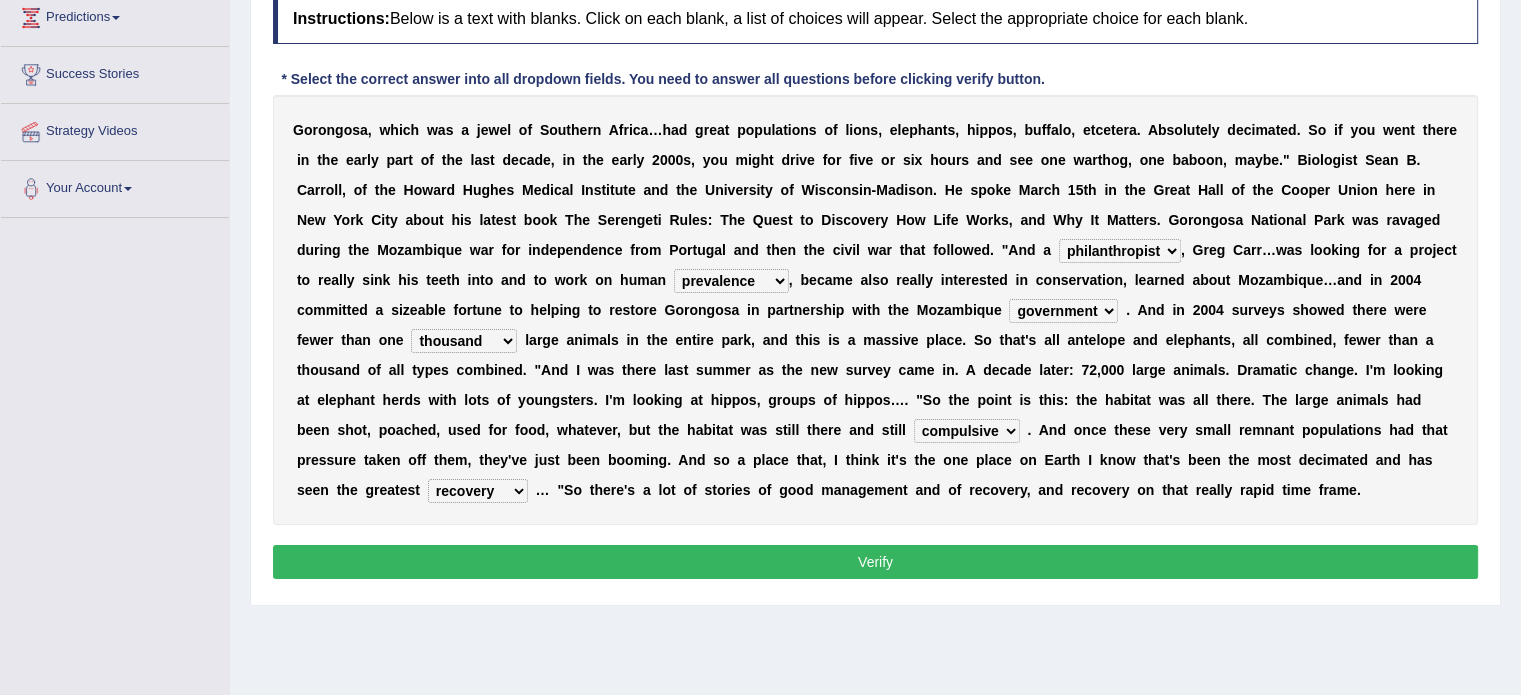click on "passion solstice ballast philanthropist" at bounding box center (1120, 251) 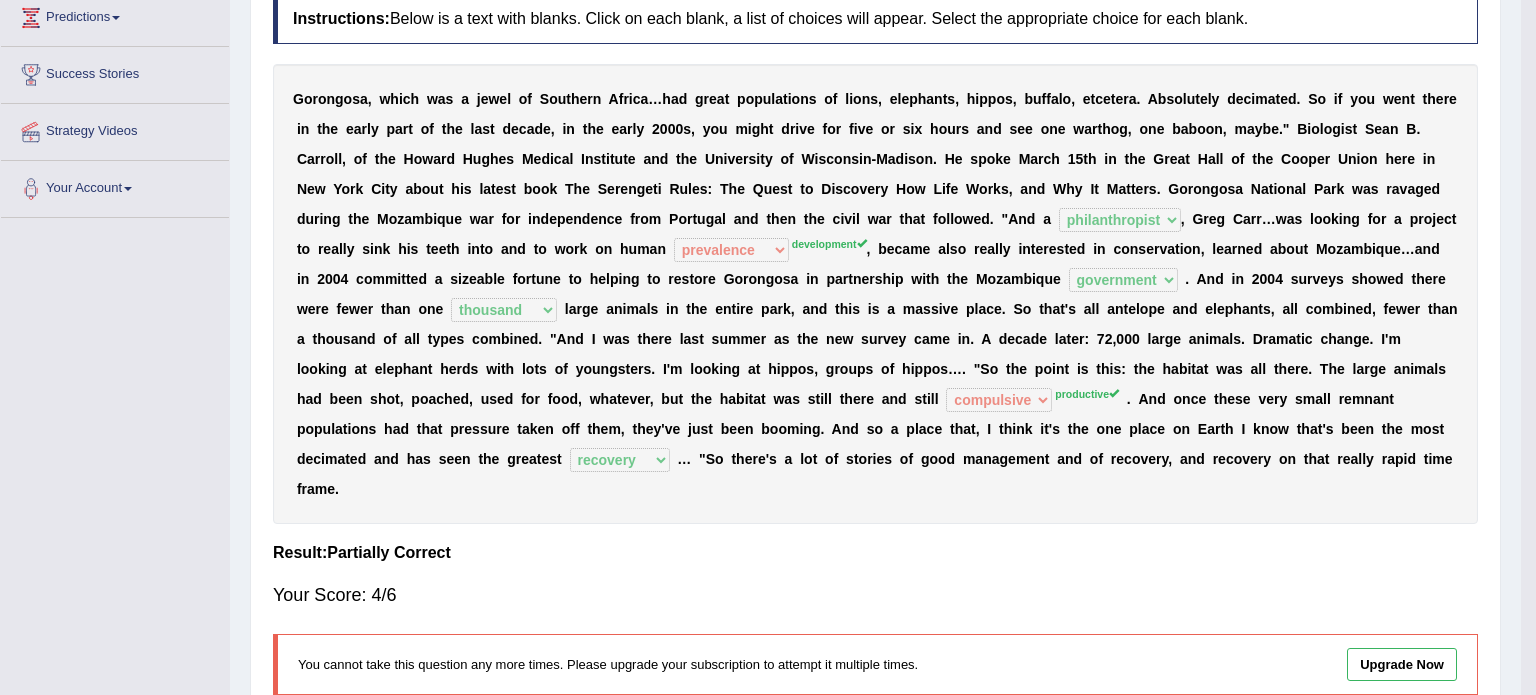 click on "Toggle navigation
Home
Practice Questions   Speaking Practice Read Aloud
Repeat Sentence
Describe Image
Re-tell Lecture
Answer Short Question
Summarize Group Discussion
Respond To A Situation
Writing Practice  Summarize Written Text
Write Essay
Reading Practice  Reading & Writing: Fill In The Blanks
Choose Multiple Answers
Re-order Paragraphs
Fill In The Blanks
Choose Single Answer
Listening Practice  Summarize Spoken Text
Highlight Incorrect Words
Highlight Correct Summary
Select Missing Word
Choose Single Answer
Choose Multiple Answers
Fill In The Blanks
Write From Dictation
Pronunciation
Tests  Take Practice Sectional Test" at bounding box center (768, 67) 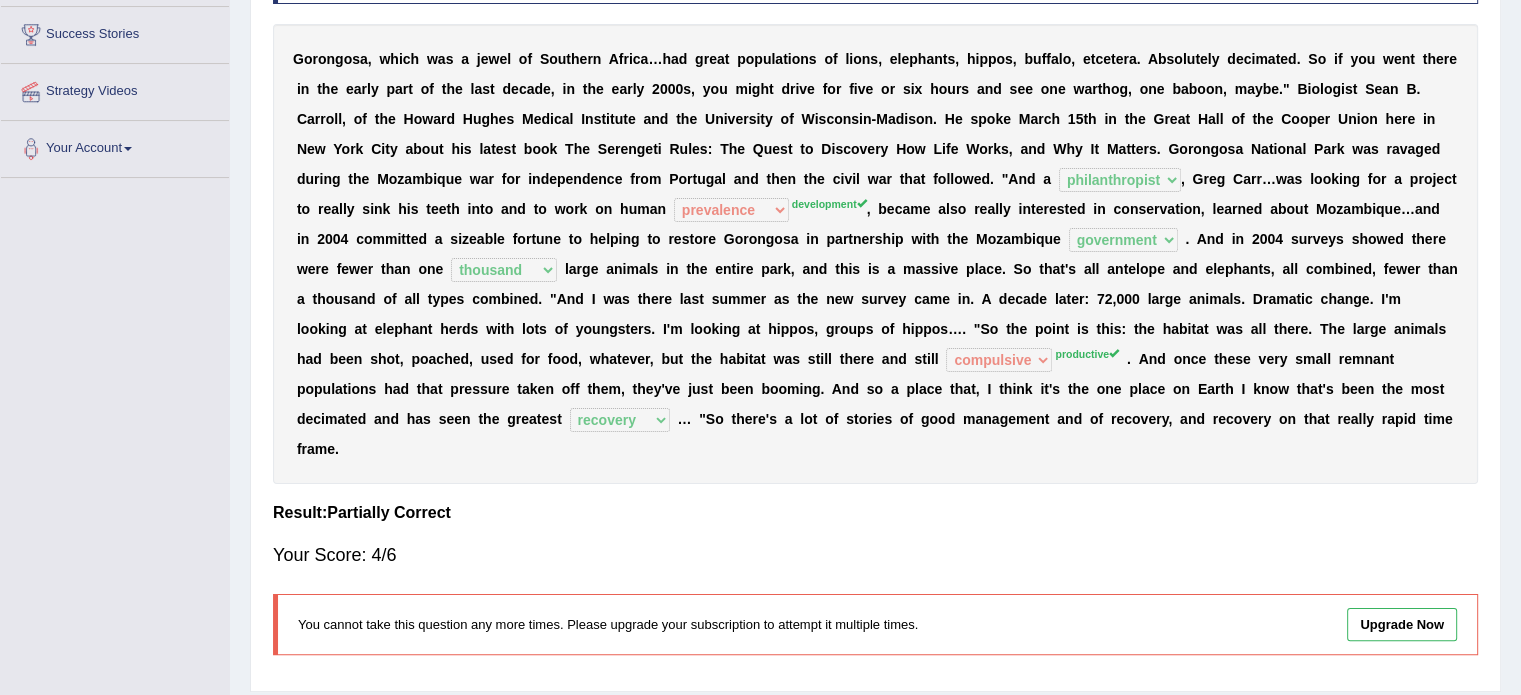 scroll, scrollTop: 355, scrollLeft: 0, axis: vertical 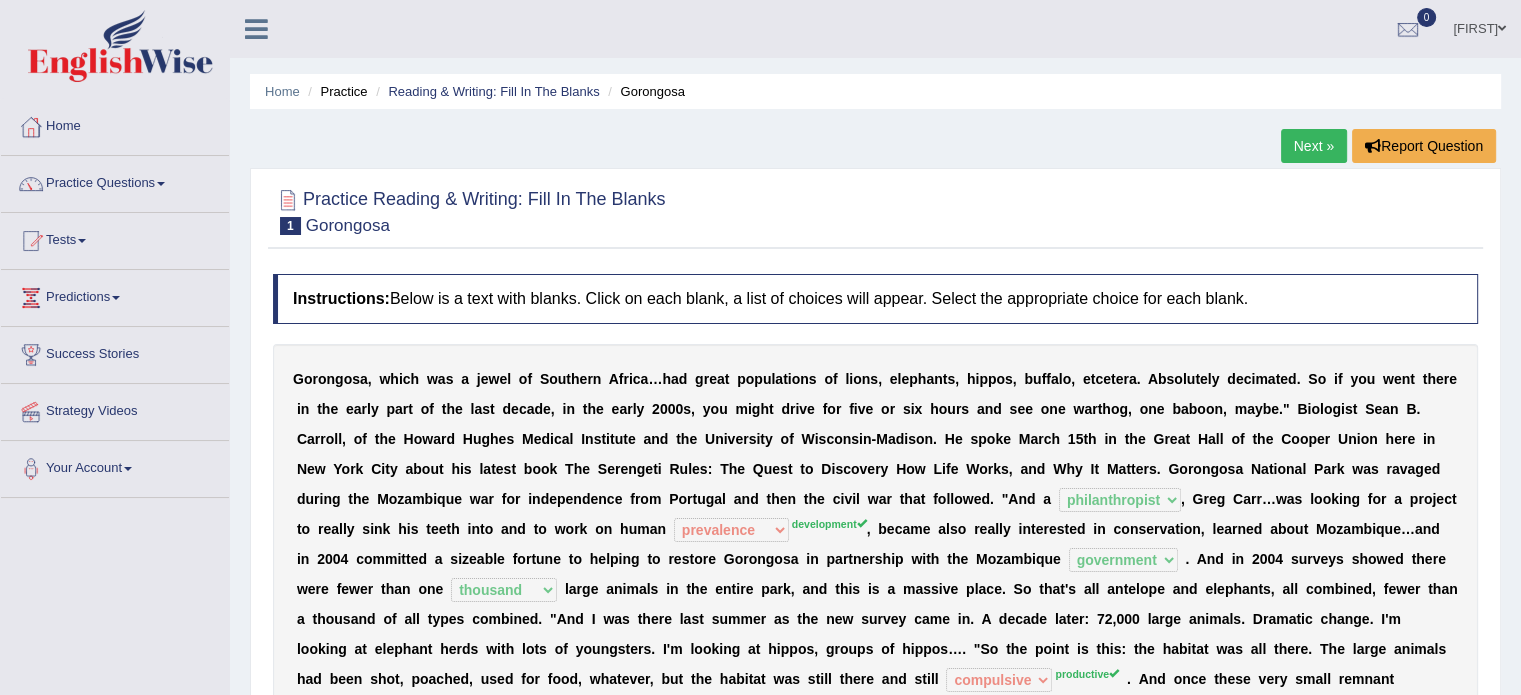 click on "Next »" at bounding box center [1314, 146] 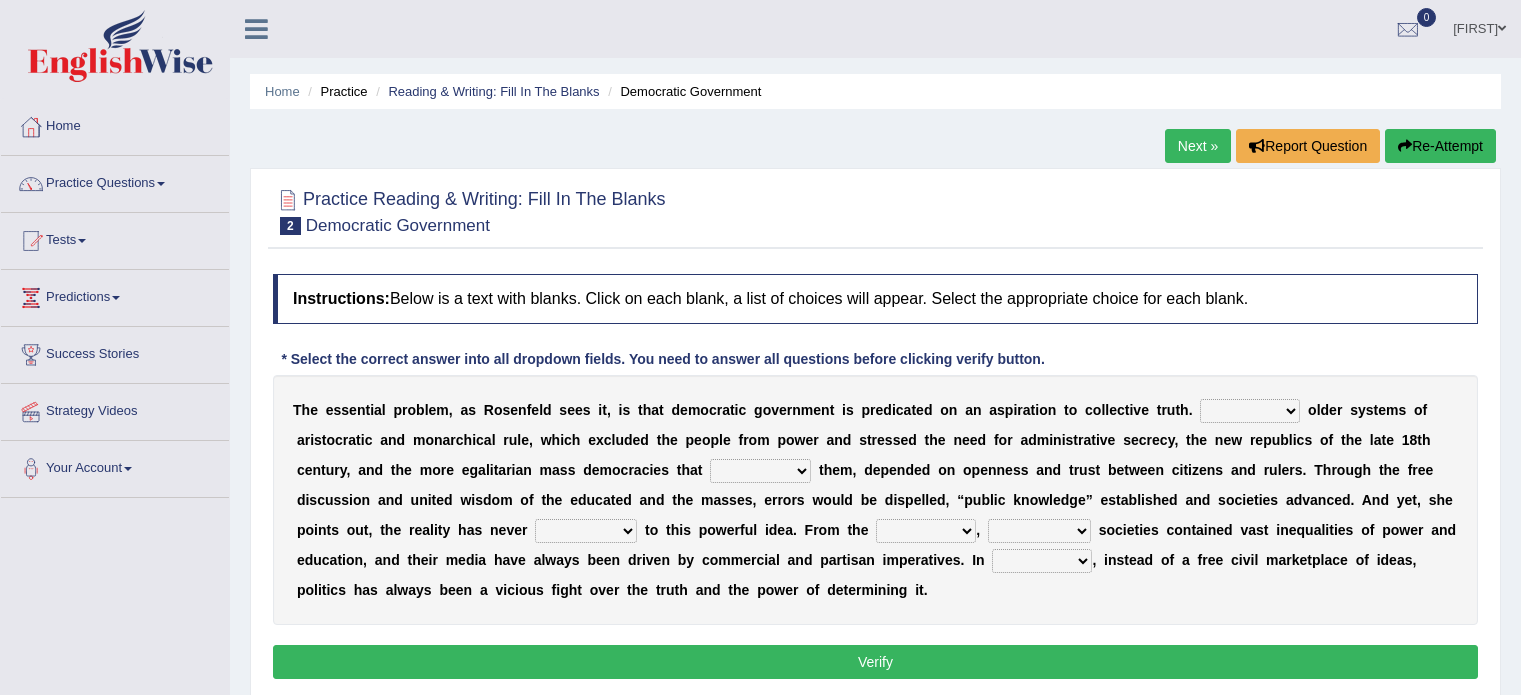 scroll, scrollTop: 0, scrollLeft: 0, axis: both 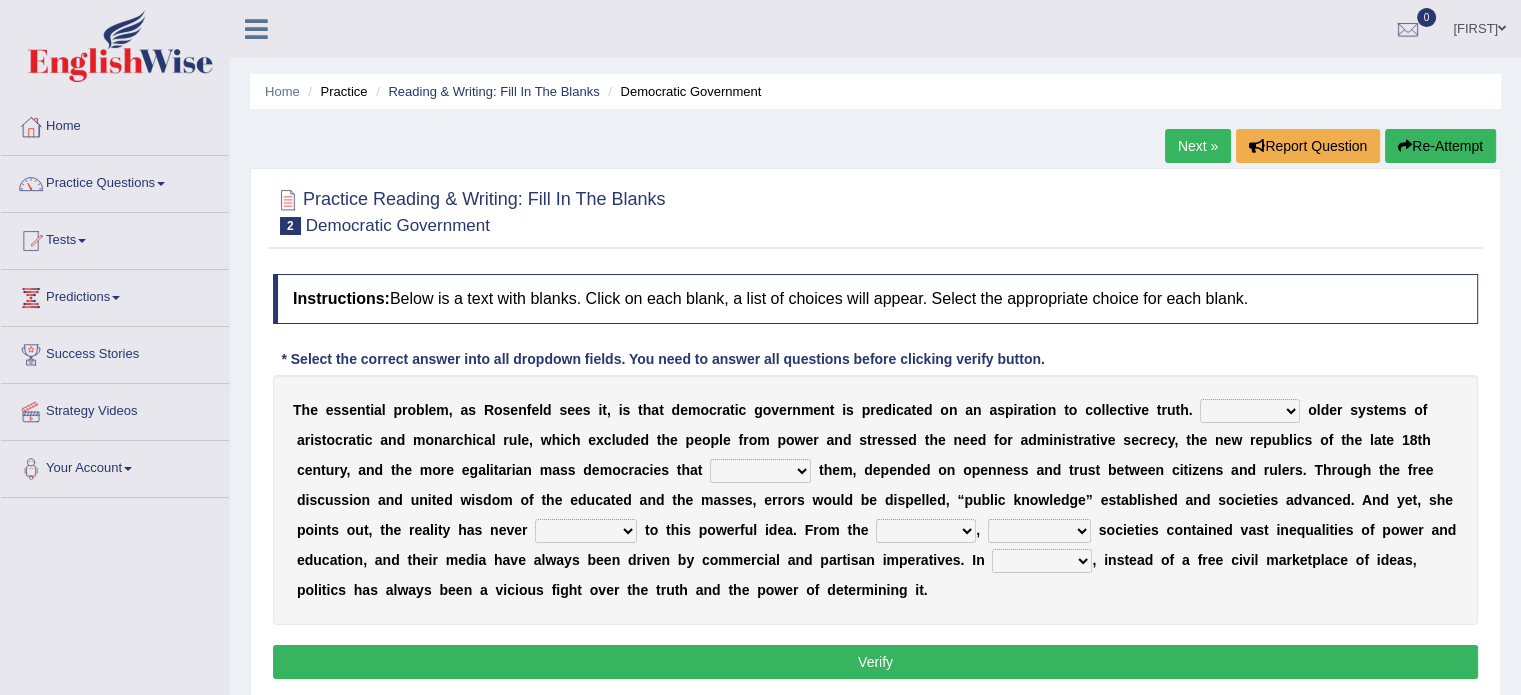click on "Like Unlike Likely Safely" at bounding box center (1250, 411) 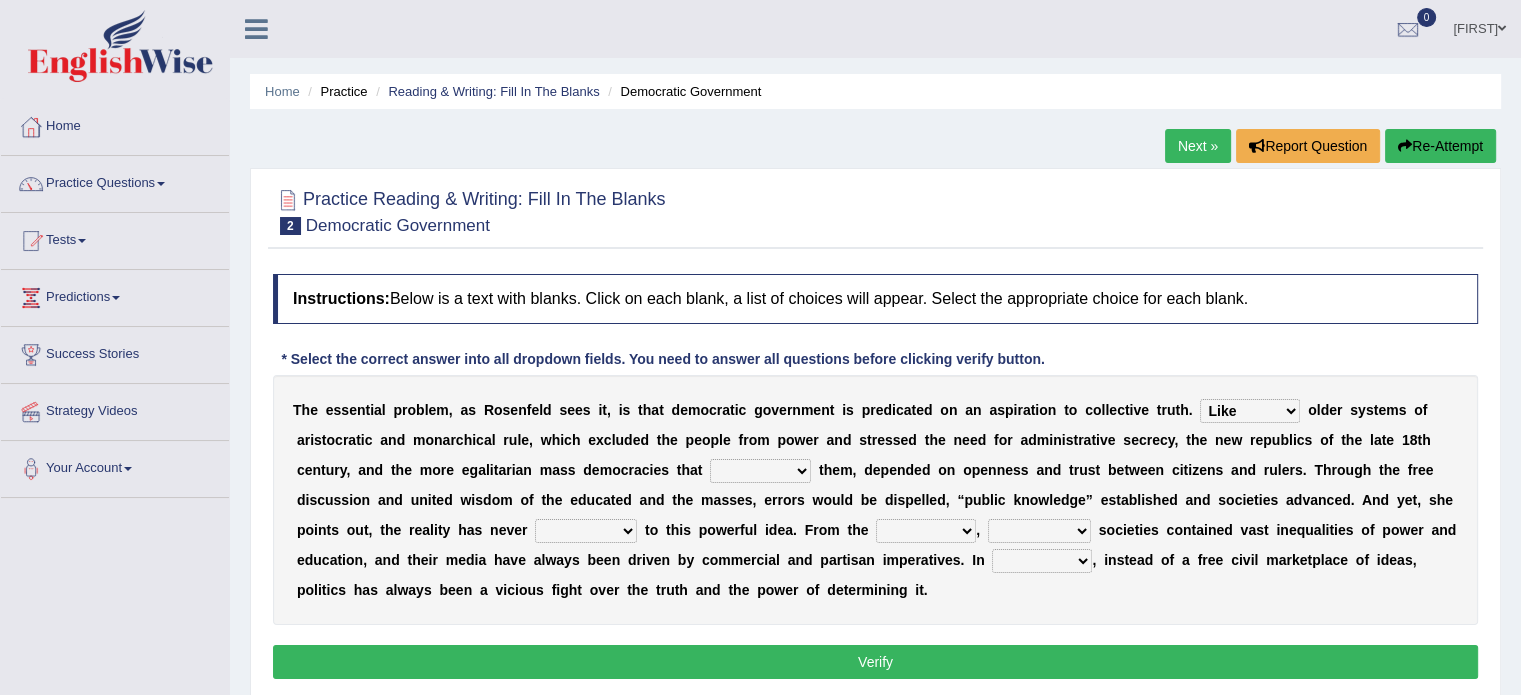 click on "Like Unlike Likely Safely" at bounding box center [1250, 411] 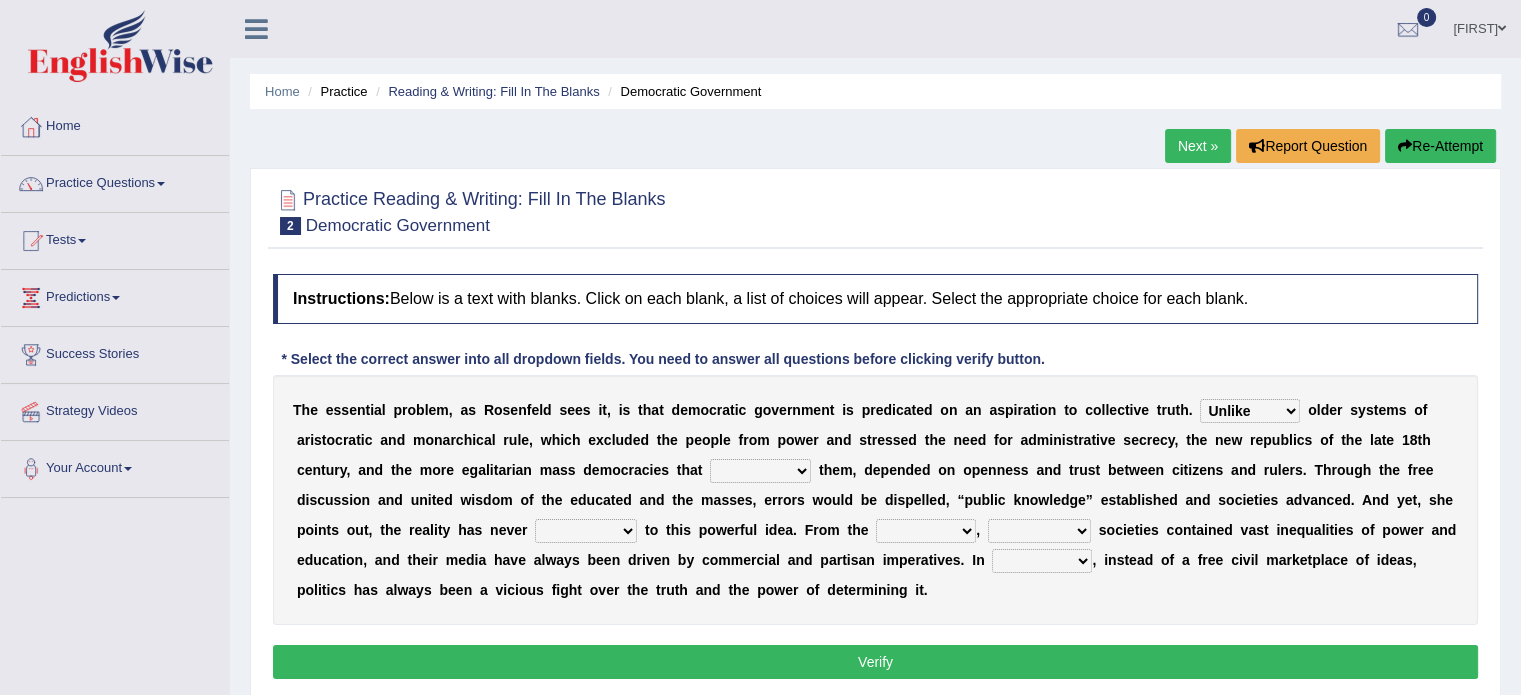 click on "readed grated succeeded printed" at bounding box center (760, 471) 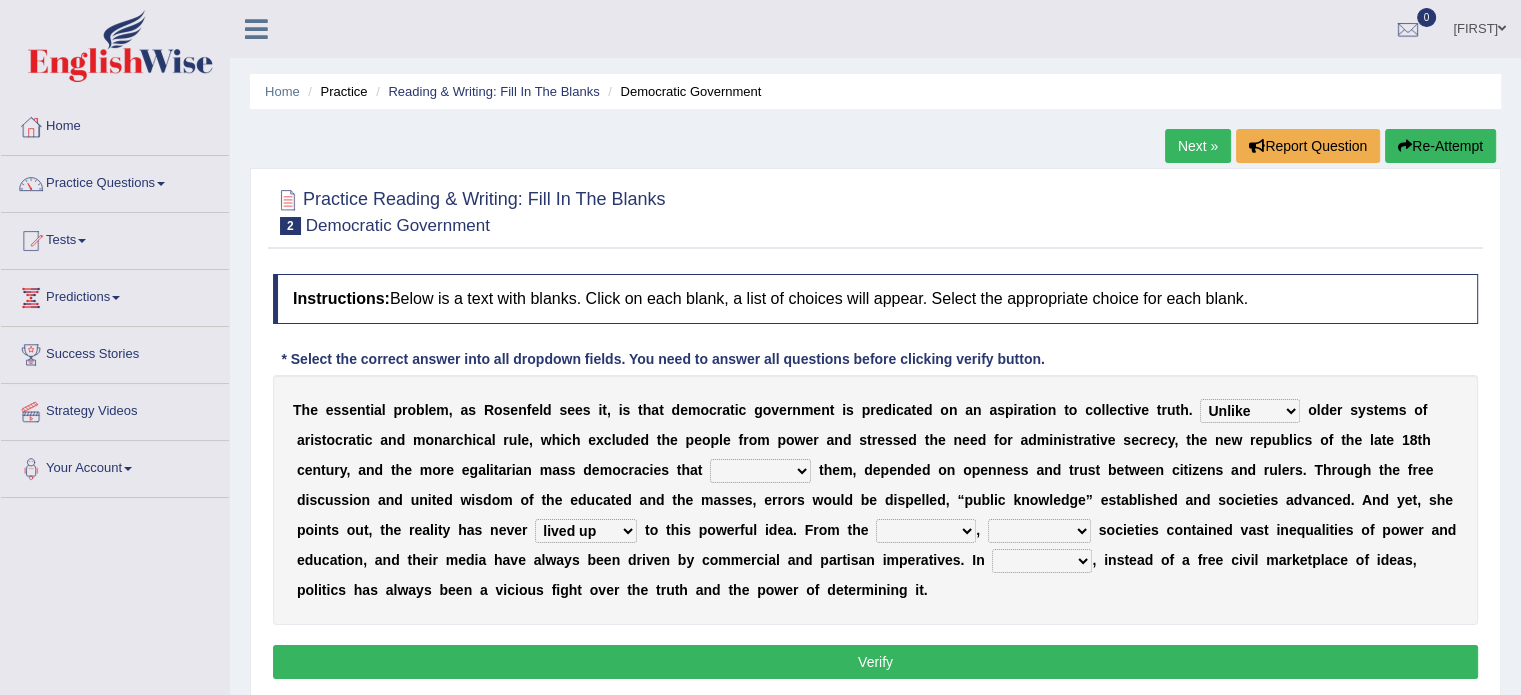click on "outset ranged stood caught" at bounding box center (926, 531) 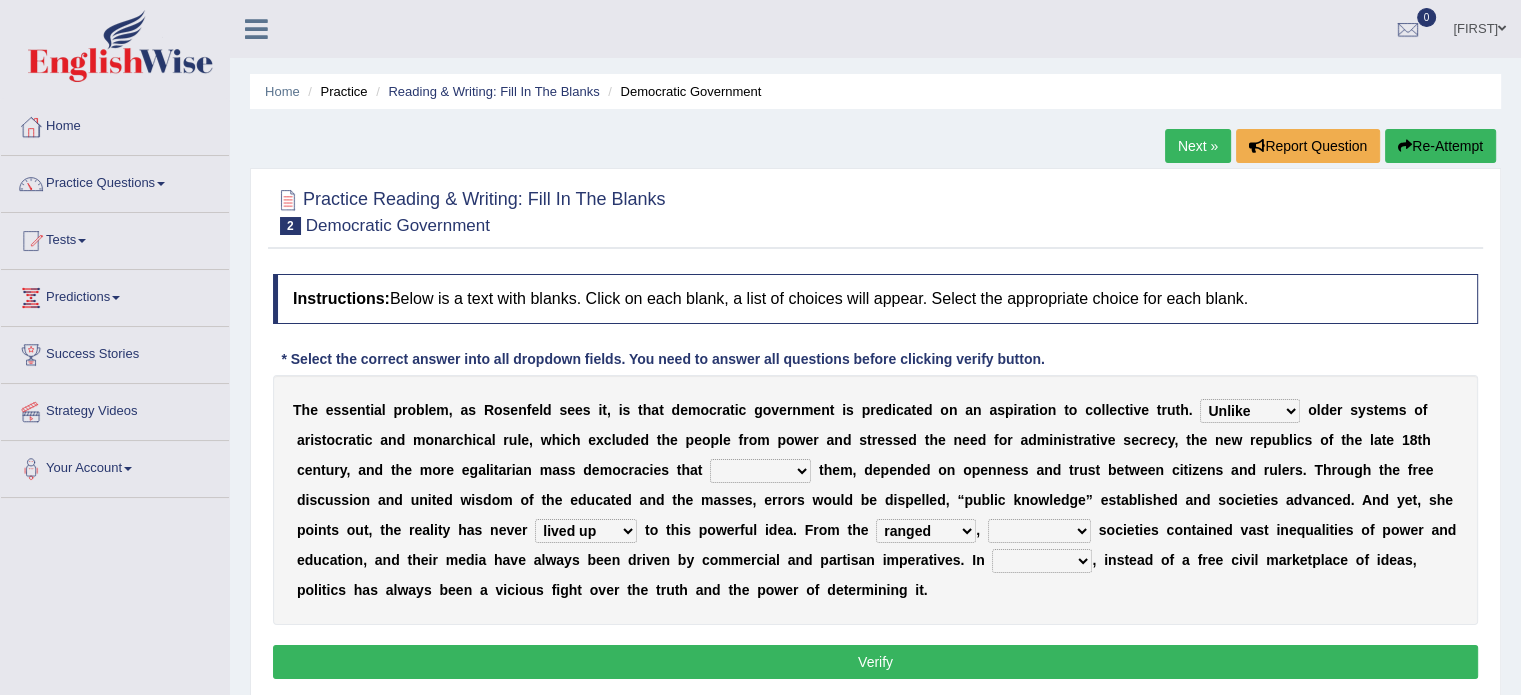 click on "outset ranged stood caught" at bounding box center [926, 531] 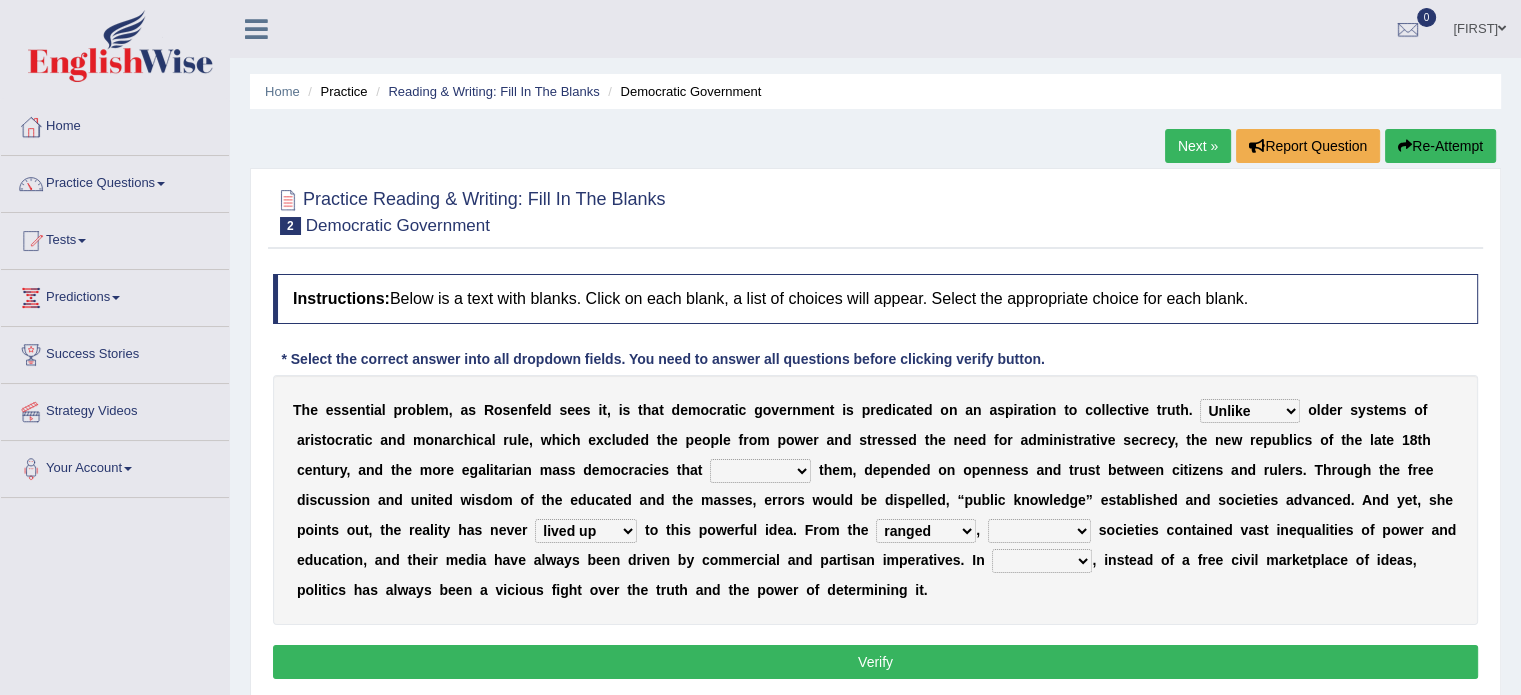 click on "freedom democratic media stilled" at bounding box center [1039, 531] 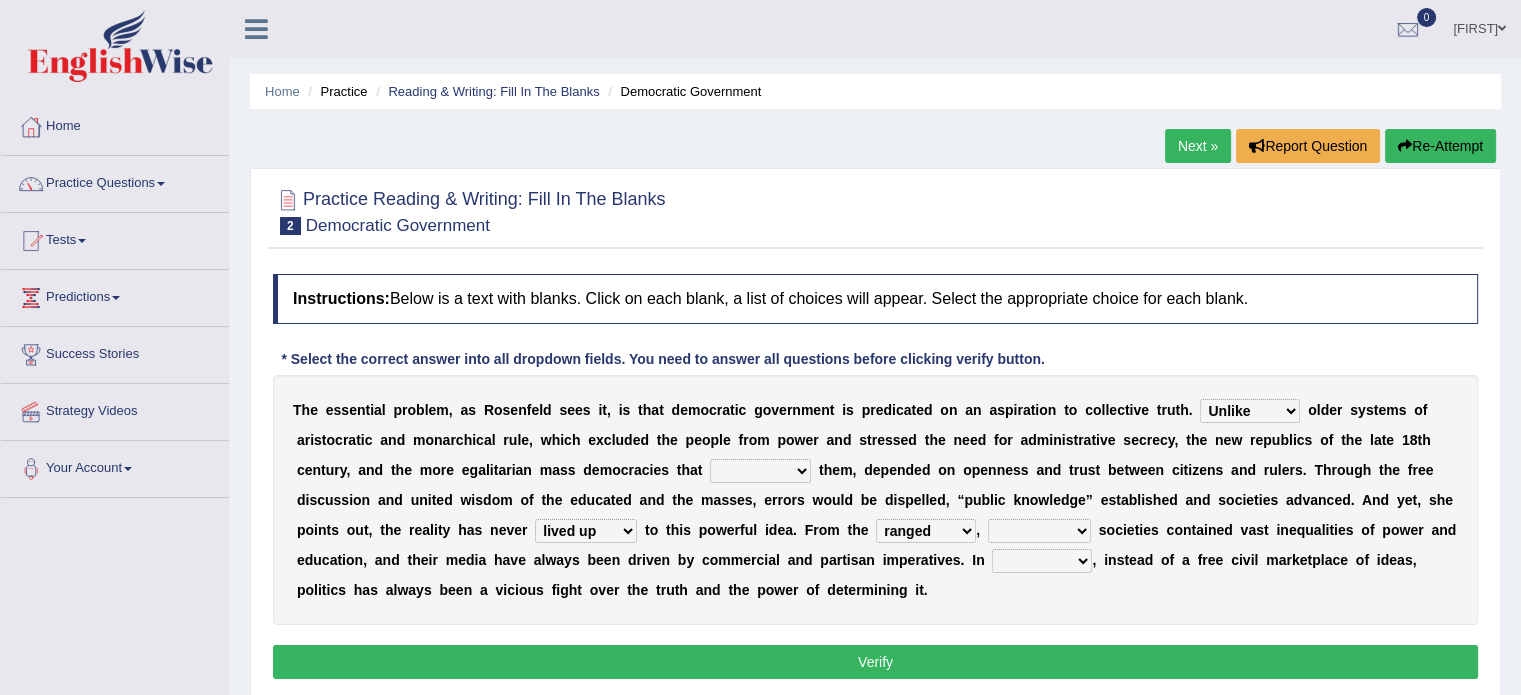 select on "democratic" 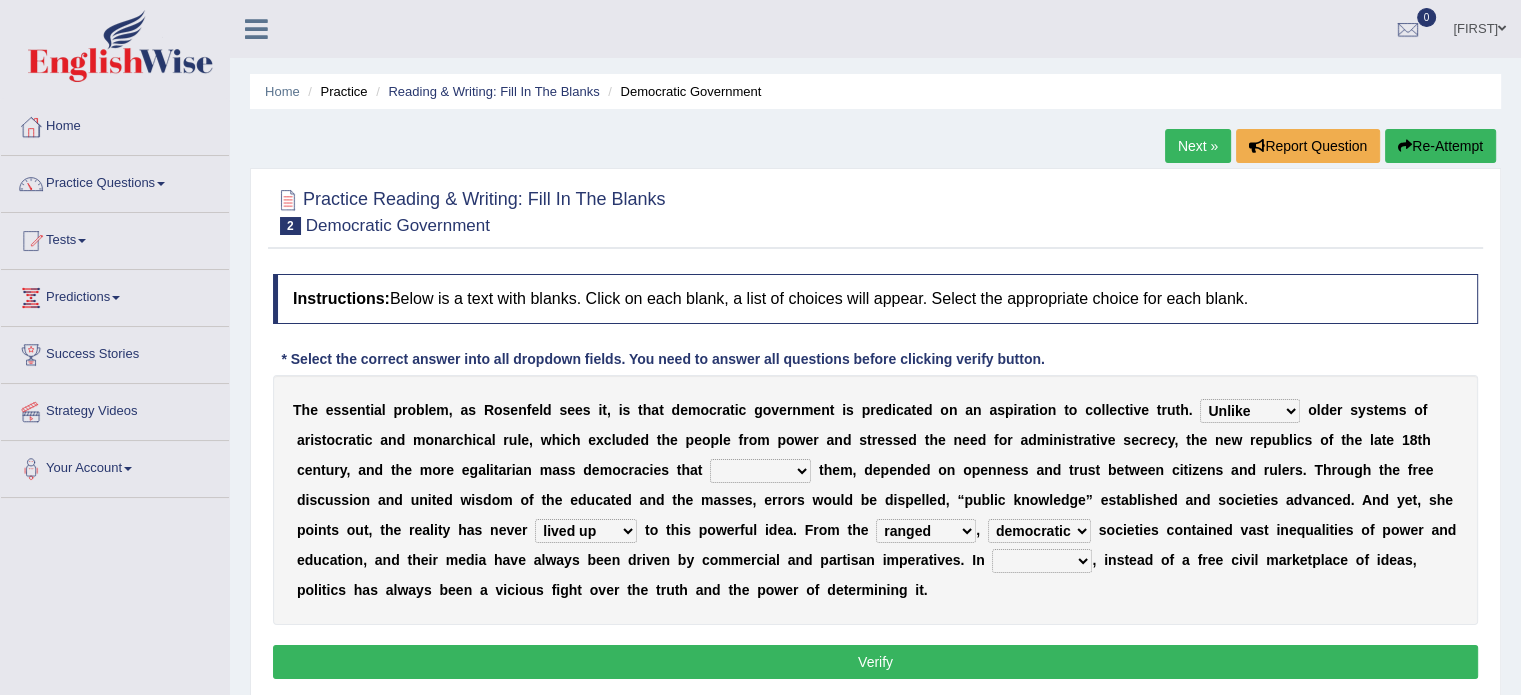 click on "freedom democratic media stilled" at bounding box center (1039, 531) 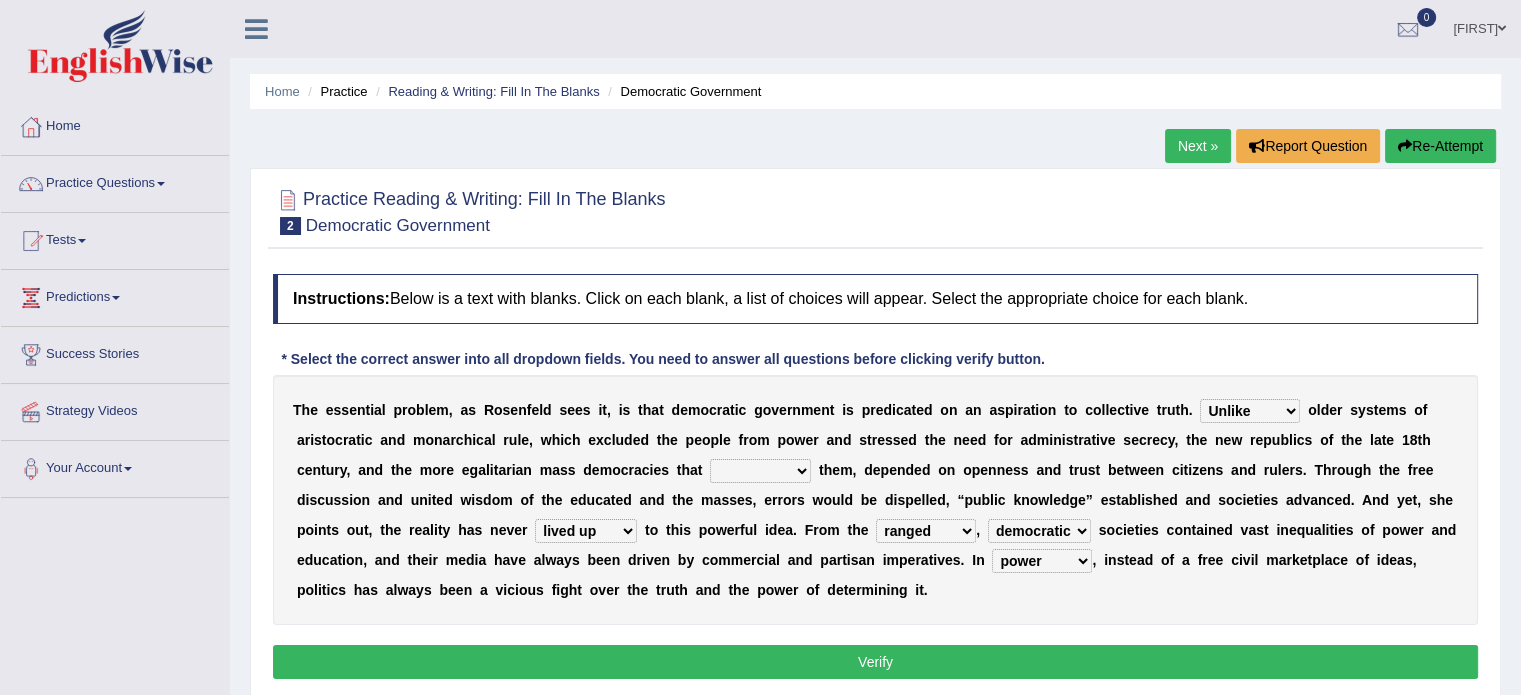 click on "power practice ideas fought" at bounding box center (1042, 561) 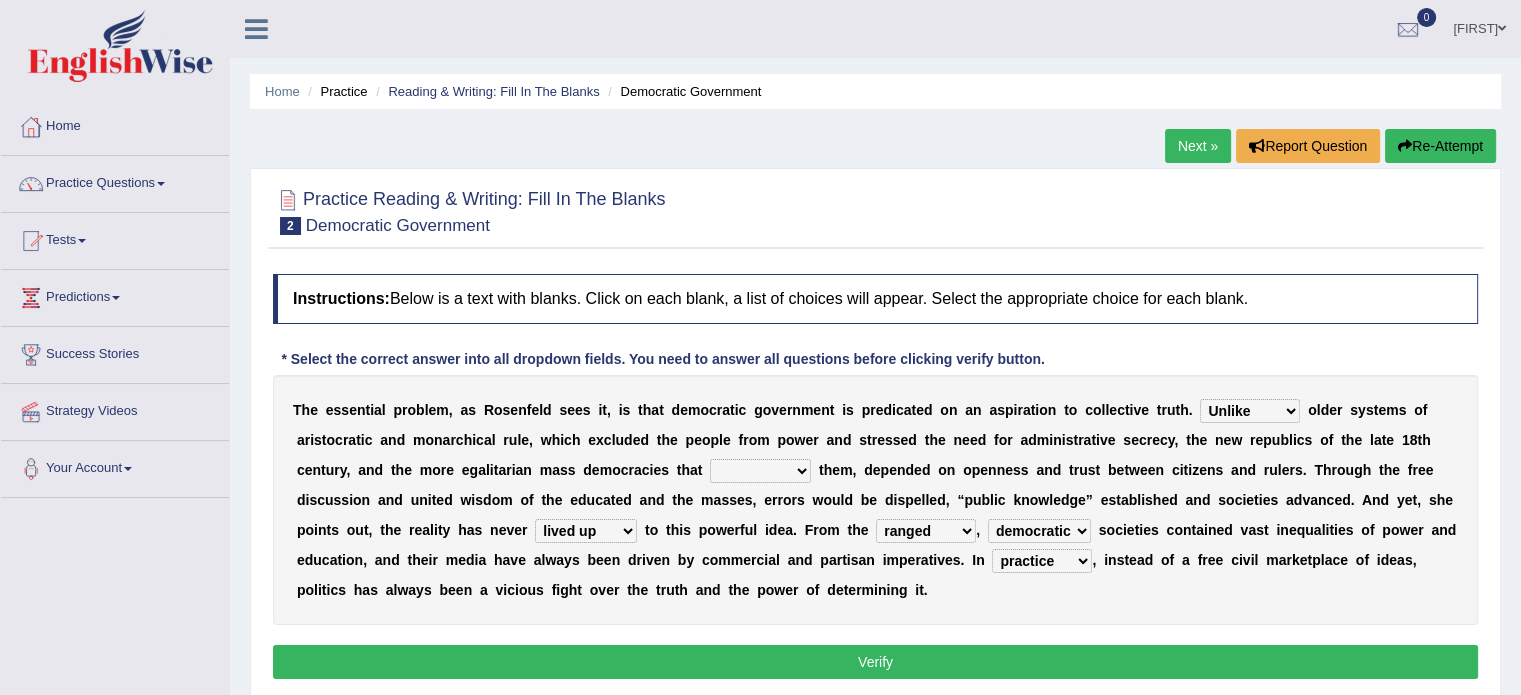 click on "power practice ideas fought" at bounding box center (1042, 561) 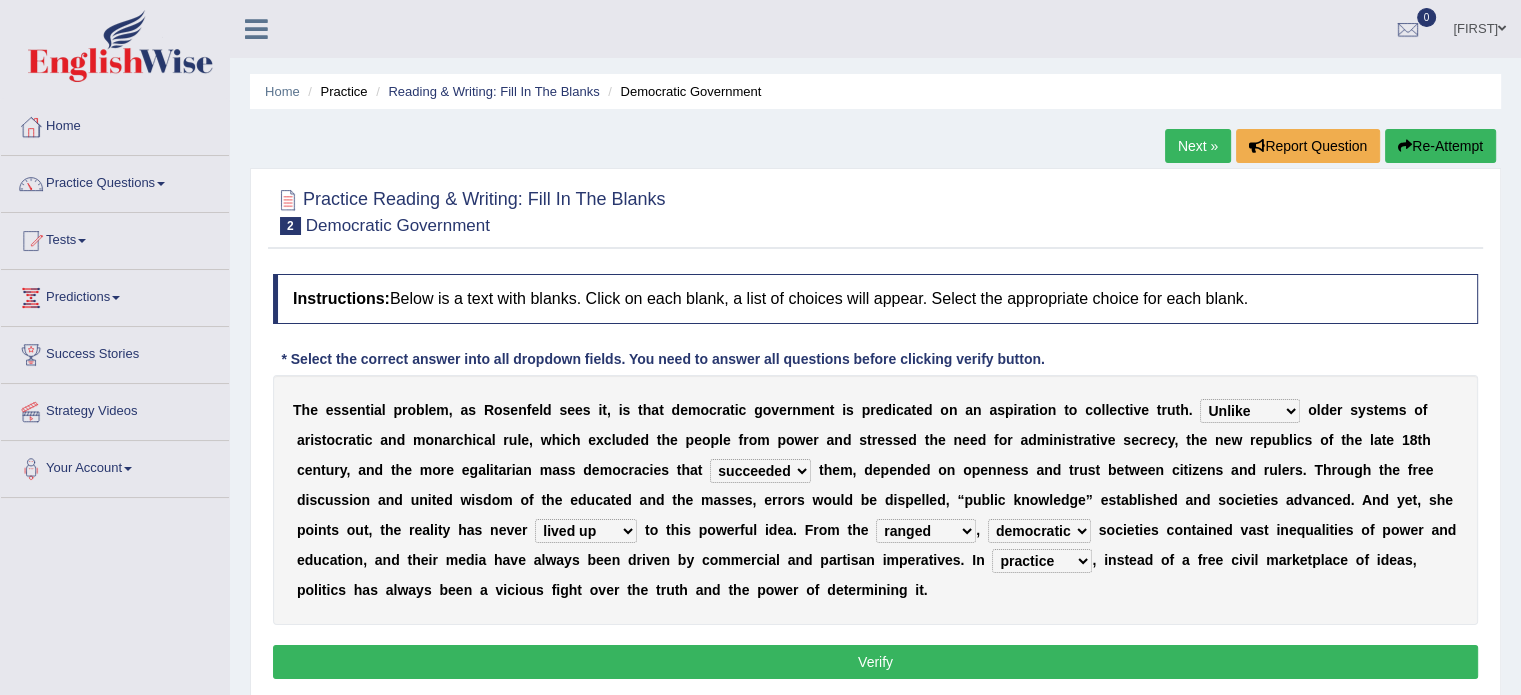 click on "readed grated succeeded printed" at bounding box center (760, 471) 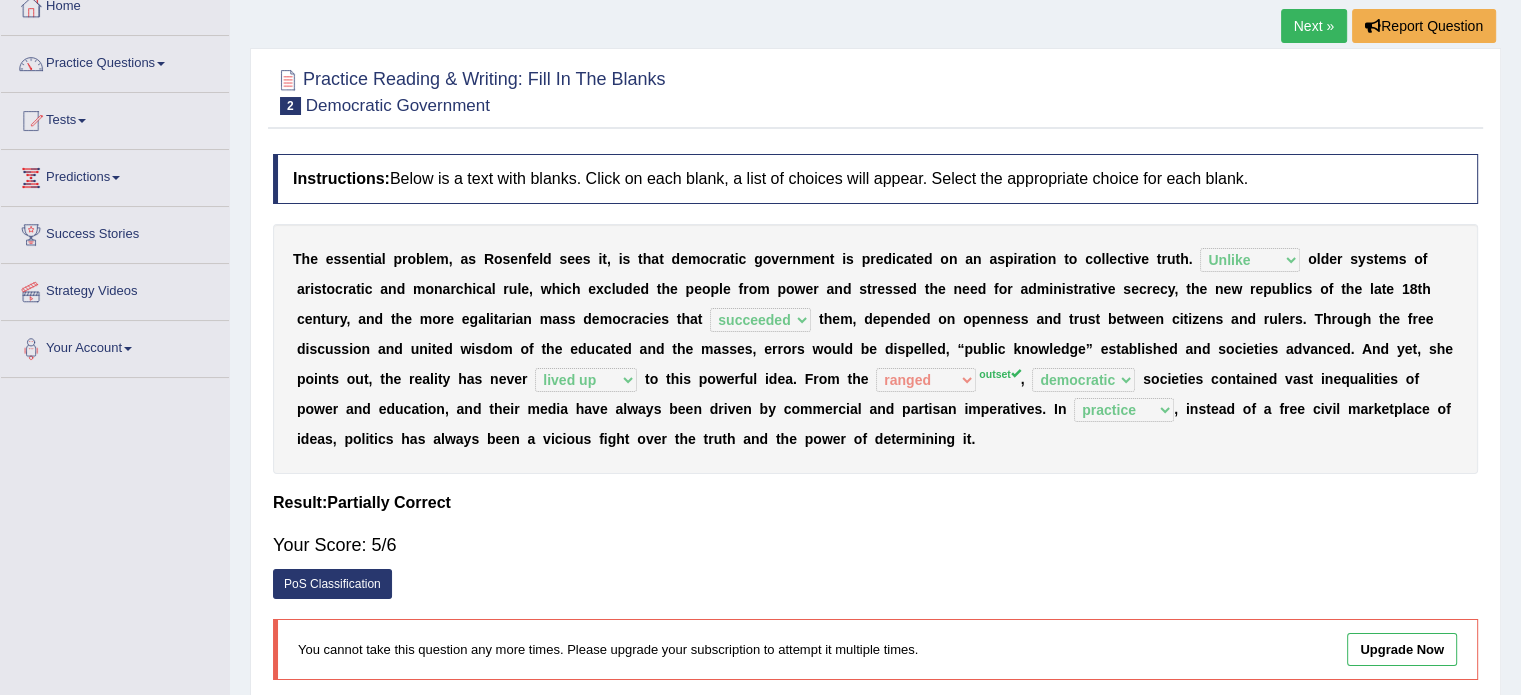 scroll, scrollTop: 160, scrollLeft: 0, axis: vertical 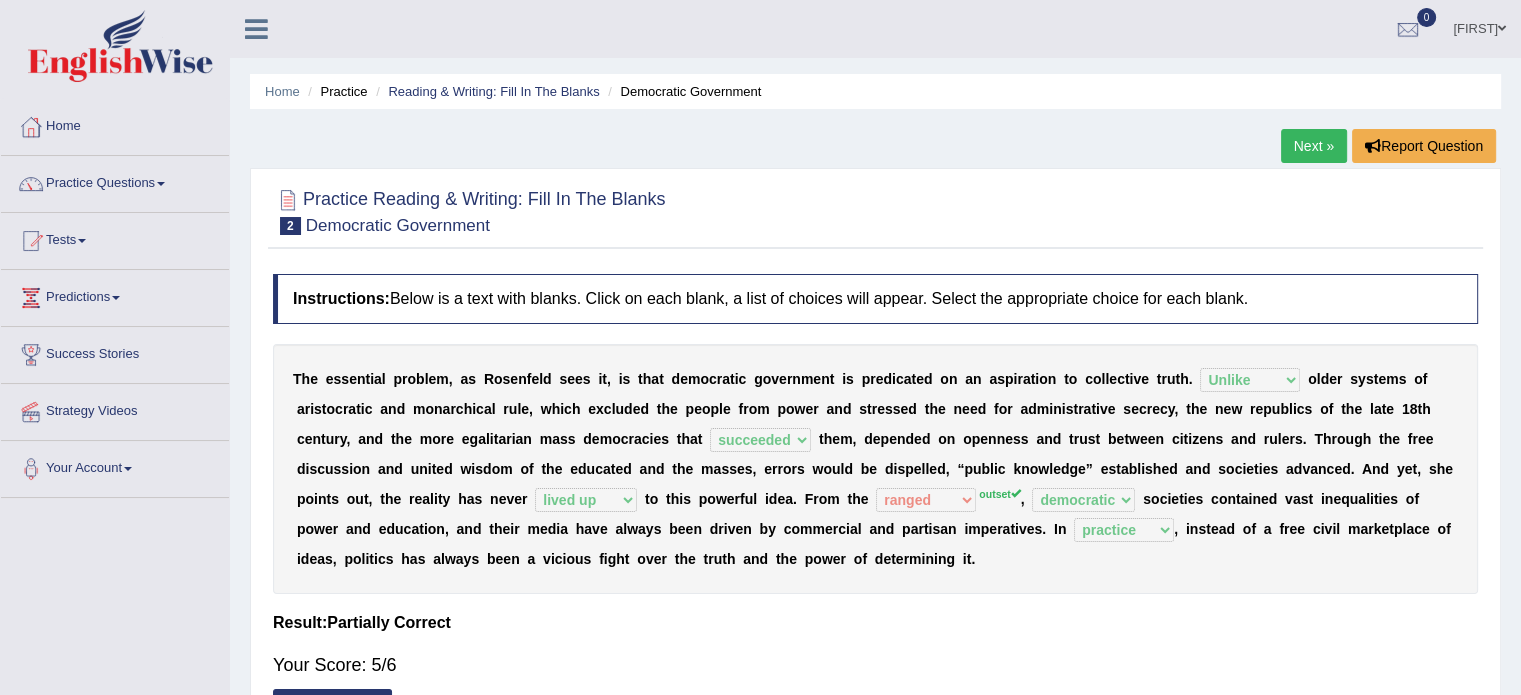 click on "Next »" at bounding box center (1314, 146) 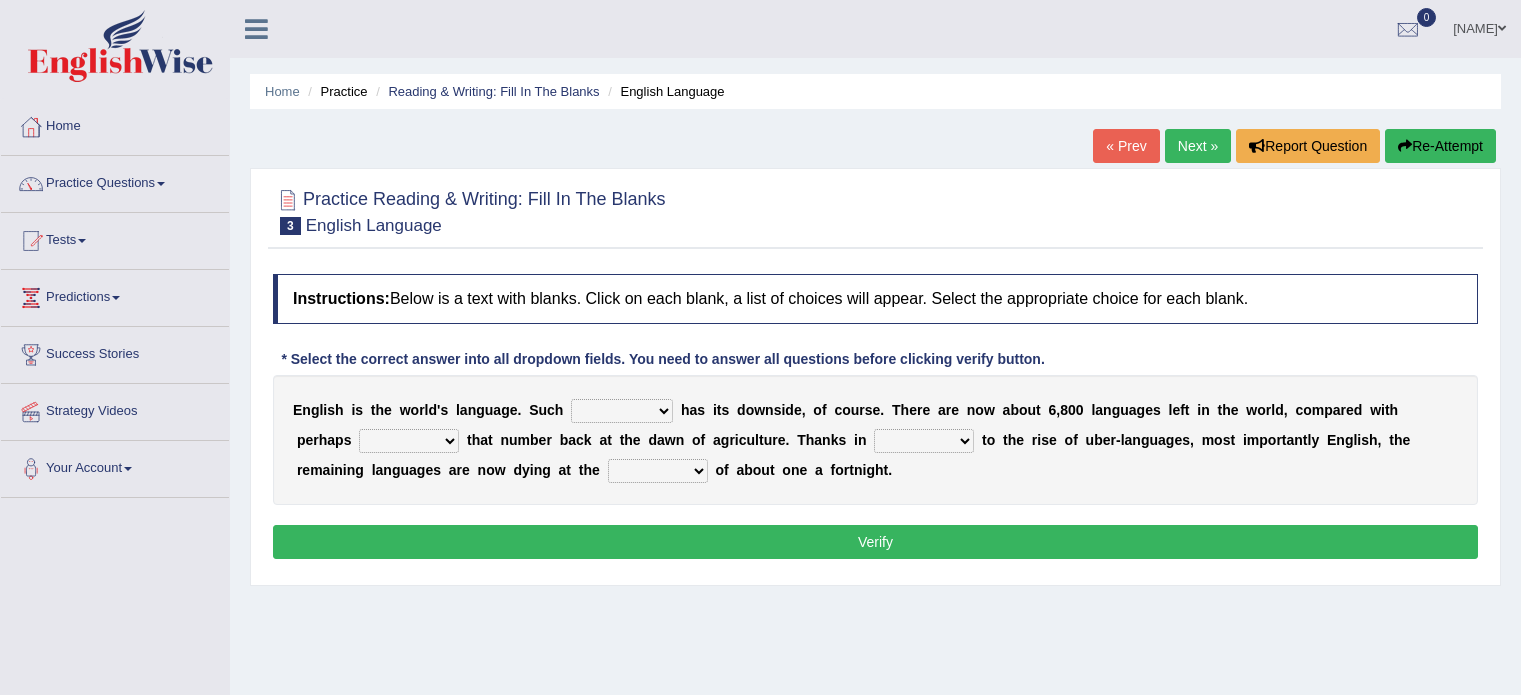 scroll, scrollTop: 0, scrollLeft: 0, axis: both 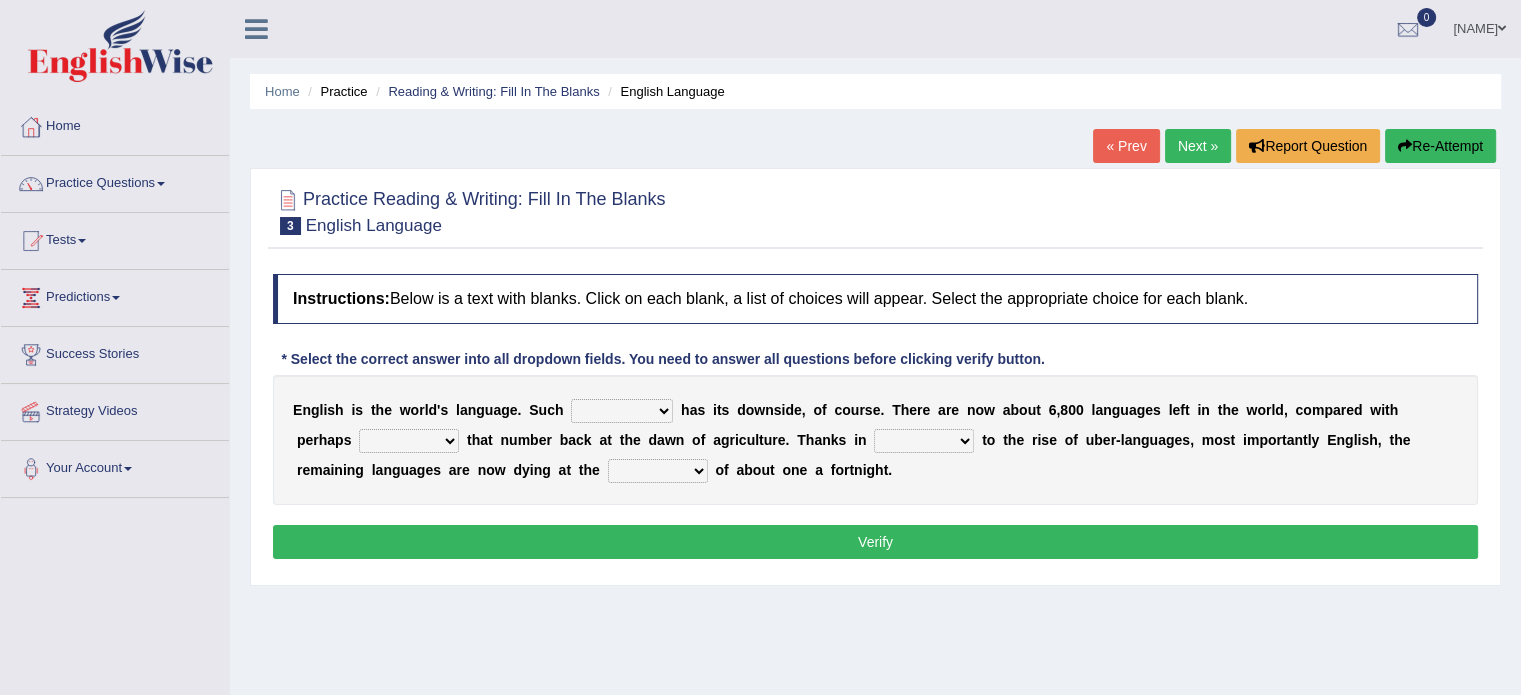 click on "power idea subject dominance" at bounding box center (622, 411) 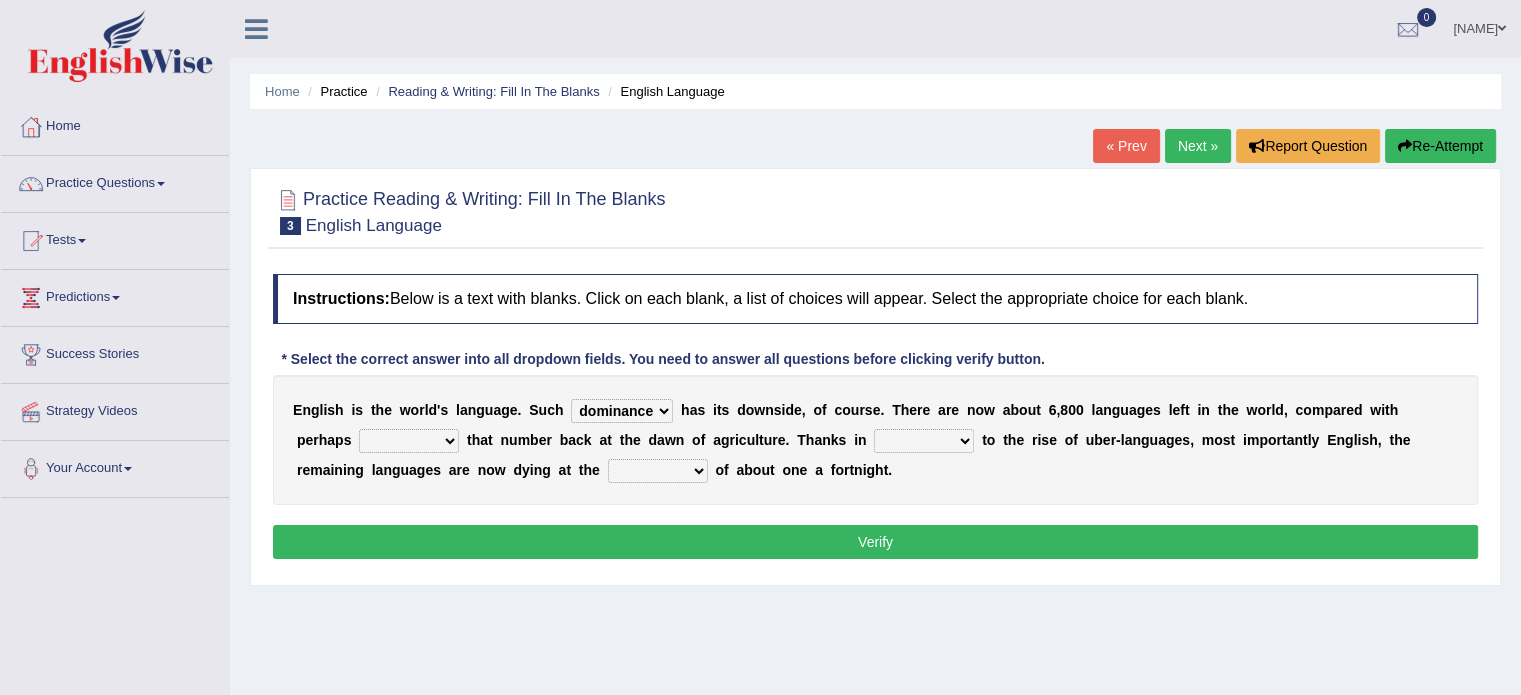 click on "power idea subject dominance" at bounding box center [622, 411] 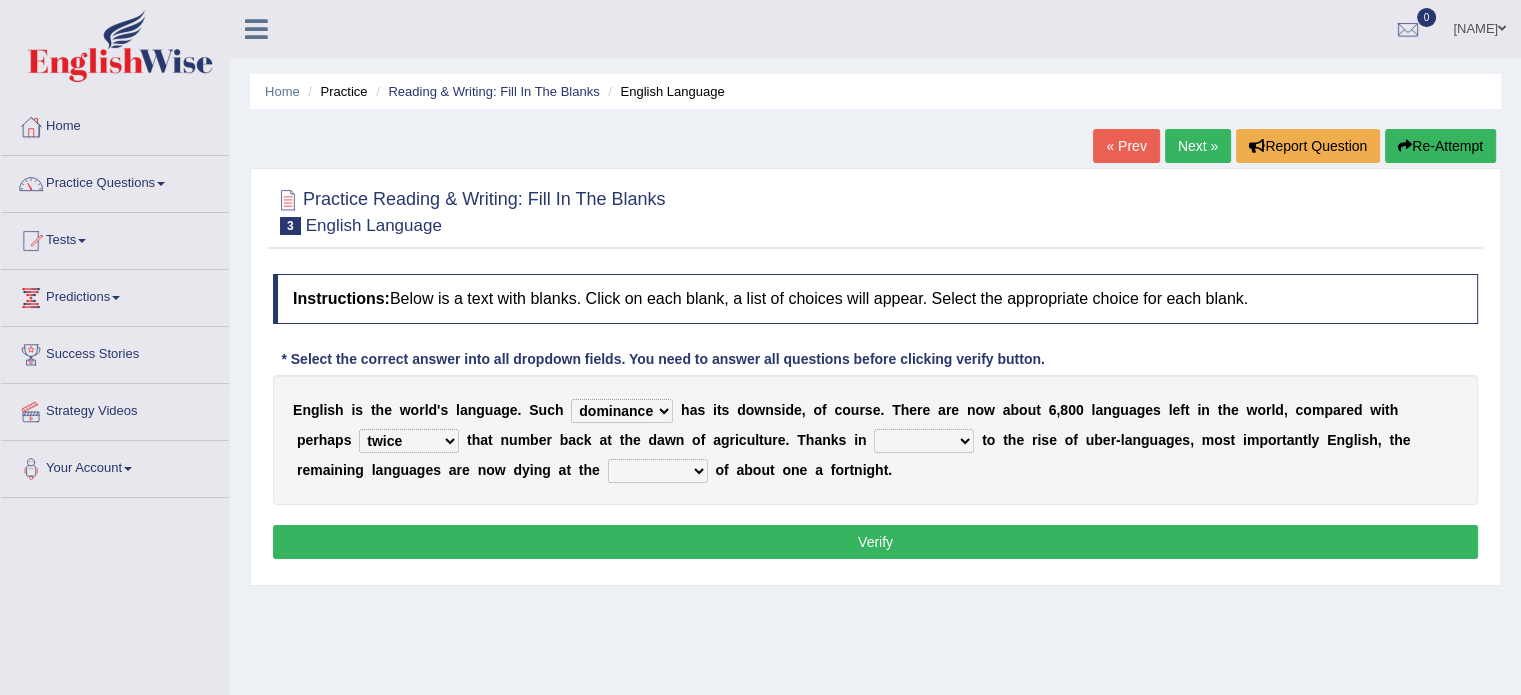 click on "rise twice firstly never" at bounding box center (409, 441) 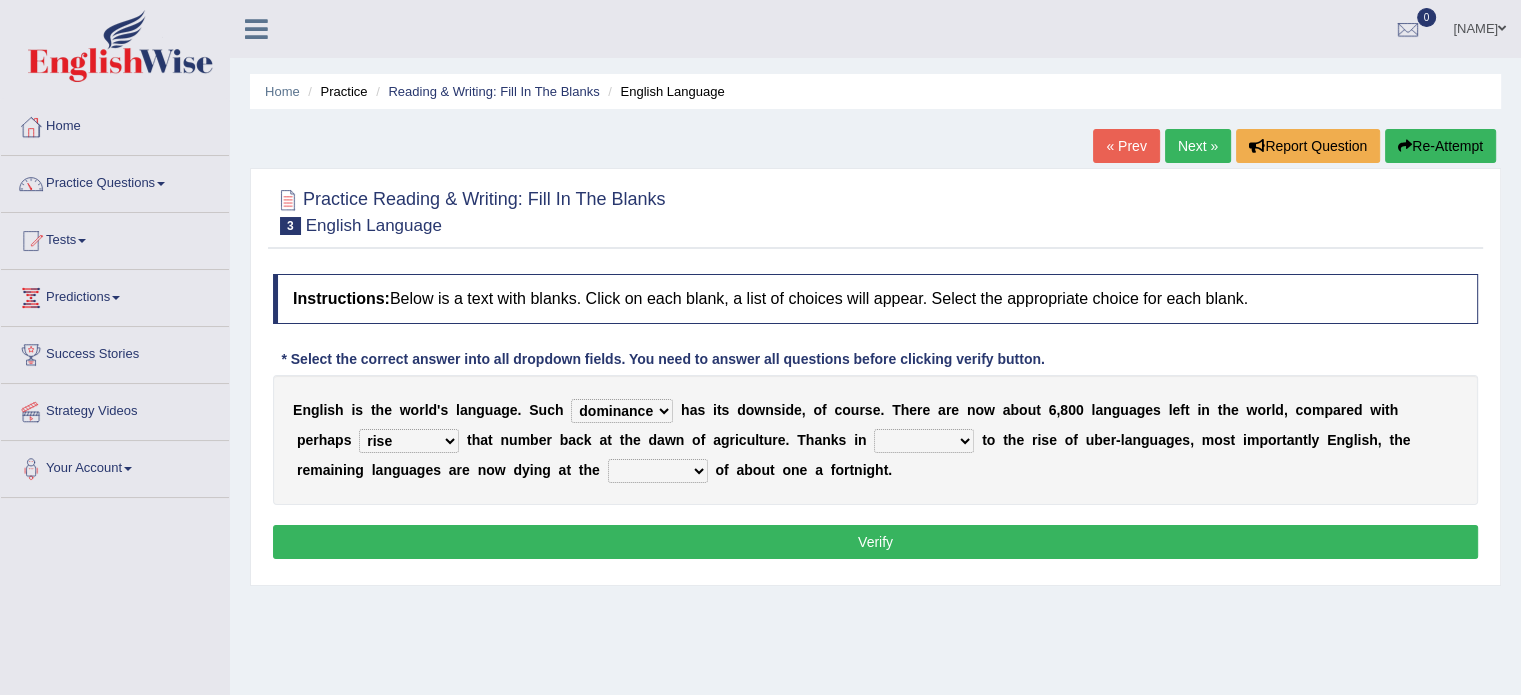 click on "rise twice firstly never" at bounding box center (409, 441) 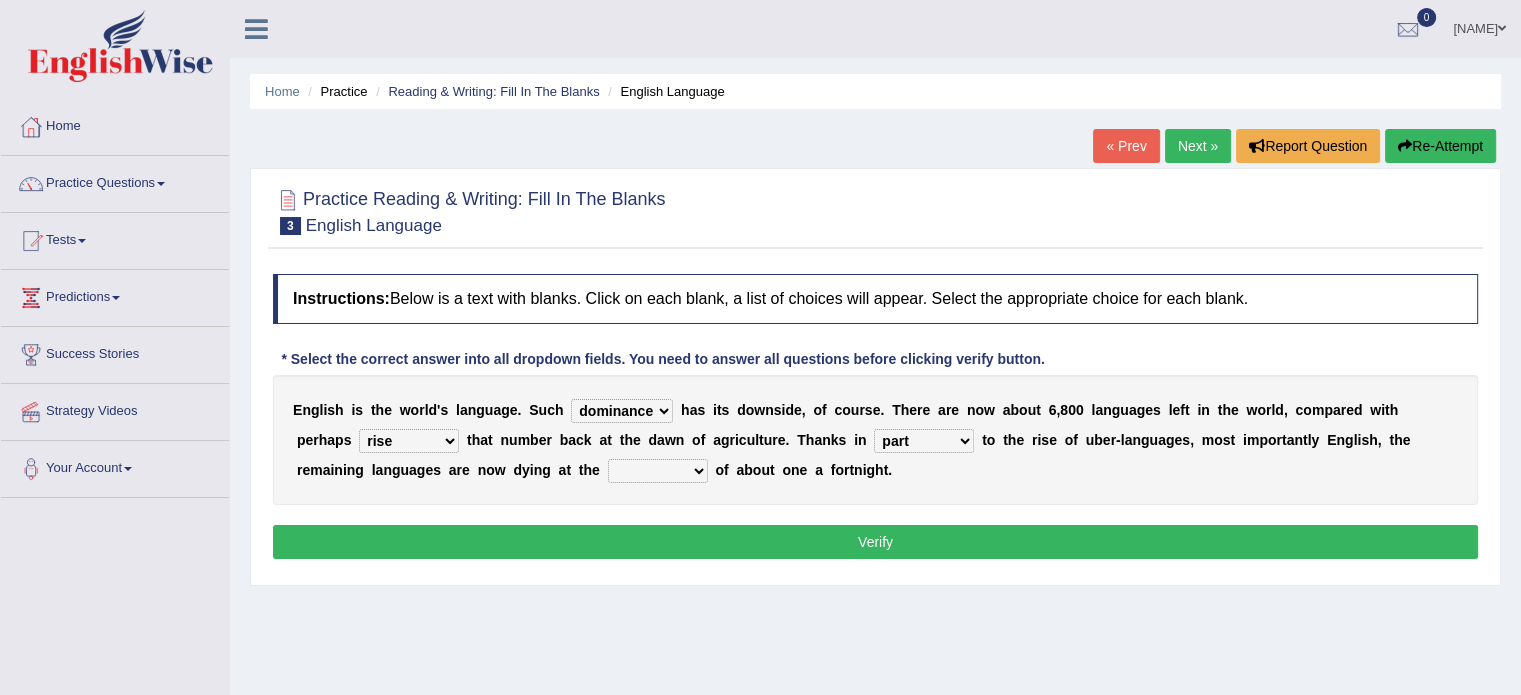 click on "rare start part bother" at bounding box center [924, 441] 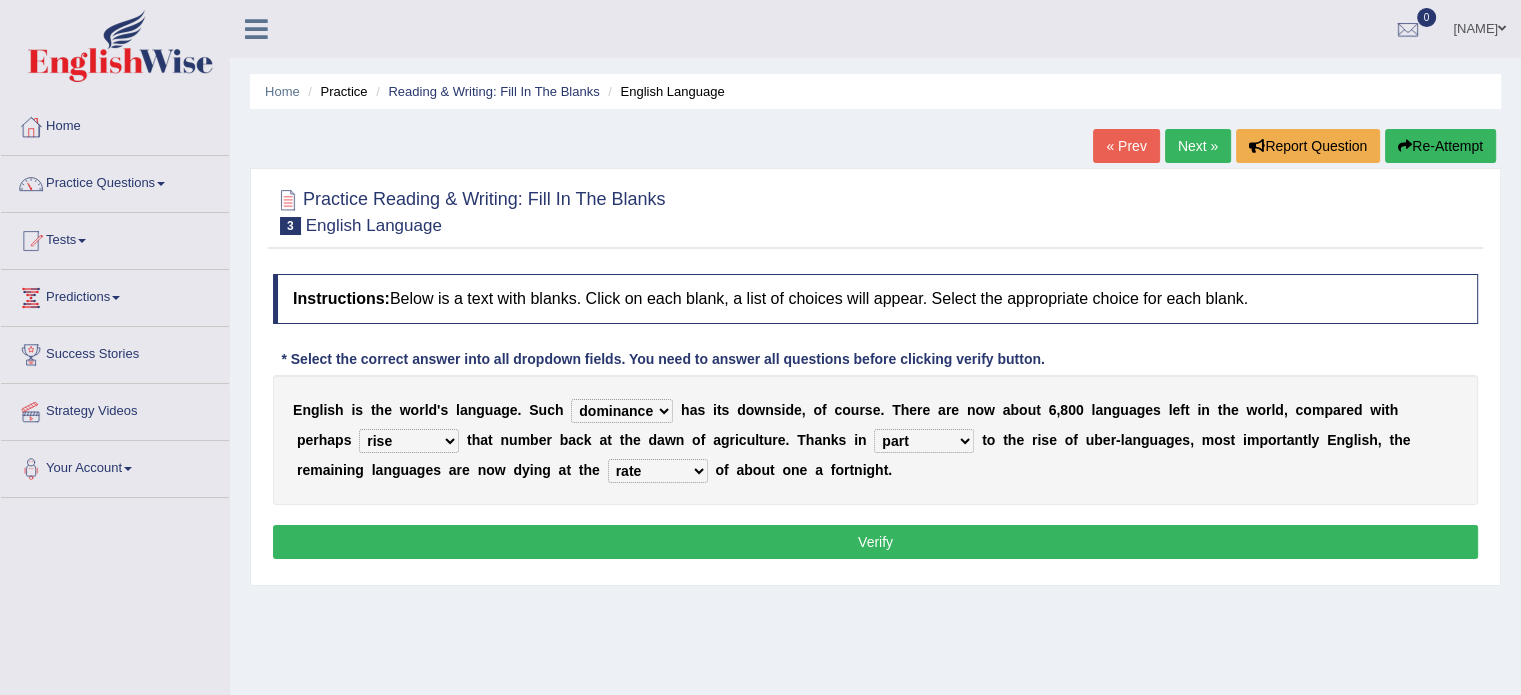click on "state rate wait great" at bounding box center [658, 471] 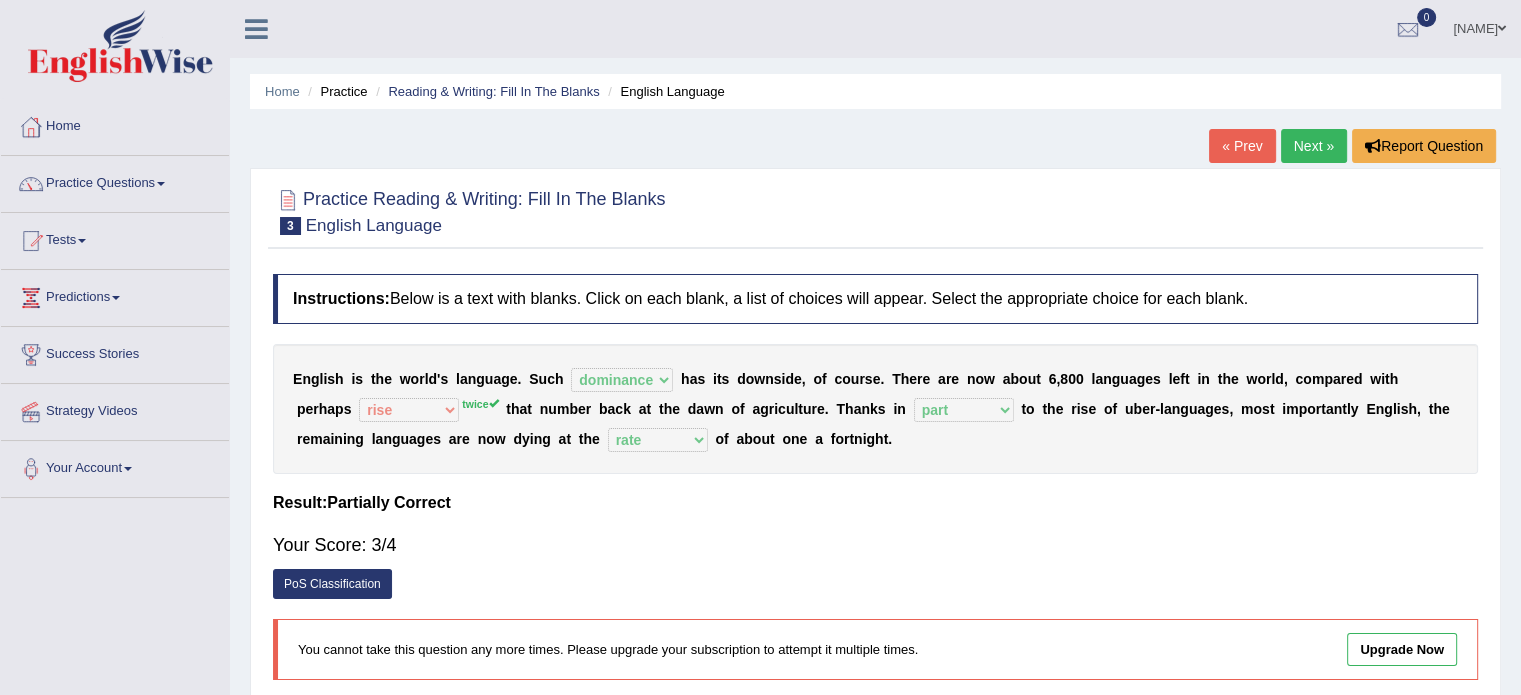 click on "Next »" at bounding box center [1314, 146] 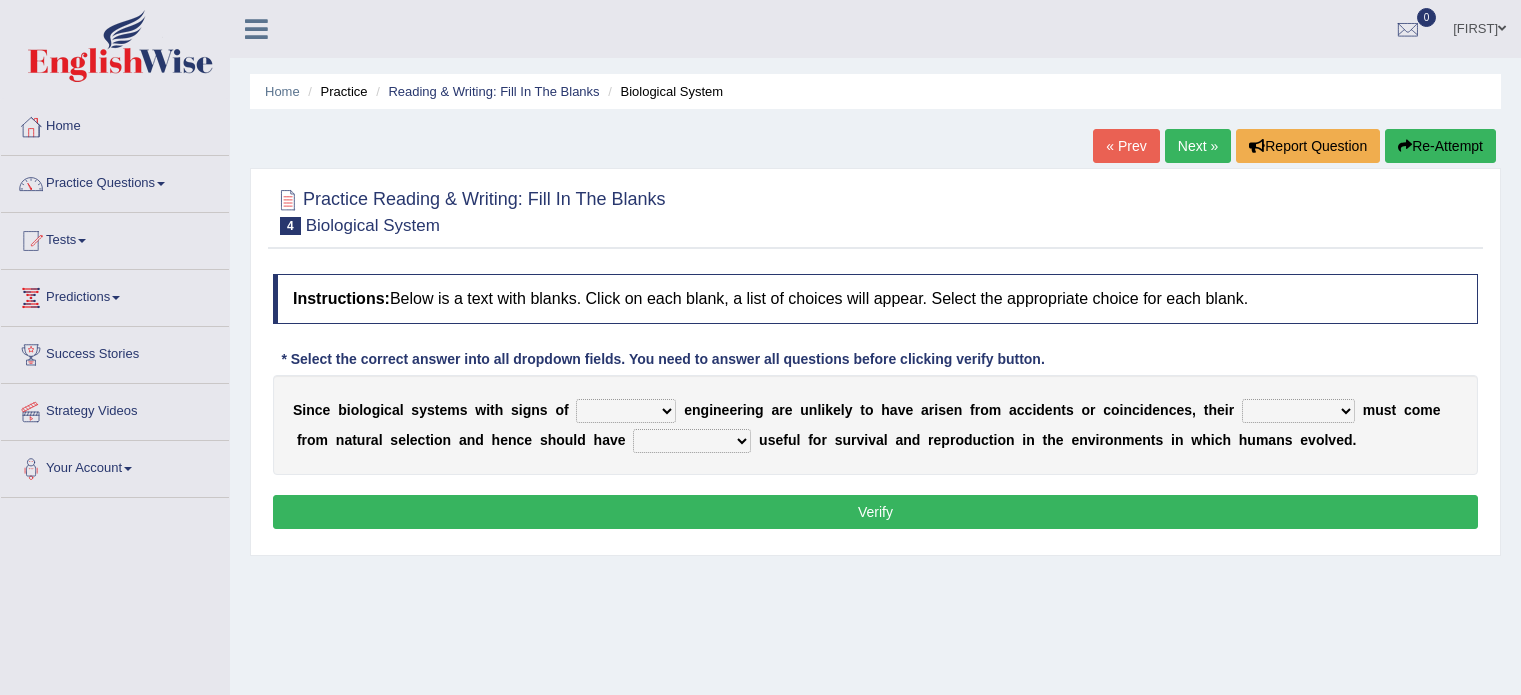 scroll, scrollTop: 0, scrollLeft: 0, axis: both 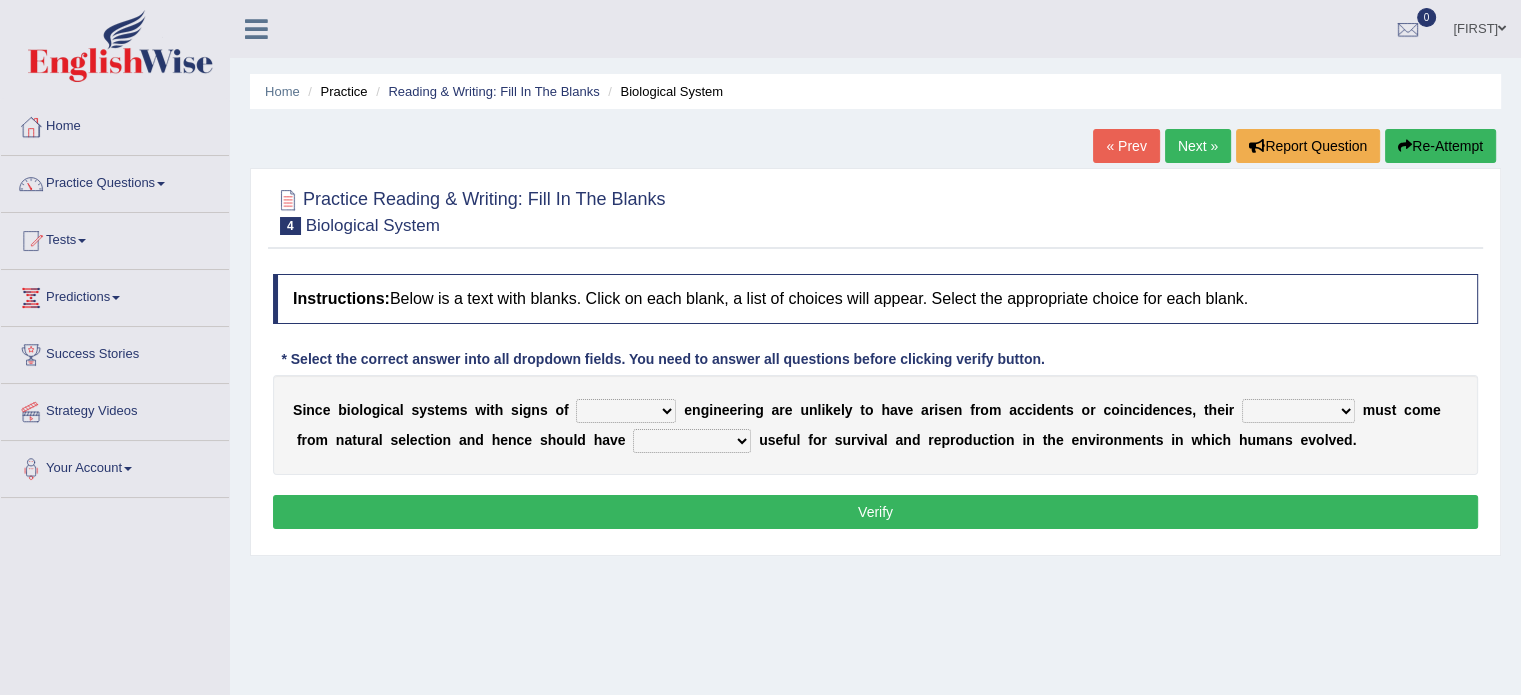 click on "system national extra complex" at bounding box center [626, 411] 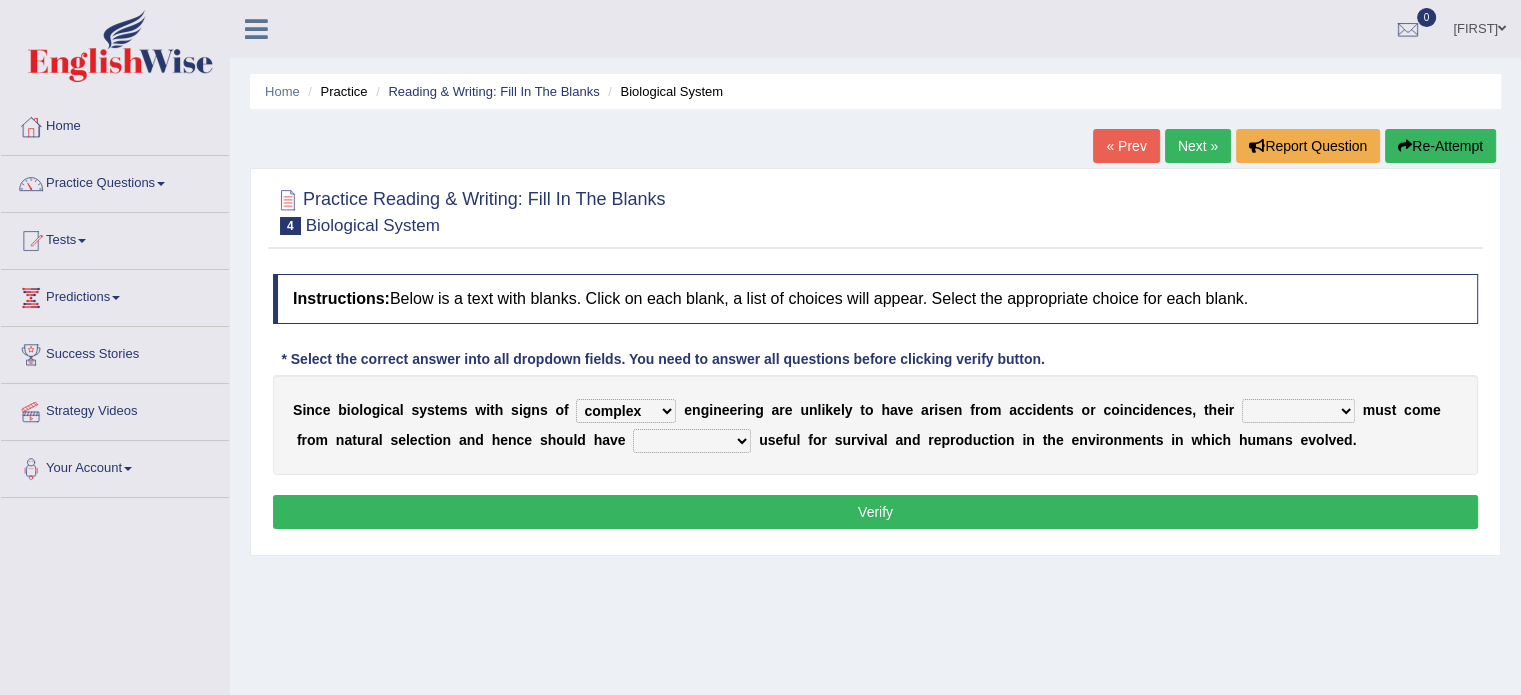 click on "system national extra complex" at bounding box center [626, 411] 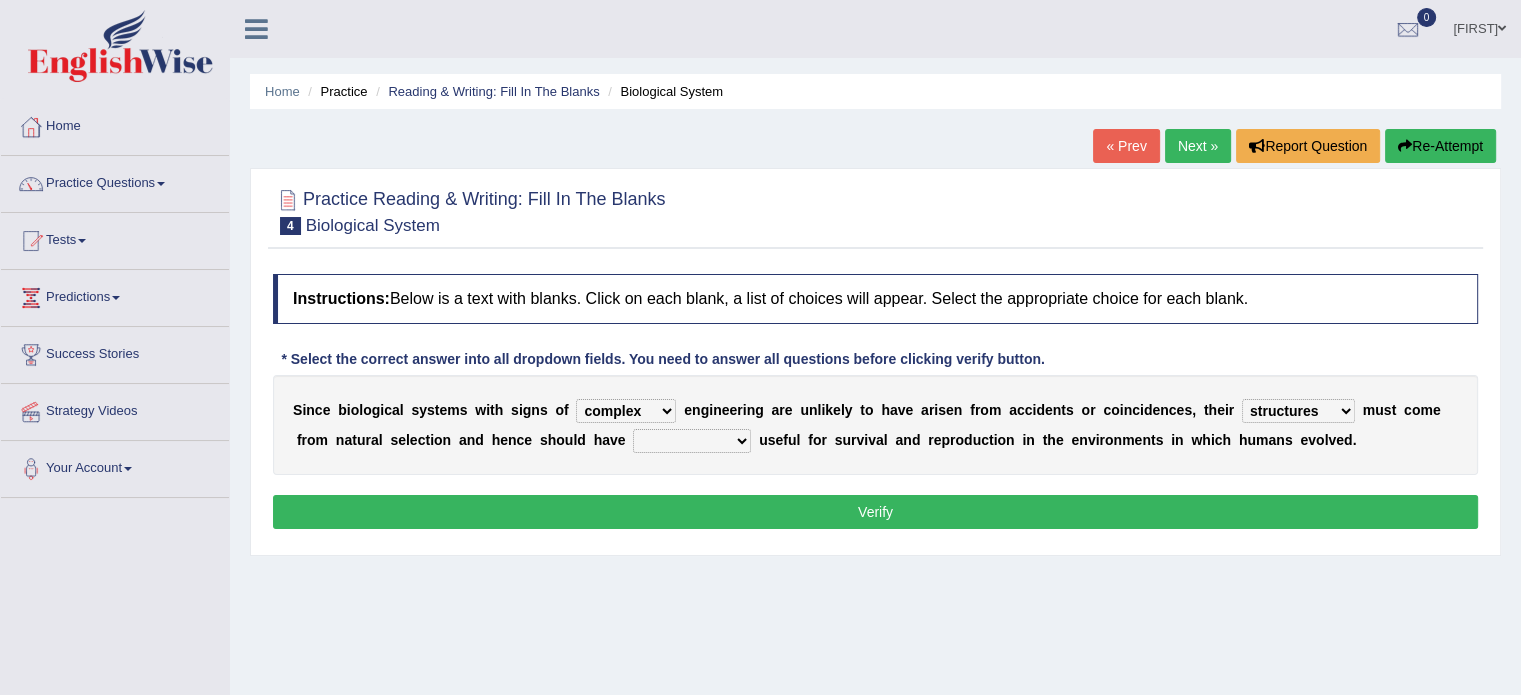 click on "presence organisation registration structures" at bounding box center [1298, 411] 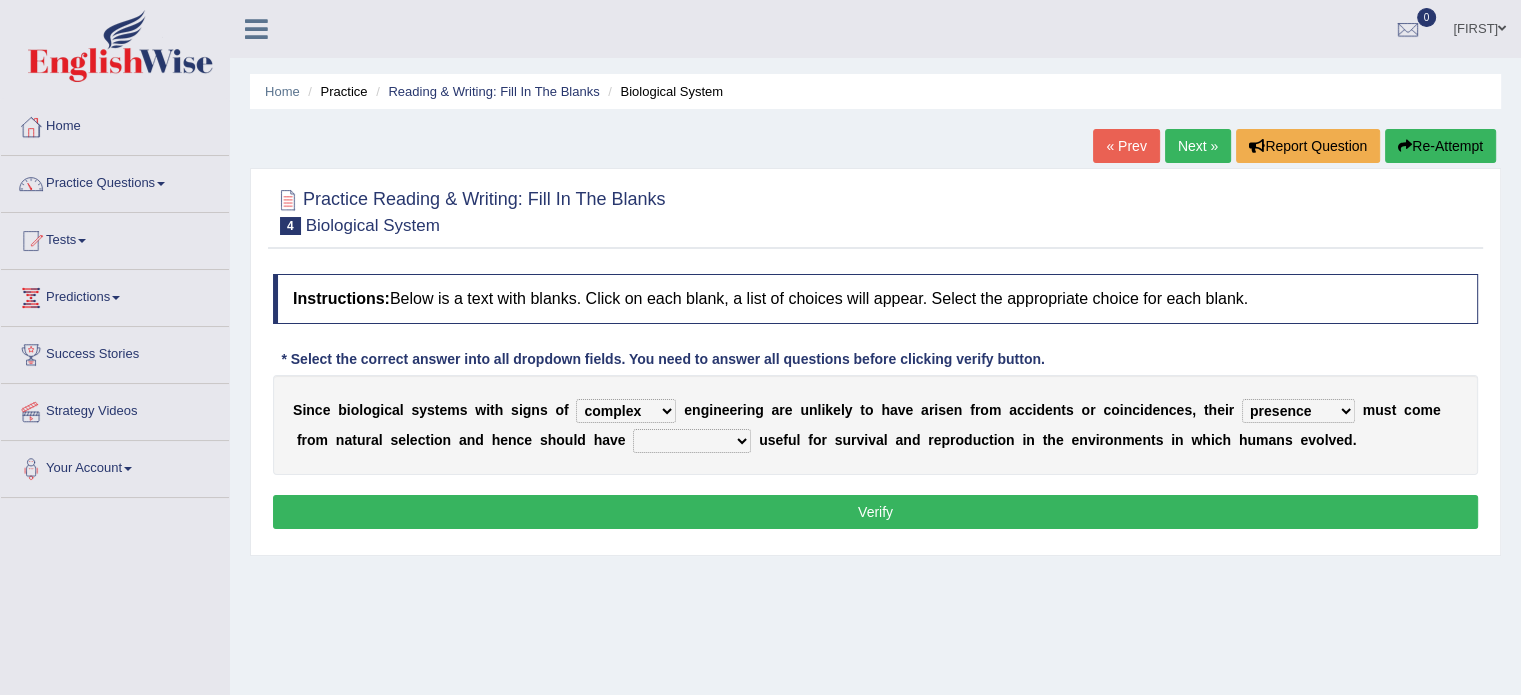 click on "presence organisation registration structures" at bounding box center [1298, 411] 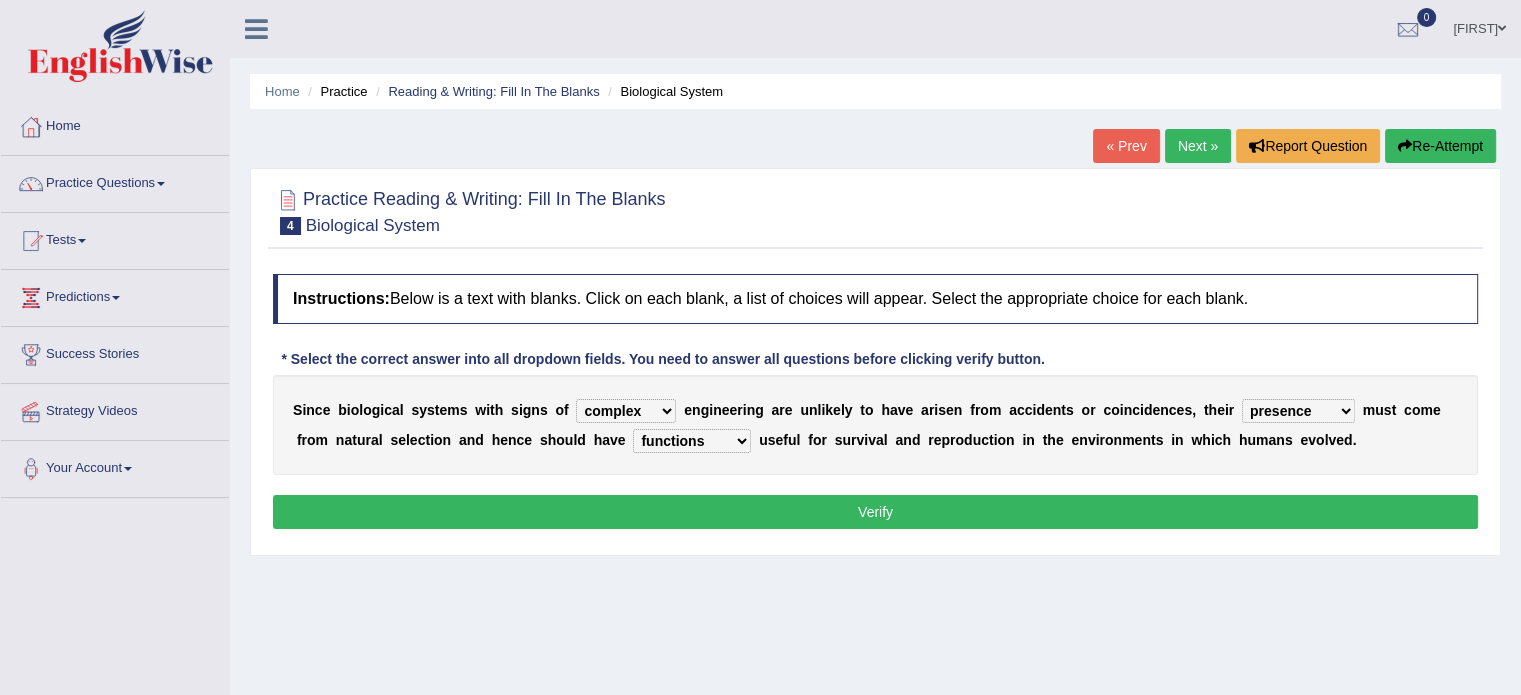 click on "functions cultures samples introductions" at bounding box center (692, 441) 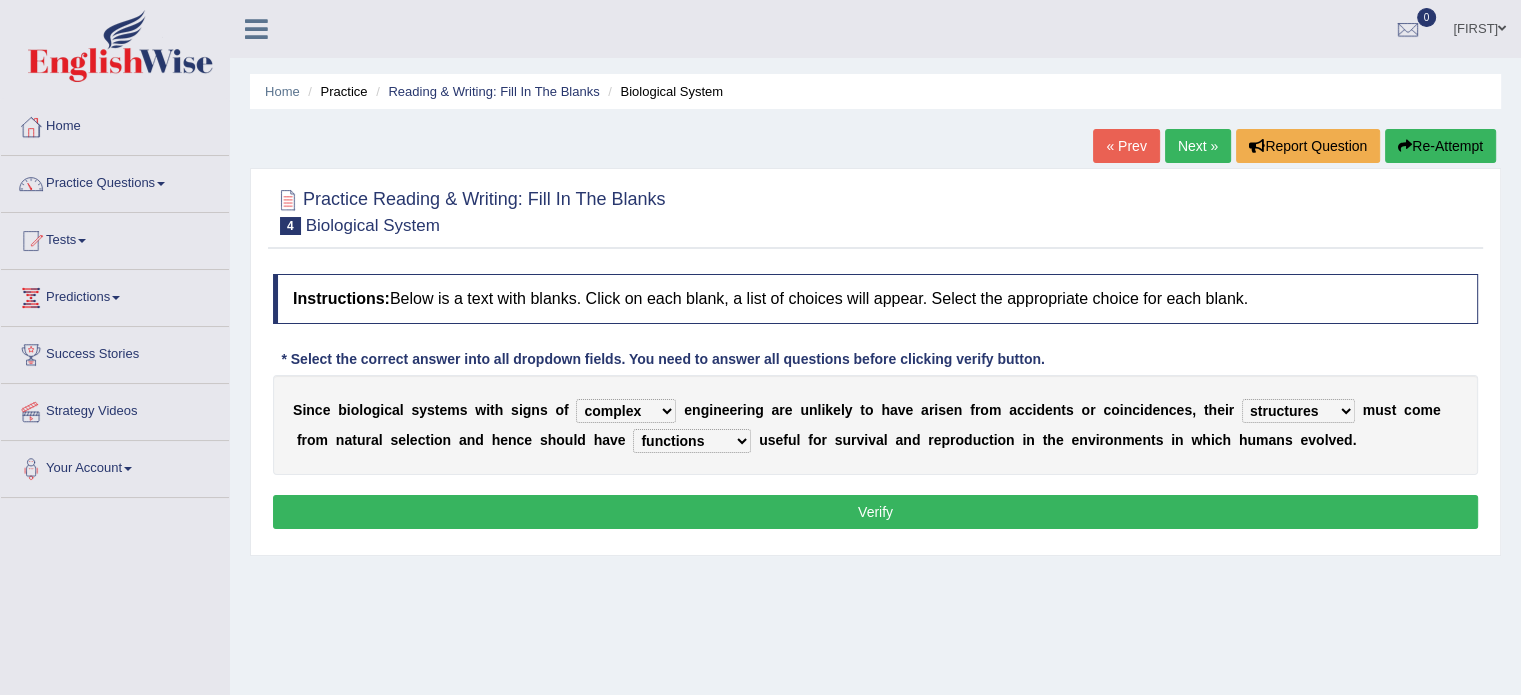 click on "presence organisation registration structures" at bounding box center (1298, 411) 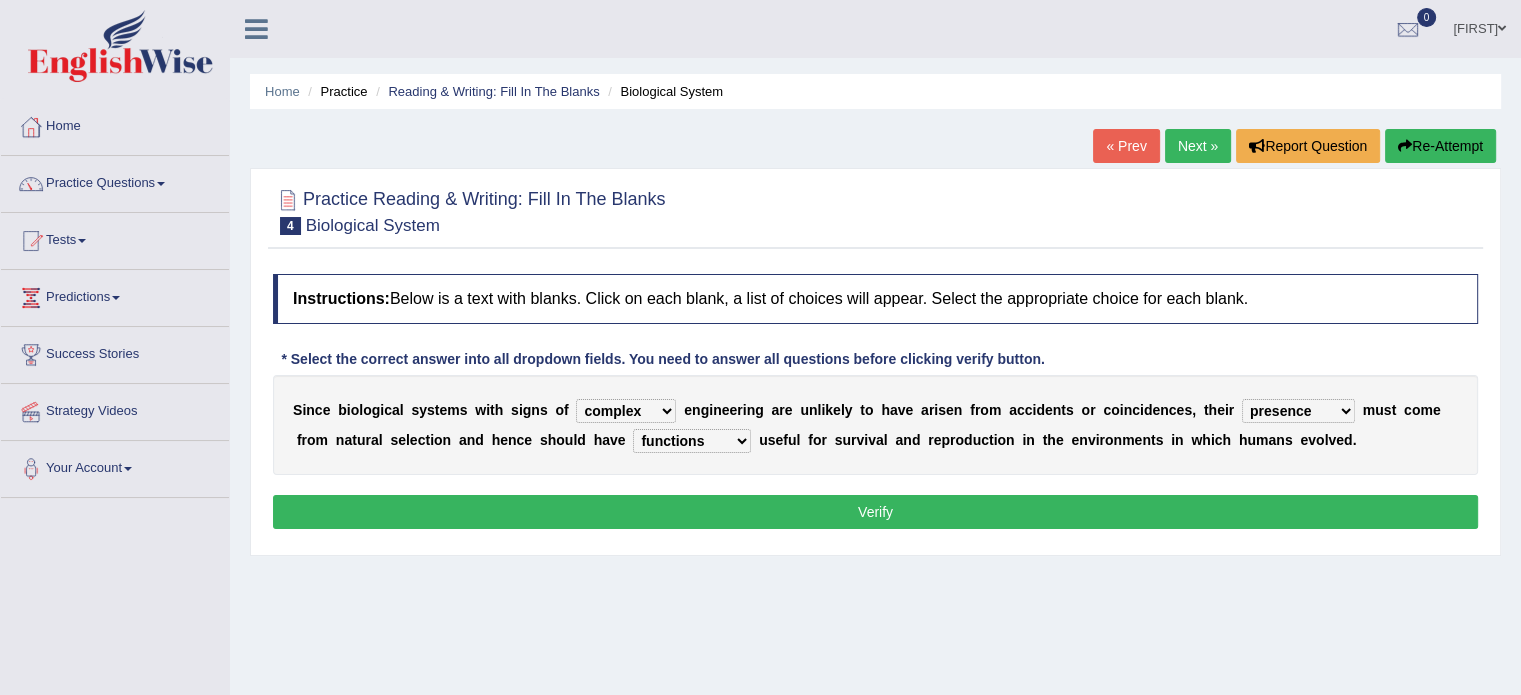 click on "functions cultures samples introductions" at bounding box center [692, 441] 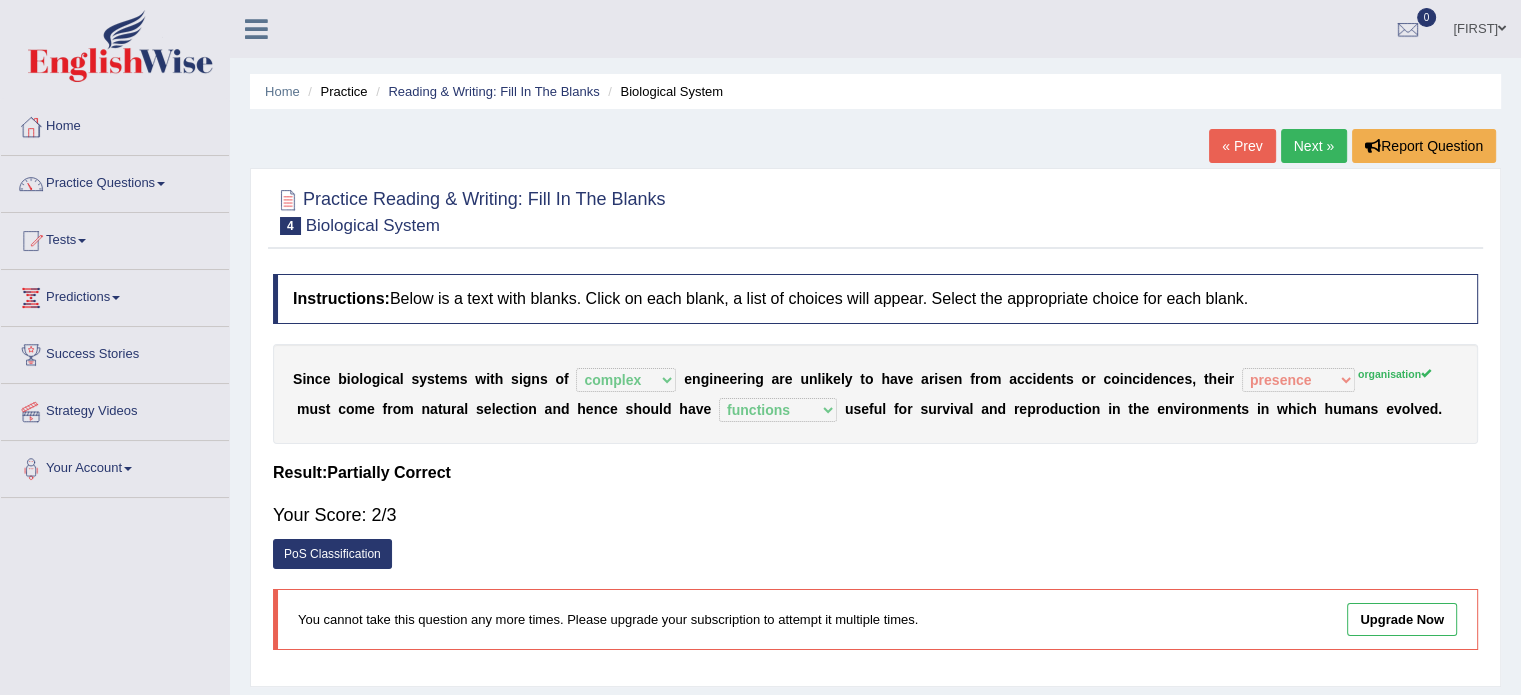 click on "Next »" at bounding box center (1314, 146) 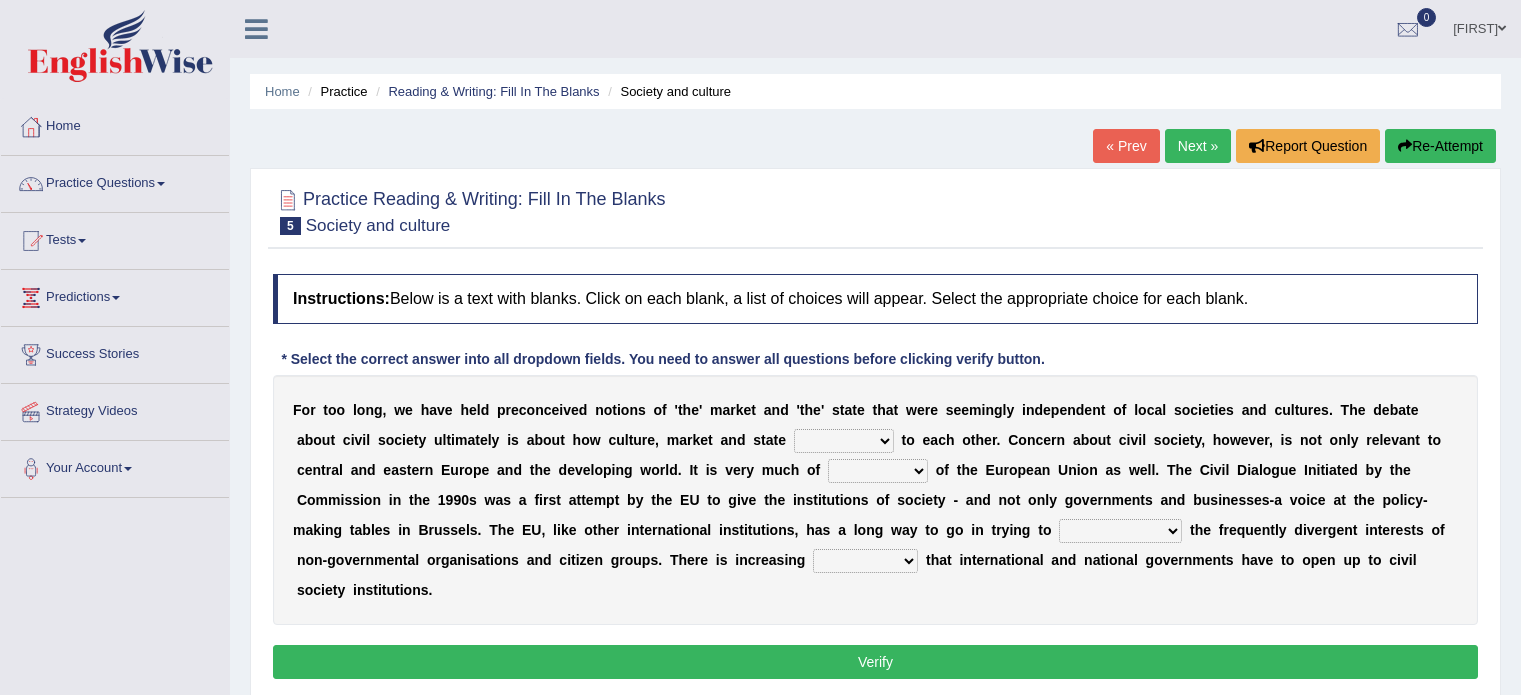 scroll, scrollTop: 0, scrollLeft: 0, axis: both 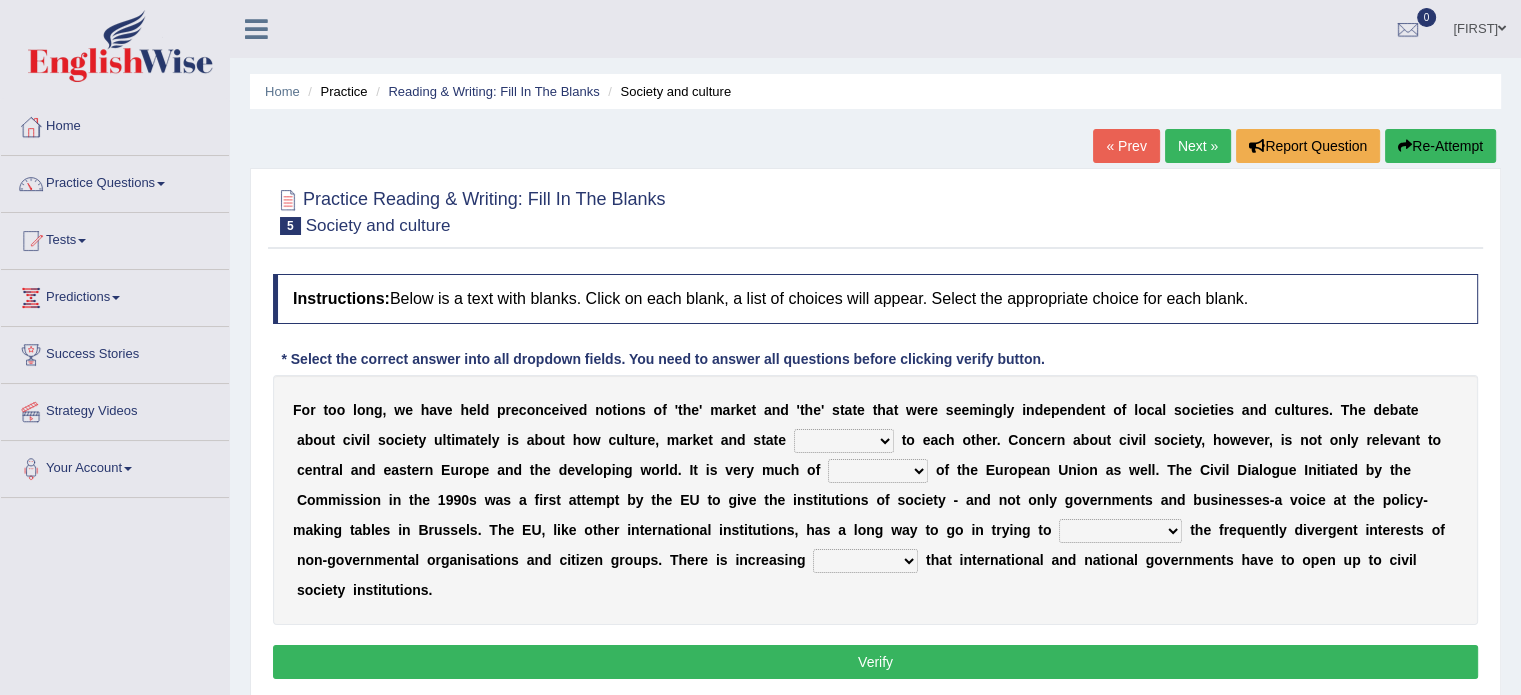 click on "stay relate bring telling" at bounding box center (844, 441) 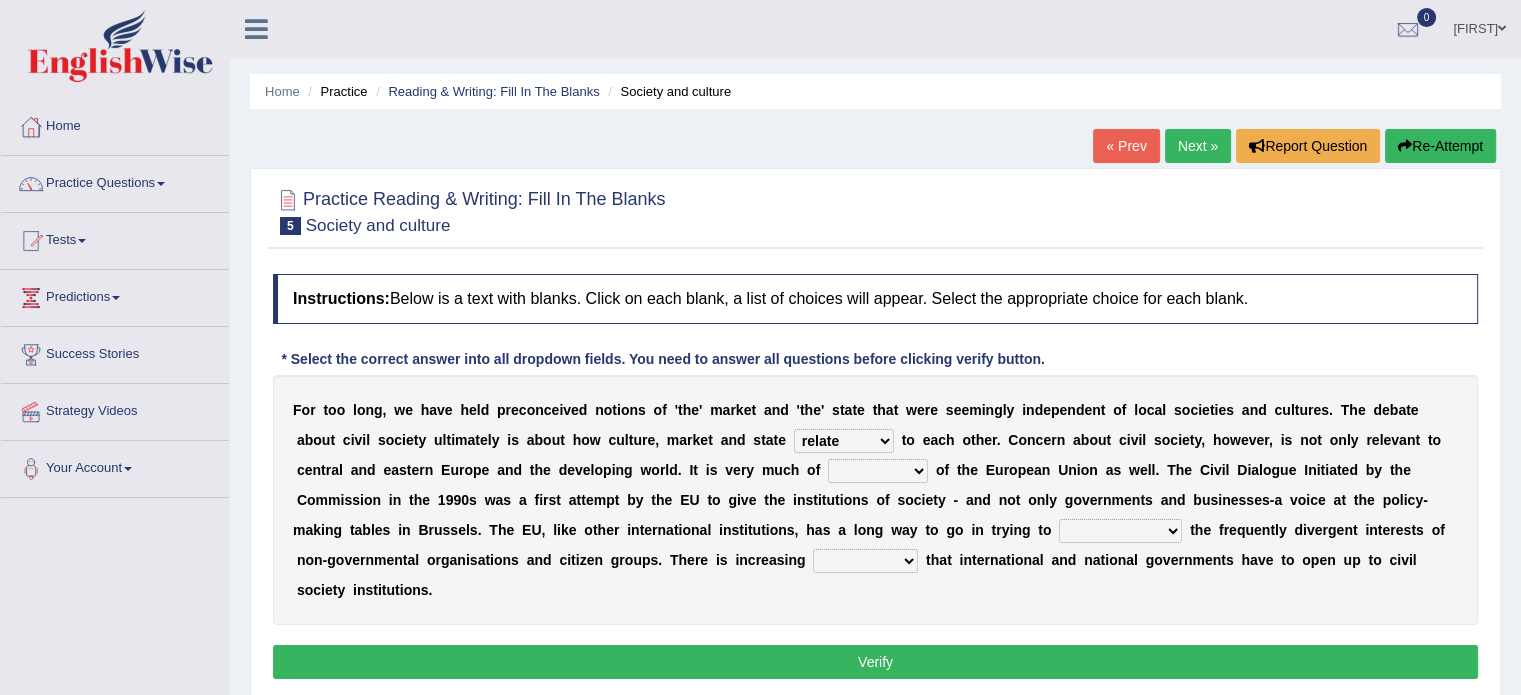 click on "stay relate bring telling" at bounding box center [844, 441] 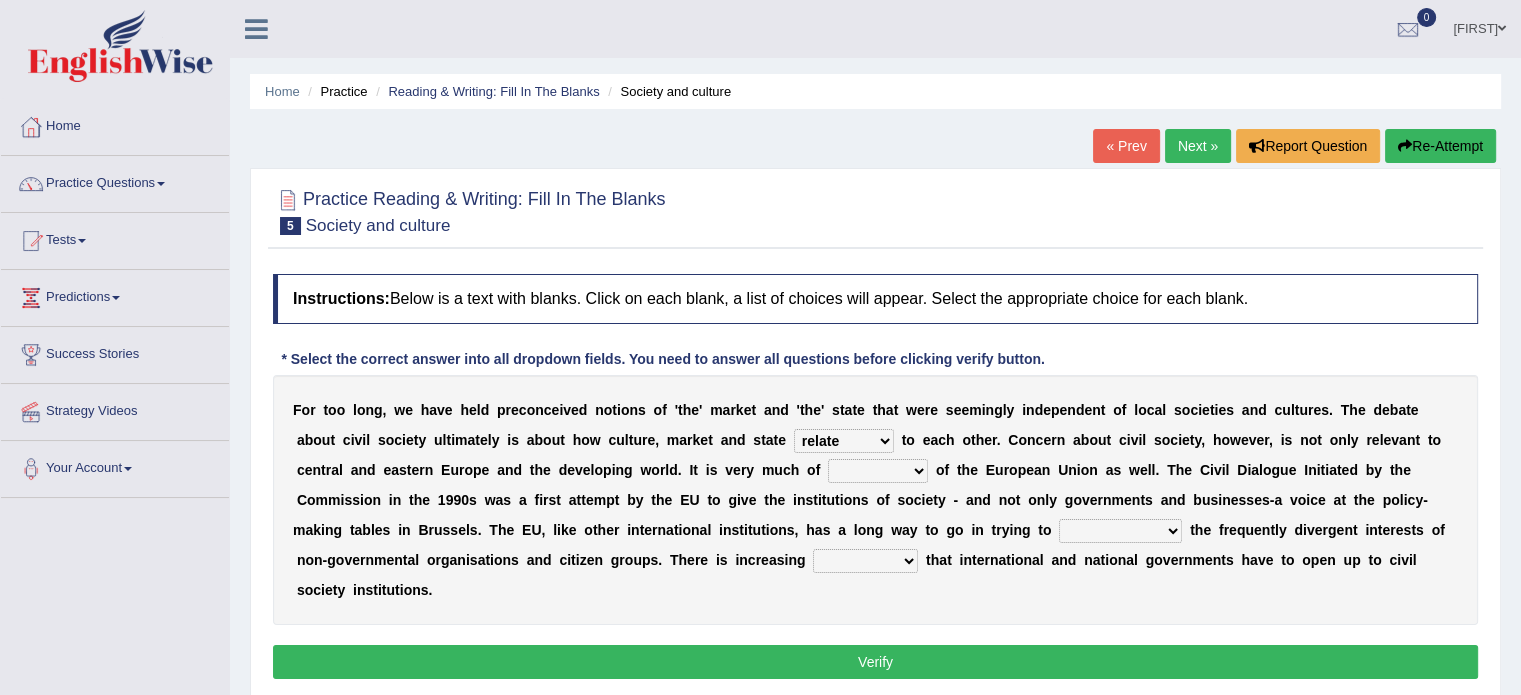 click on "interest brought shown suspect" at bounding box center [878, 471] 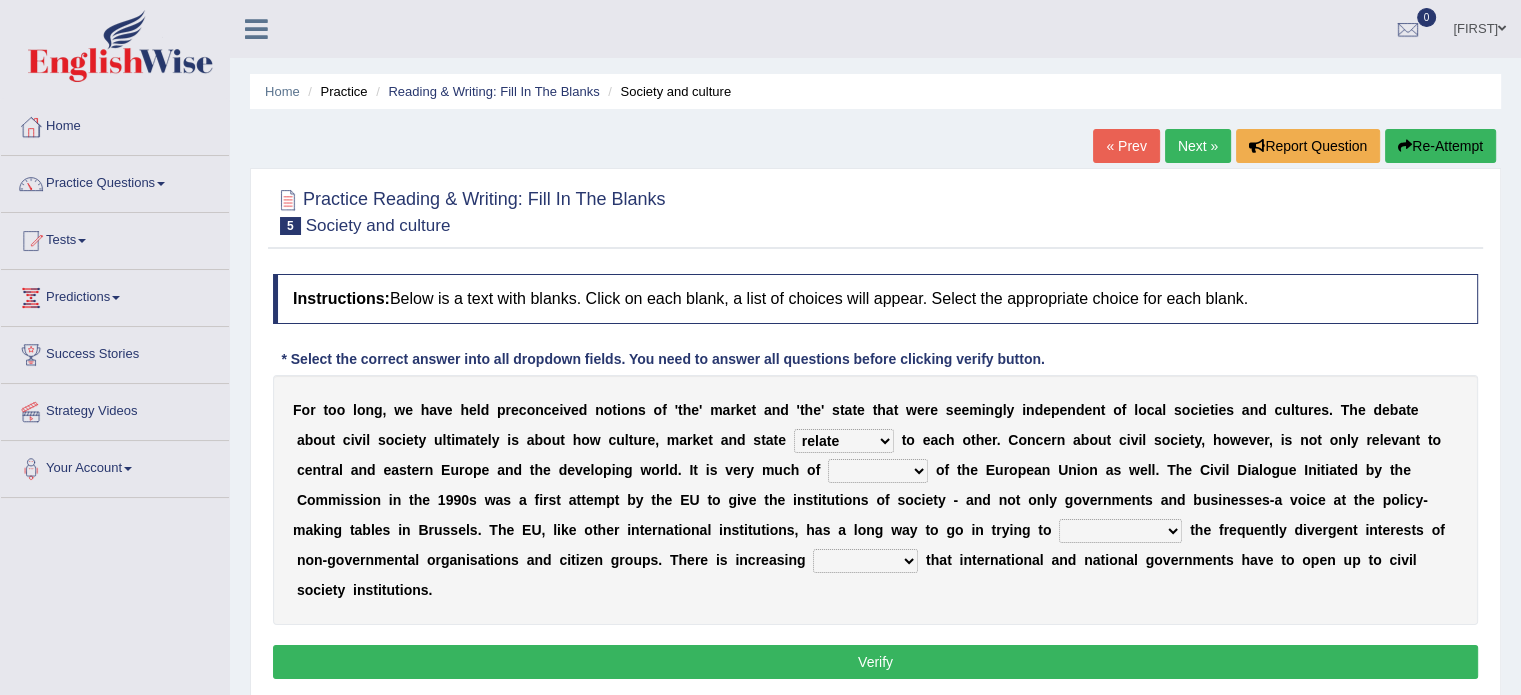 click on "interest brought shown suspect" at bounding box center (878, 471) 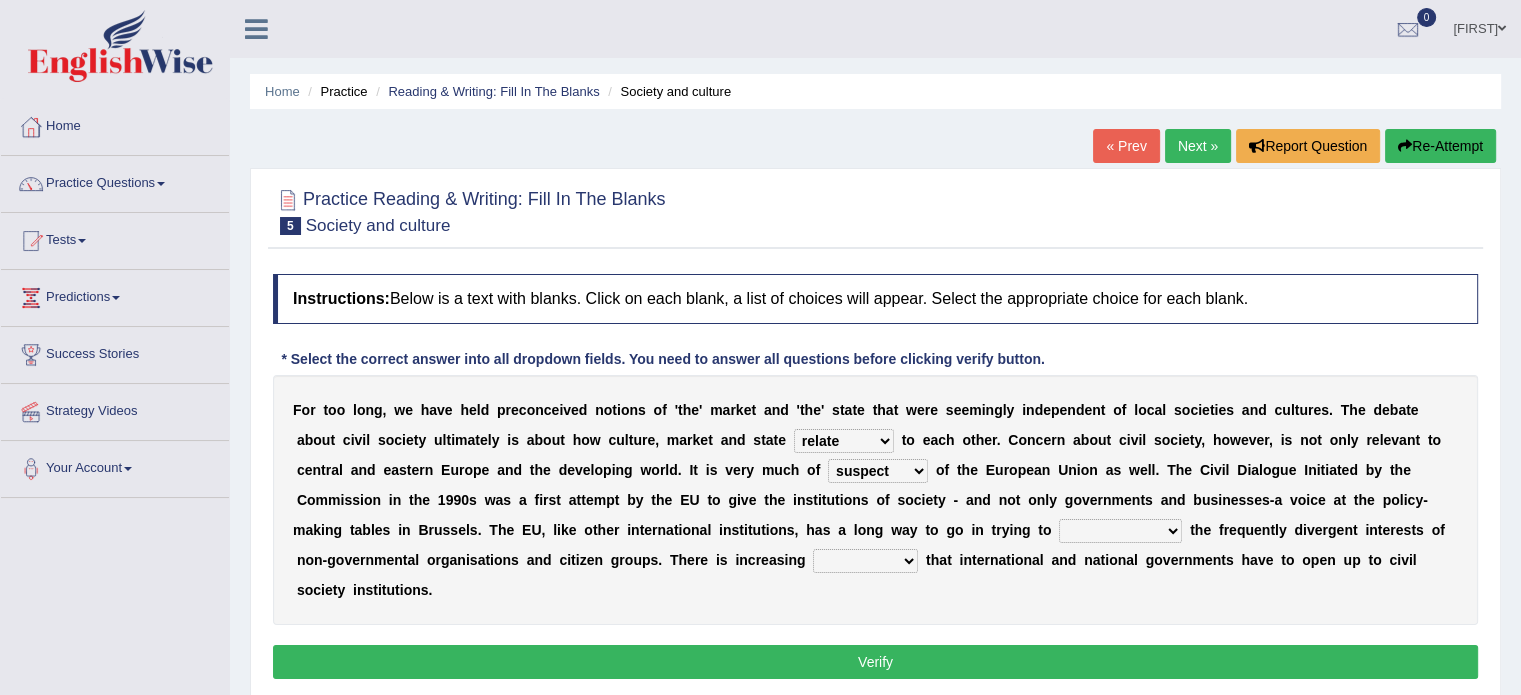 click on "interest brought shown suspect" at bounding box center [878, 471] 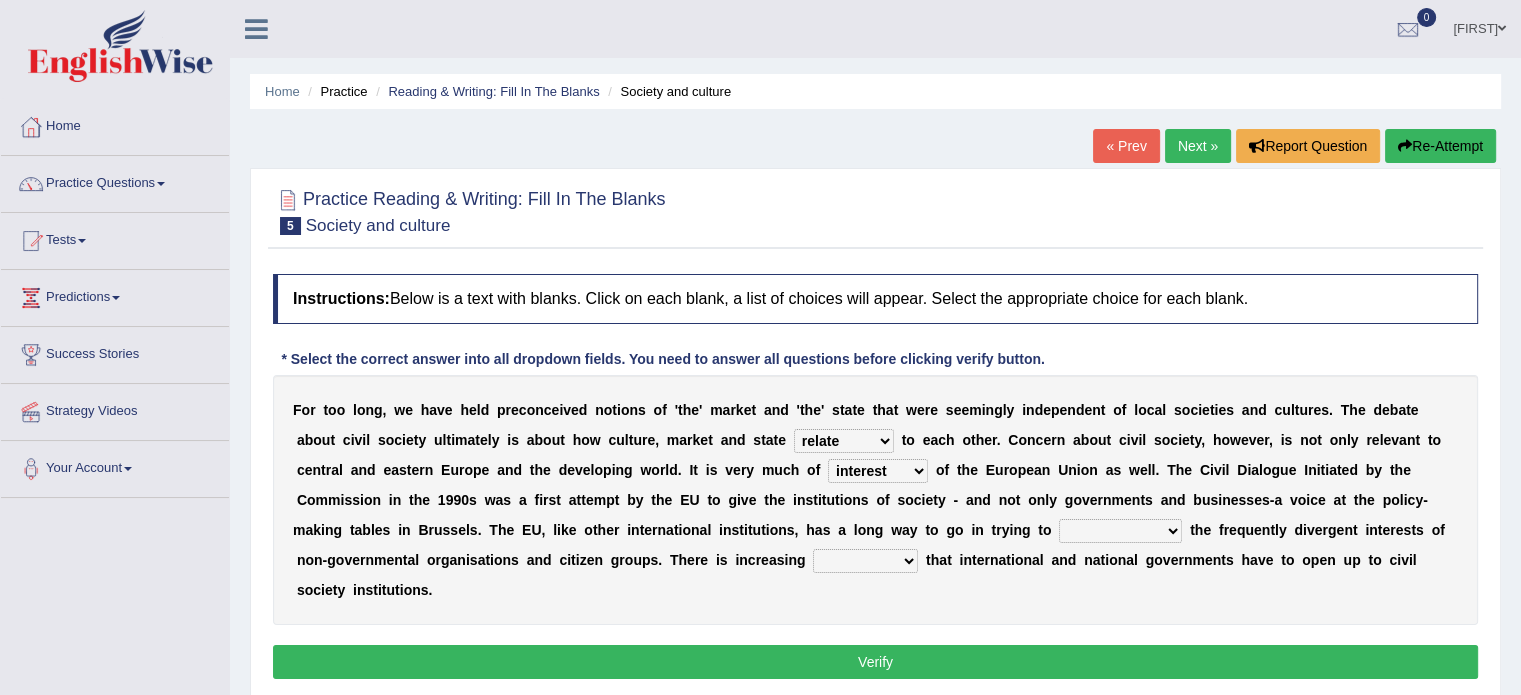 click on "interest brought shown suspect" at bounding box center (878, 471) 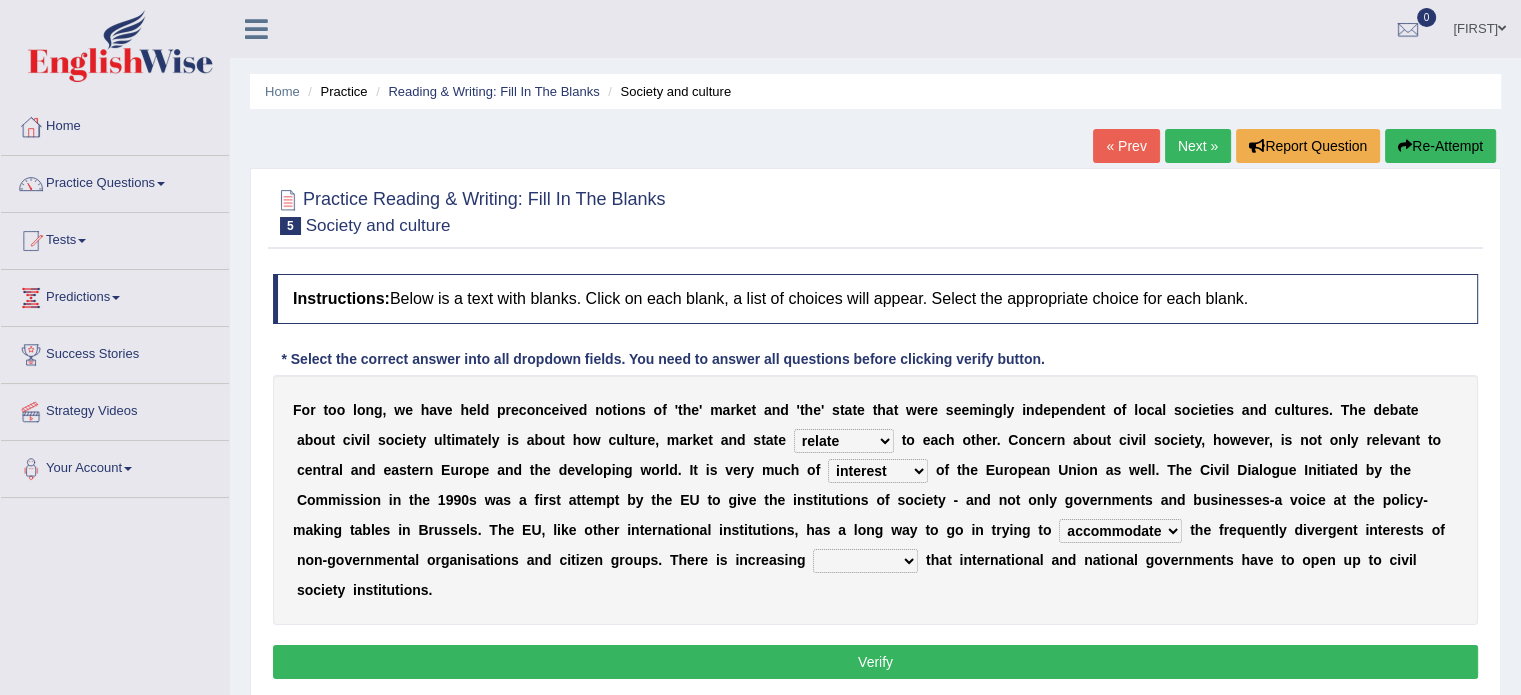click on "indulge express supreme accommodate" at bounding box center [1120, 531] 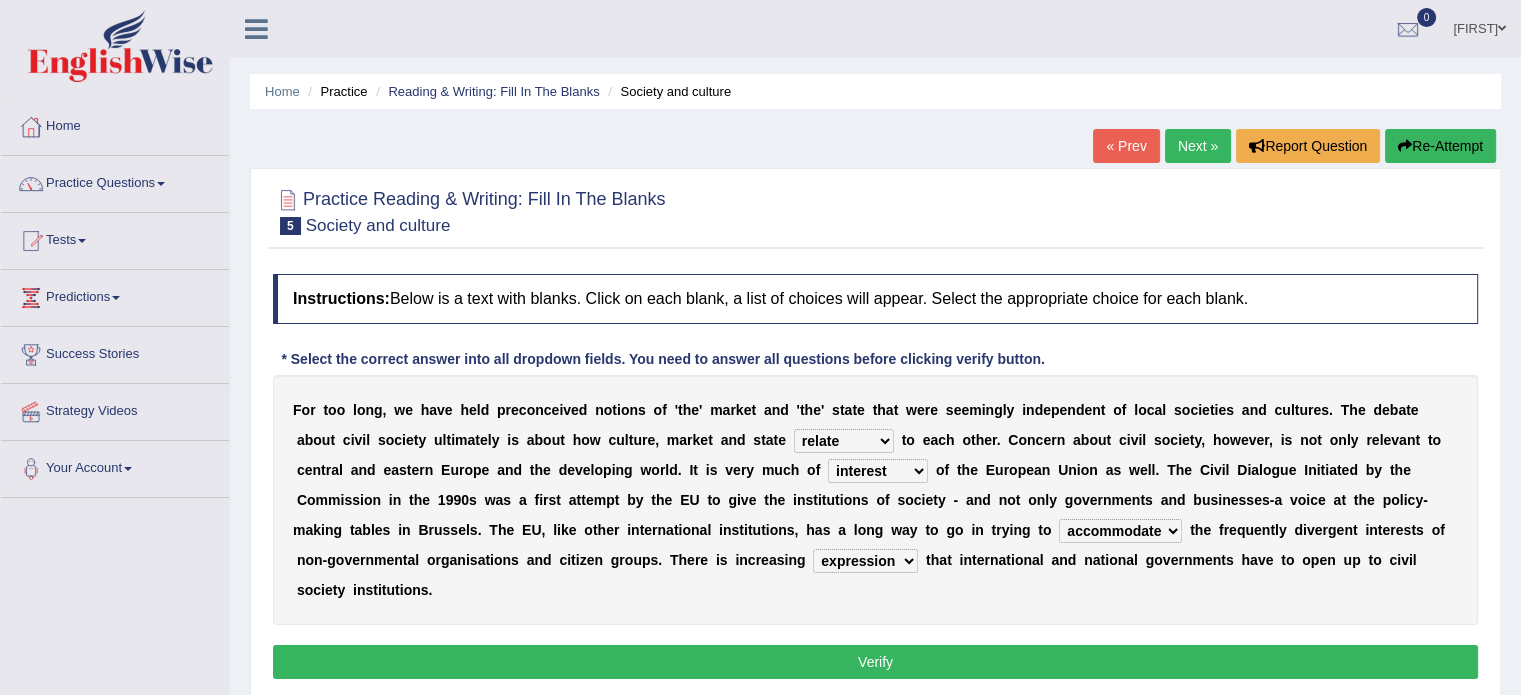 click on "Instructions:  Below is a text with blanks. Click on each blank, a list of choices will appear. Select the appropriate choice for each blank.
* Select the correct answer into all dropdown fields. You need to answer all questions before clicking verify button. F o r    t o o    l o n g ,    w e    h a v e    h e l d    p r e c o n c e i v e d    n o t i o n s    o f    ' t h e '    m a r k e t    a n d    ' t h e '    s t a t e    t h a t    w e r e    s e e m i n g l y    i n d e p e n d e n t    o f    l o c a l    s o c i e t i e s    a n d    c u l t u r e s .    T h e    d e b a t e    a b o u t    c i v i l    s o c i e t y    u l t i m a t e l y    i s    a b o u t    h o w    c u l t u r e ,    m a r k e t    a n d    s t a t e    stay relate bring telling    t o    e a c h    o t h e r .    C o n c e r n    a b o u t    c i v i l    s o c i e t y ,    h o w e v e r ,    i s    n o t    o n l y    r e l e v a n t    t o    c e n t r a l a" at bounding box center [875, 479] 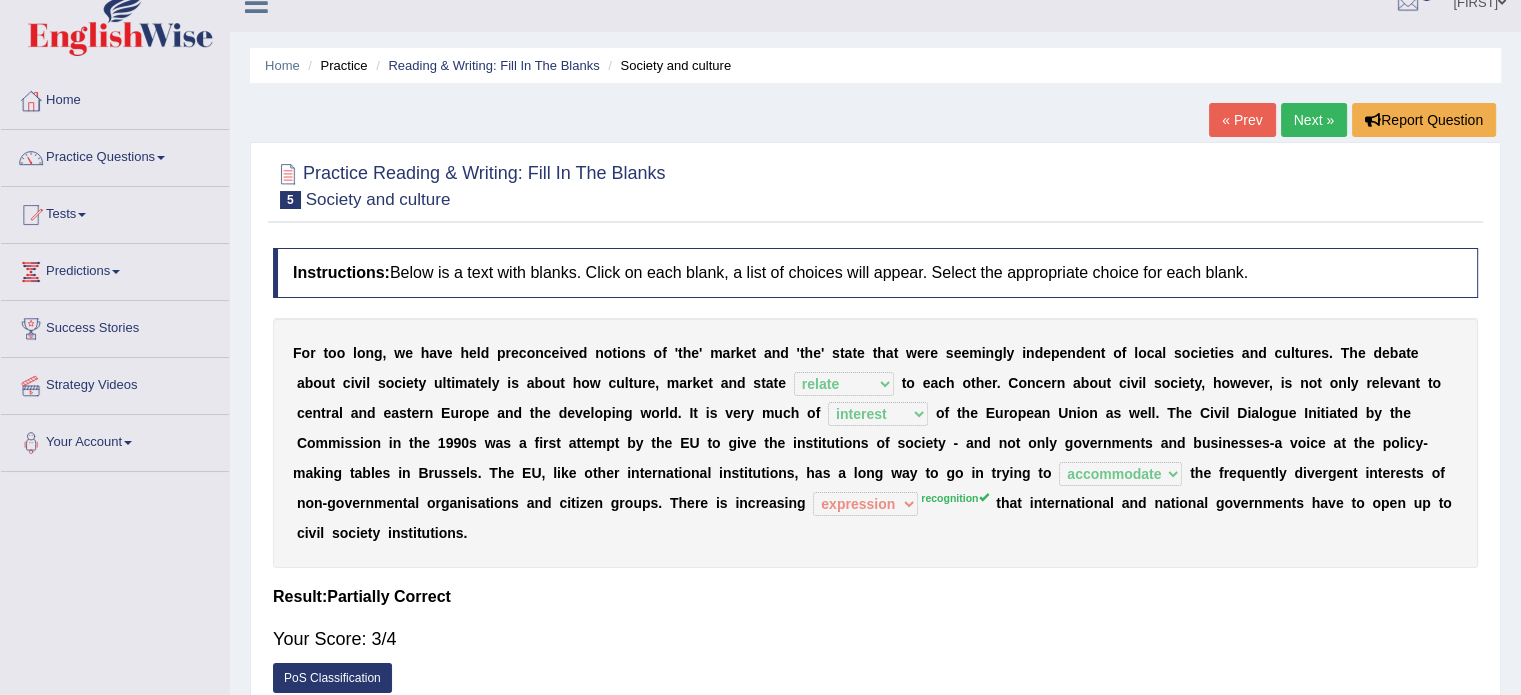 scroll, scrollTop: 40, scrollLeft: 0, axis: vertical 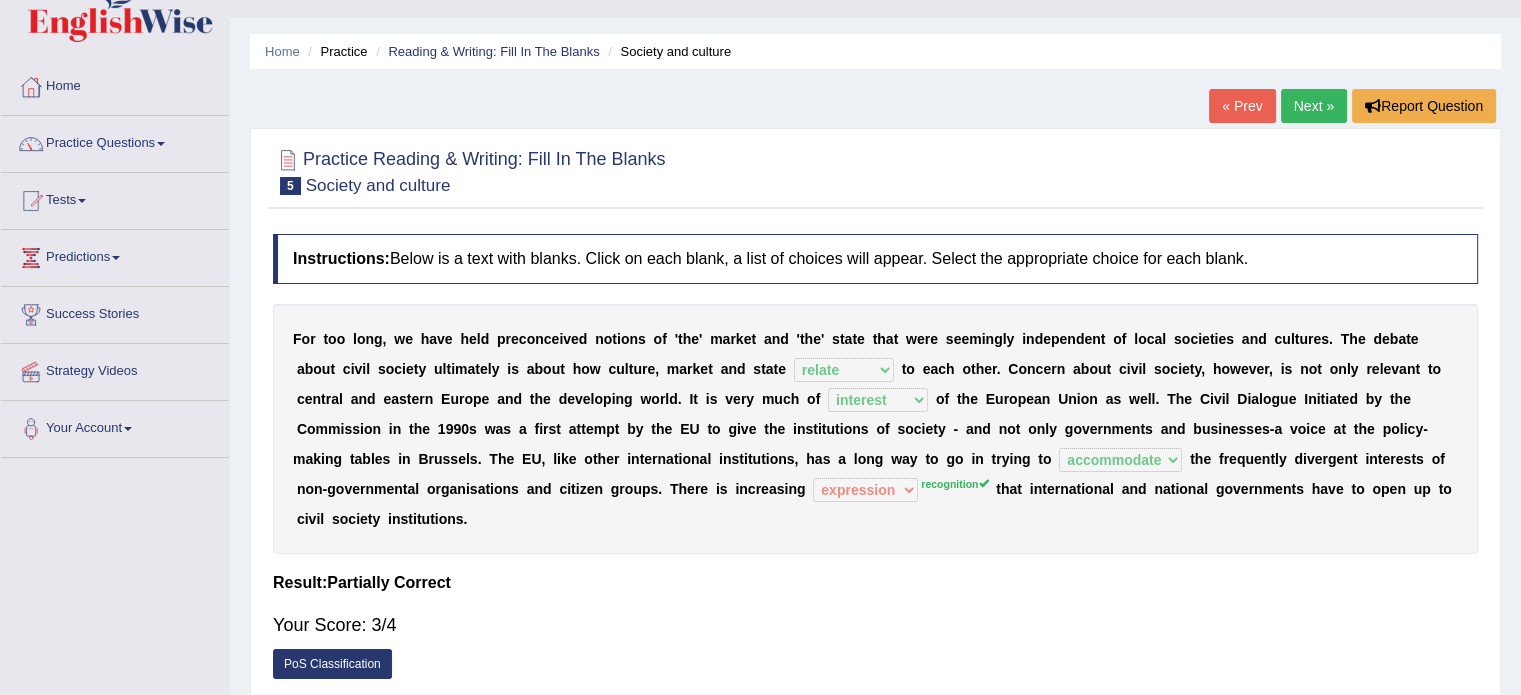 click on "Next »" at bounding box center [1314, 106] 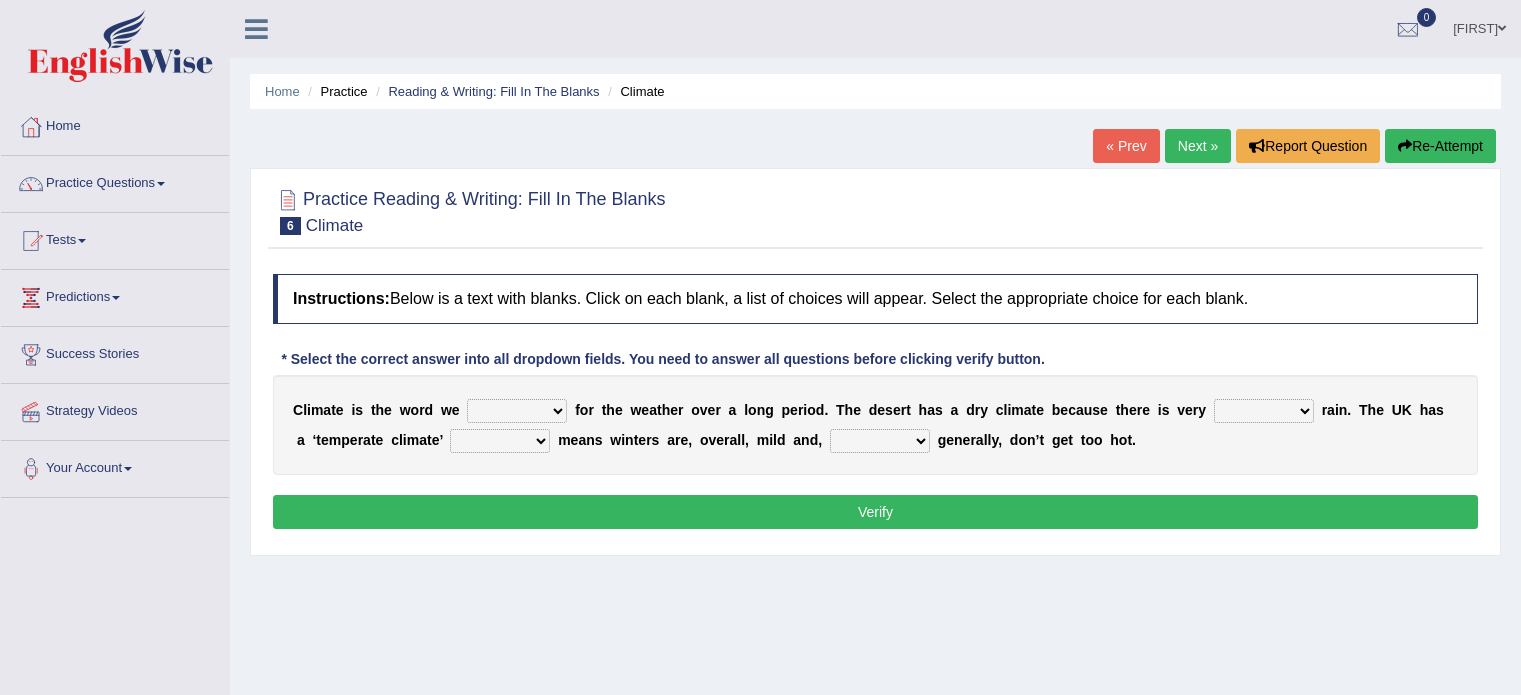 scroll, scrollTop: 0, scrollLeft: 0, axis: both 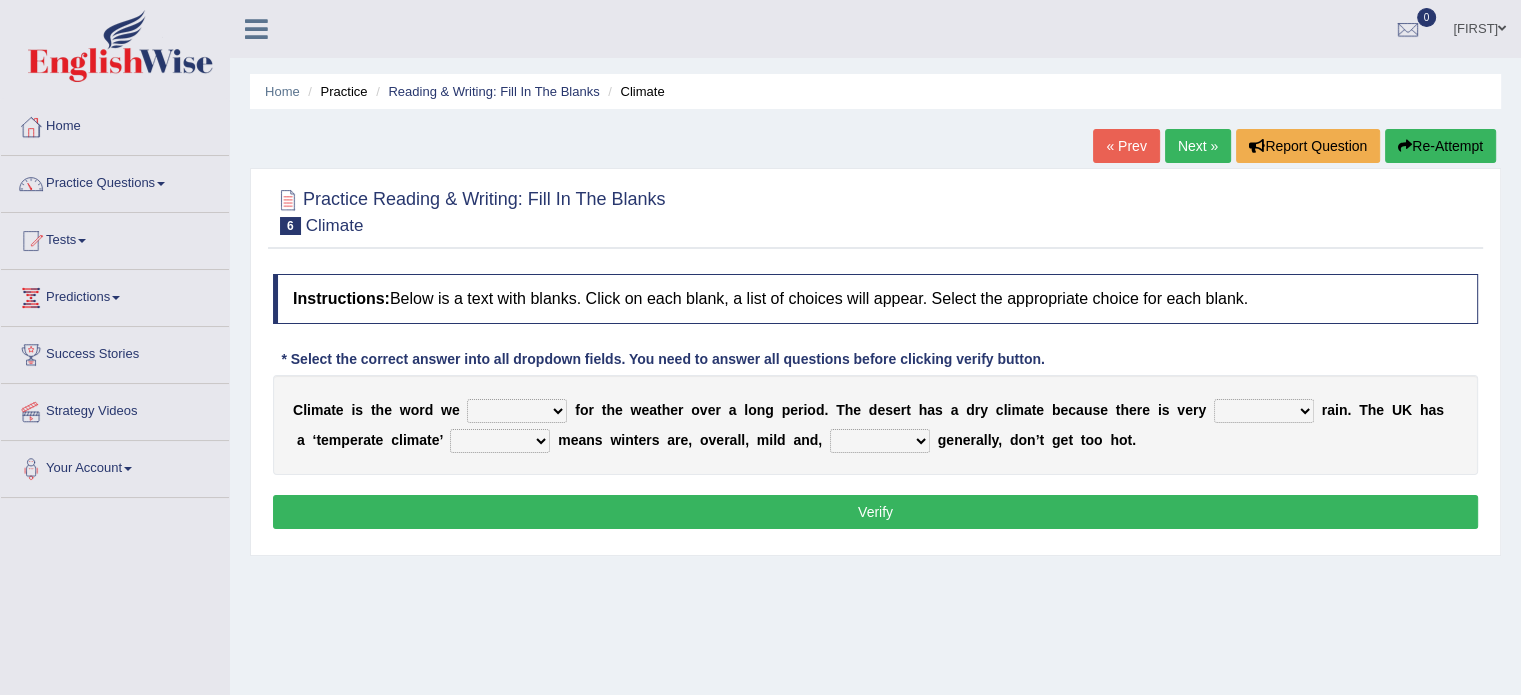 click on "give take use throw" at bounding box center (517, 411) 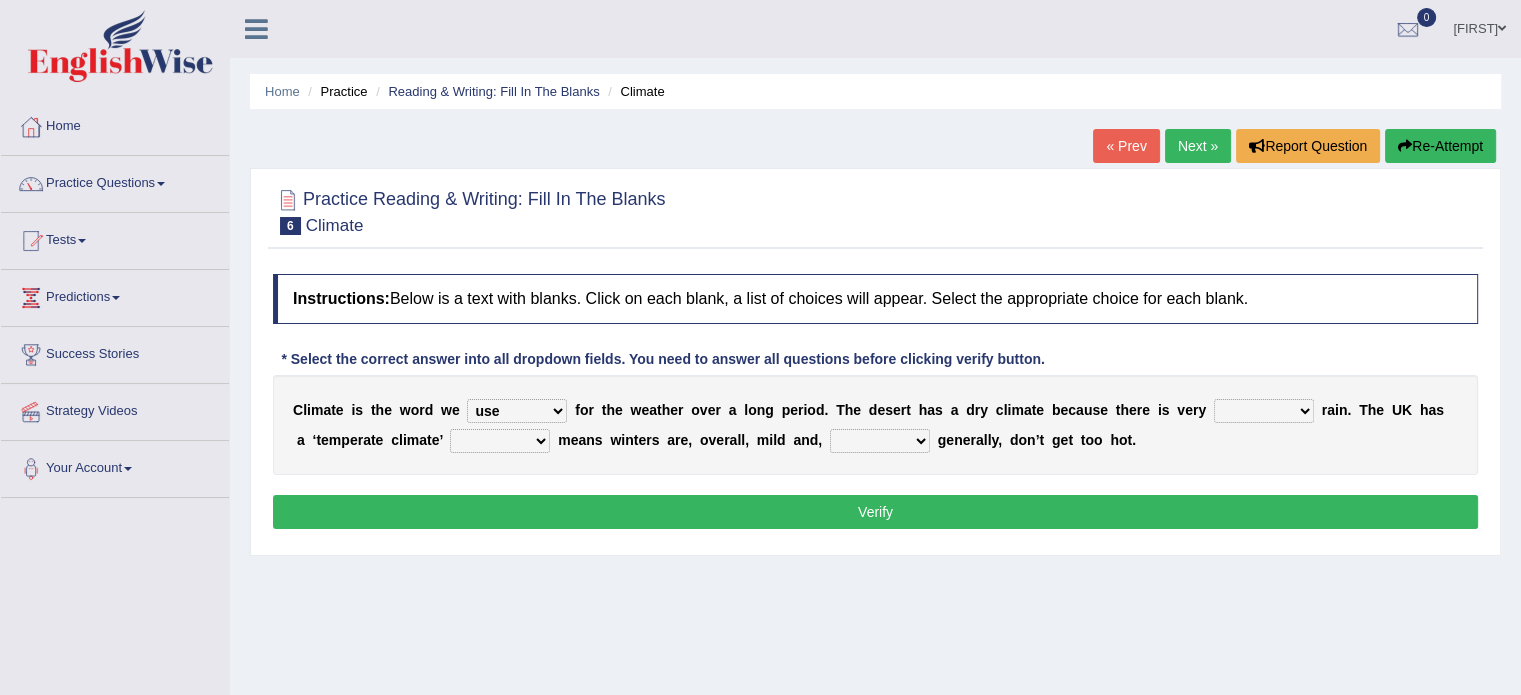 click on "give take use throw" at bounding box center (517, 411) 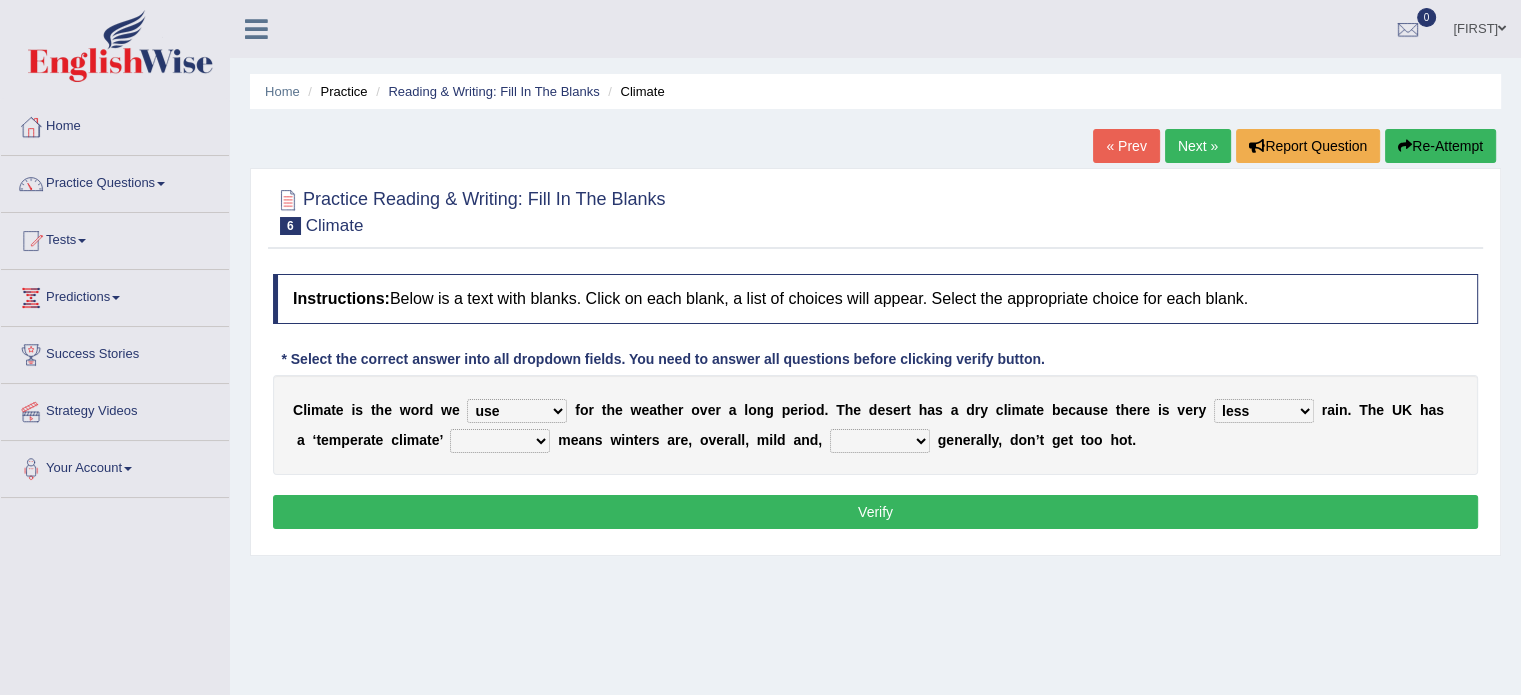 click on "much little least less" at bounding box center (1264, 411) 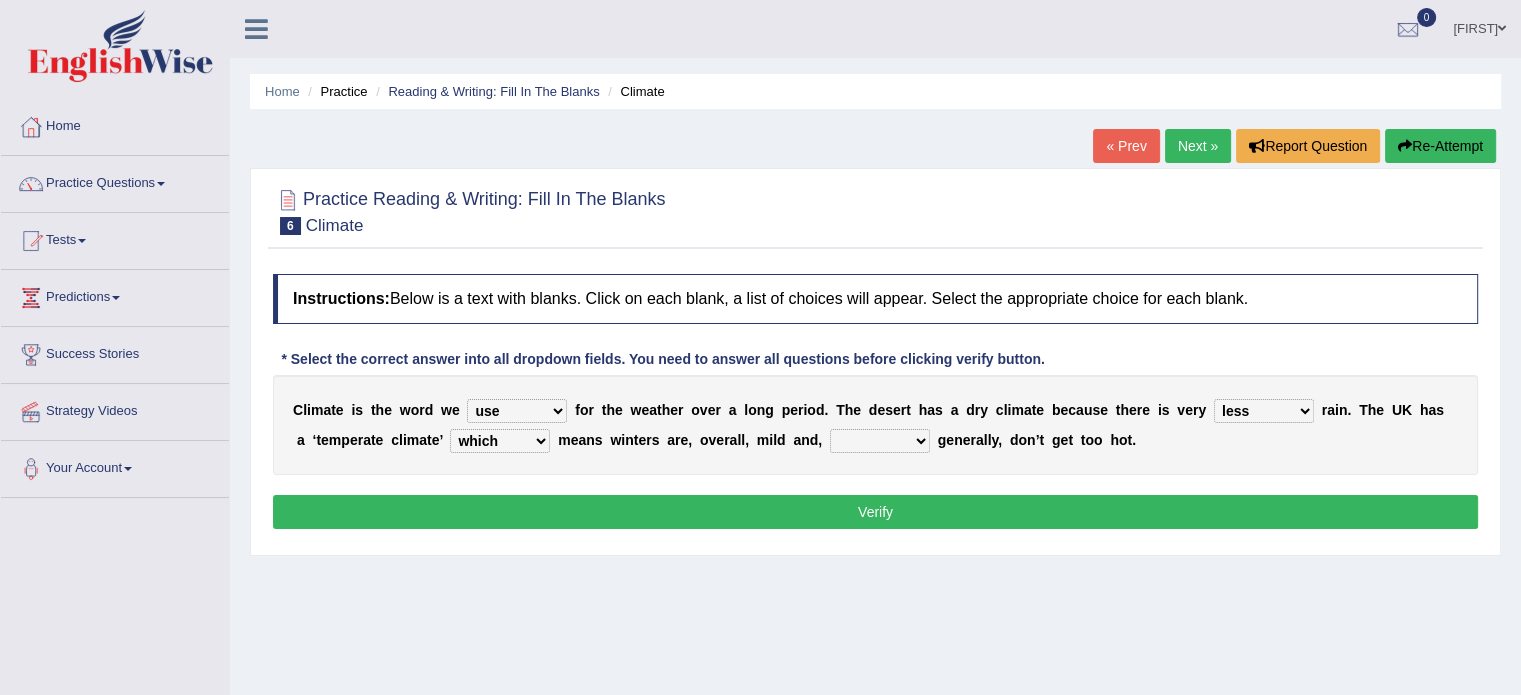 click on "when where which where" at bounding box center [500, 441] 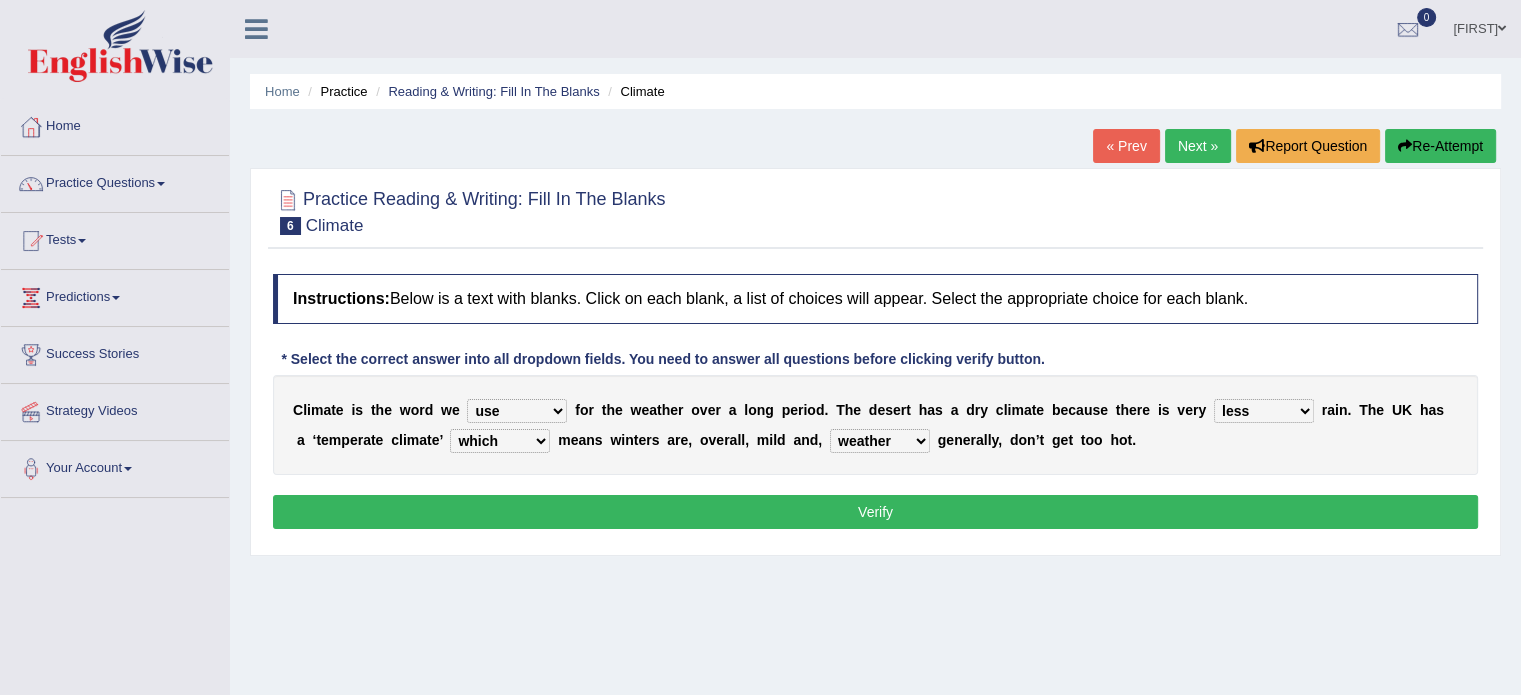 click on "weather winters summers warmer" at bounding box center [880, 441] 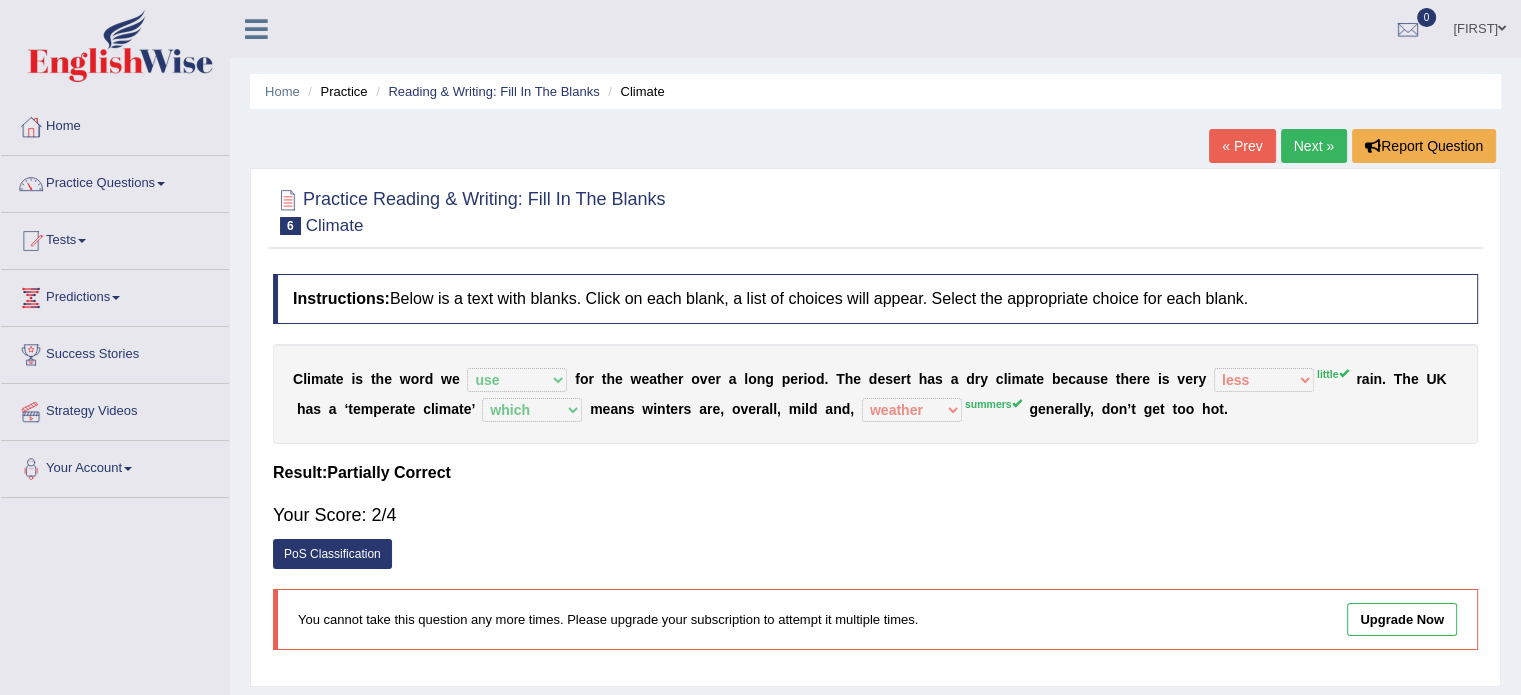 click on "Next »" at bounding box center [1314, 146] 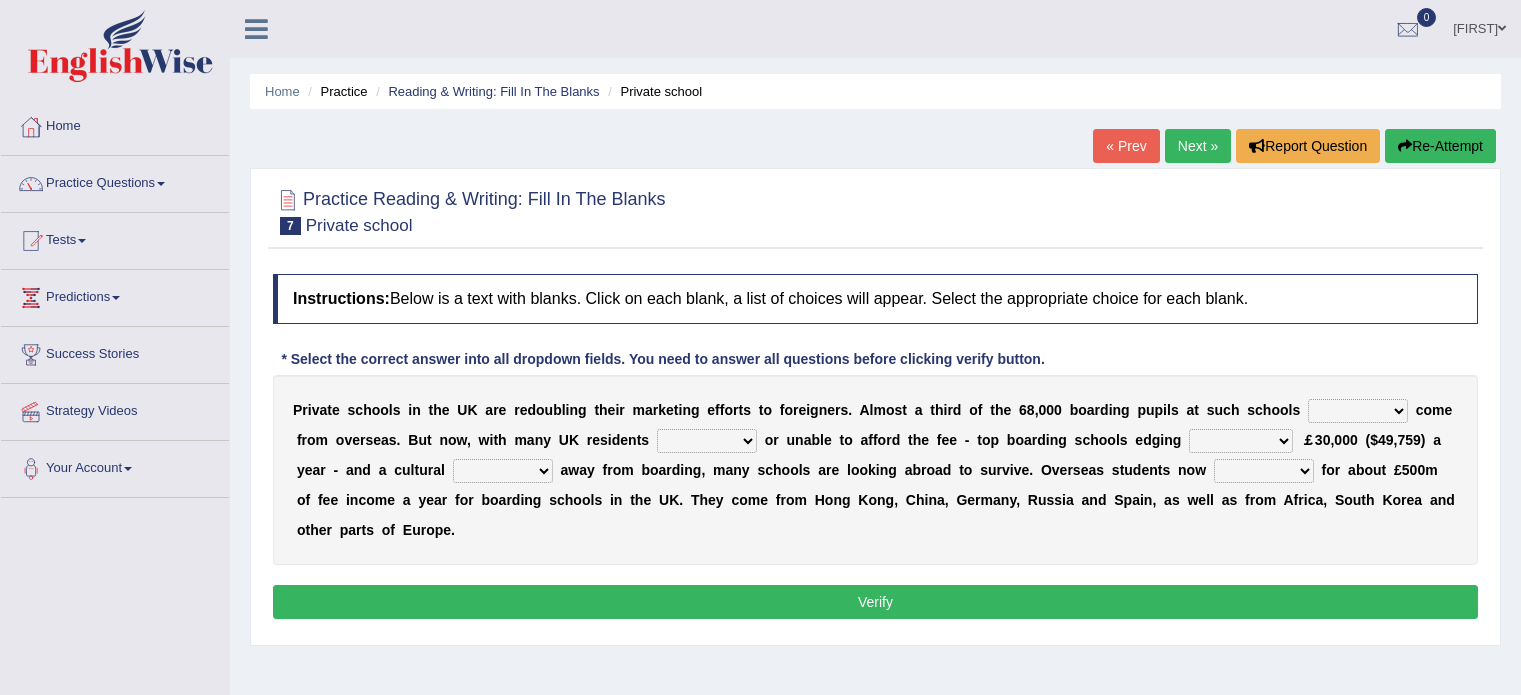 scroll, scrollTop: 0, scrollLeft: 0, axis: both 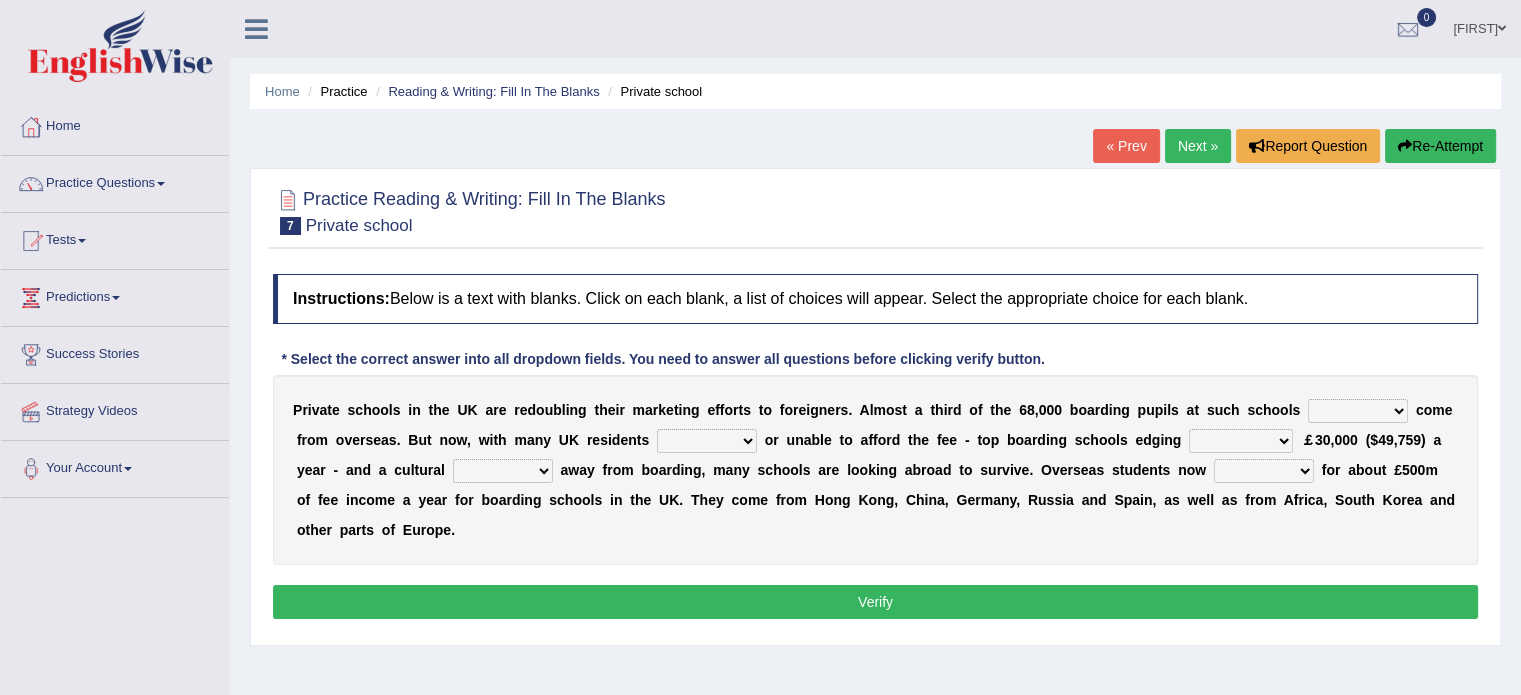 click on "all set already great news" at bounding box center (1358, 411) 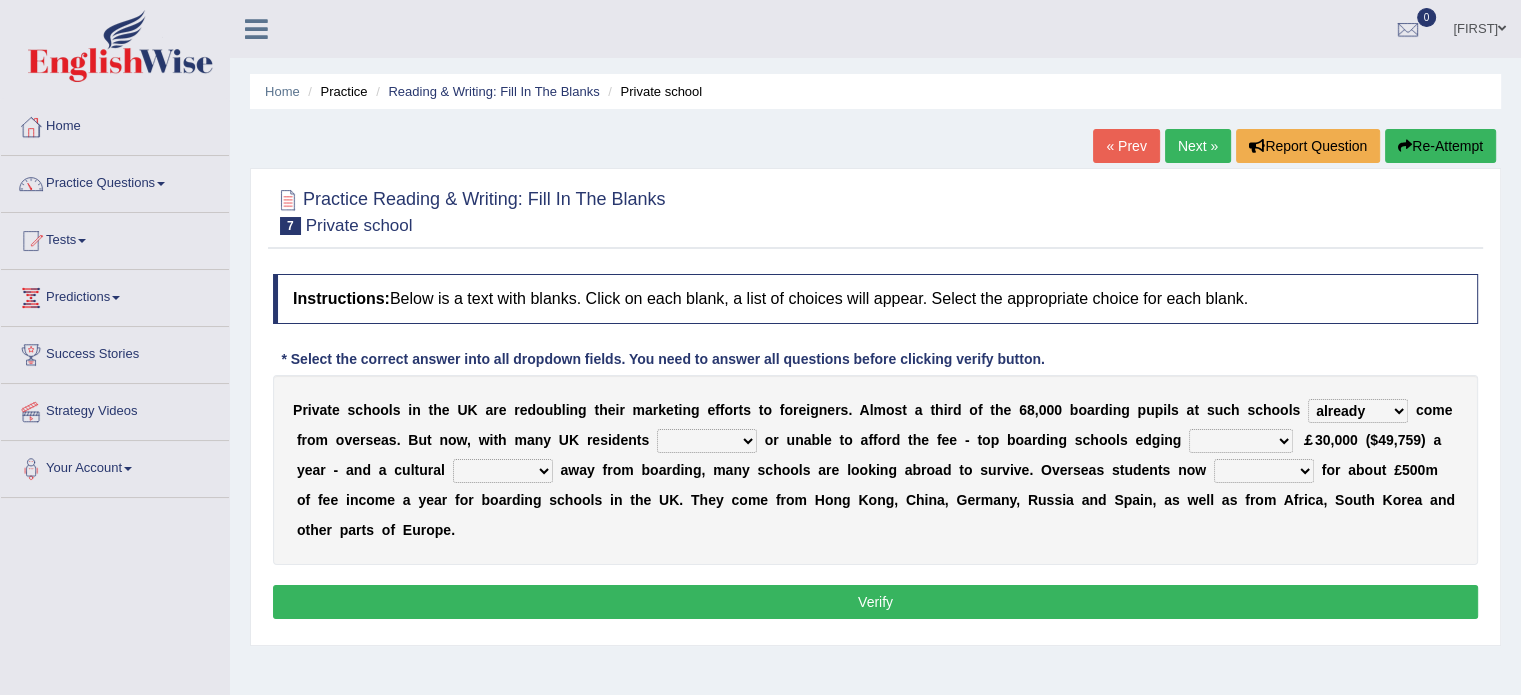 click on "all set already great news" at bounding box center [1358, 411] 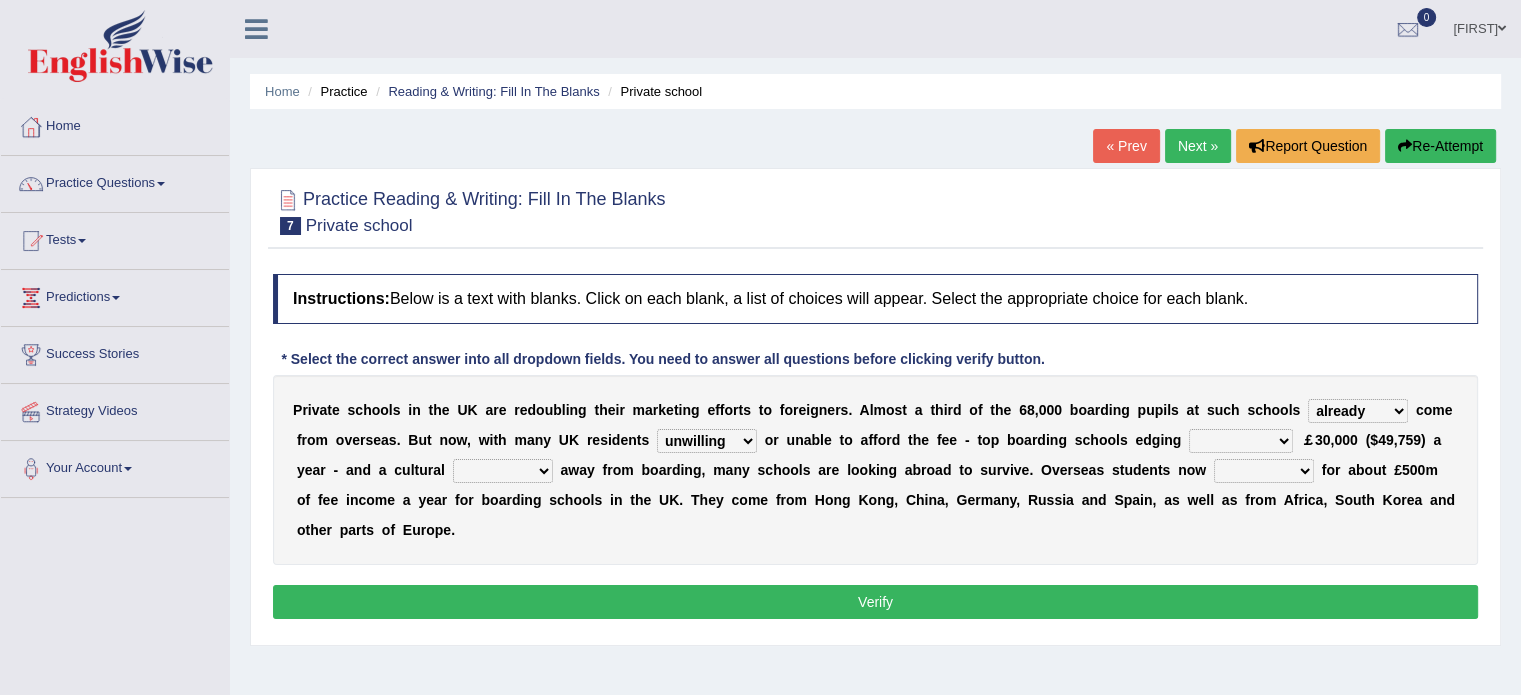 click on "P r i v a t e    s c h o o l s    i n    t h e    U K    a r e    r e d o u b l i n g    t h e i r    m a r k e t i n g    e f f o r t s    t o    f o r e i g n e r s .    A l m o s t    a    t h i r d    o f    t h e    6 8 , 0 0 0    b o a r d i n g    p u p i l s    a t    s u c h    s c h o o l s    all set already great news    c o m e    f r o m    o v e r s e a s .    B u t    n o w ,    w i t h    m a n y    U K    r e s i d e n t s    answering unwilling realising storing    o r    u n a b l e    t o    a f f o r d    t h e    f e e    -    t o p    b o a r d i n g    s c h o o l s    e d g i n g    rewards towards notification amounting    ￡ 3 0 , 0 0 0    ( $ 4 9 , 7 5 9 )    a    y e a r    -    a n d    a    c u l t u r a l    go rattle shatter shift    a w a y    f r o m    b o a r d i n g ,    m a n y    s c h o o l s    a r e    l o o k i n g    a b r o a d    t o    s u r v i v e .    O v e r s e a s    s t u d e n t s    n" at bounding box center (875, 470) 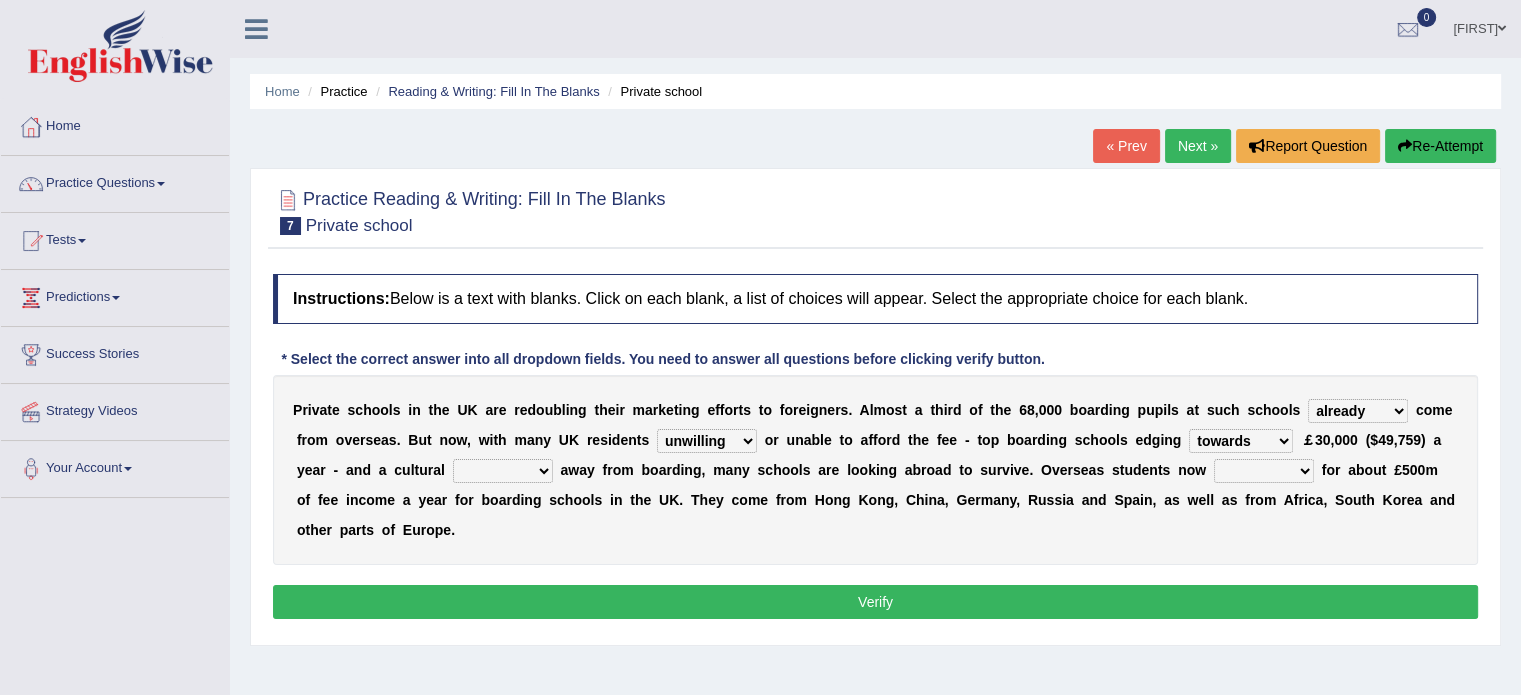 click on "rewards towards notification amounting" at bounding box center [1241, 441] 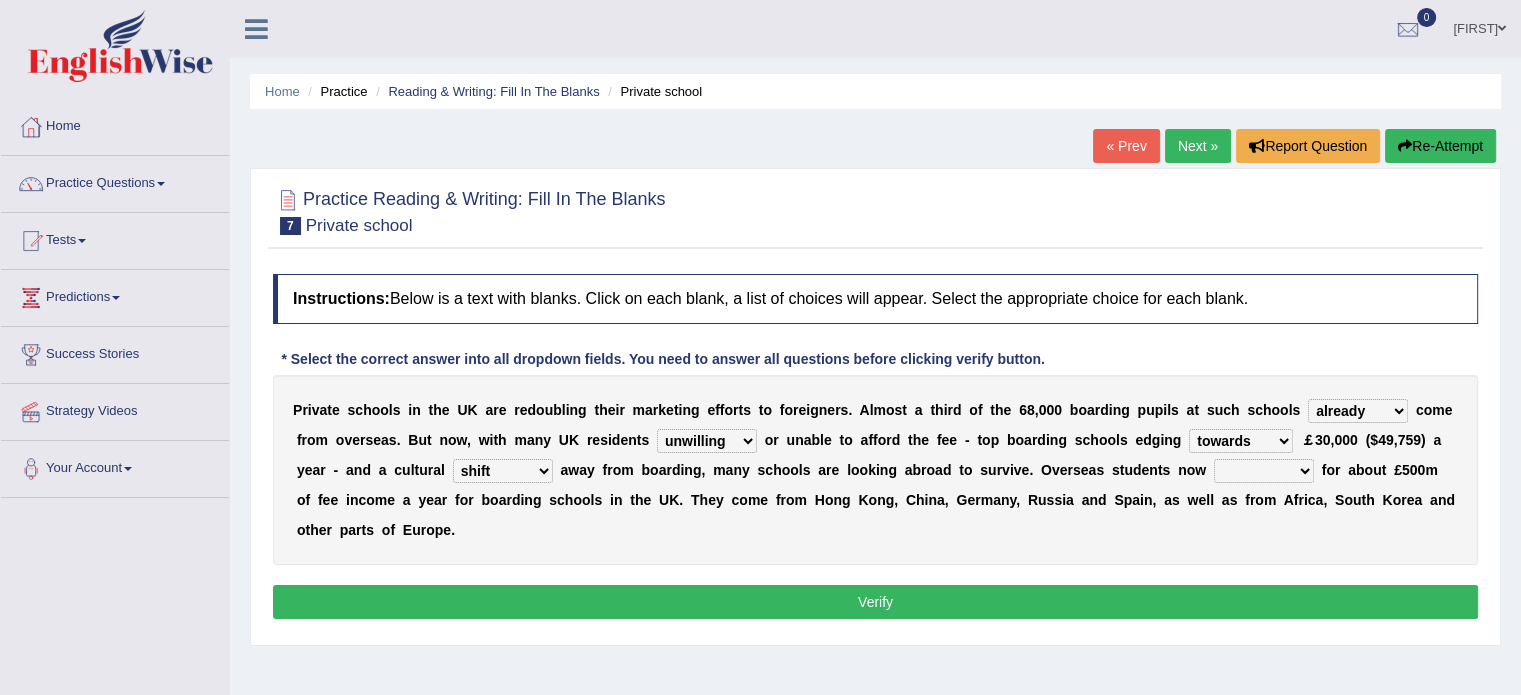 click on "go rattle shatter shift" at bounding box center [503, 471] 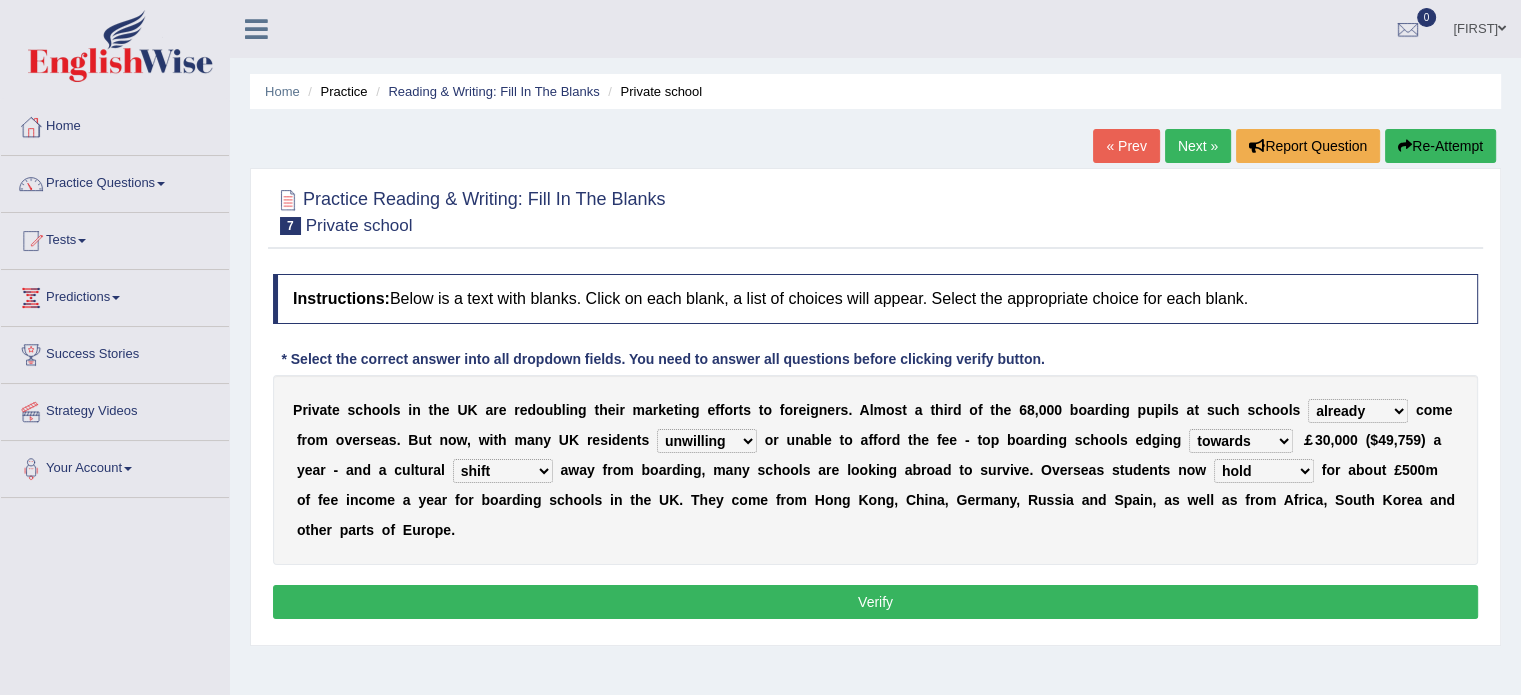 click on "hold think account say" at bounding box center [1264, 471] 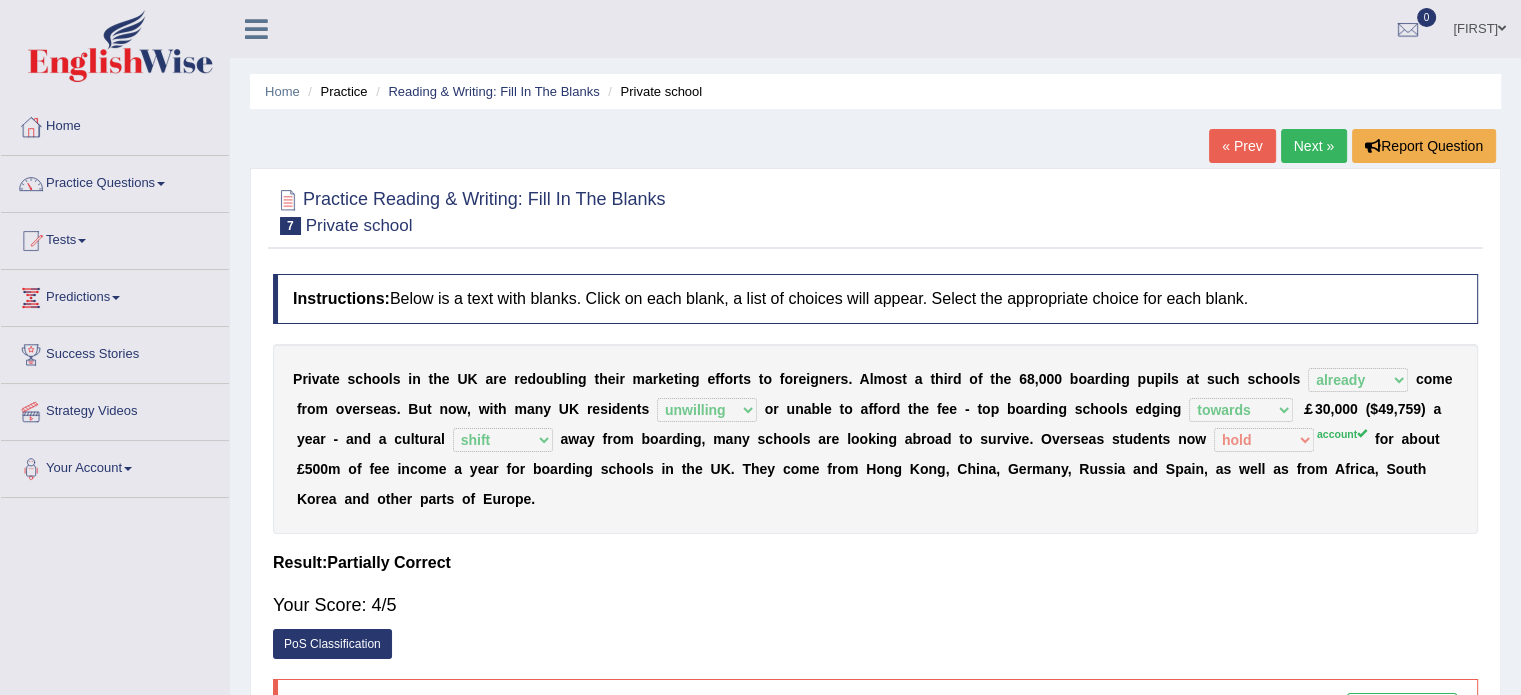 click on "Next »" at bounding box center (1314, 146) 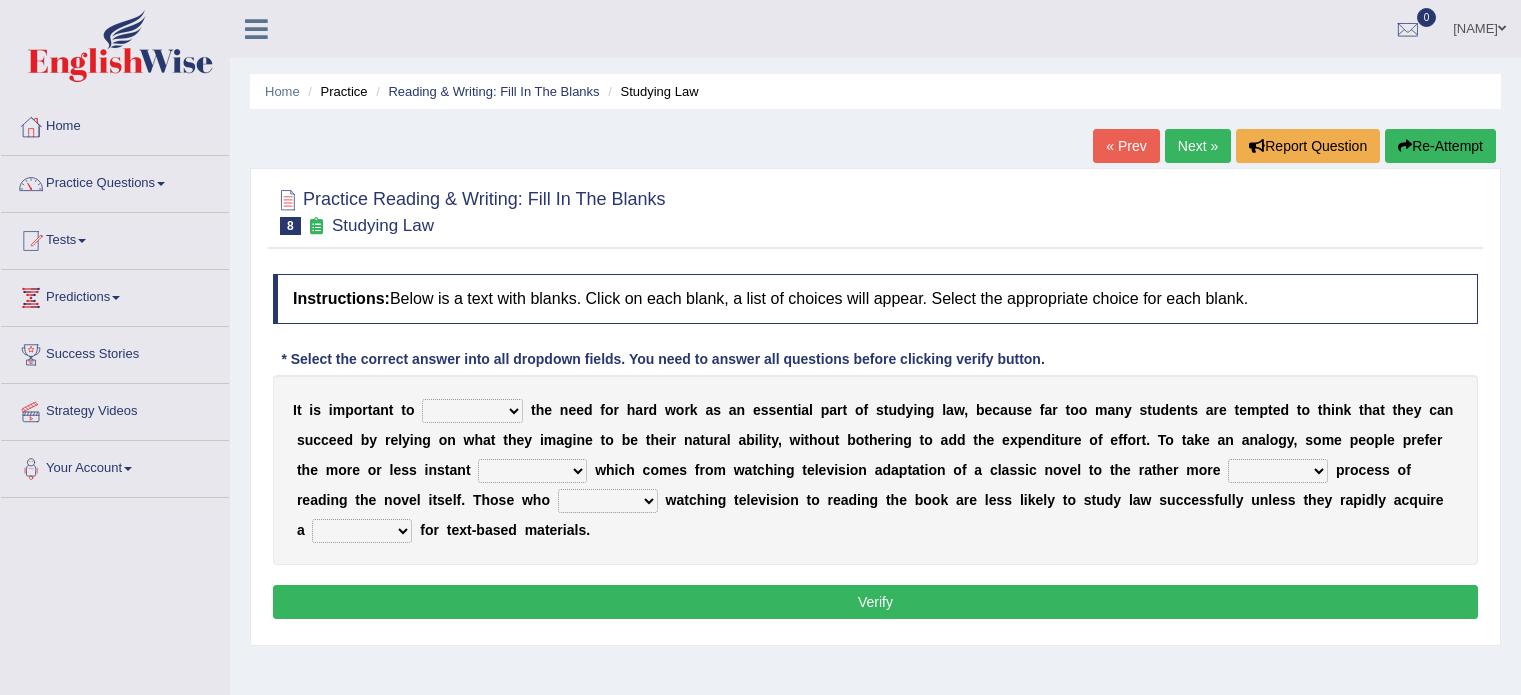 scroll, scrollTop: 0, scrollLeft: 0, axis: both 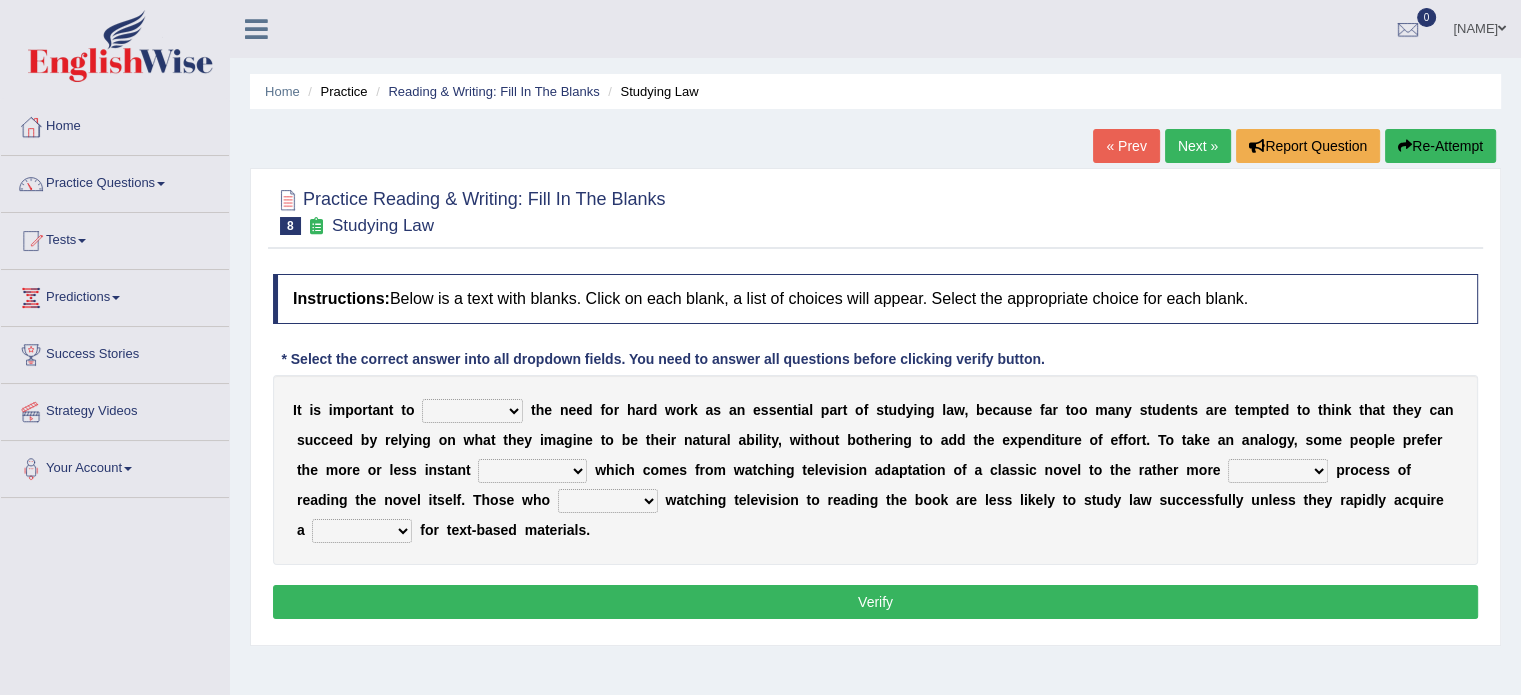 click at bounding box center [527, 410] 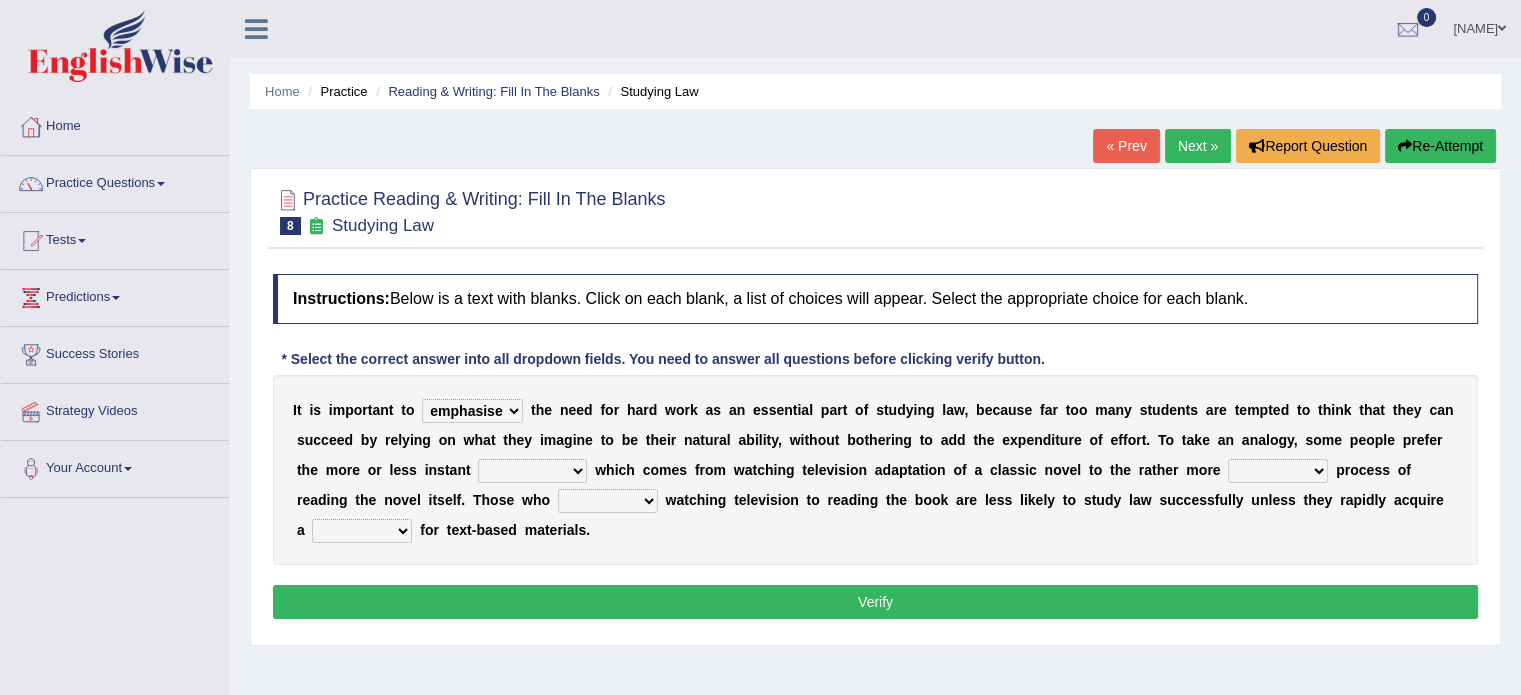 click on "emphasise criticise adjust replicate" at bounding box center (472, 411) 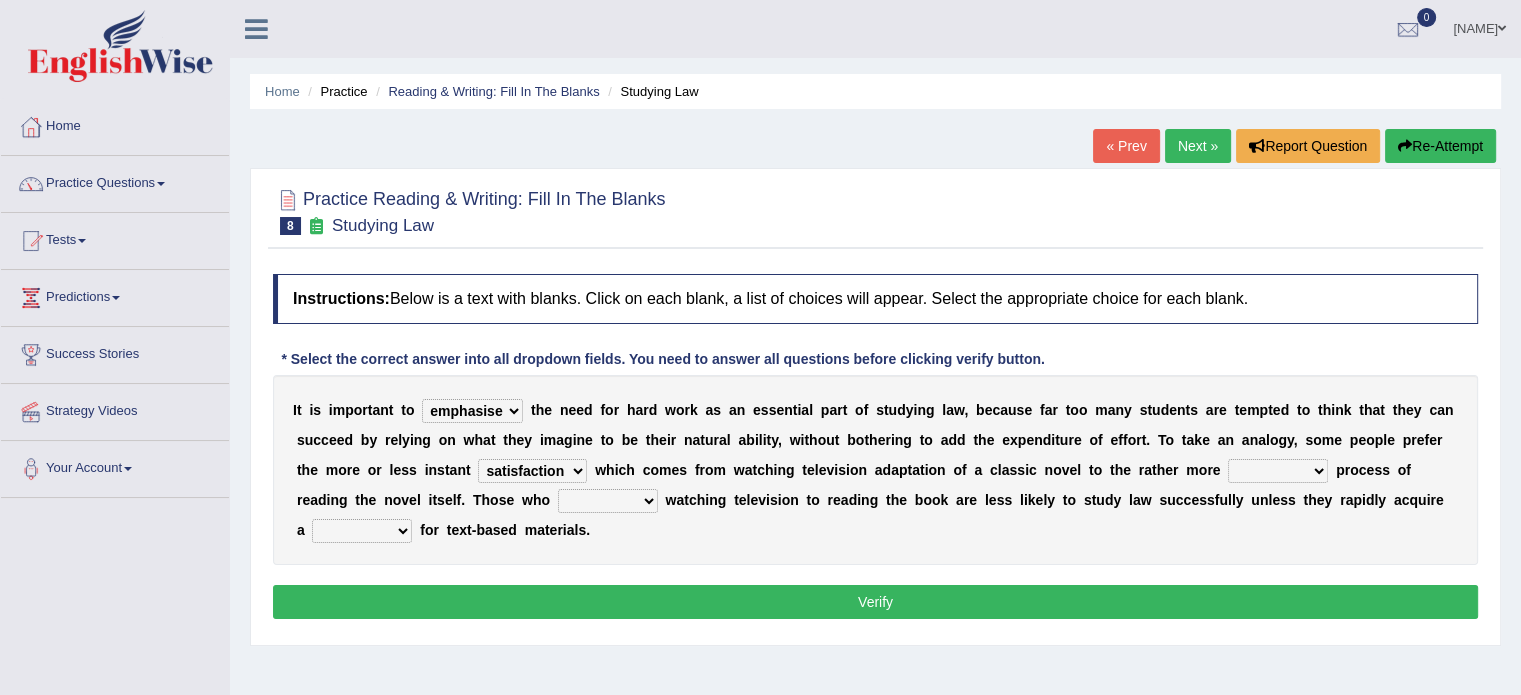 click on "satisfaction reaction gratification adjusted" at bounding box center (532, 471) 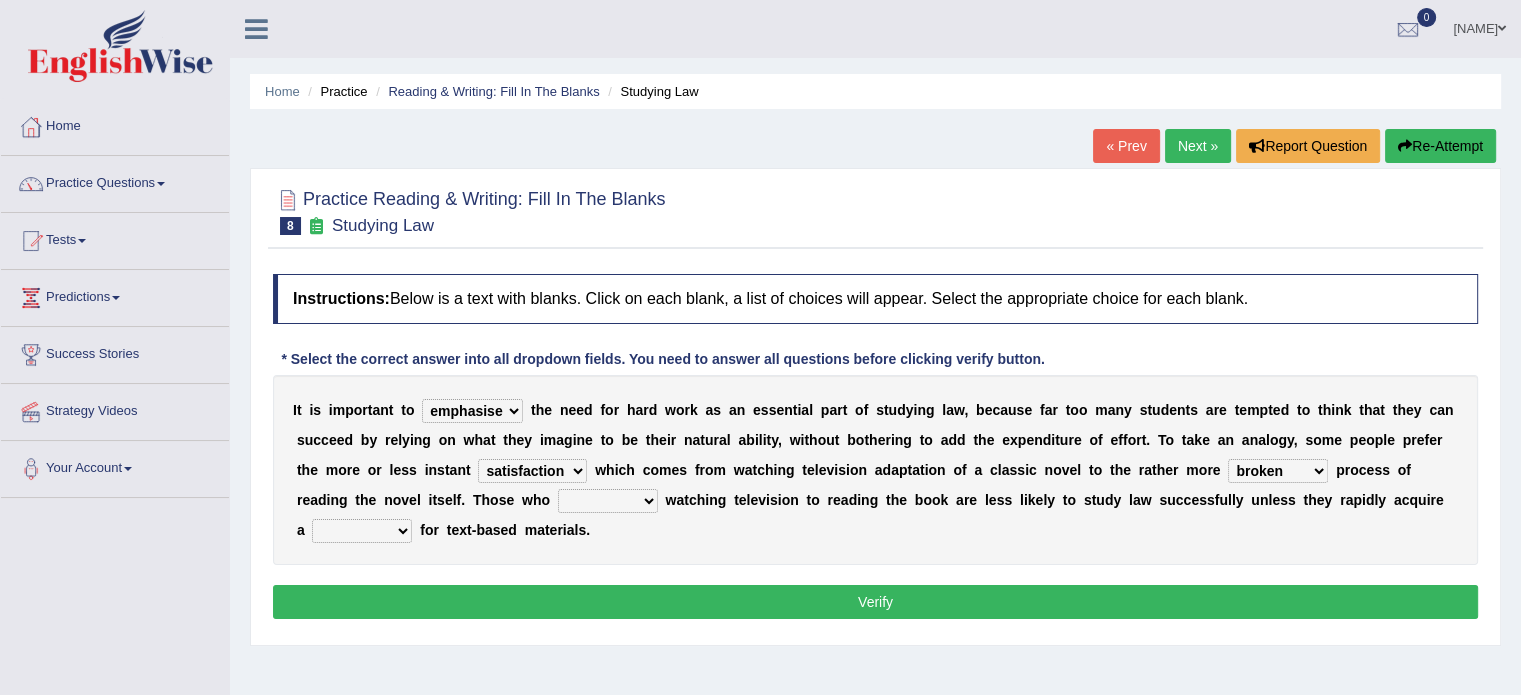 click on "fulfilling laborious acquire broken" at bounding box center (1278, 471) 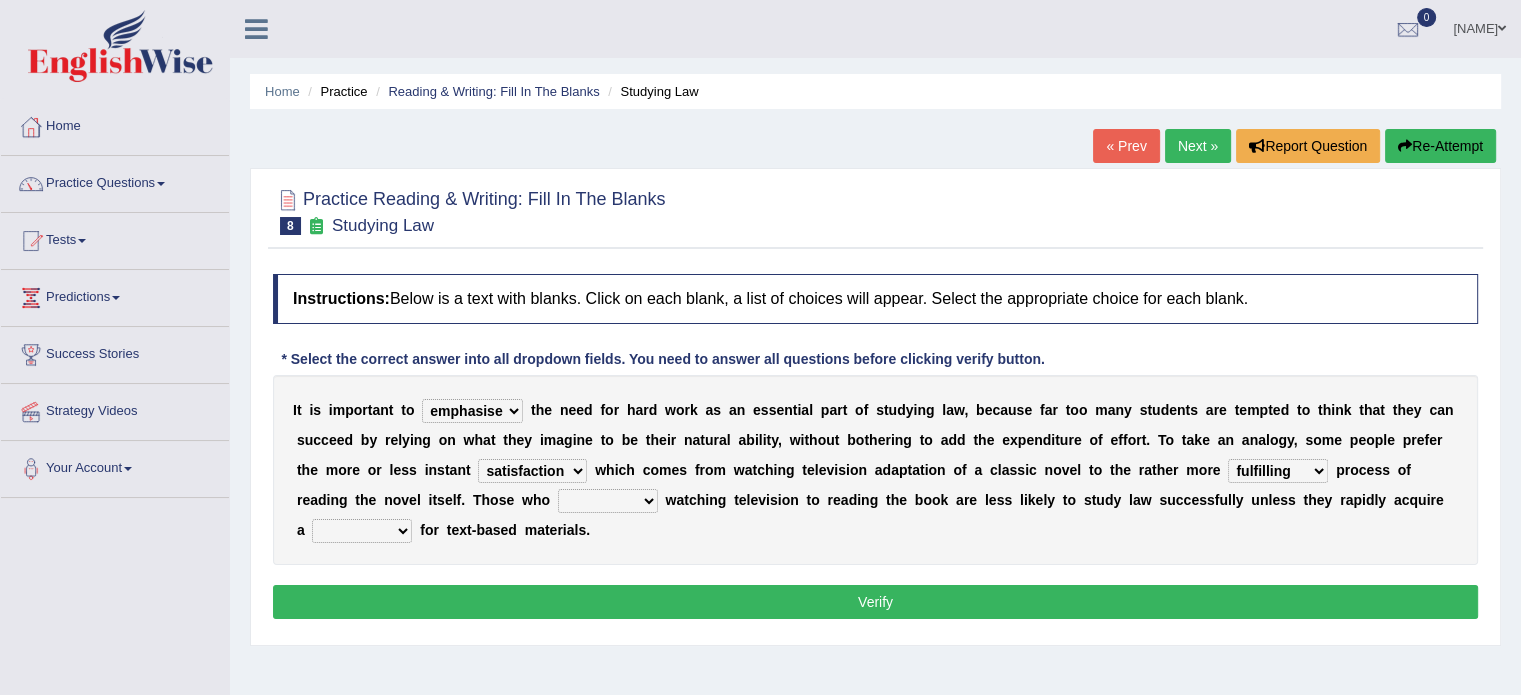 click on "fulfilling laborious acquire broken" at bounding box center [1278, 471] 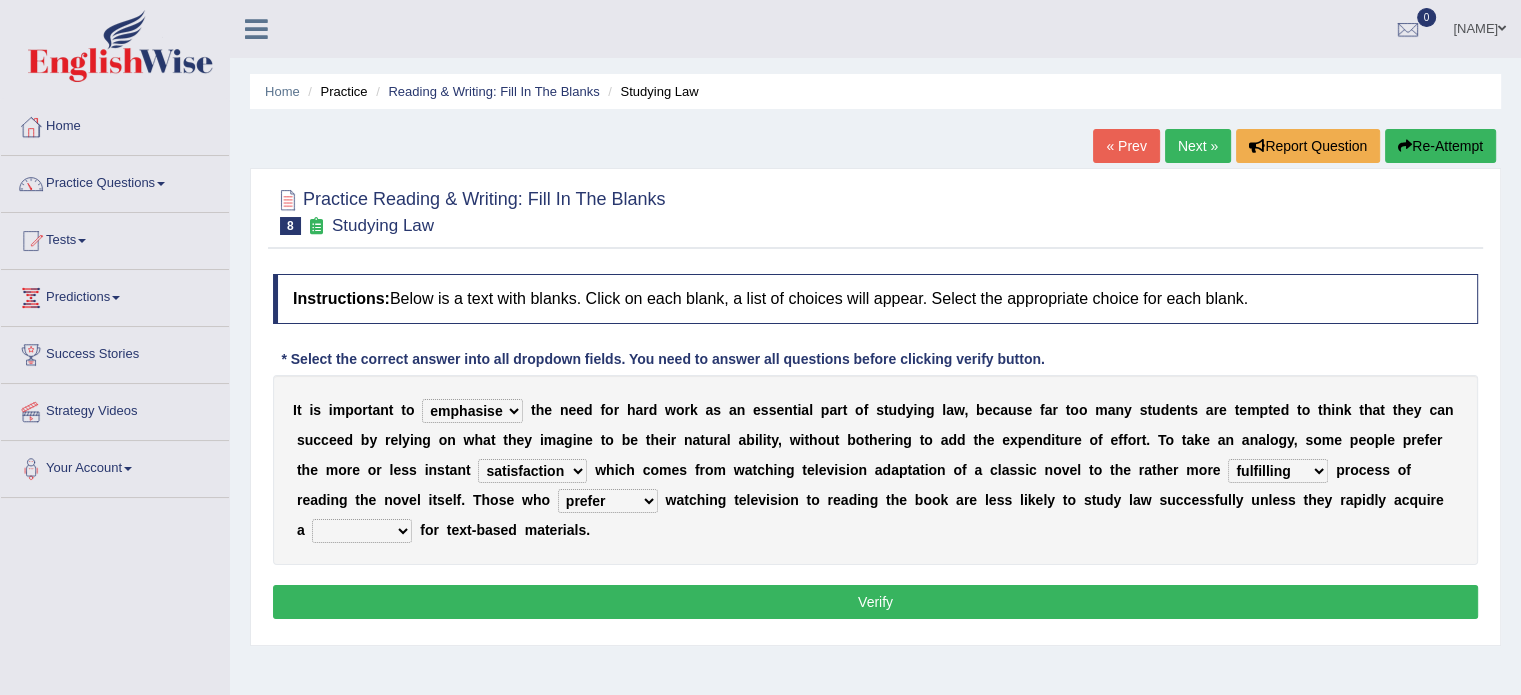 click on "refer prefer stuff knot" at bounding box center (608, 501) 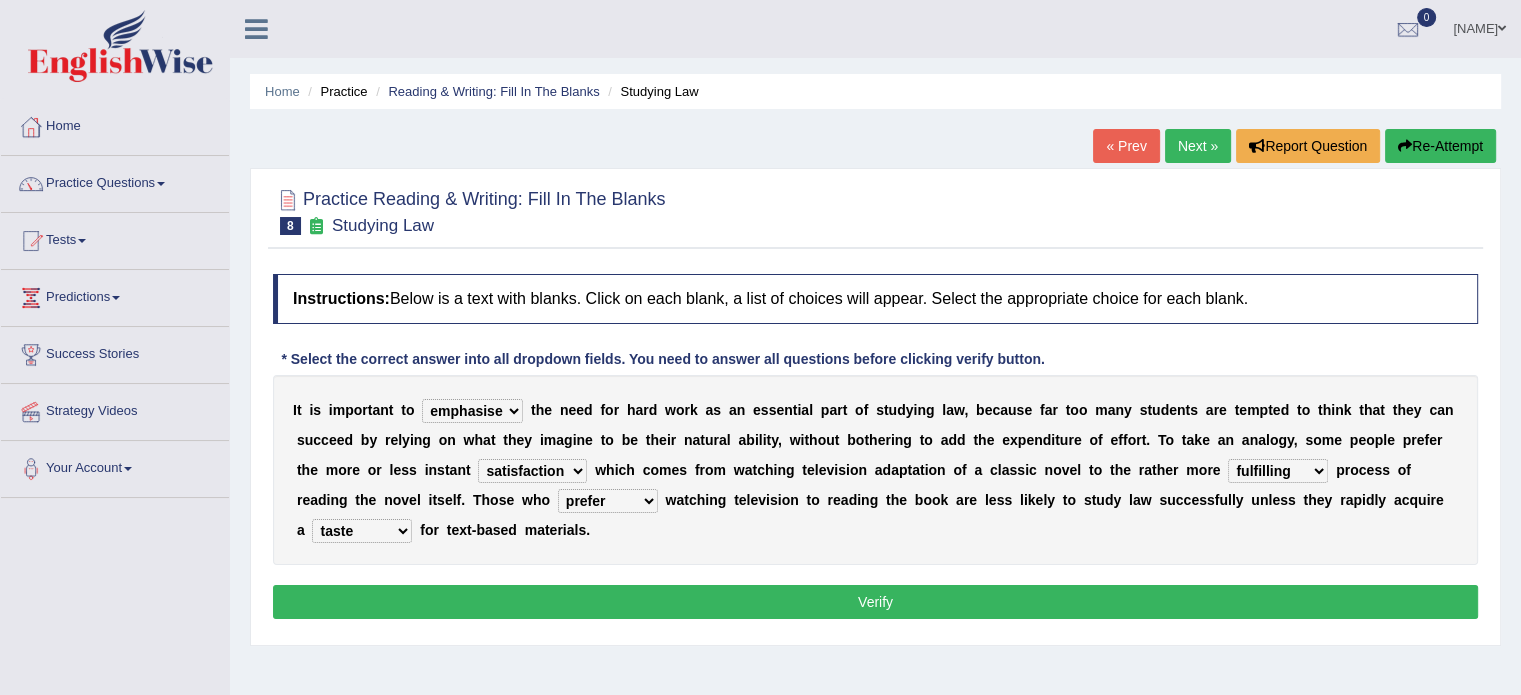 click on "judgement waste taste set" at bounding box center [362, 531] 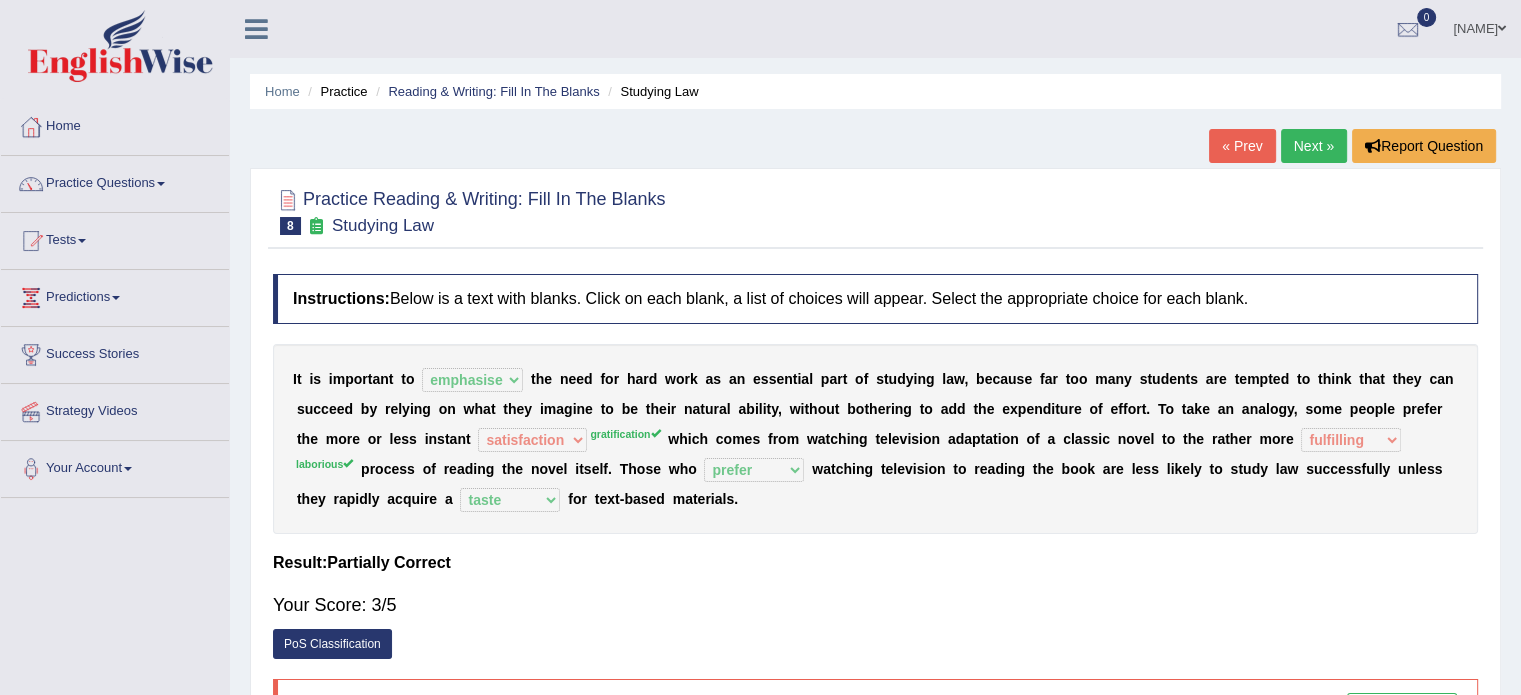 click on "Next »" at bounding box center (1314, 146) 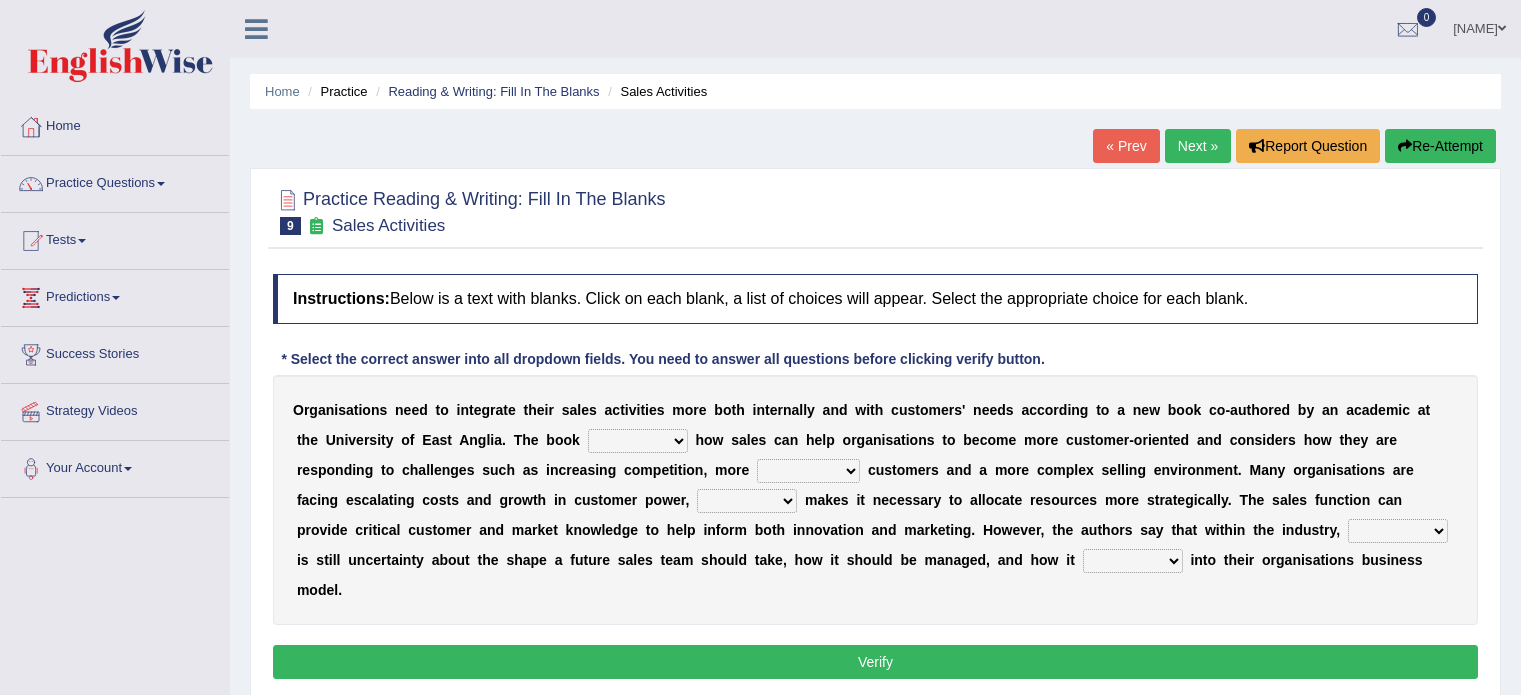 scroll, scrollTop: 0, scrollLeft: 0, axis: both 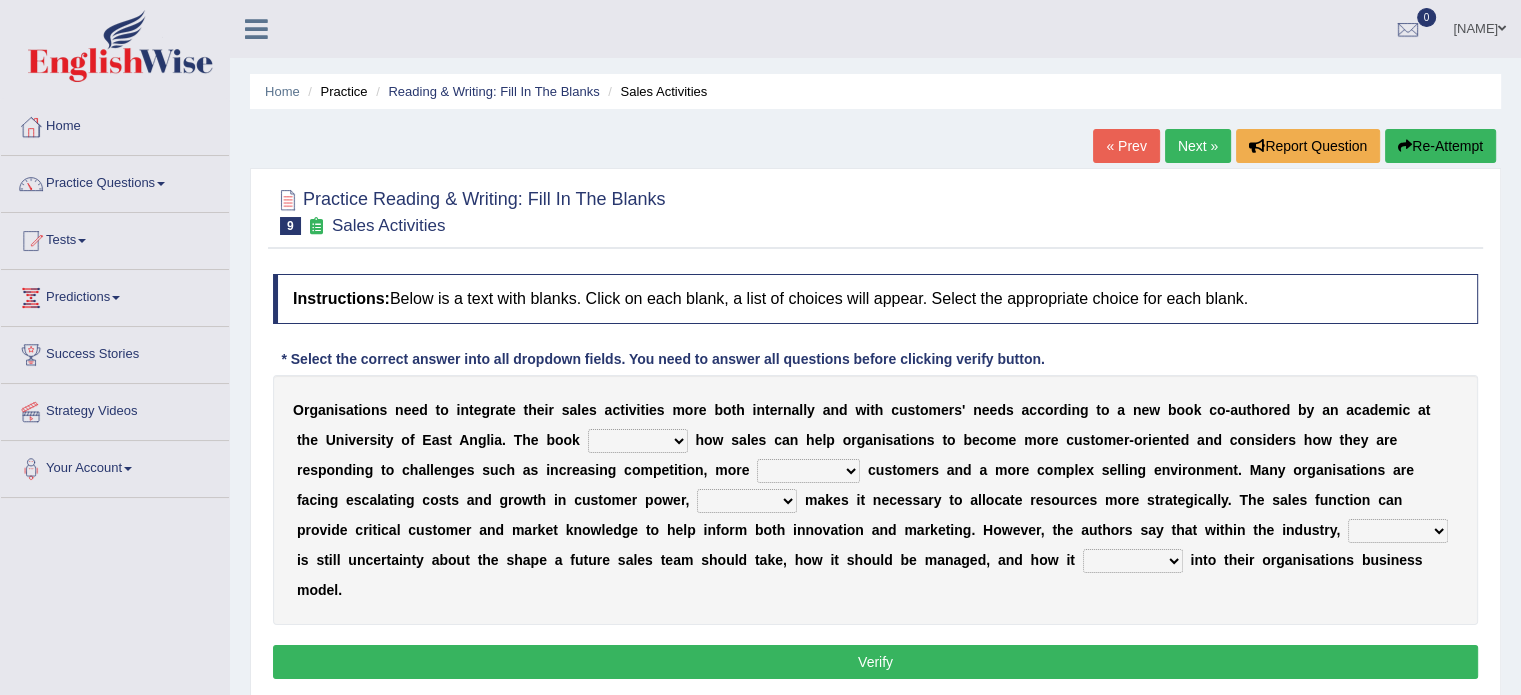 click on "expresses addresses injects inspires" at bounding box center (638, 441) 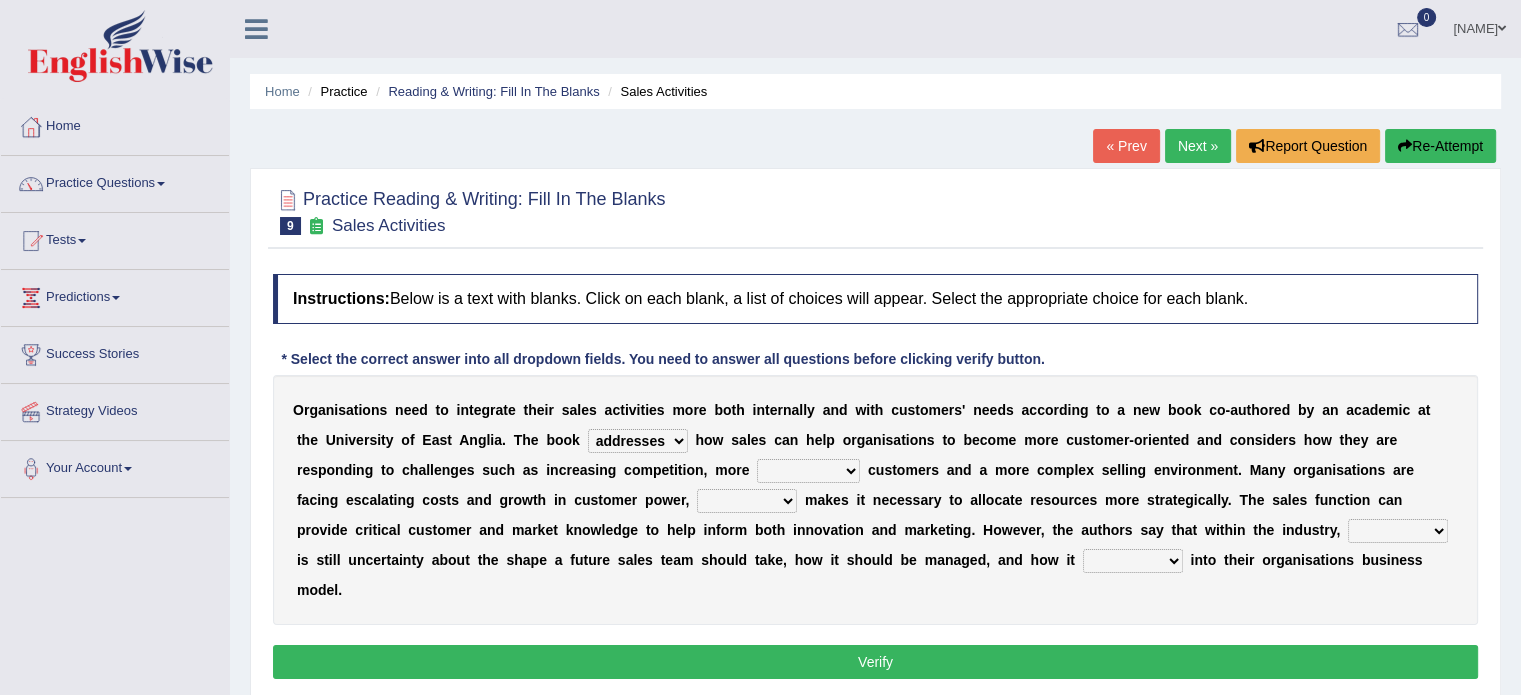 click on "expresses addresses injects inspires" at bounding box center (638, 441) 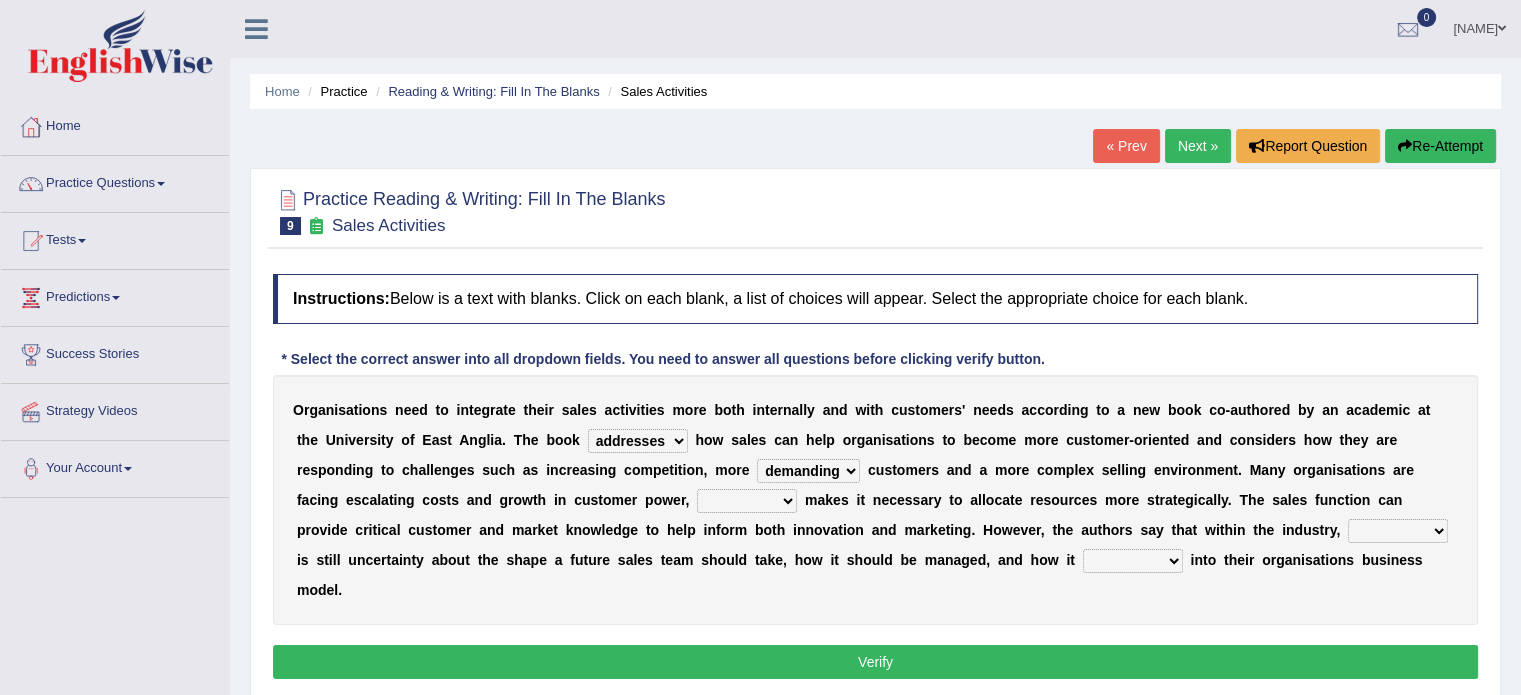 click on "greater valued increased demanding" at bounding box center [808, 471] 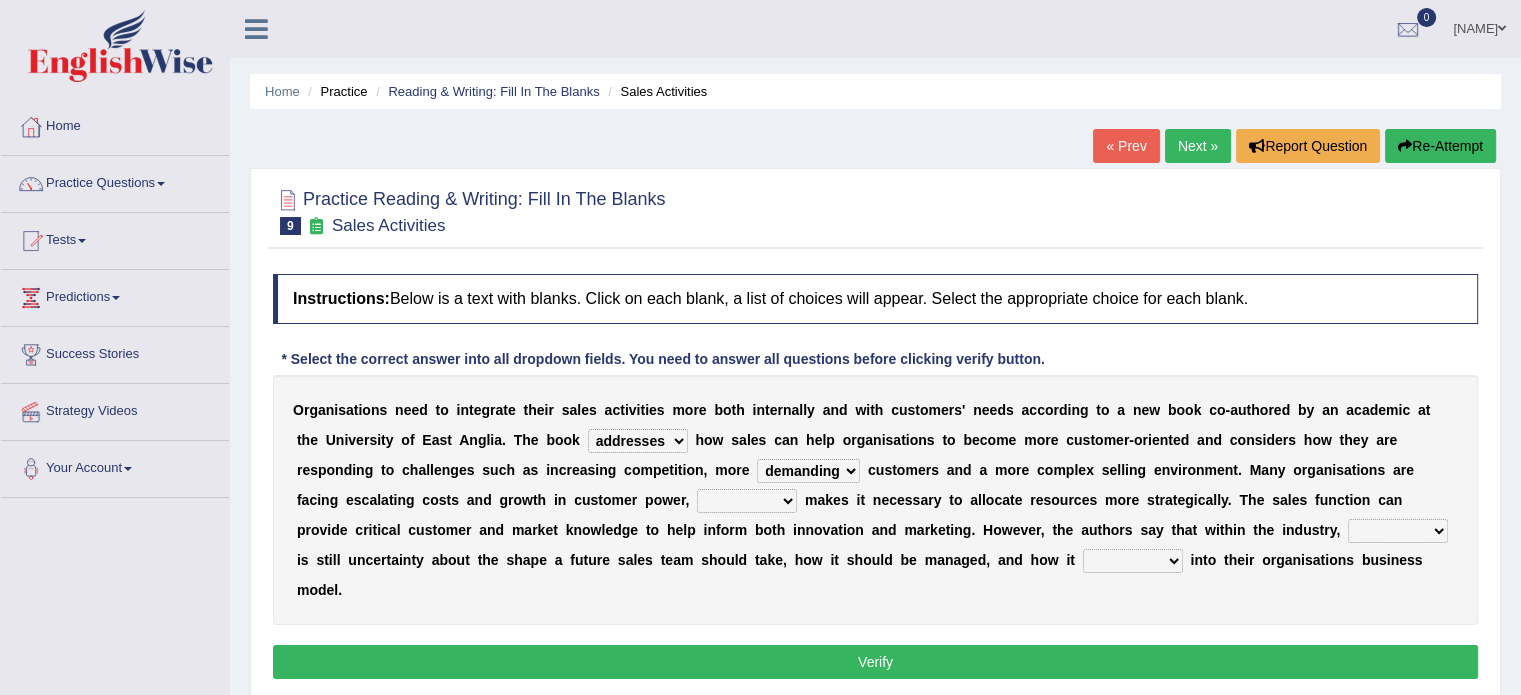 click on "when where which what" at bounding box center (747, 501) 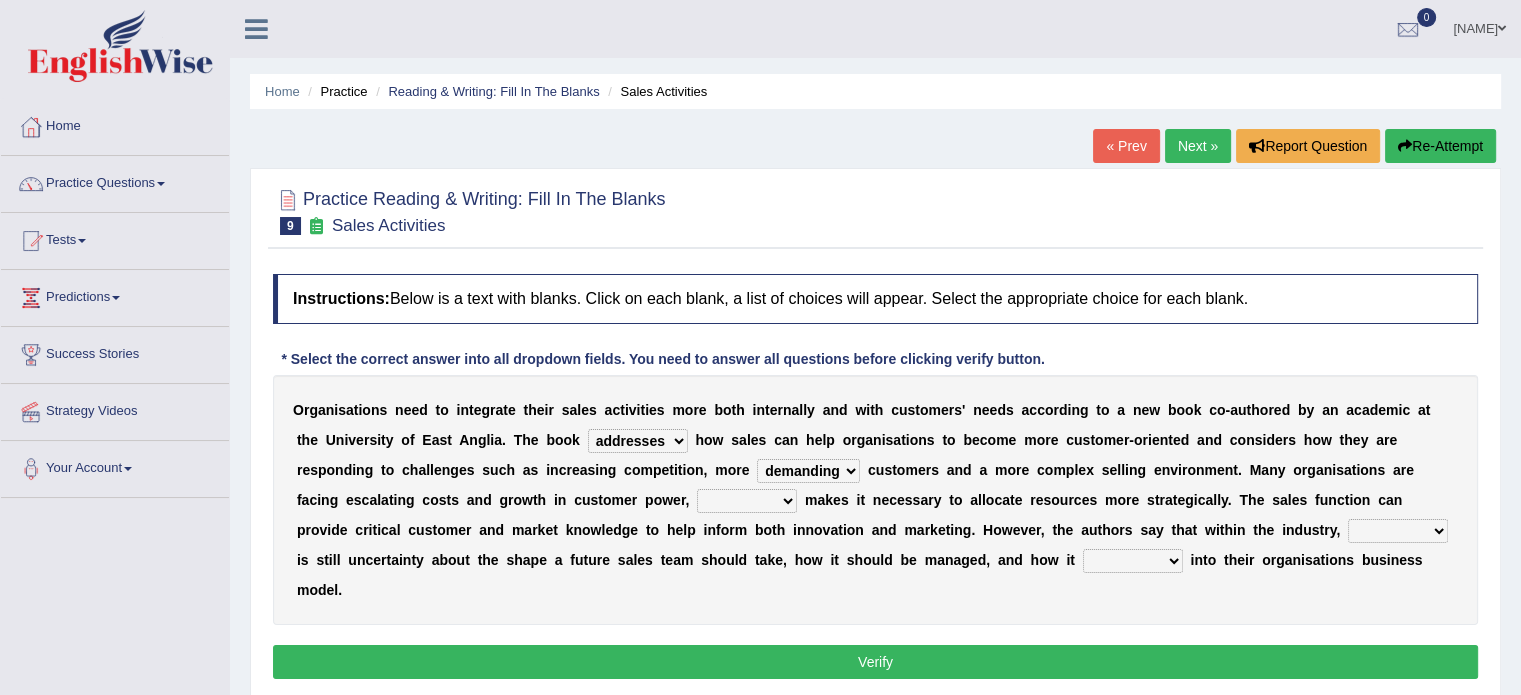 select on "which" 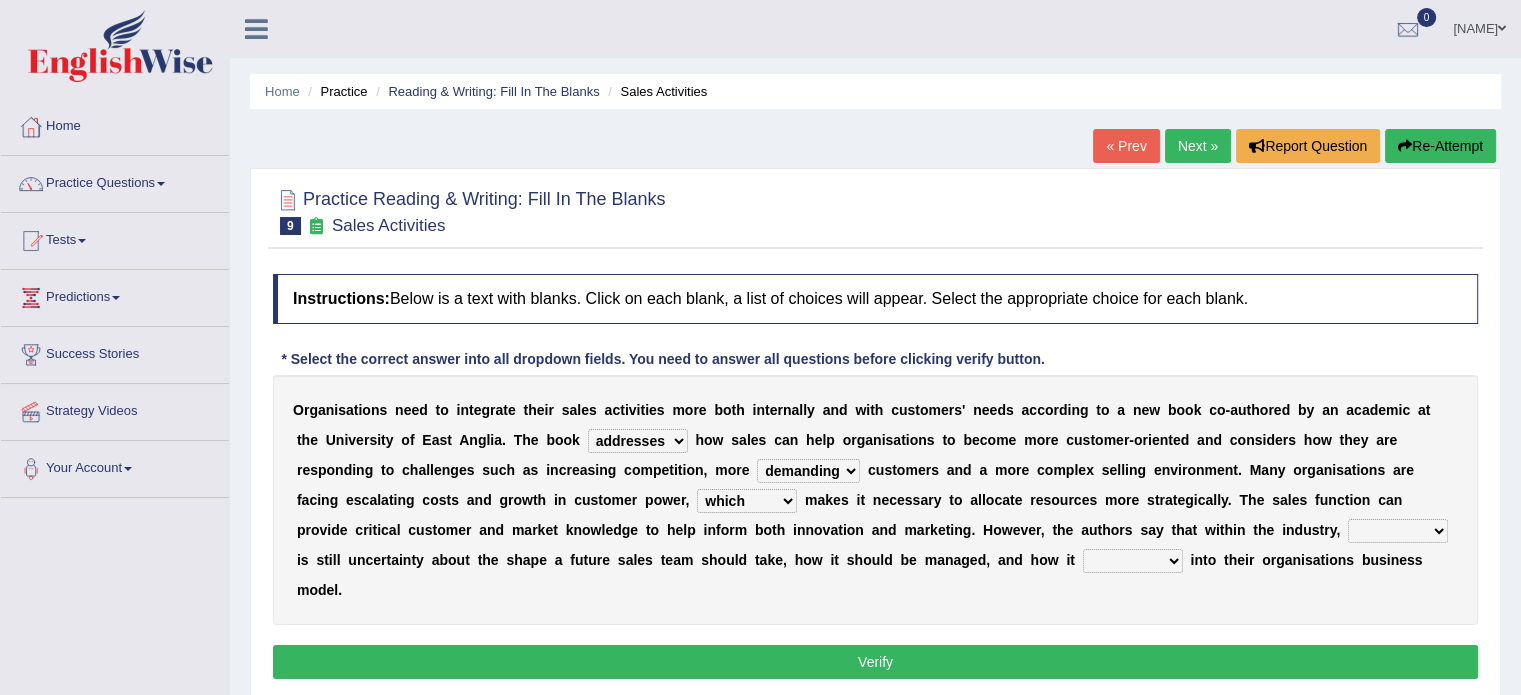 click on "there their this that" at bounding box center (1398, 531) 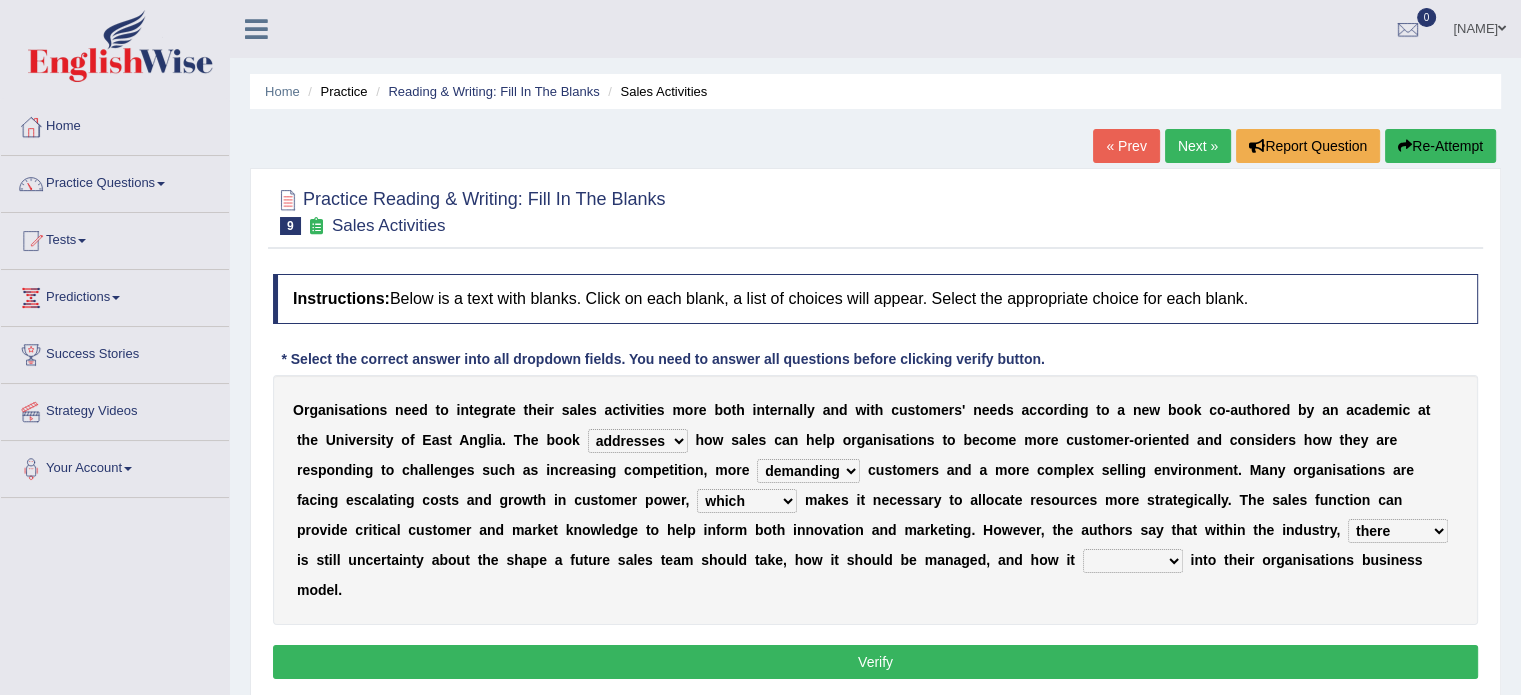 click on "forges fills fits forgets" at bounding box center [1133, 561] 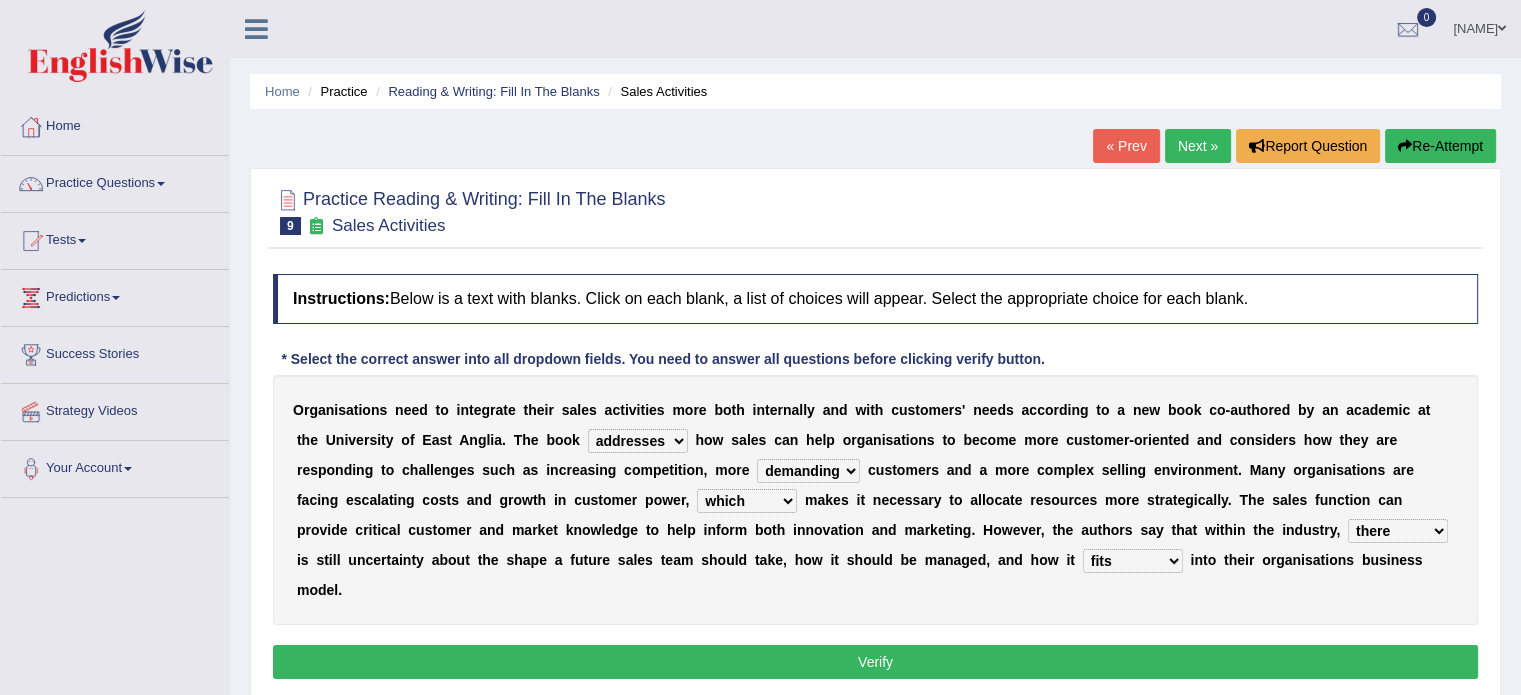click on "forges fills fits forgets" at bounding box center (1133, 561) 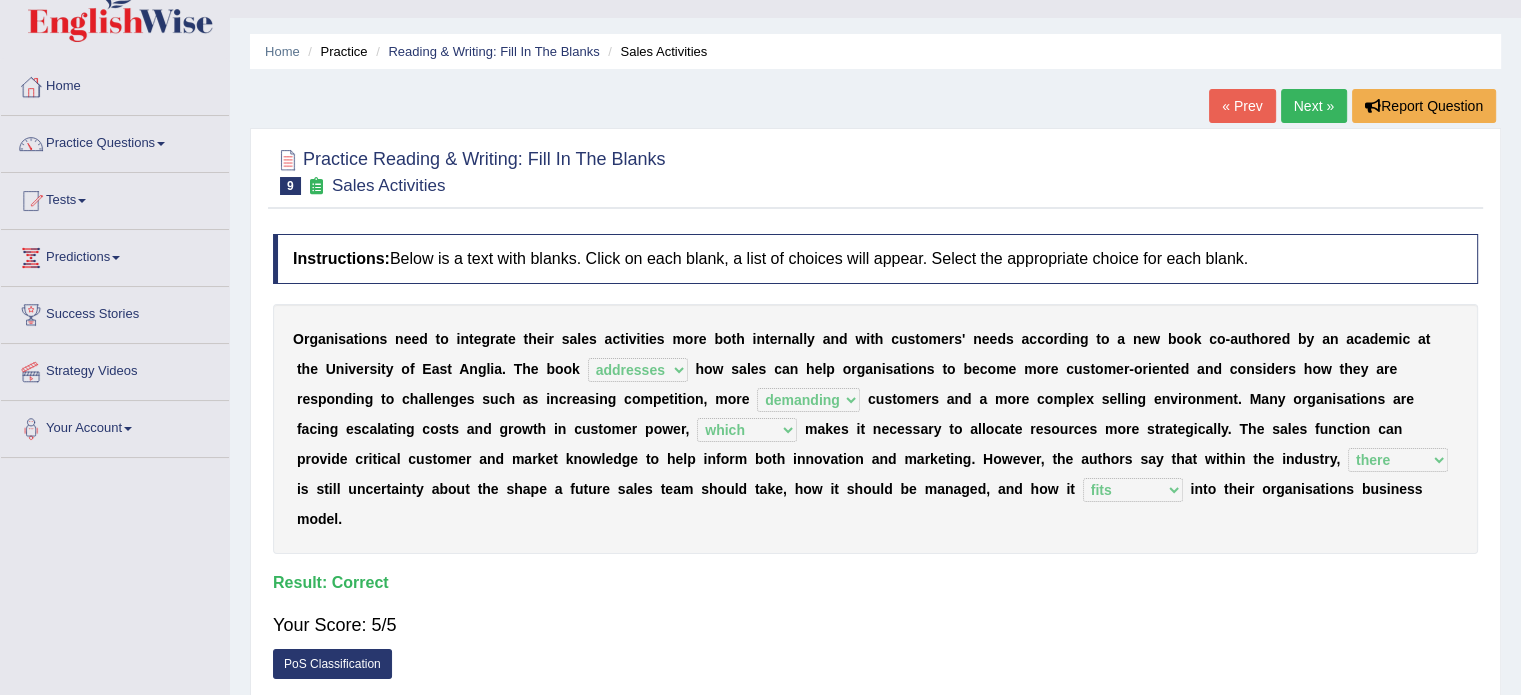 scroll, scrollTop: 80, scrollLeft: 0, axis: vertical 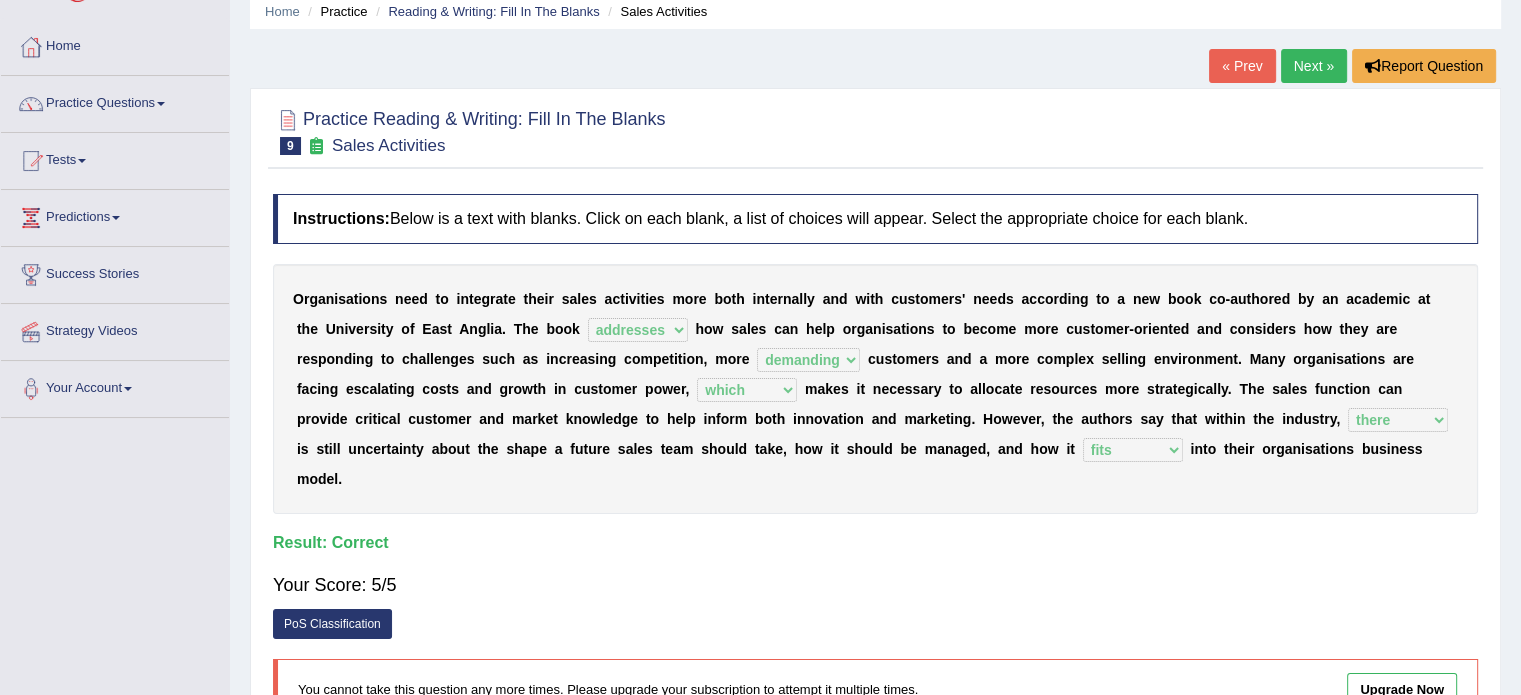click on "Next »" at bounding box center [1314, 66] 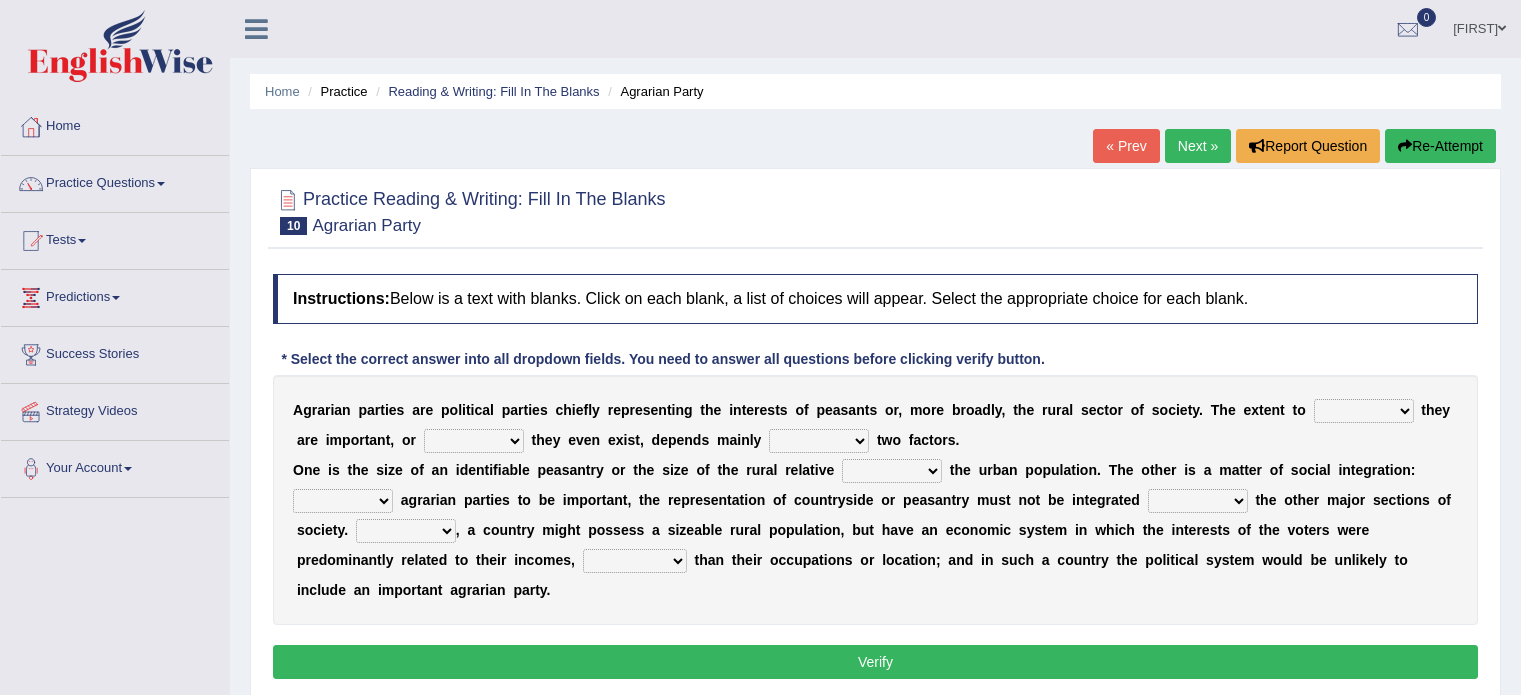 scroll, scrollTop: 0, scrollLeft: 0, axis: both 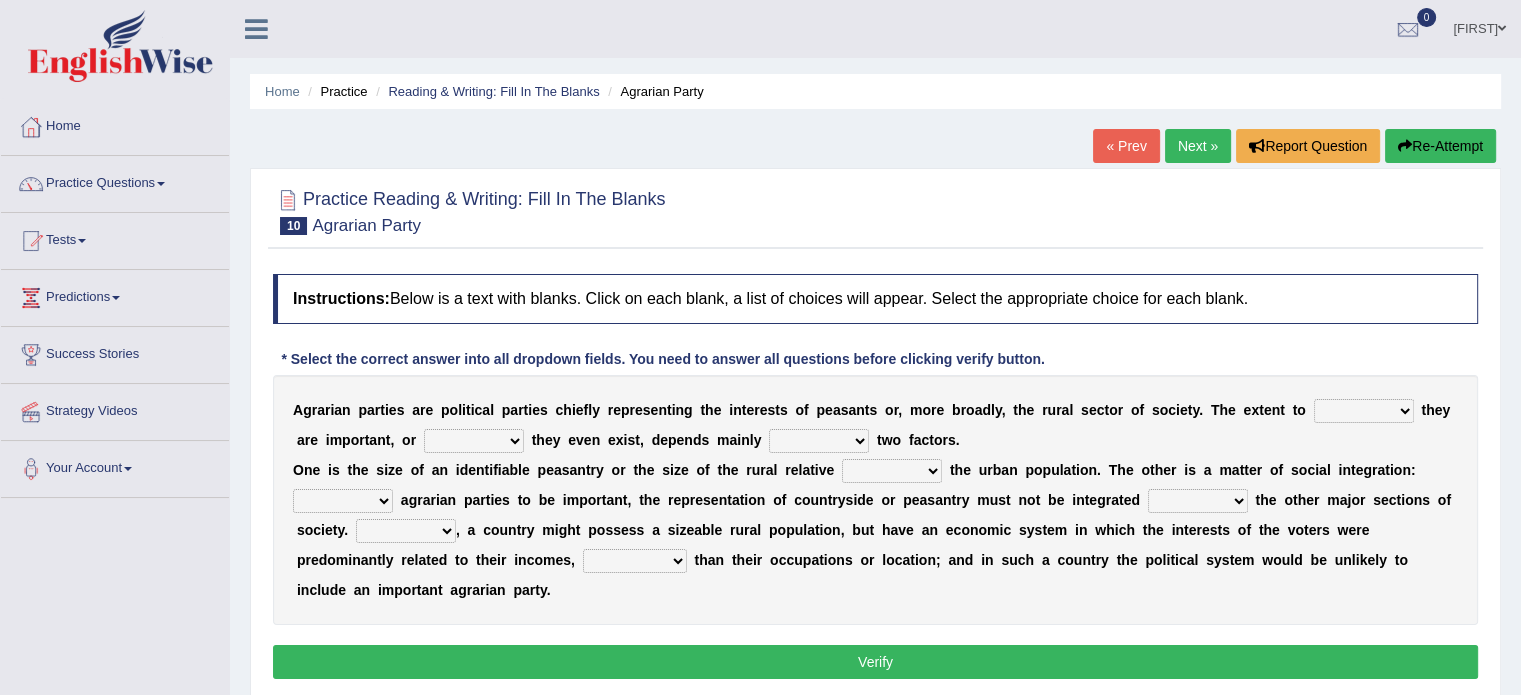 click on "where which when were" at bounding box center (1364, 411) 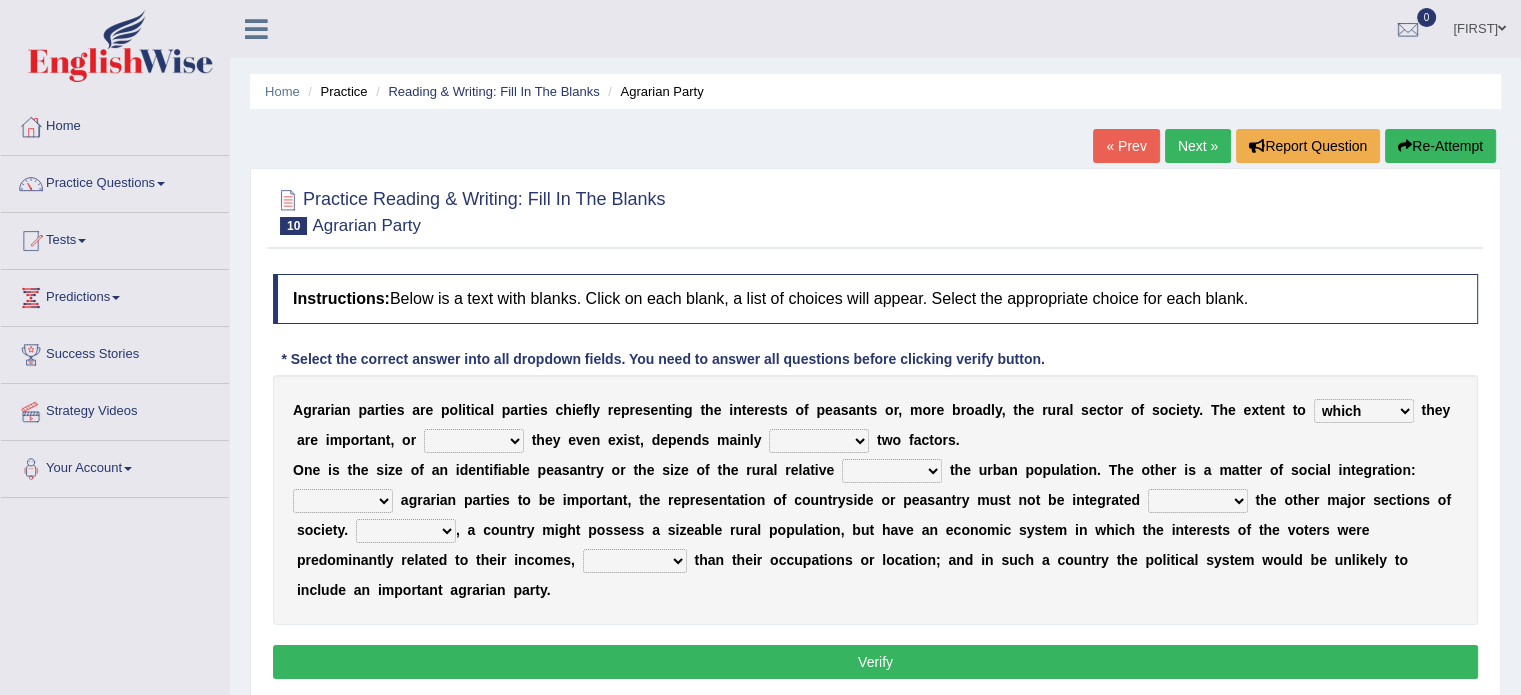 click on "where which when were" at bounding box center (1364, 411) 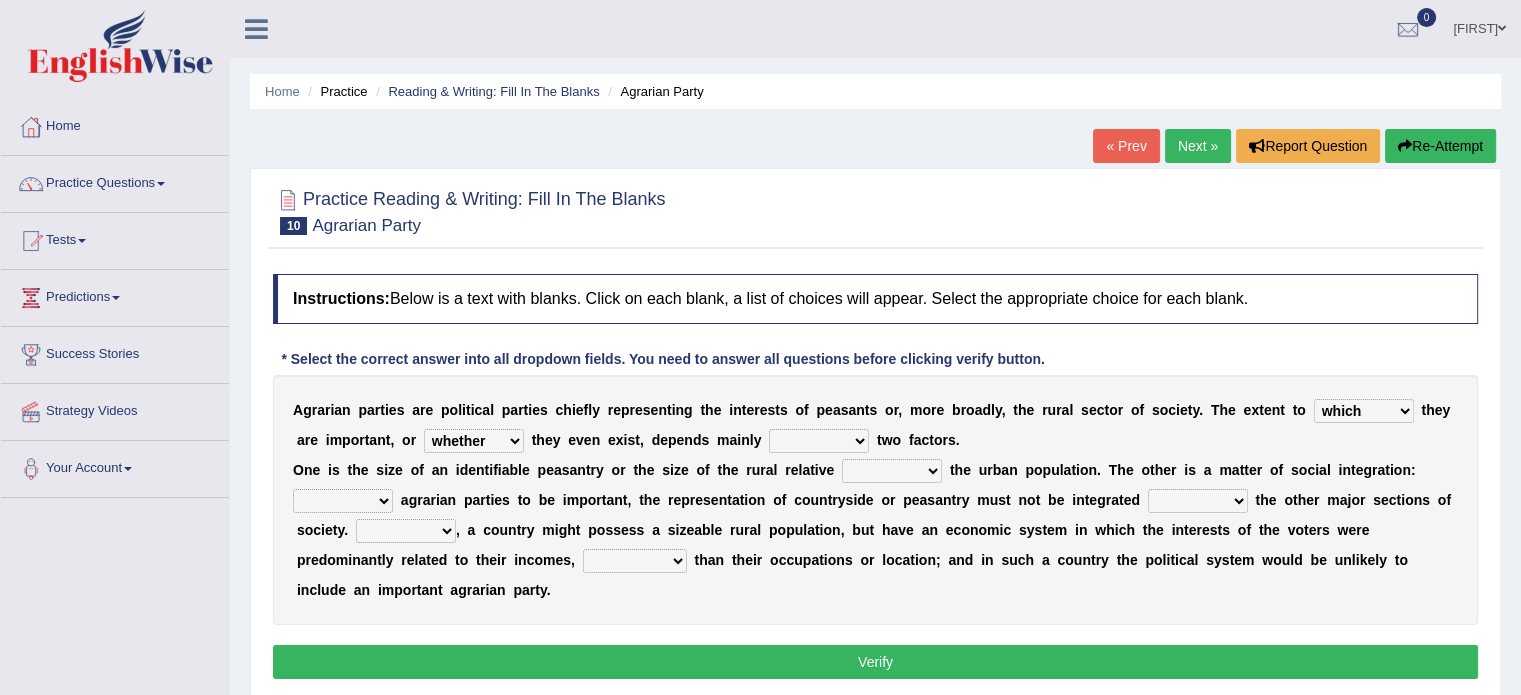 click on "other neither either whether" at bounding box center (474, 441) 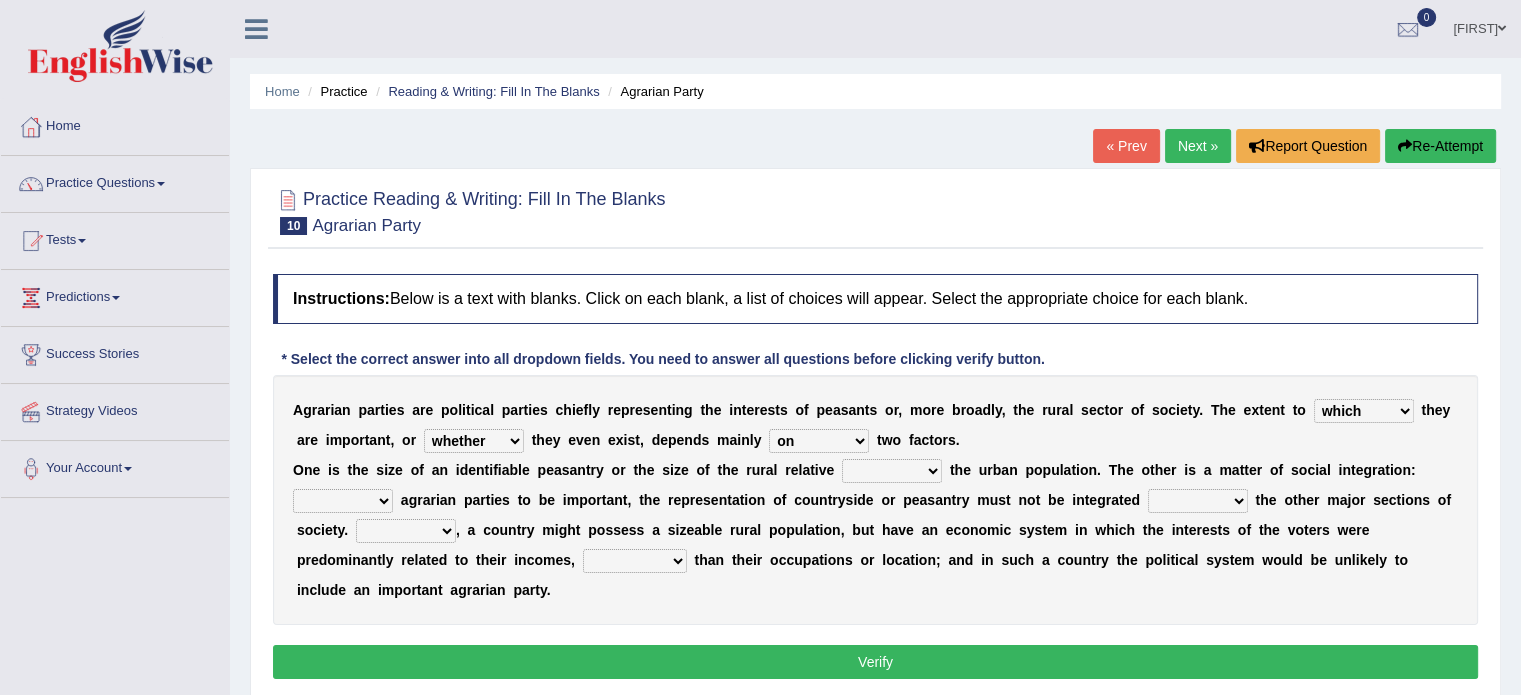 click on "in on is the" at bounding box center [819, 441] 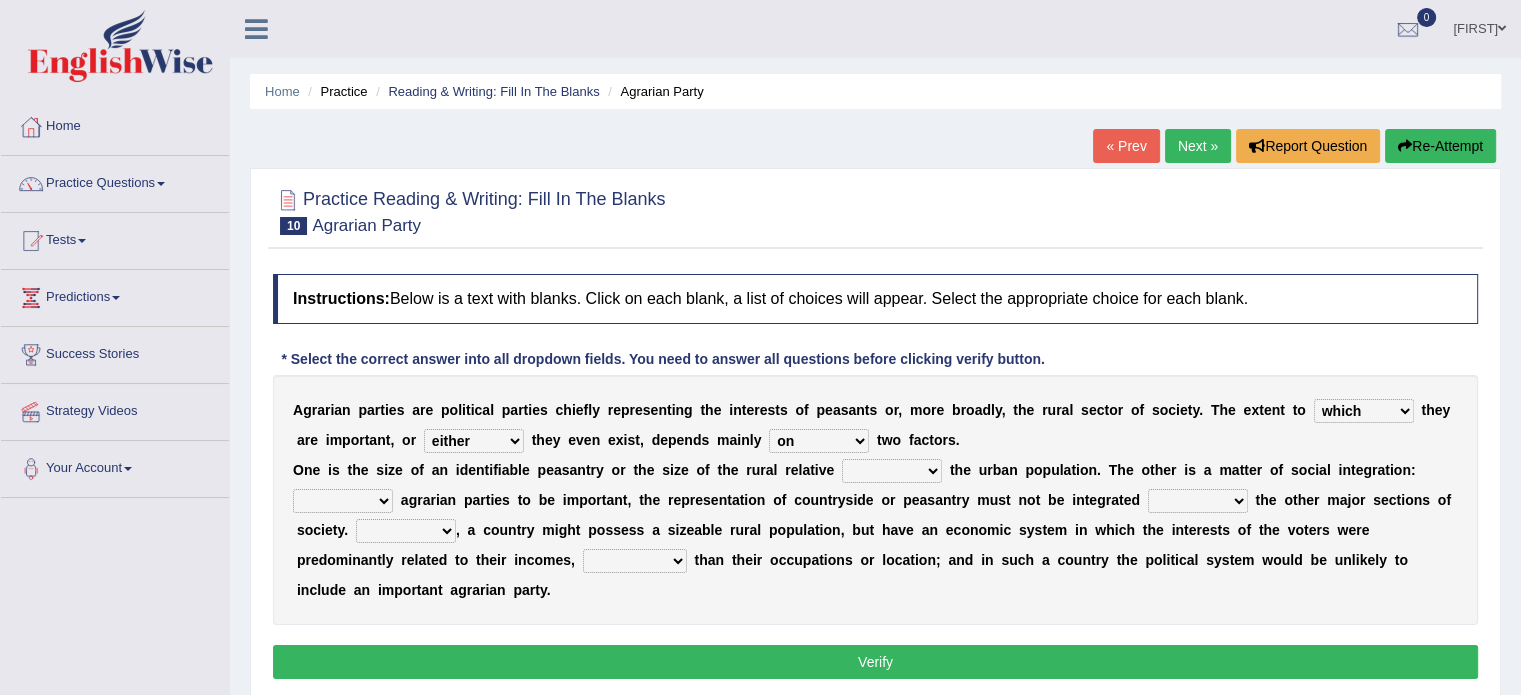 click on "other neither either whether" at bounding box center [474, 441] 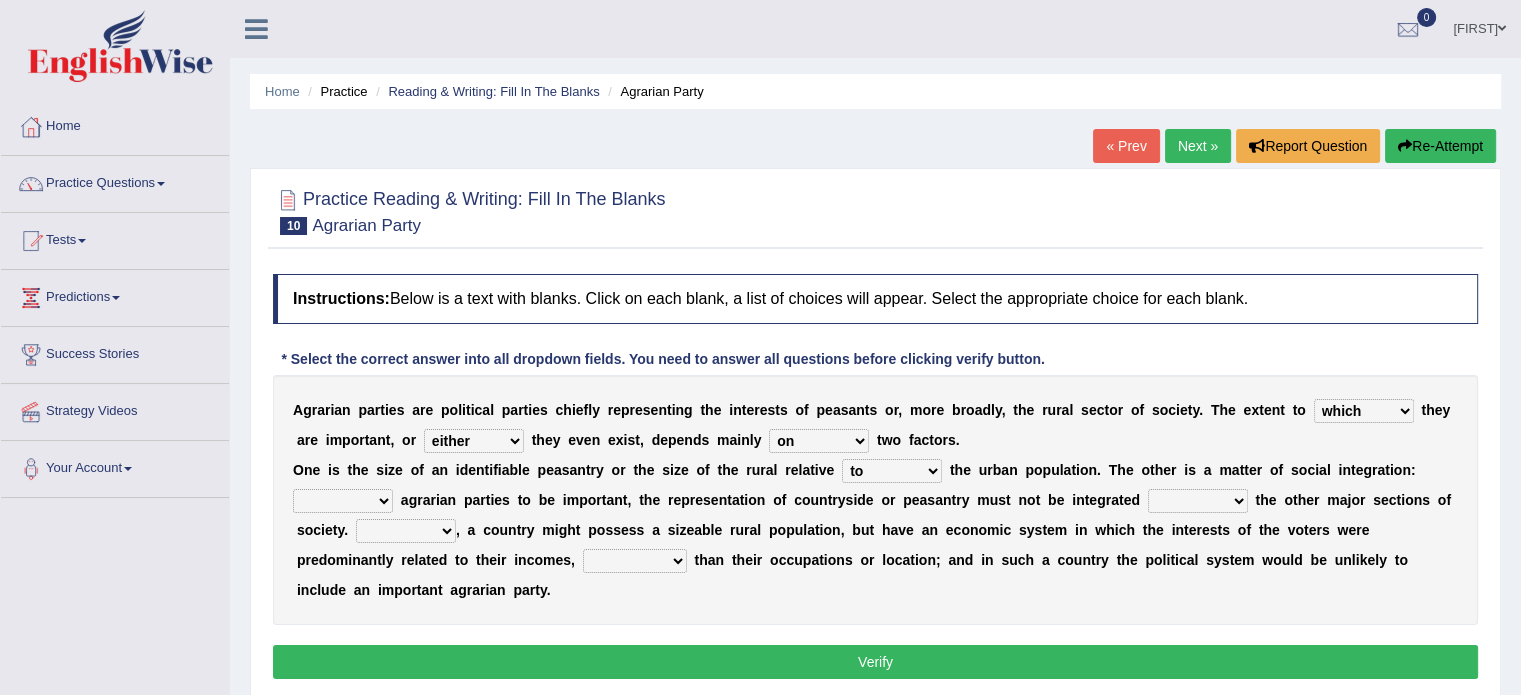 click on "is to the was" at bounding box center [892, 471] 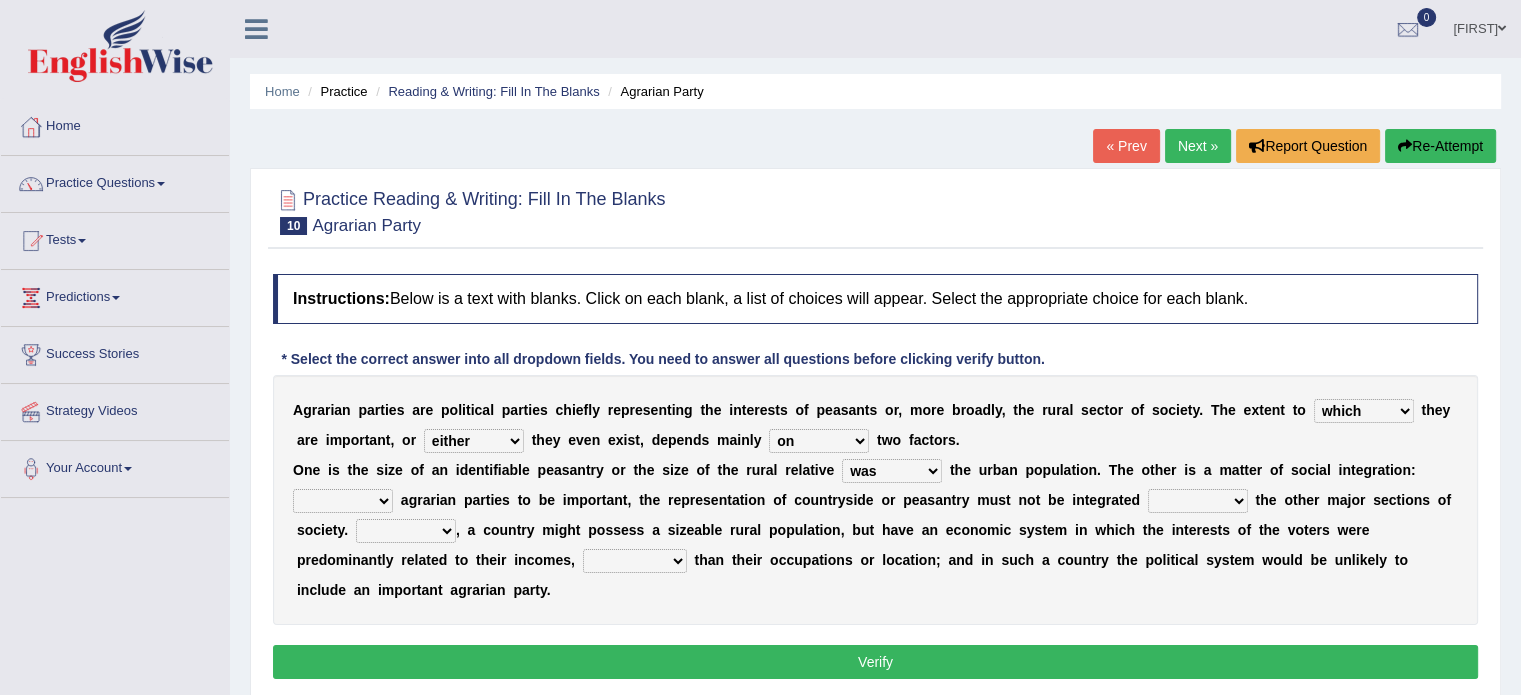click on "From For First Fair" at bounding box center [343, 501] 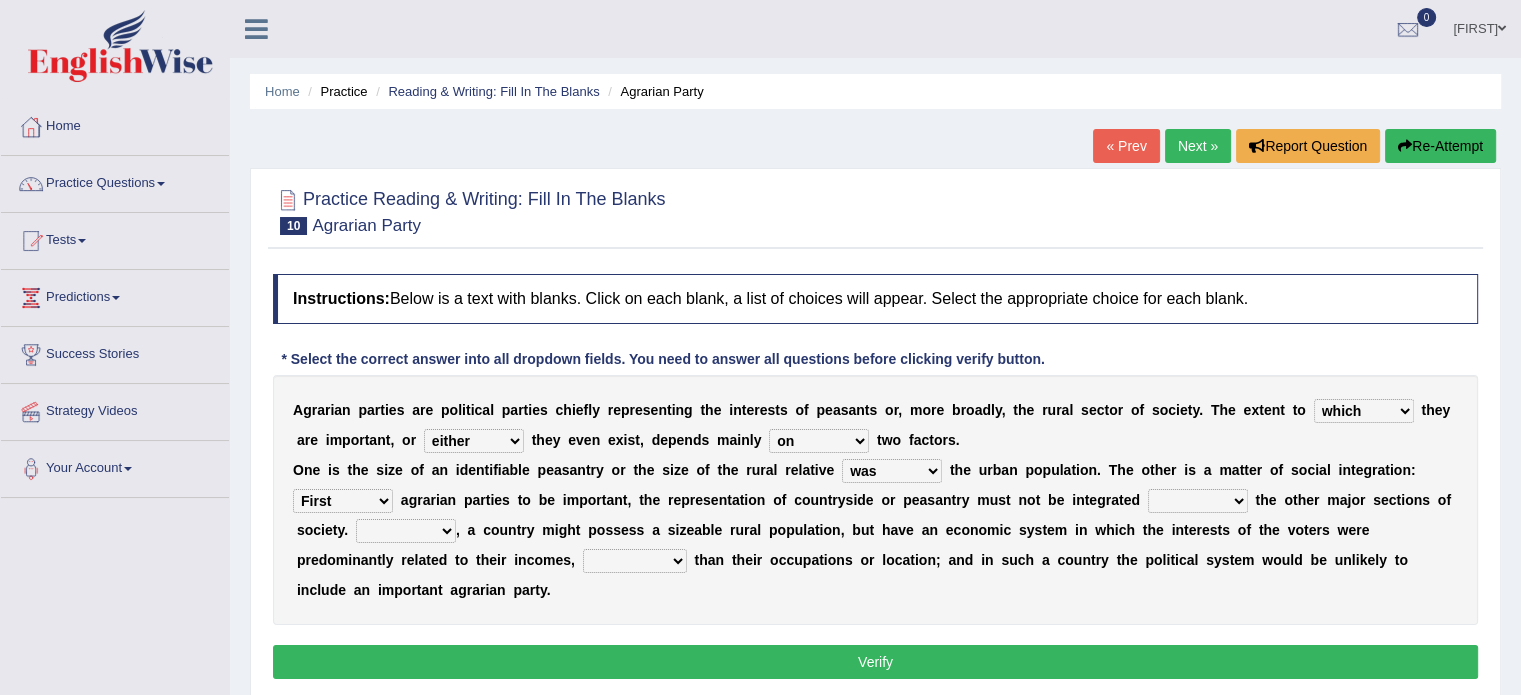 click on "From For First Fair" at bounding box center (343, 501) 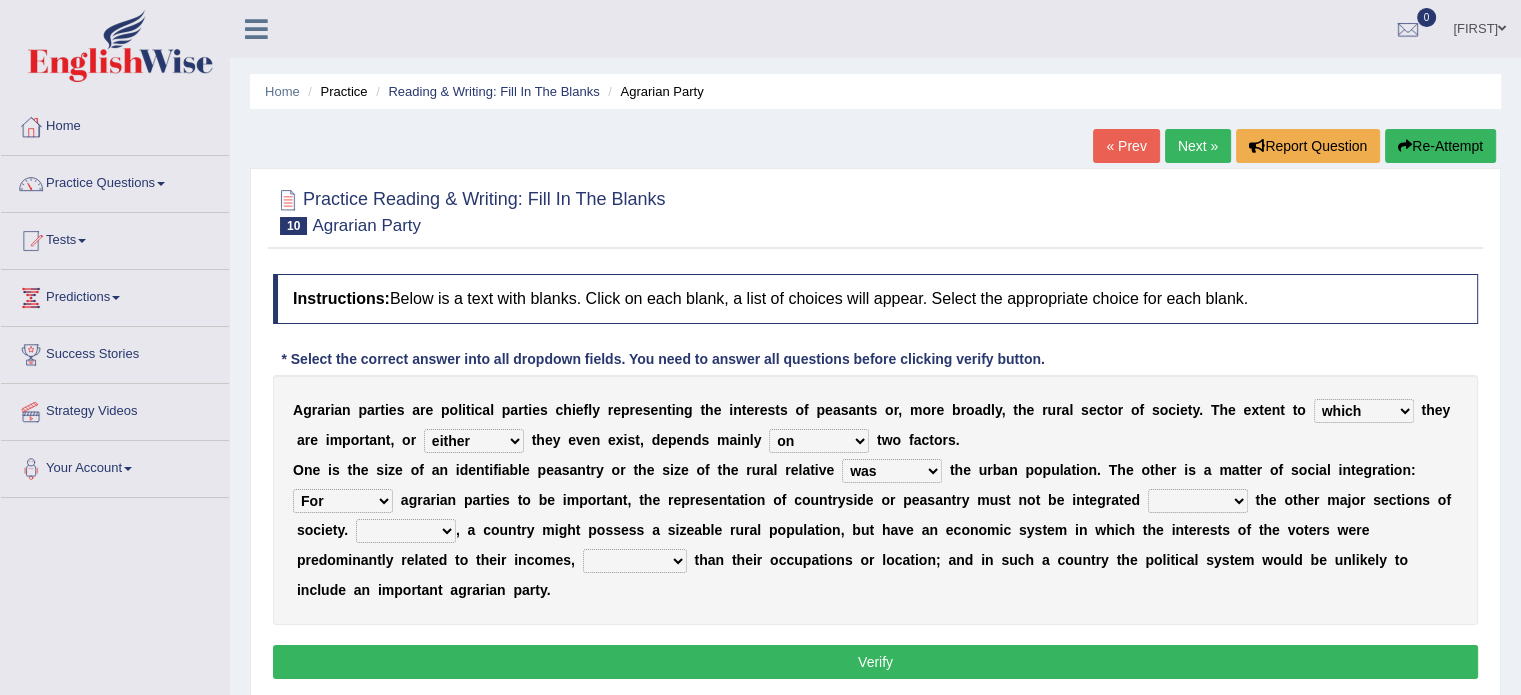 click on "From For First Fair" at bounding box center (343, 501) 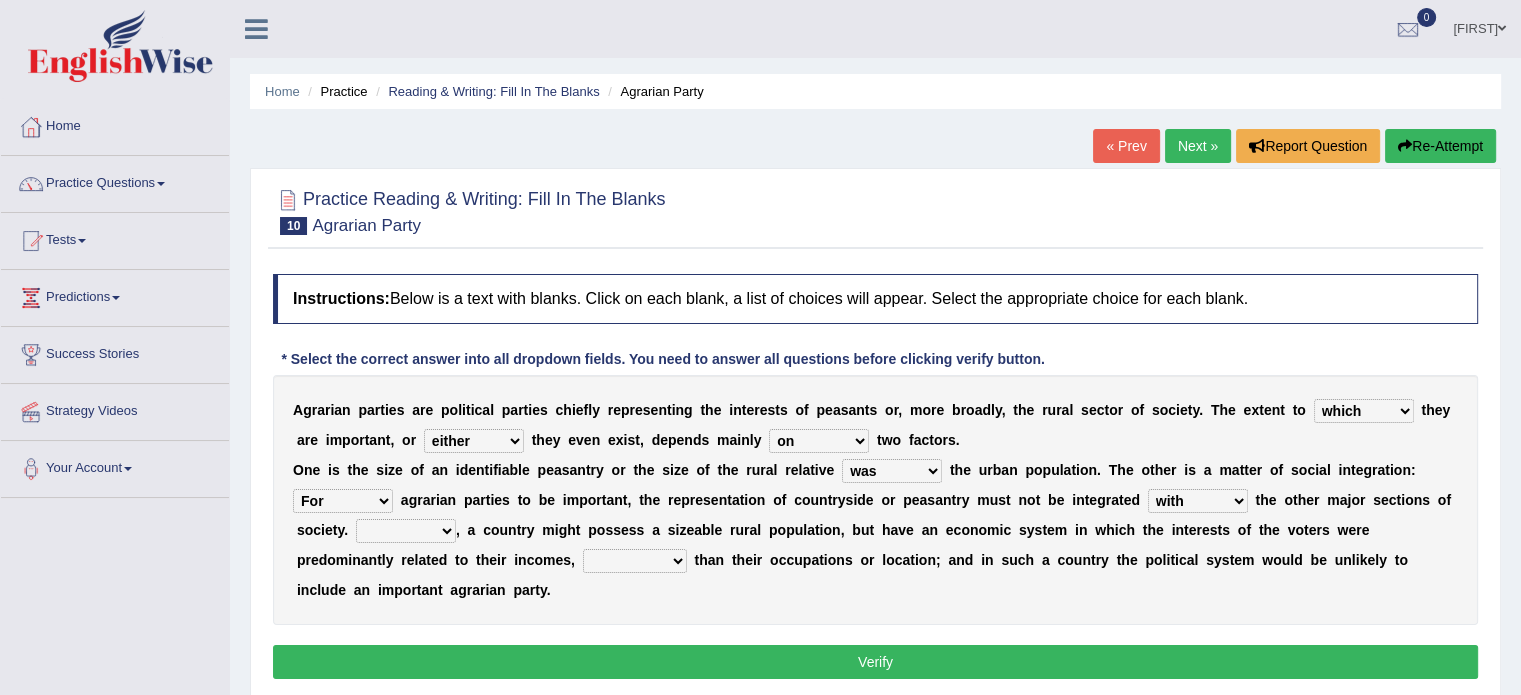 click on "will when were with" at bounding box center [1198, 501] 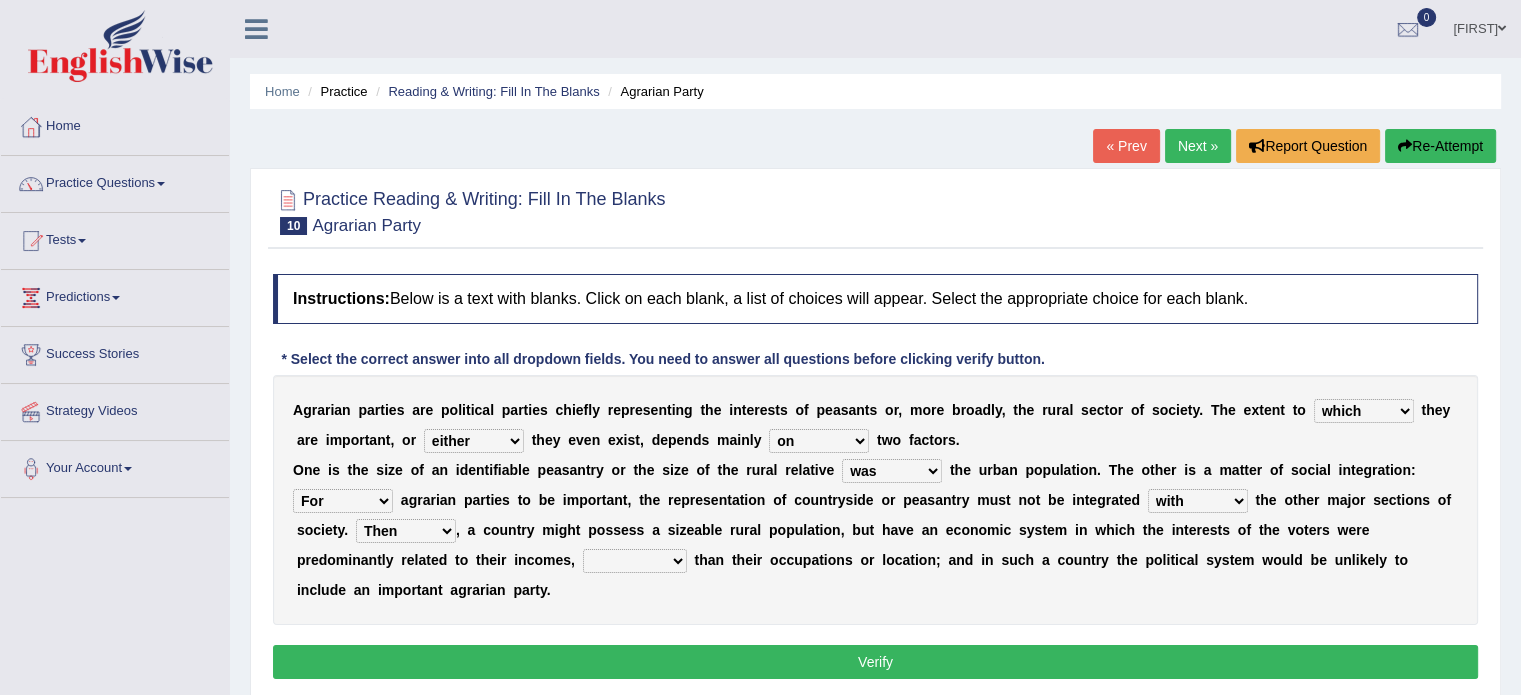 click on "whether rather greater many other" at bounding box center (635, 561) 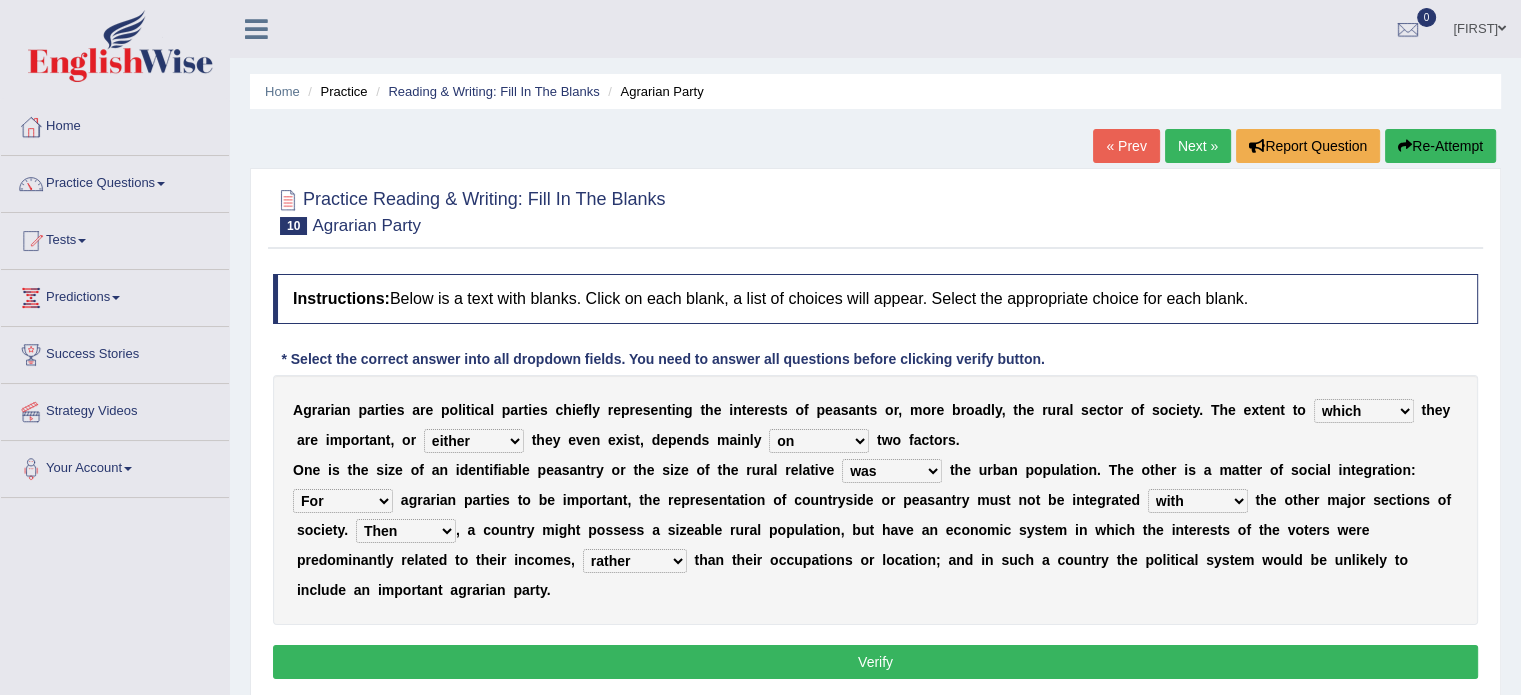 click on "Verify" at bounding box center [875, 662] 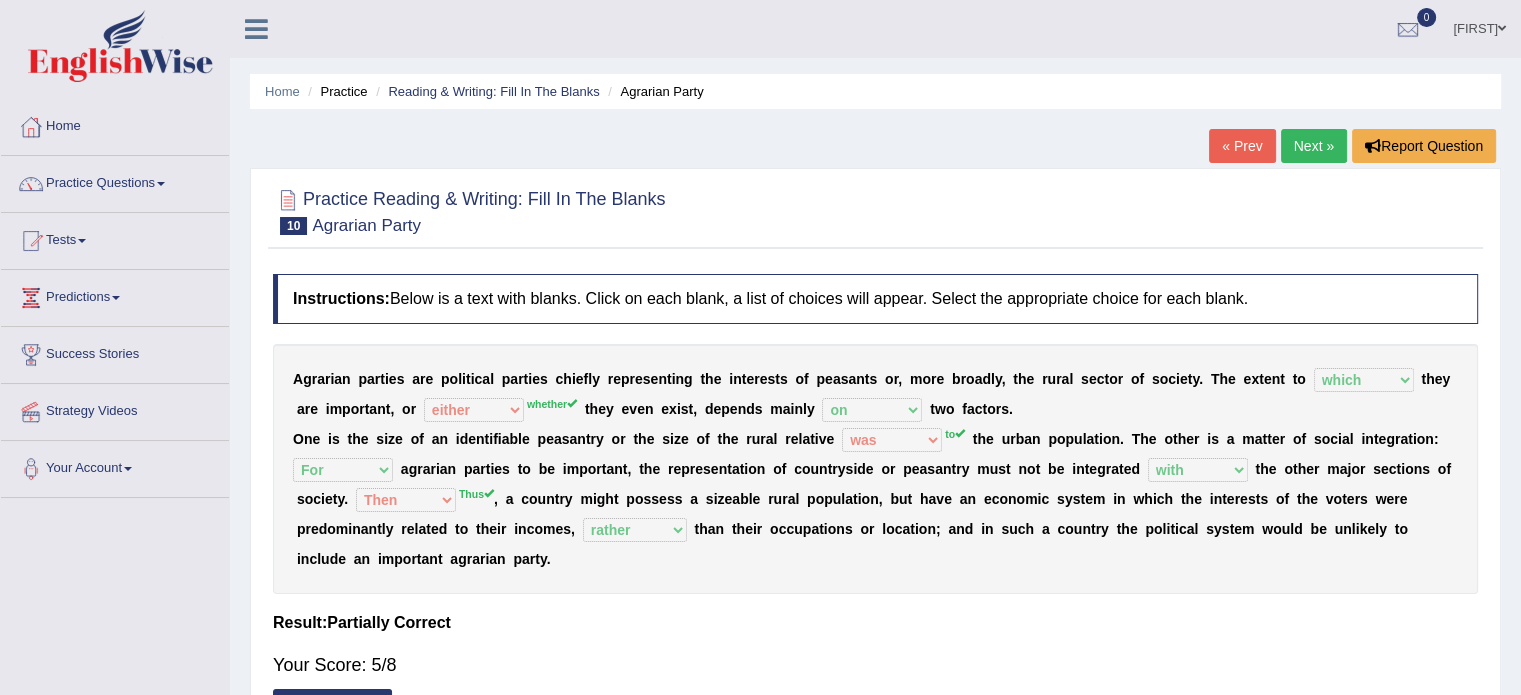 click on "Next »" at bounding box center (1314, 146) 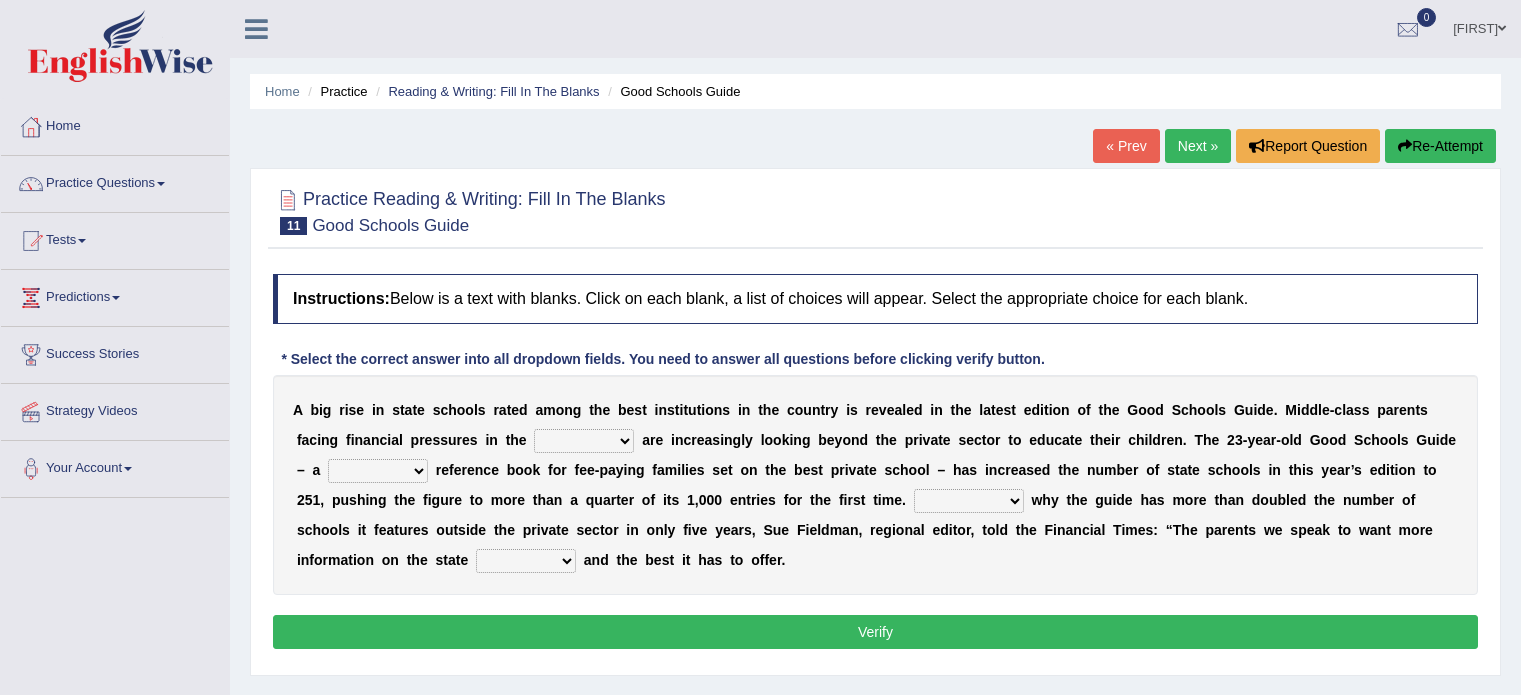 scroll, scrollTop: 0, scrollLeft: 0, axis: both 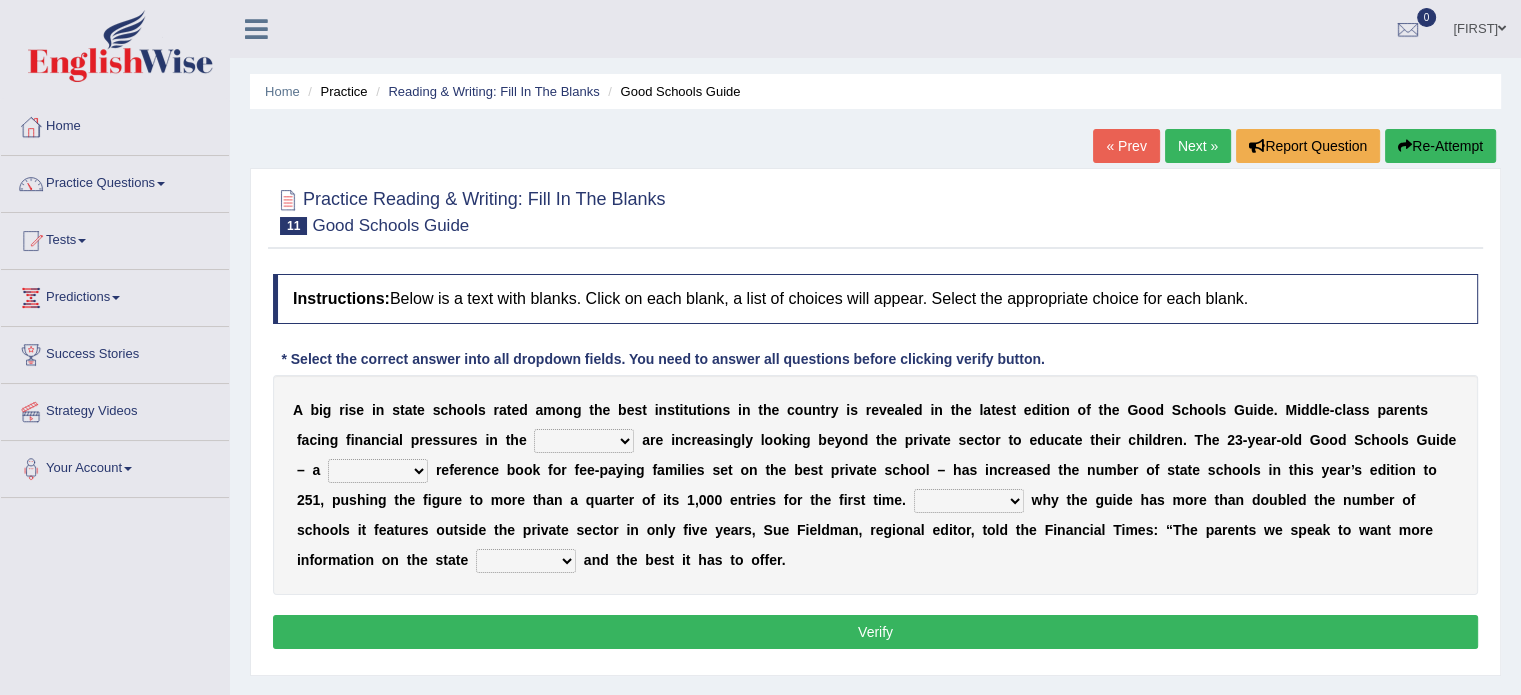 click on "downturn inturn external subjective" at bounding box center [584, 441] 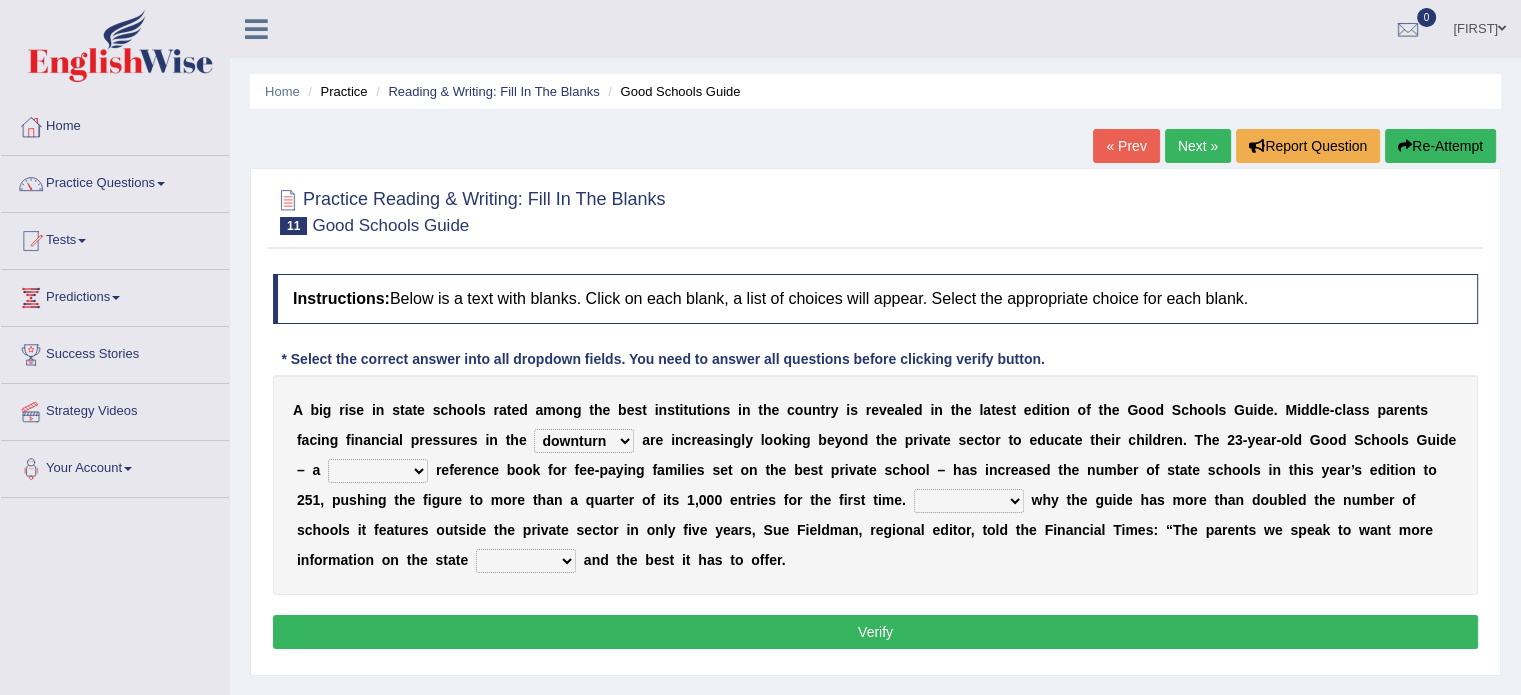 click on "downturn inturn external subjective" at bounding box center [584, 441] 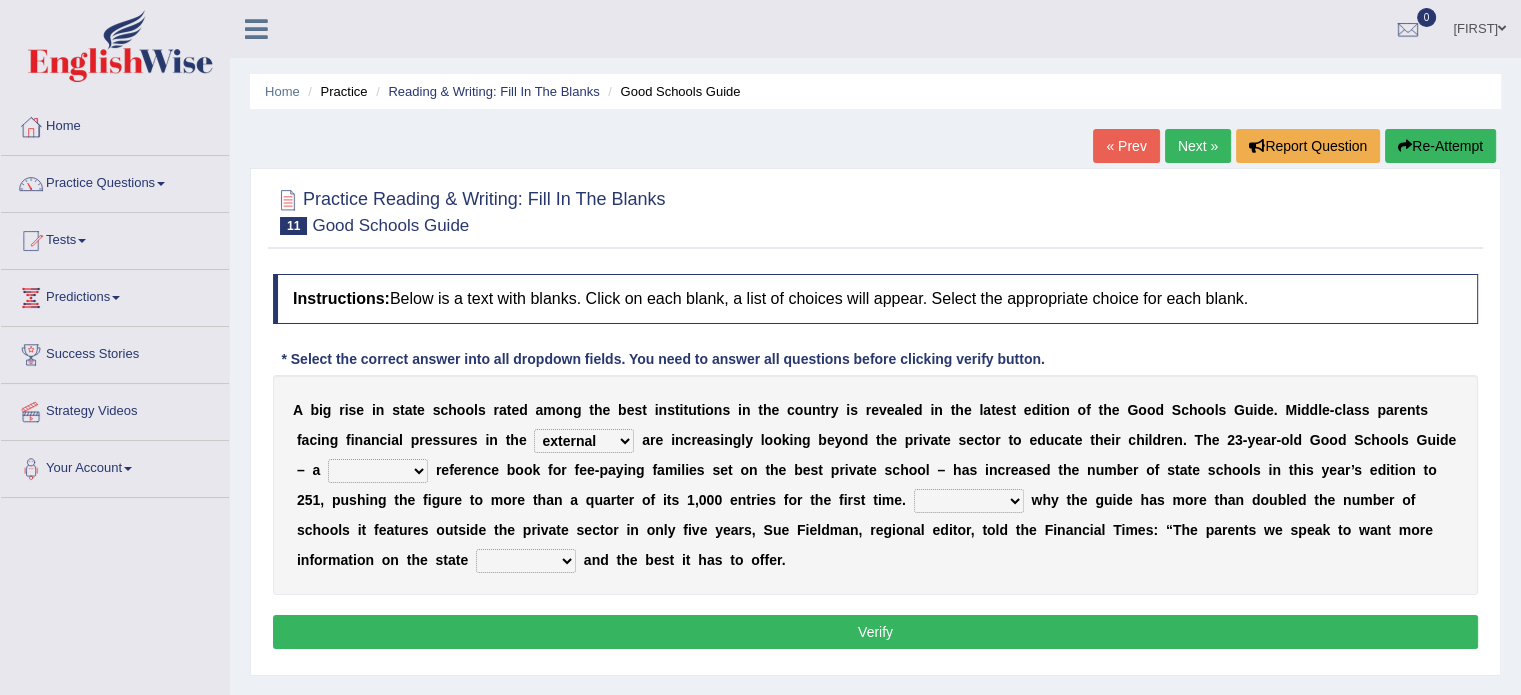 click on "downturn inturn external subjective" at bounding box center [584, 441] 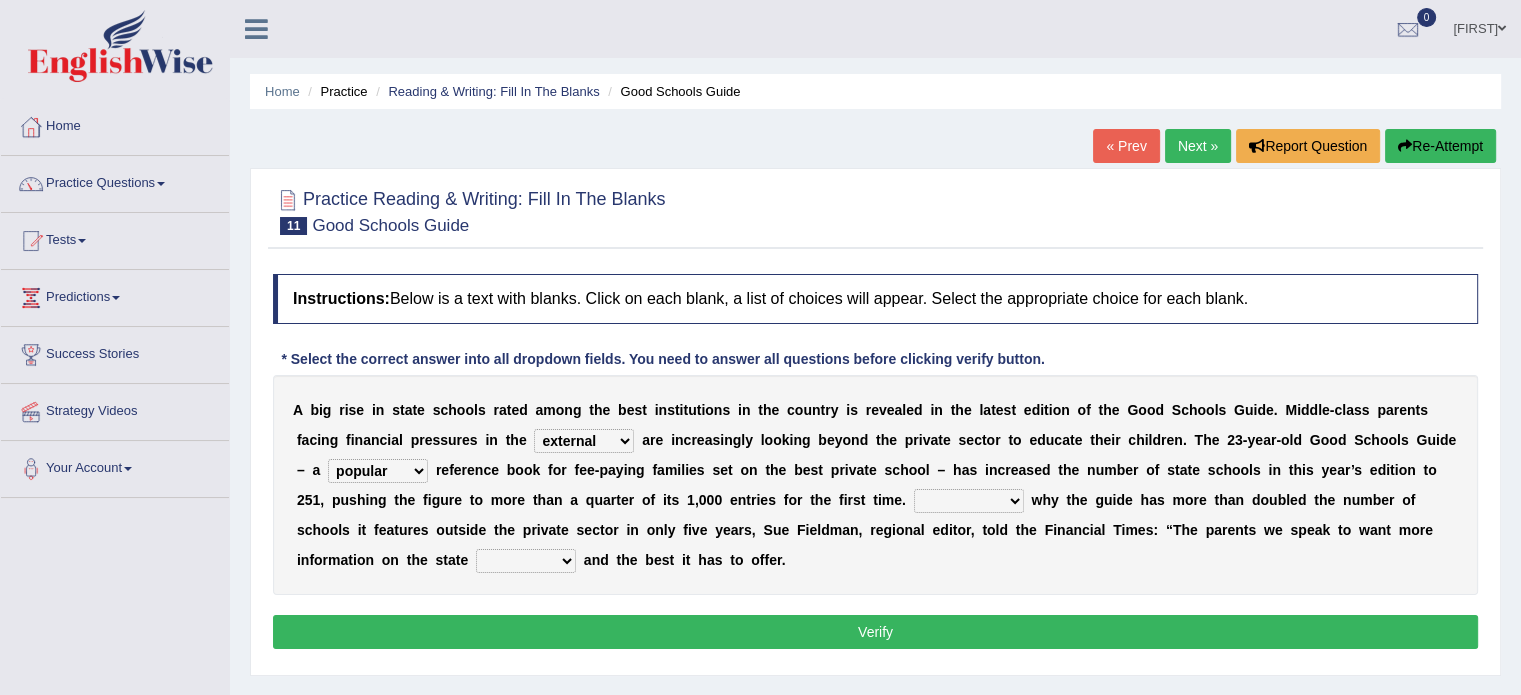 click on "nicee kind allure popular" at bounding box center (378, 471) 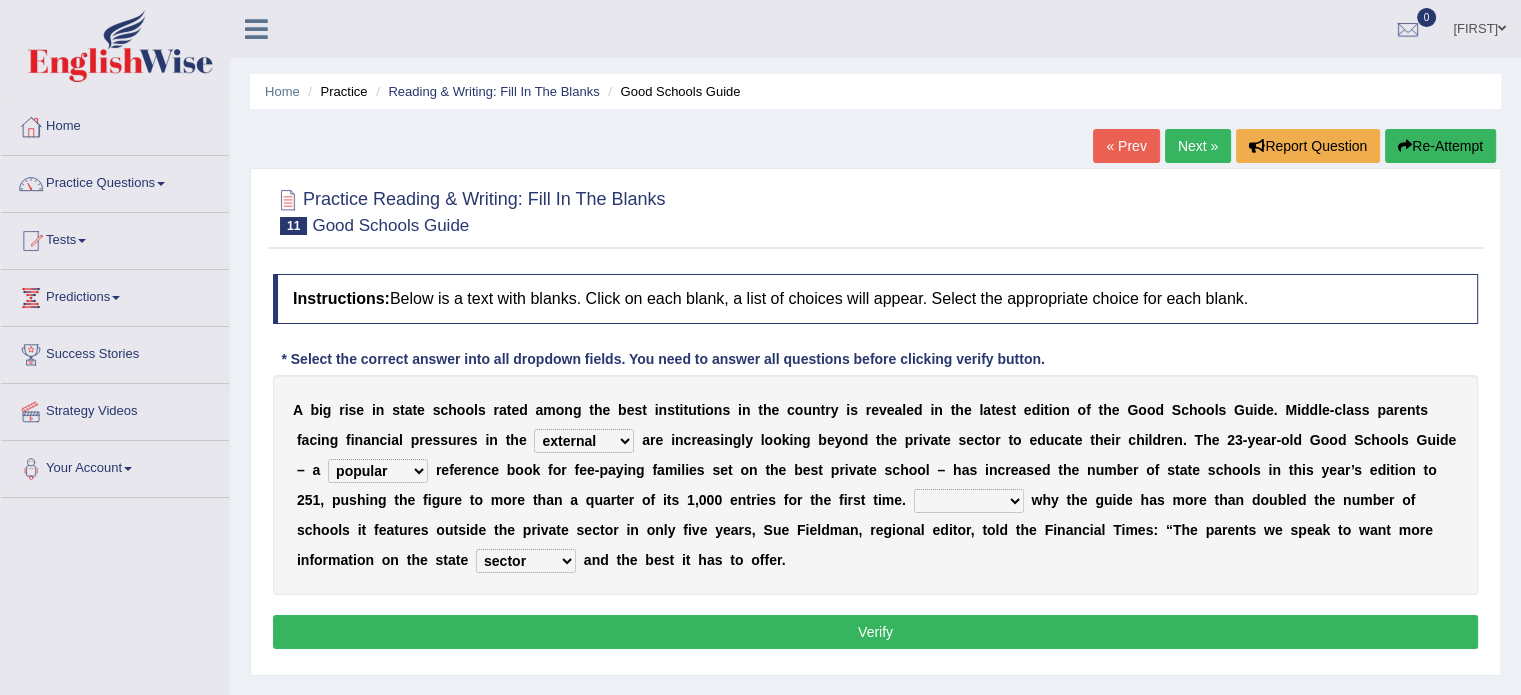 click on "factor sector vector collector" at bounding box center (526, 561) 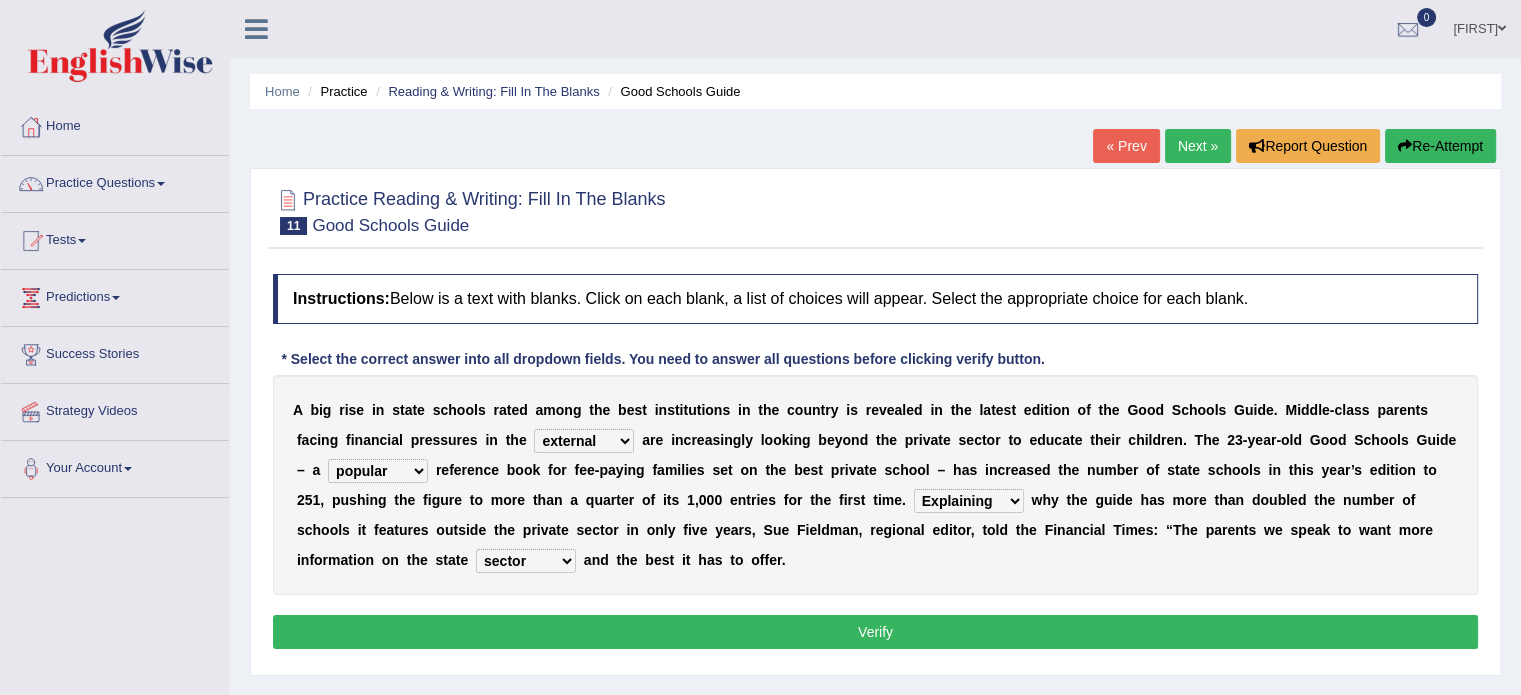 click on "Verify" at bounding box center [875, 632] 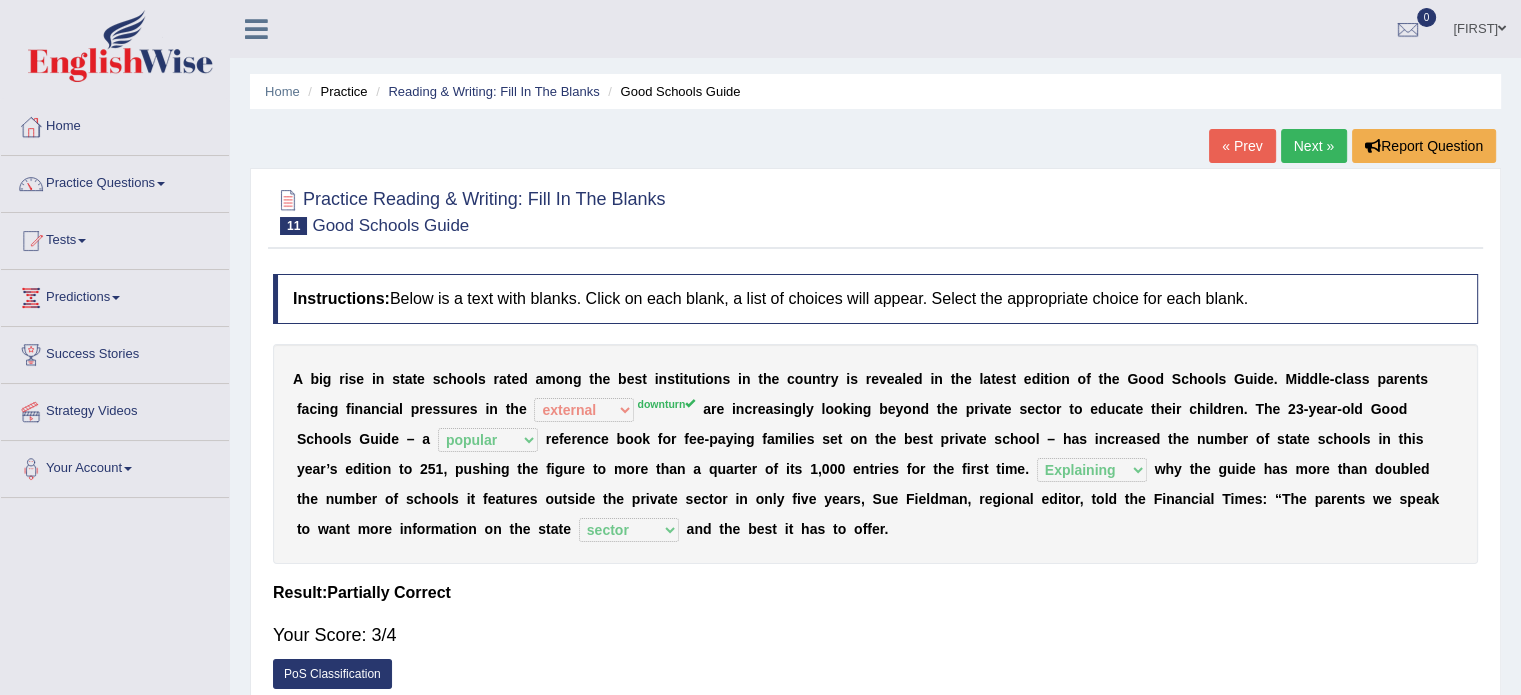 scroll, scrollTop: 40, scrollLeft: 0, axis: vertical 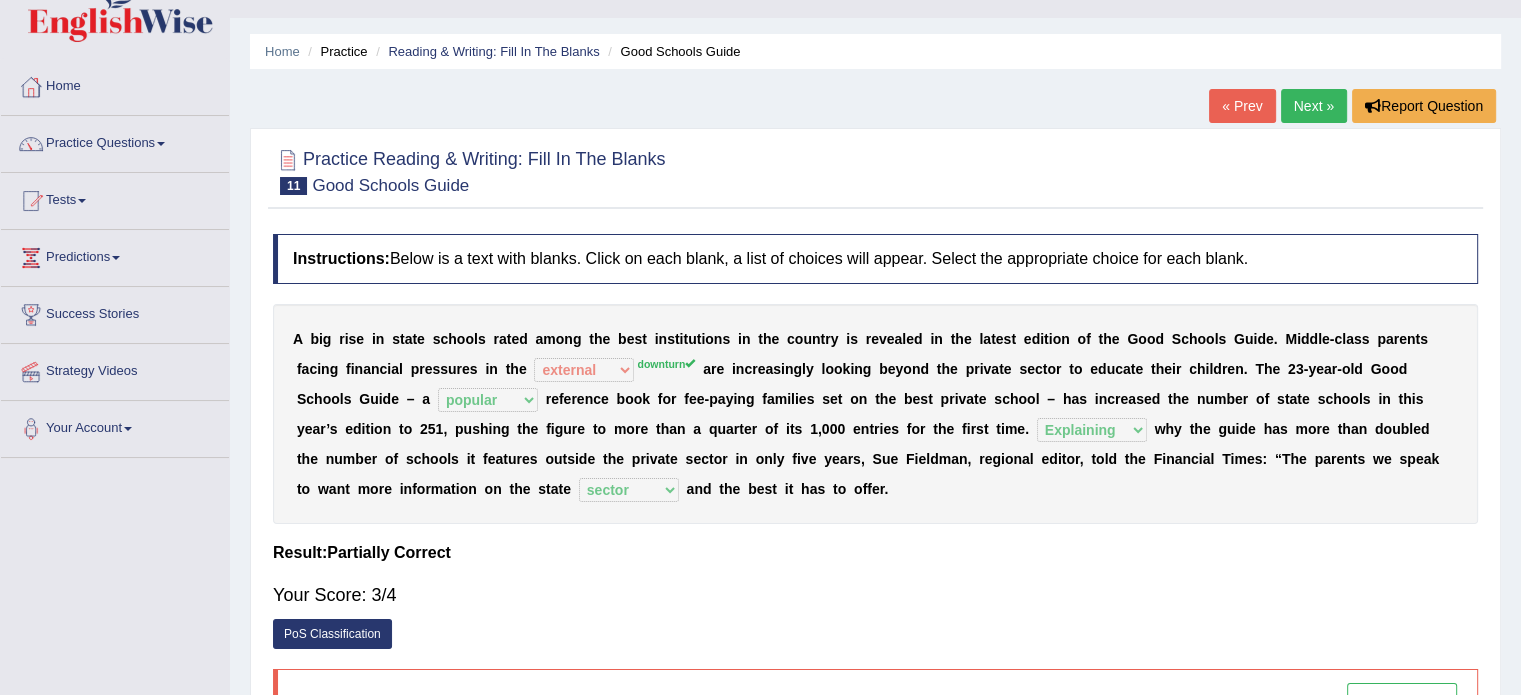 click on "Next »" at bounding box center [1314, 106] 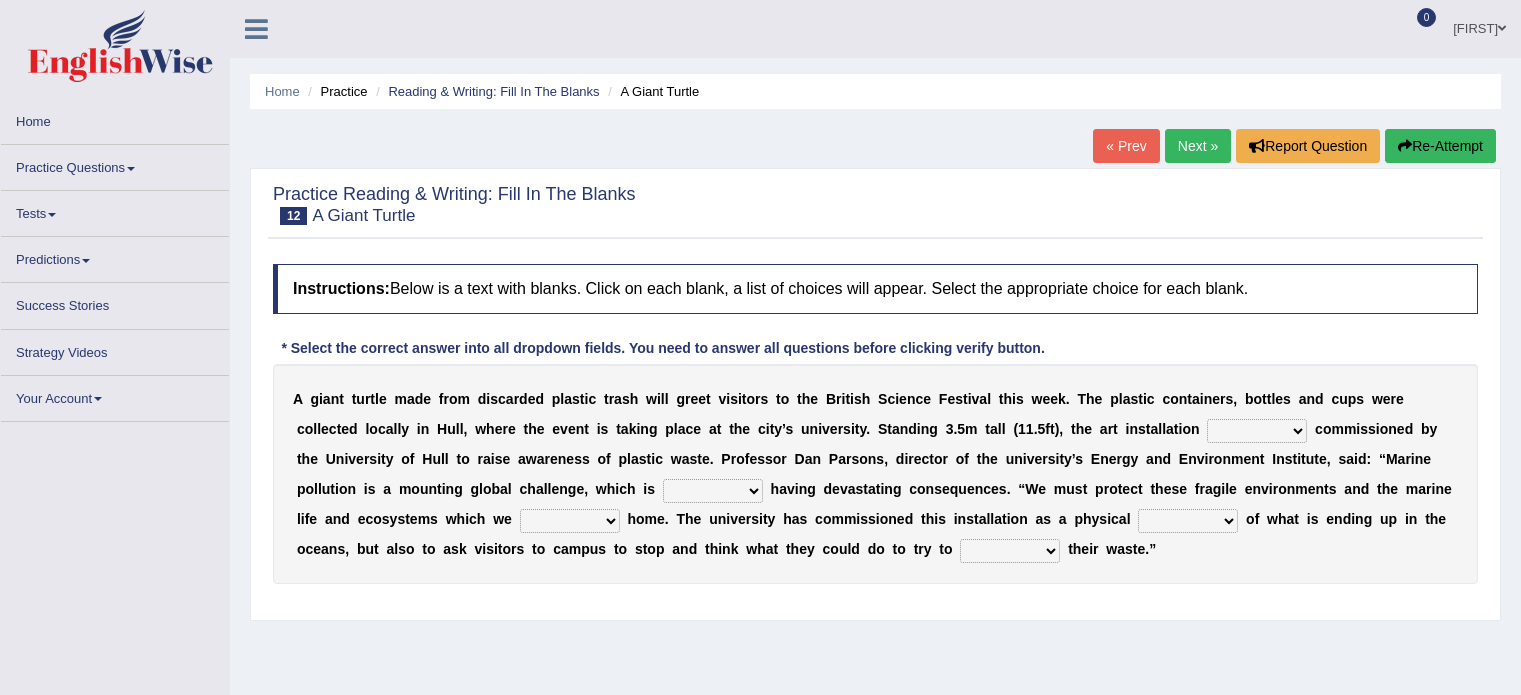 scroll, scrollTop: 0, scrollLeft: 0, axis: both 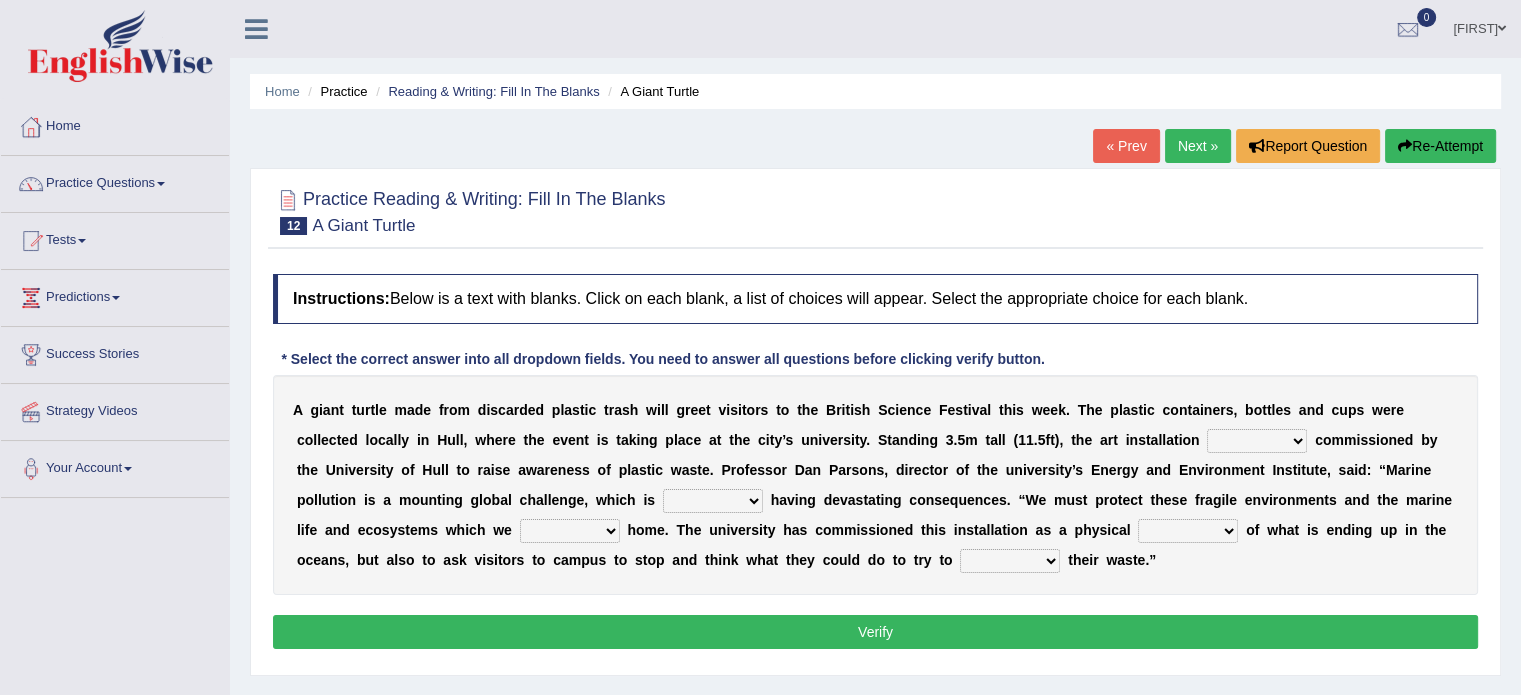 click on "was the when were" at bounding box center [1257, 441] 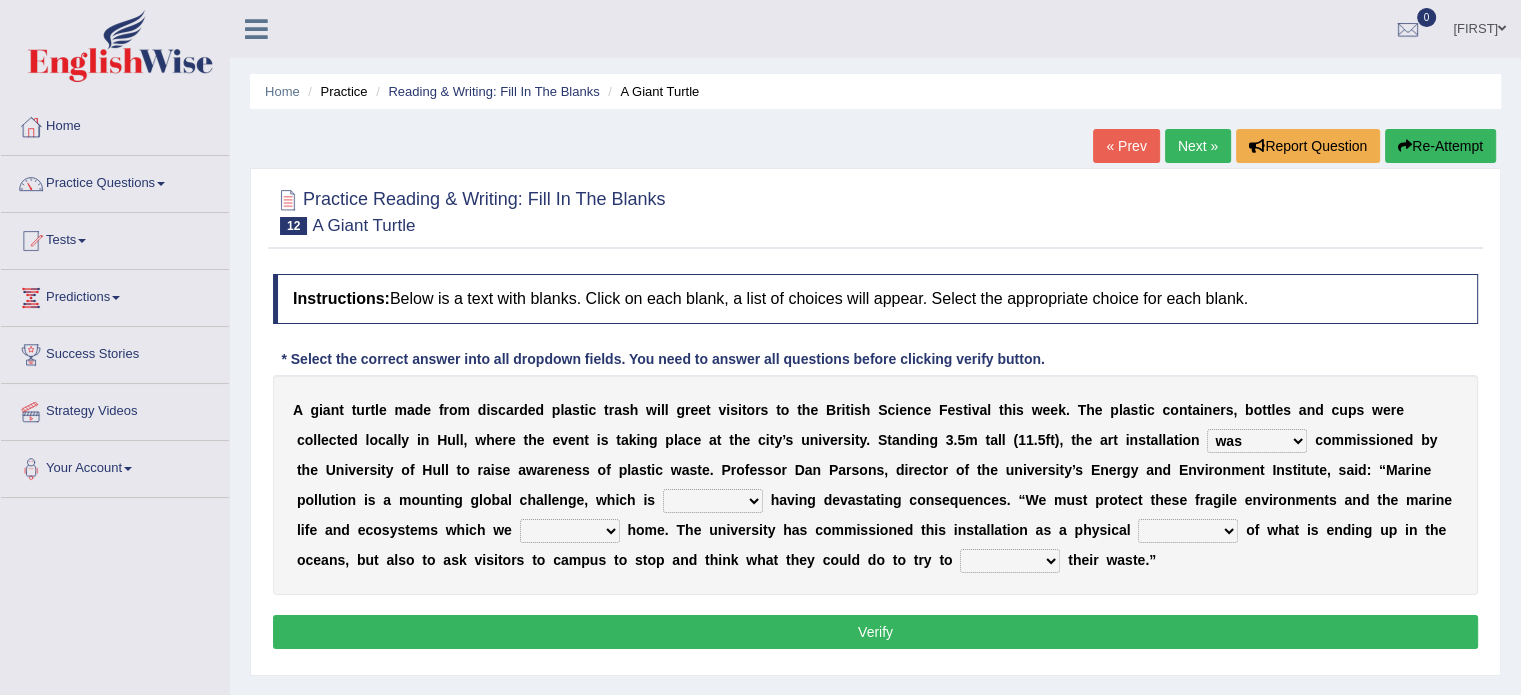 click on "was the when were" at bounding box center [1257, 441] 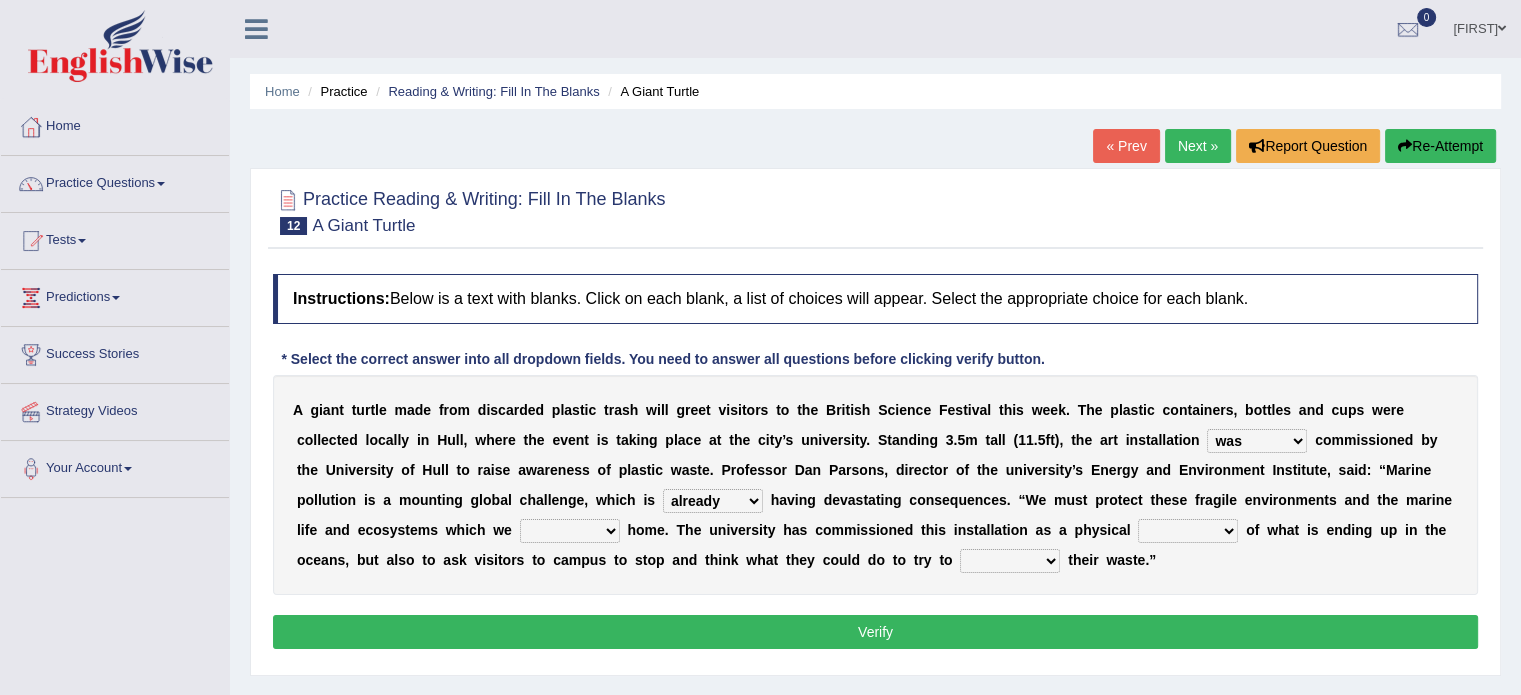 click on "ready already steady eveready" at bounding box center [713, 501] 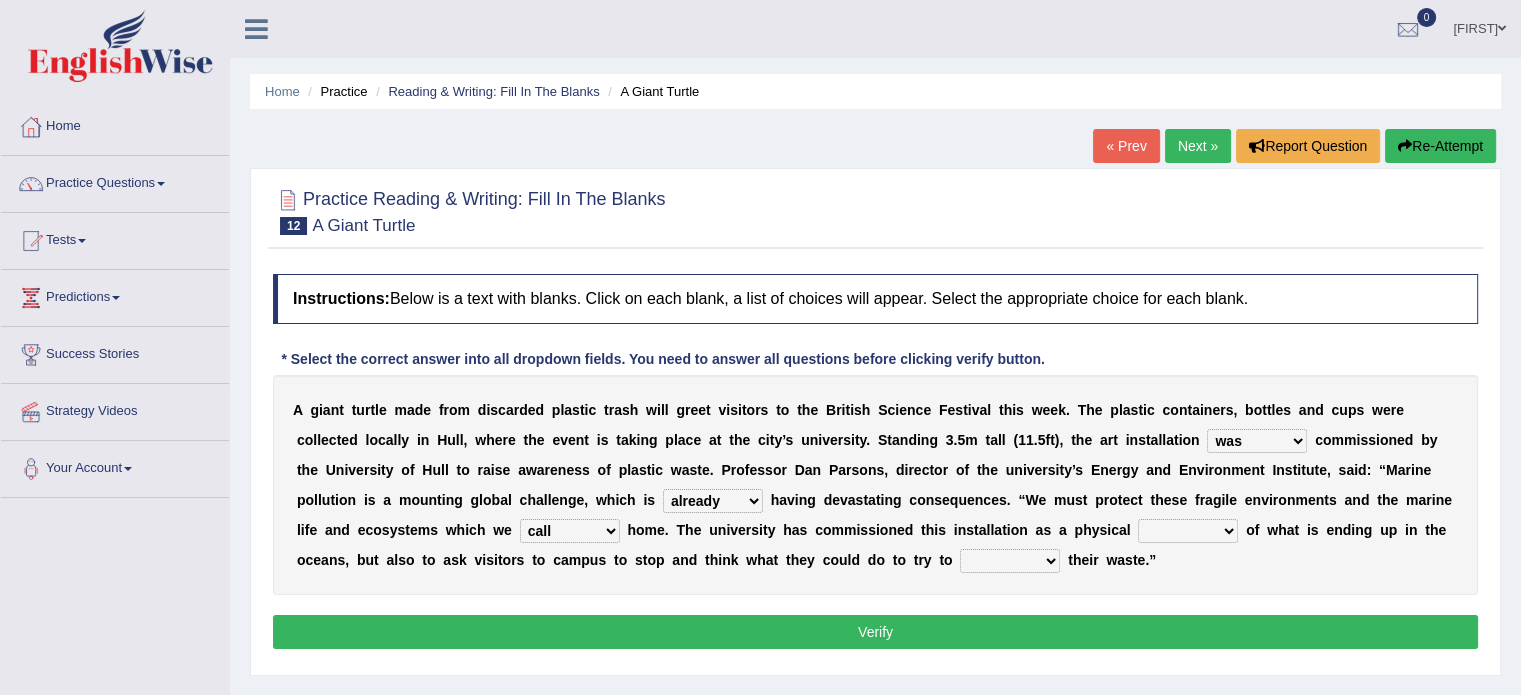 click on "slider reminder divider grinder" at bounding box center [1188, 531] 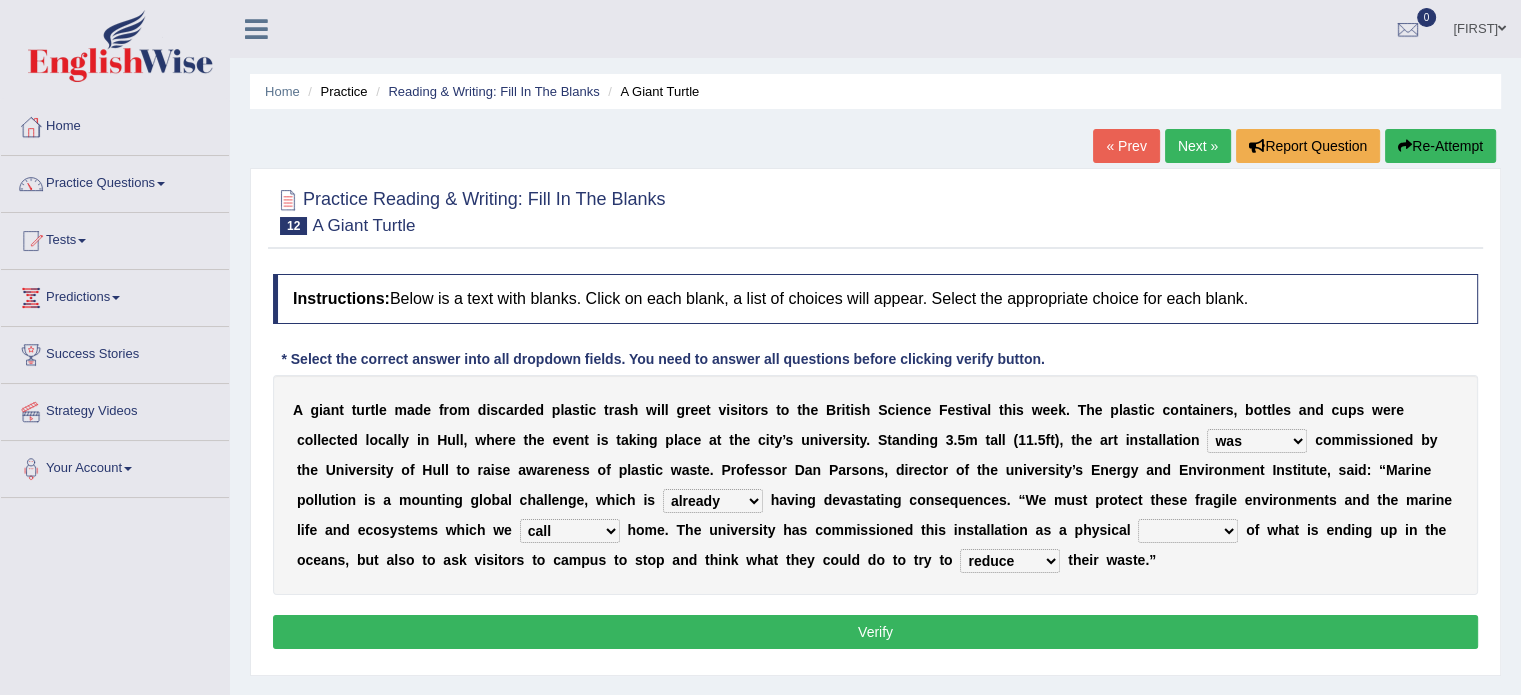 click on "allure suit route reduce" at bounding box center (1010, 561) 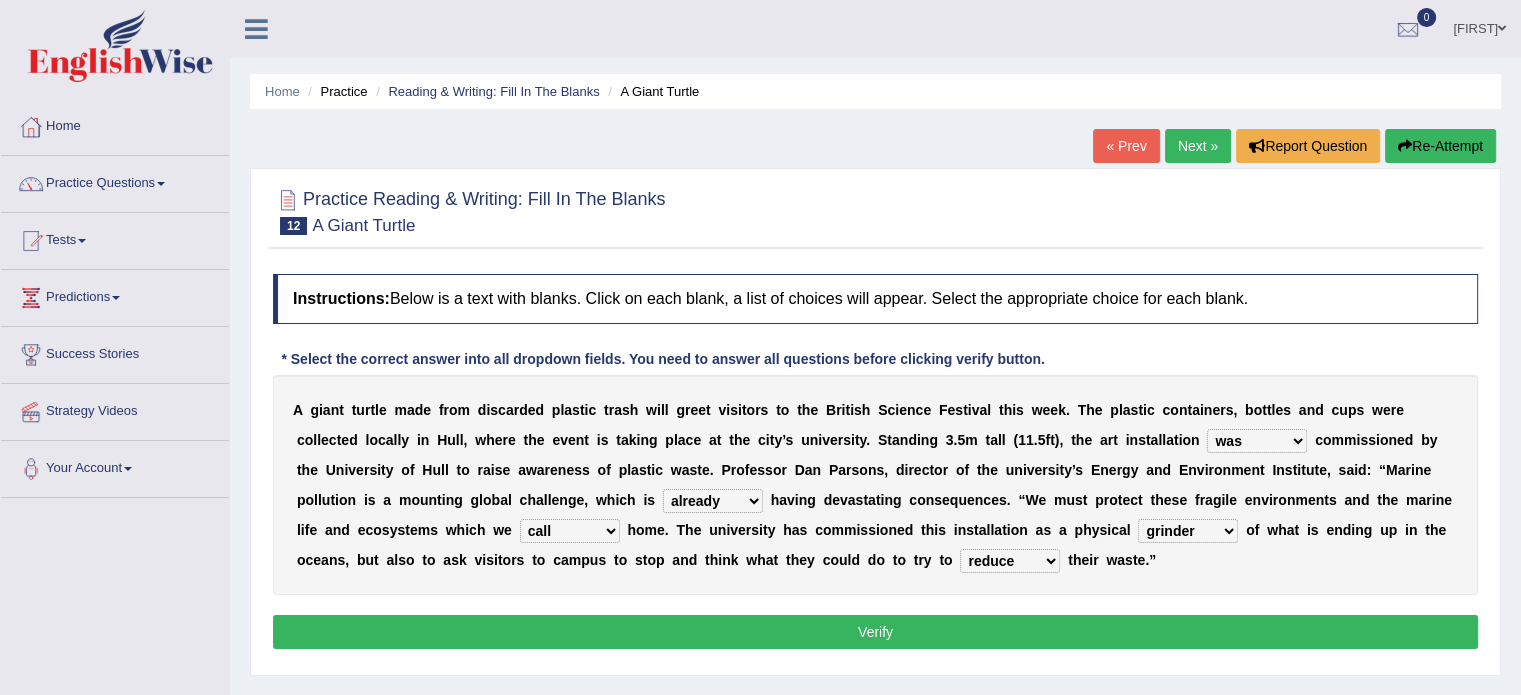 click on "slider reminder divider grinder" at bounding box center [1188, 531] 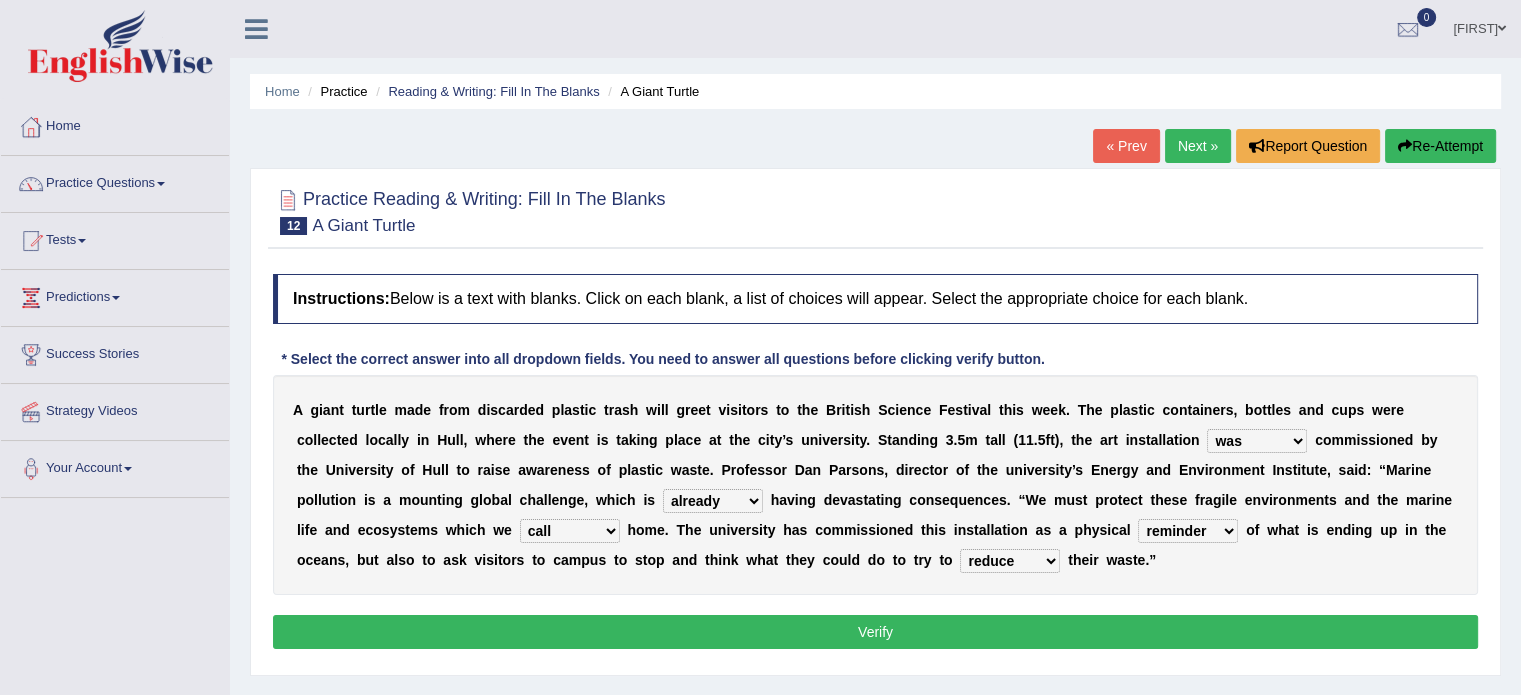 click on "Verify" at bounding box center [875, 632] 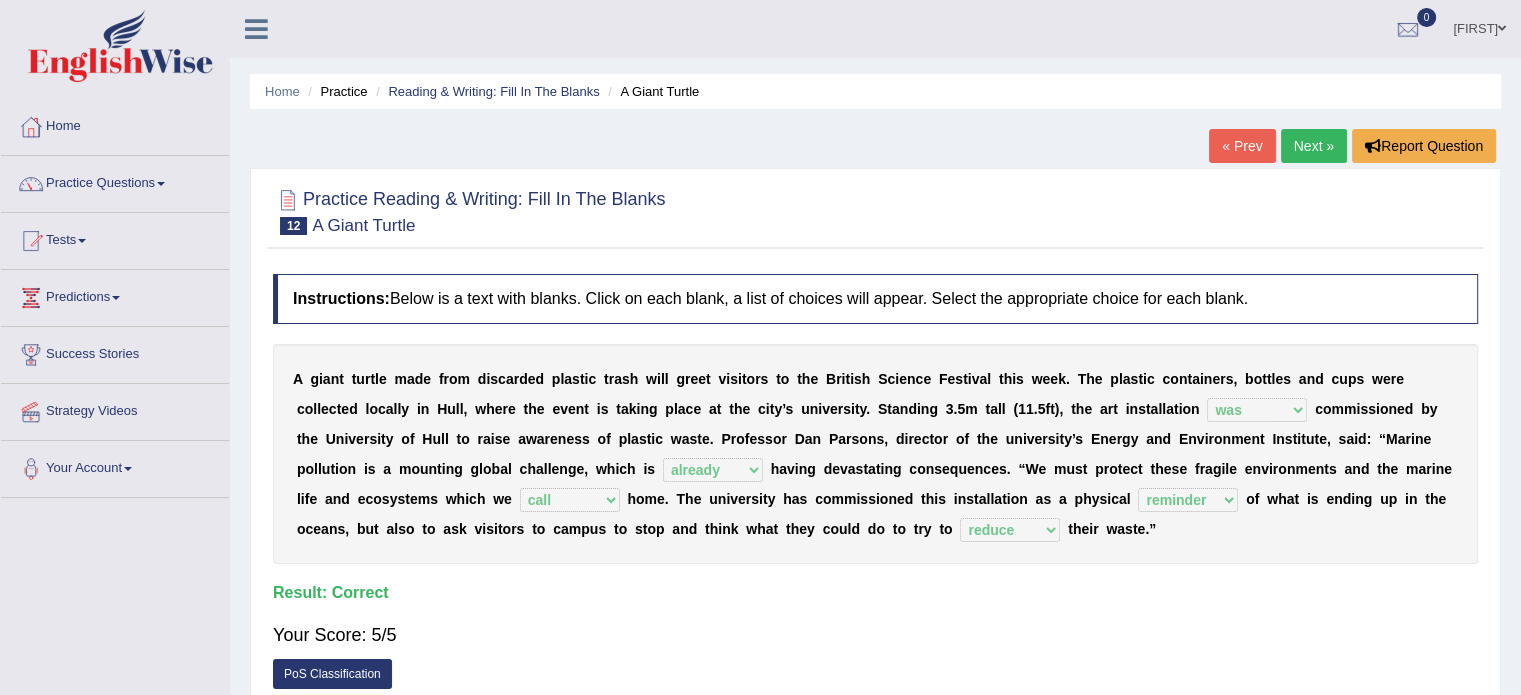 scroll, scrollTop: 40, scrollLeft: 0, axis: vertical 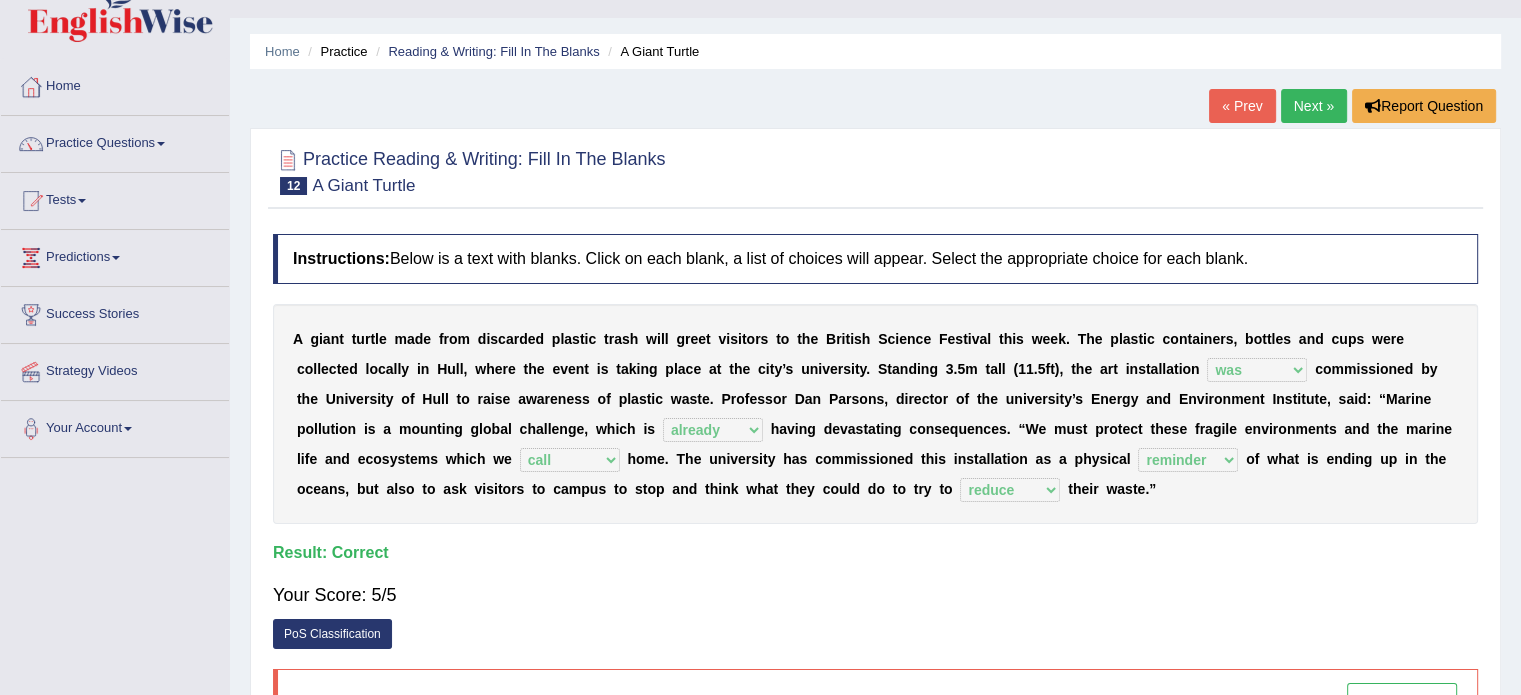 click on "Next »" at bounding box center (1314, 106) 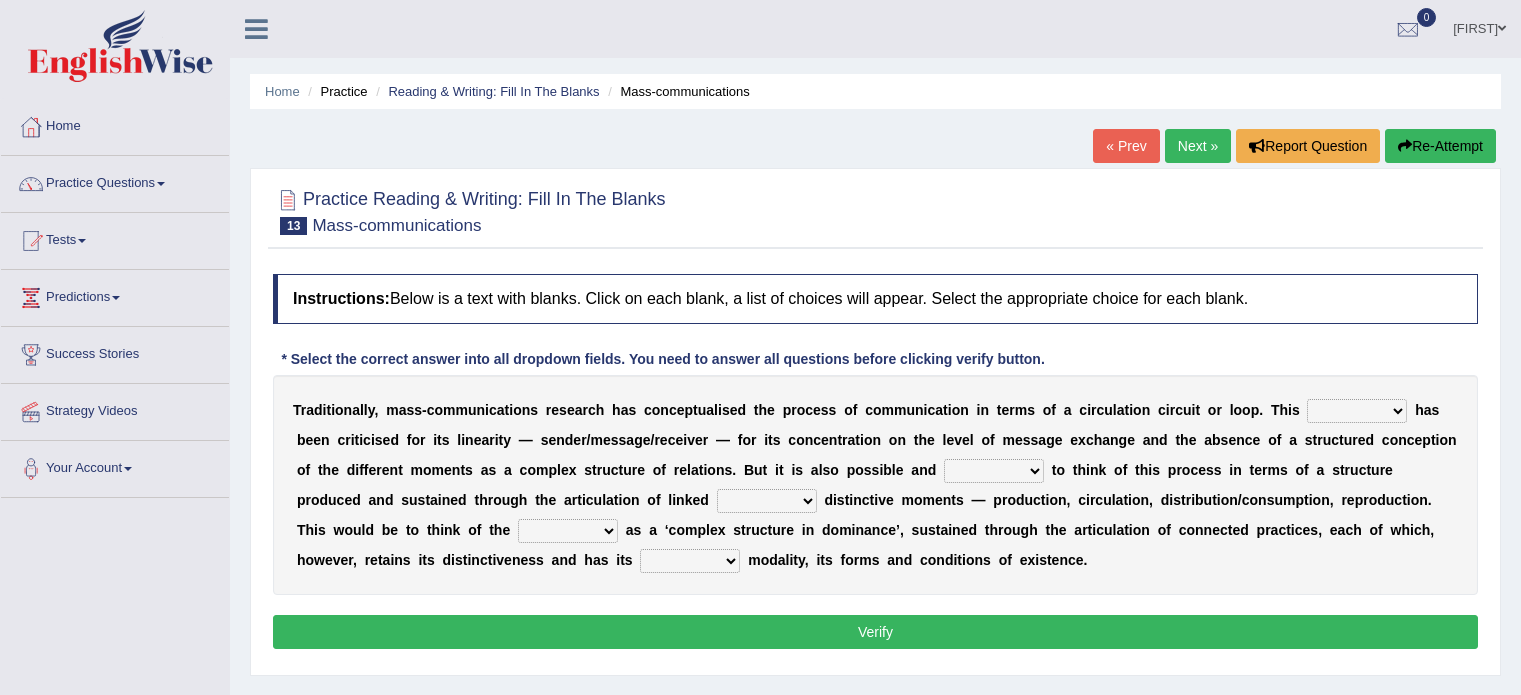 scroll, scrollTop: 0, scrollLeft: 0, axis: both 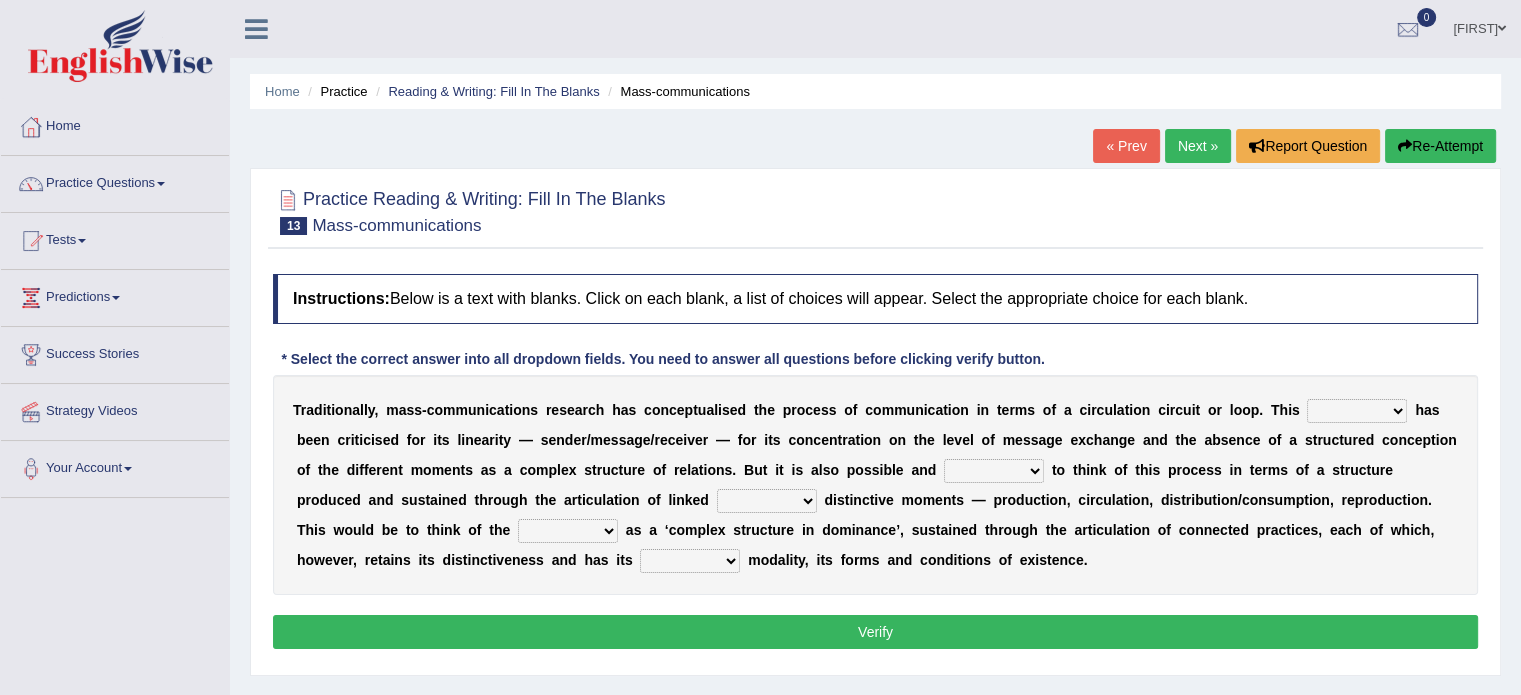 click on "odd added model creature" at bounding box center (1357, 411) 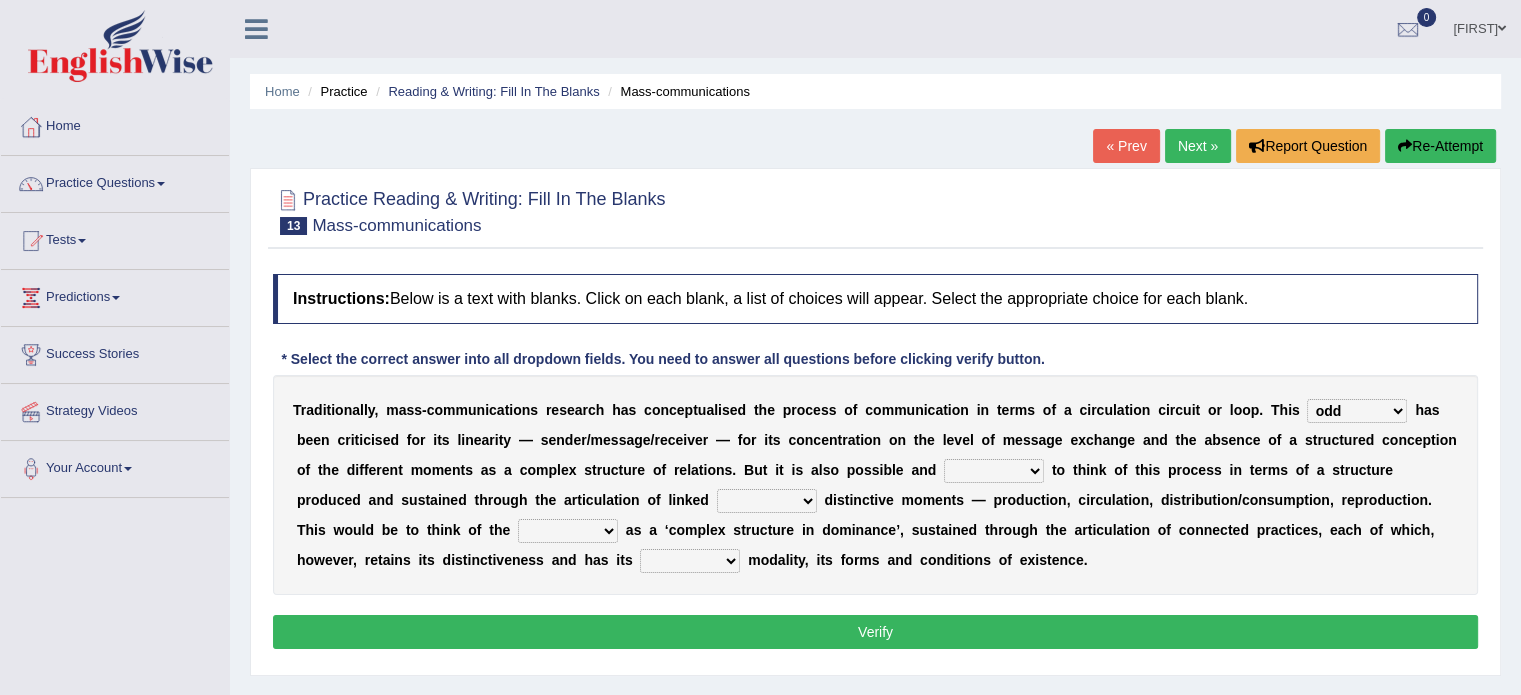 click on "odd added model creature" at bounding box center [1357, 411] 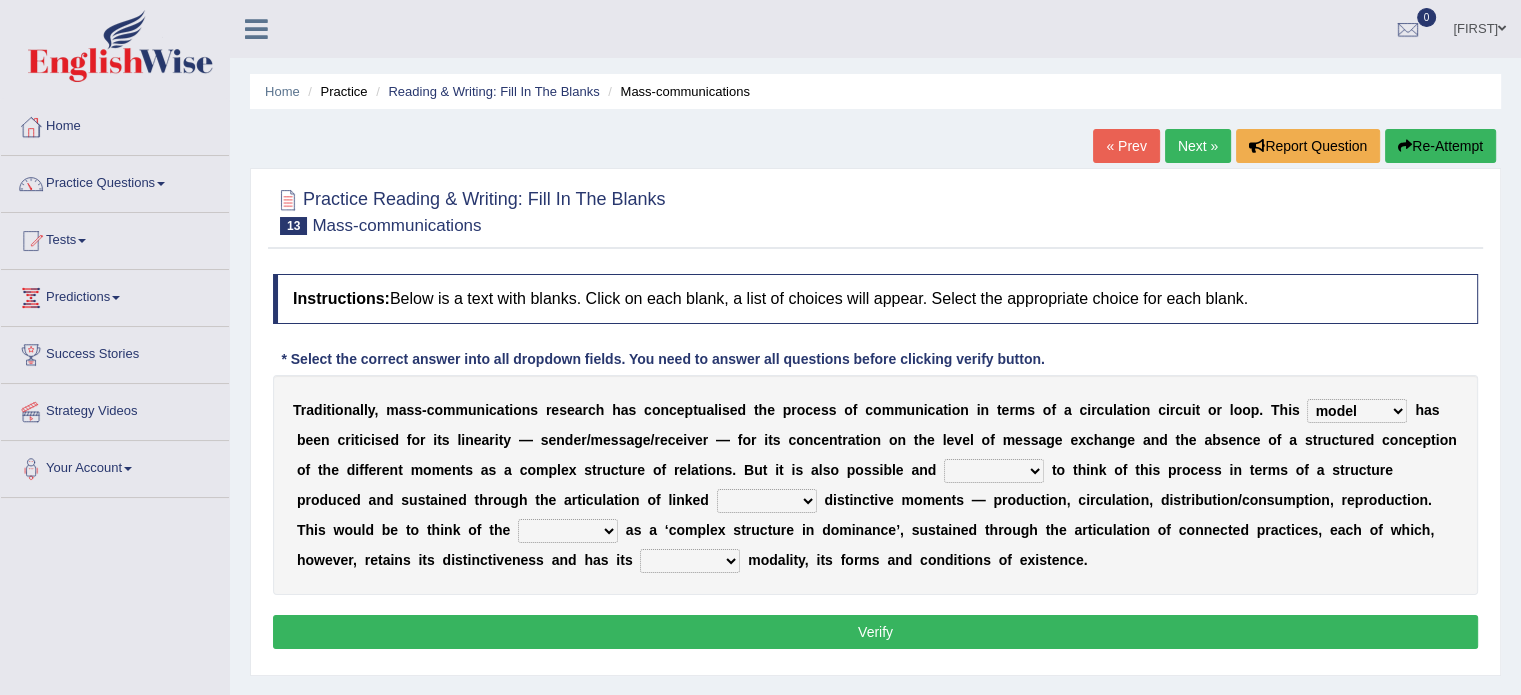 click on "odd added model creature" at bounding box center (1357, 411) 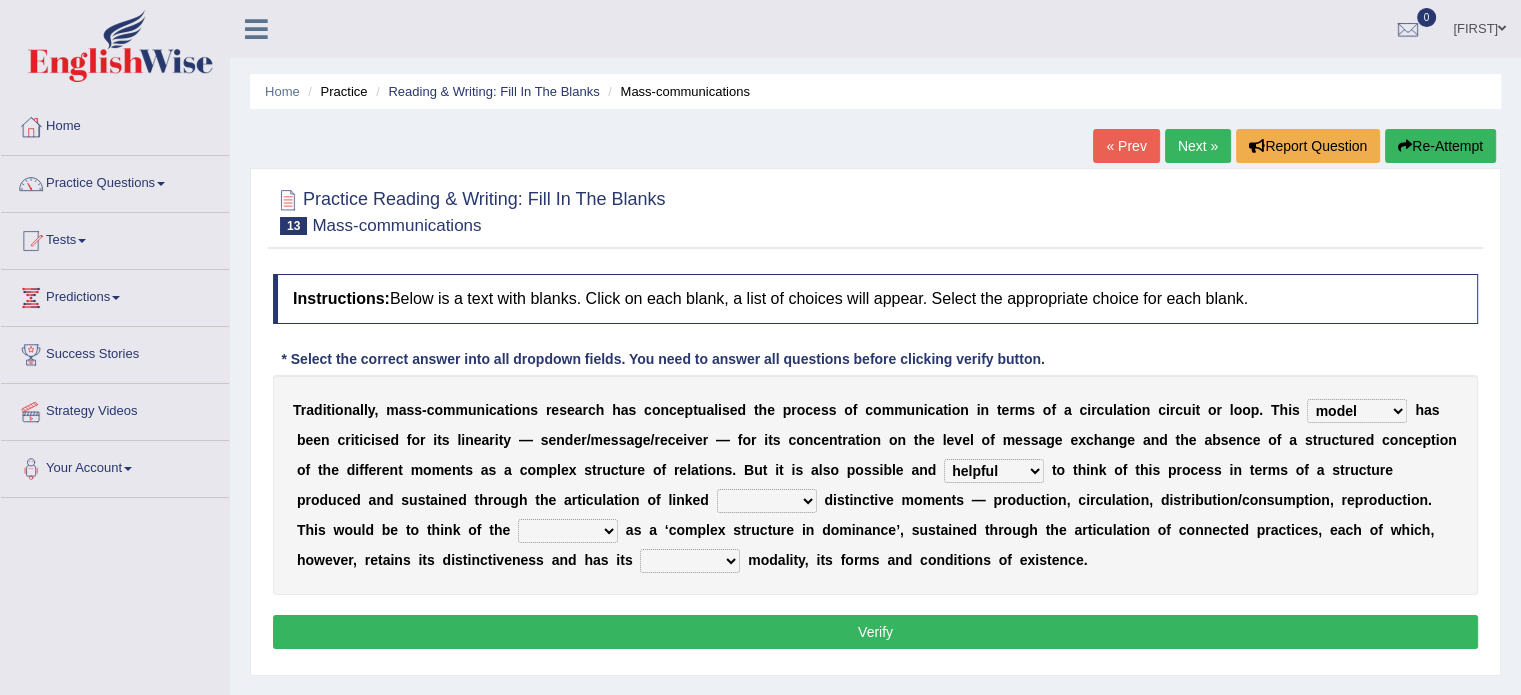 click on "careful useful helpful hopeful" at bounding box center [994, 471] 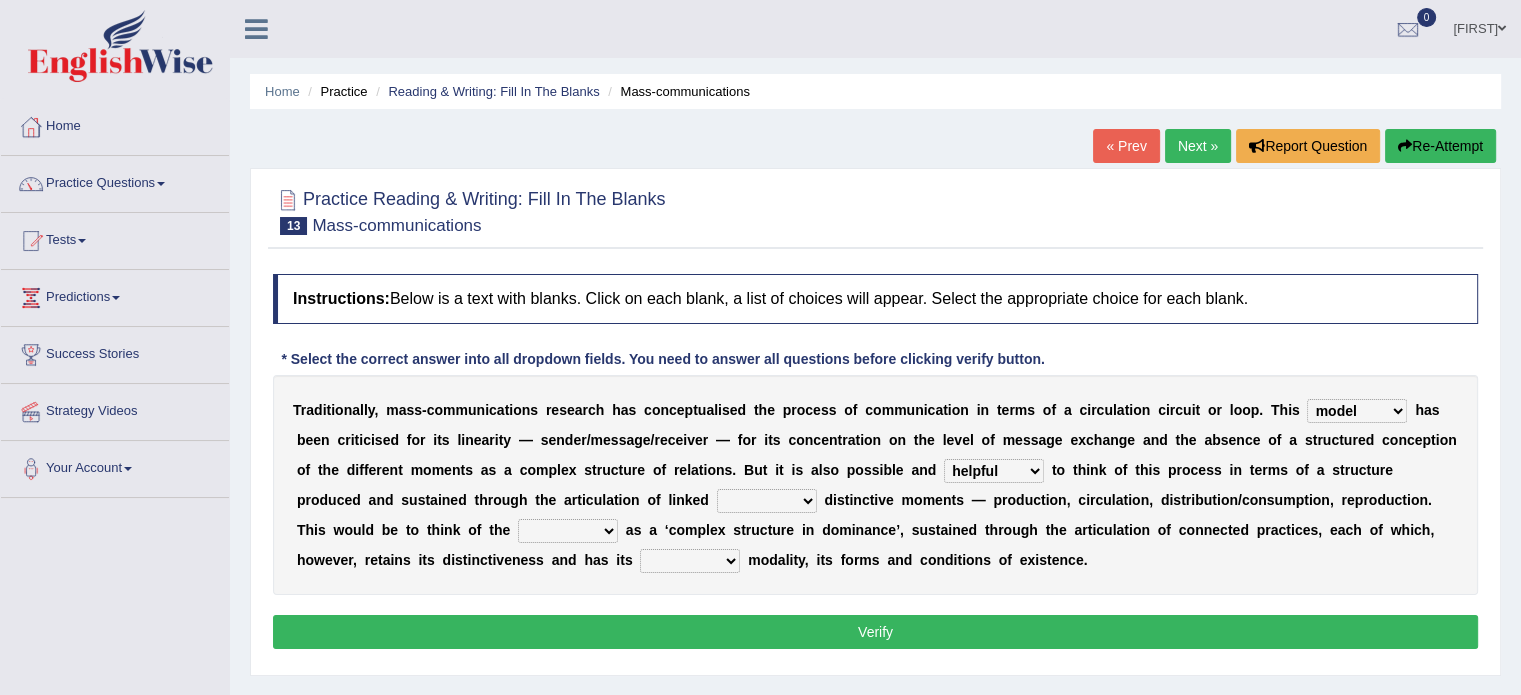 click on "and but here more" at bounding box center [767, 501] 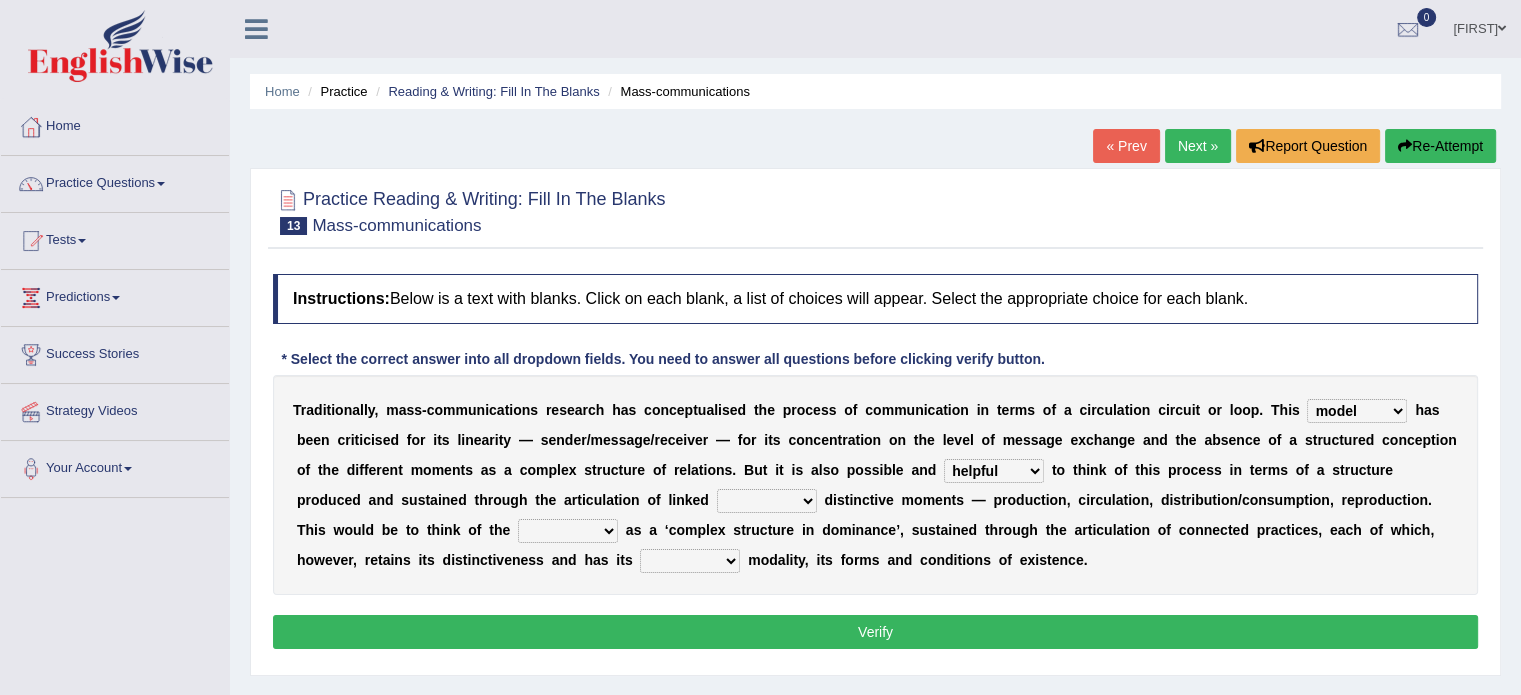 select on "more" 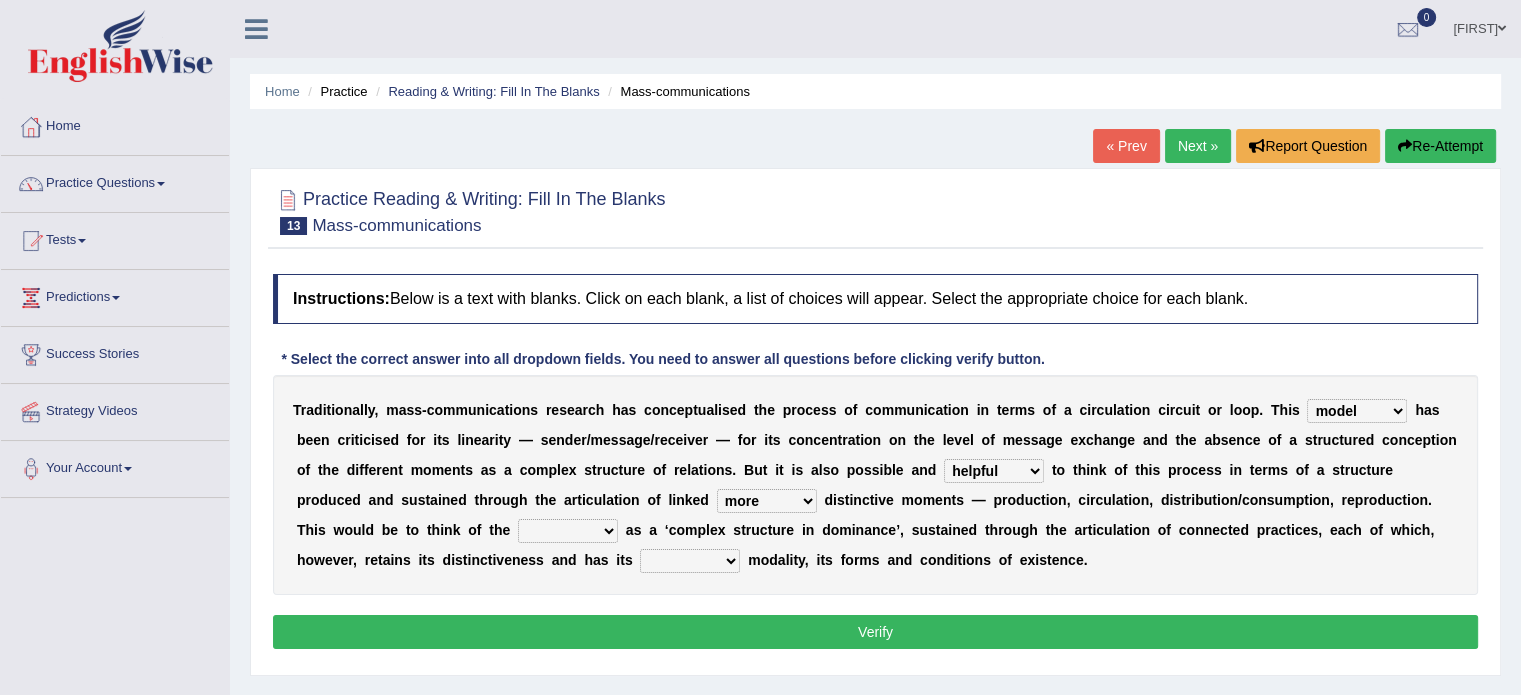 click on "and but here more" at bounding box center (767, 501) 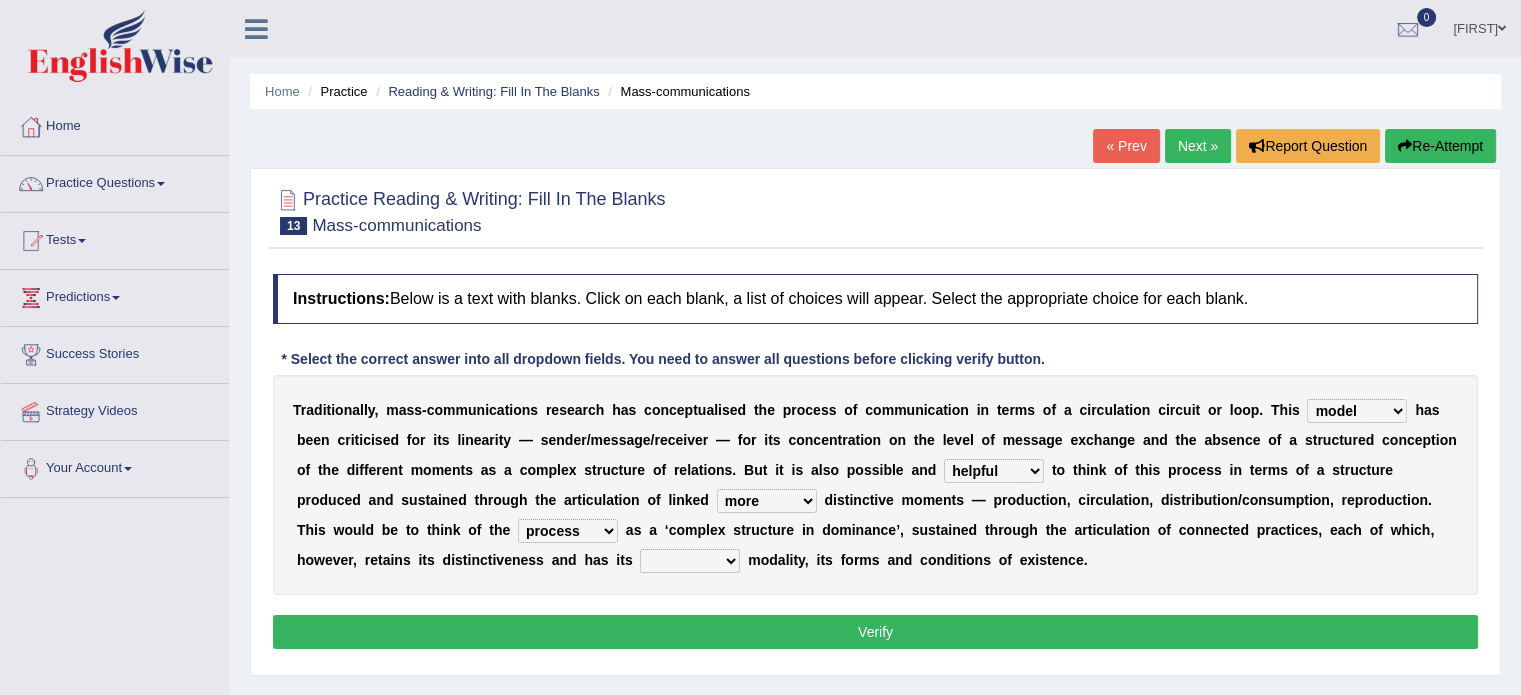 click on "process reccess access stress" at bounding box center [568, 531] 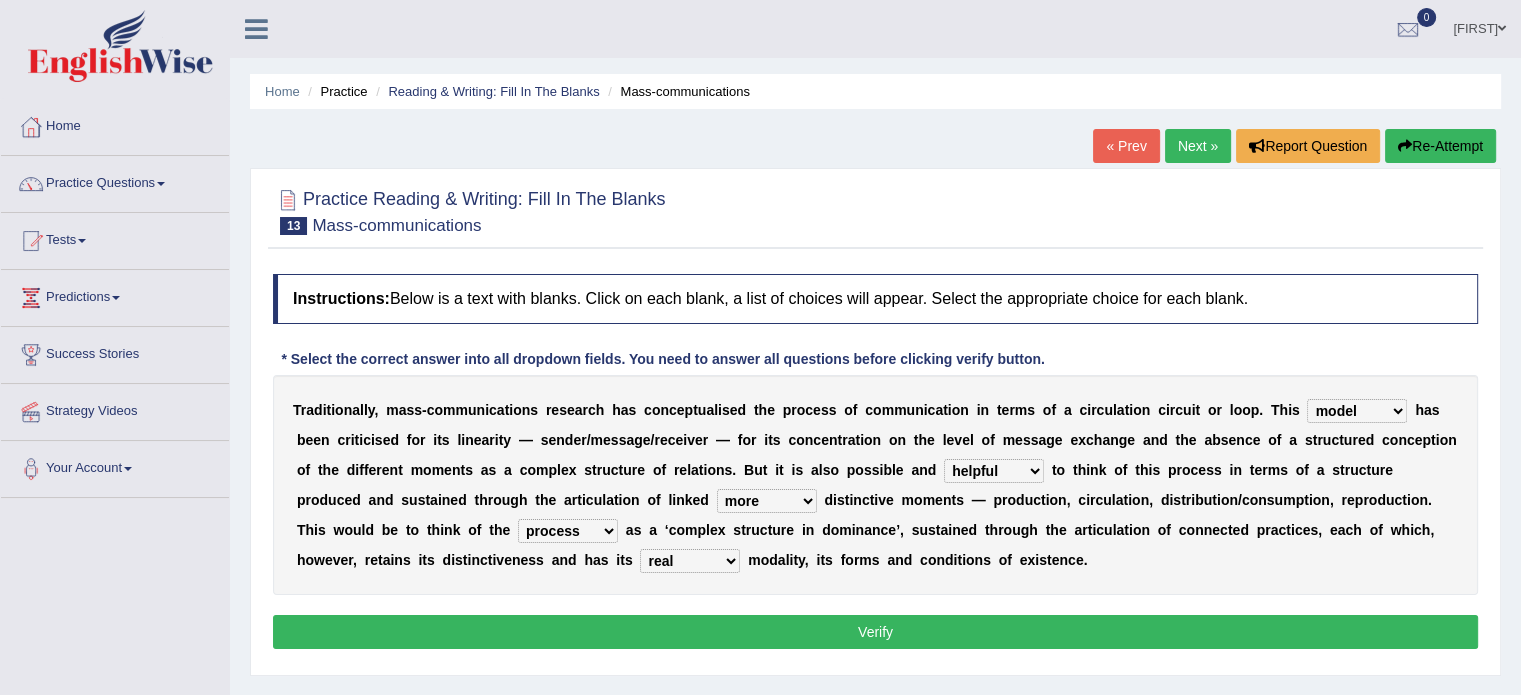 click on "real calm specific adheric" at bounding box center (690, 561) 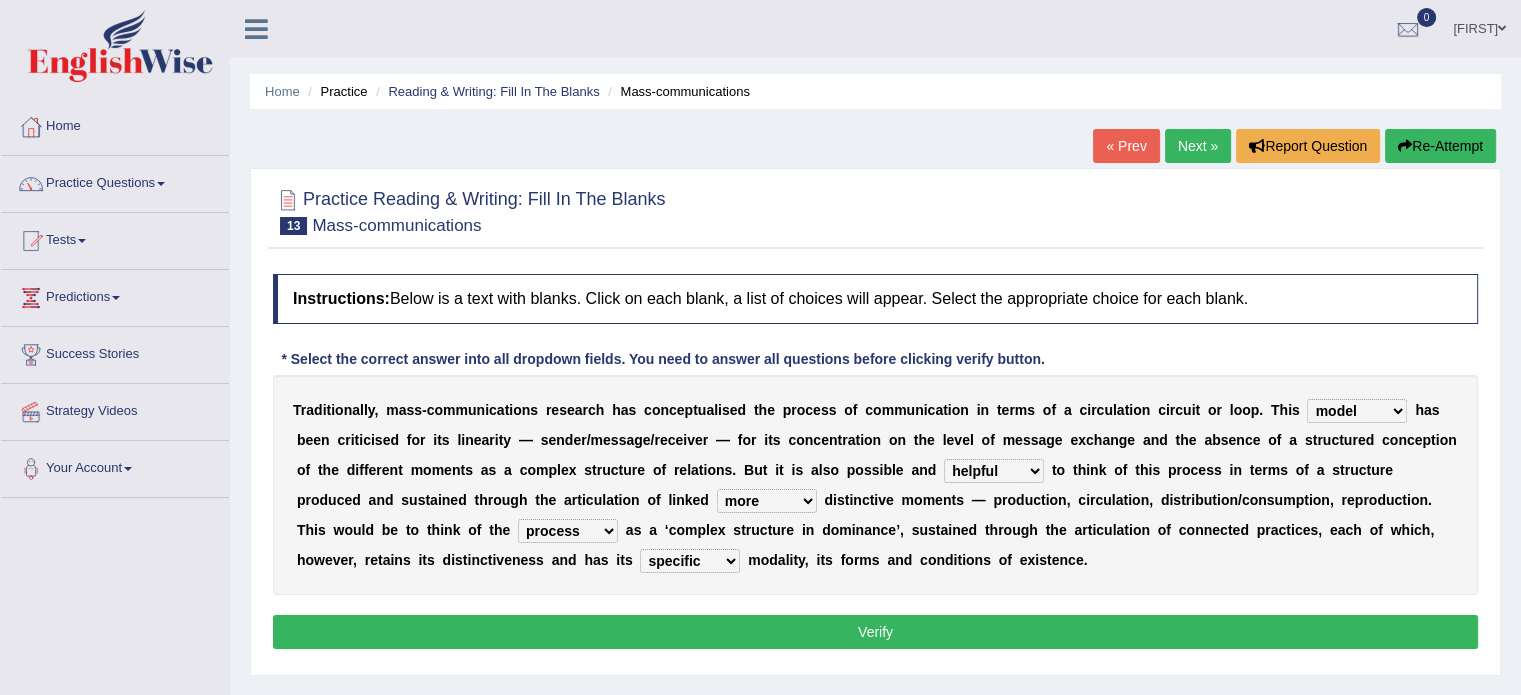 click on "odd added model creature" at bounding box center [1357, 411] 